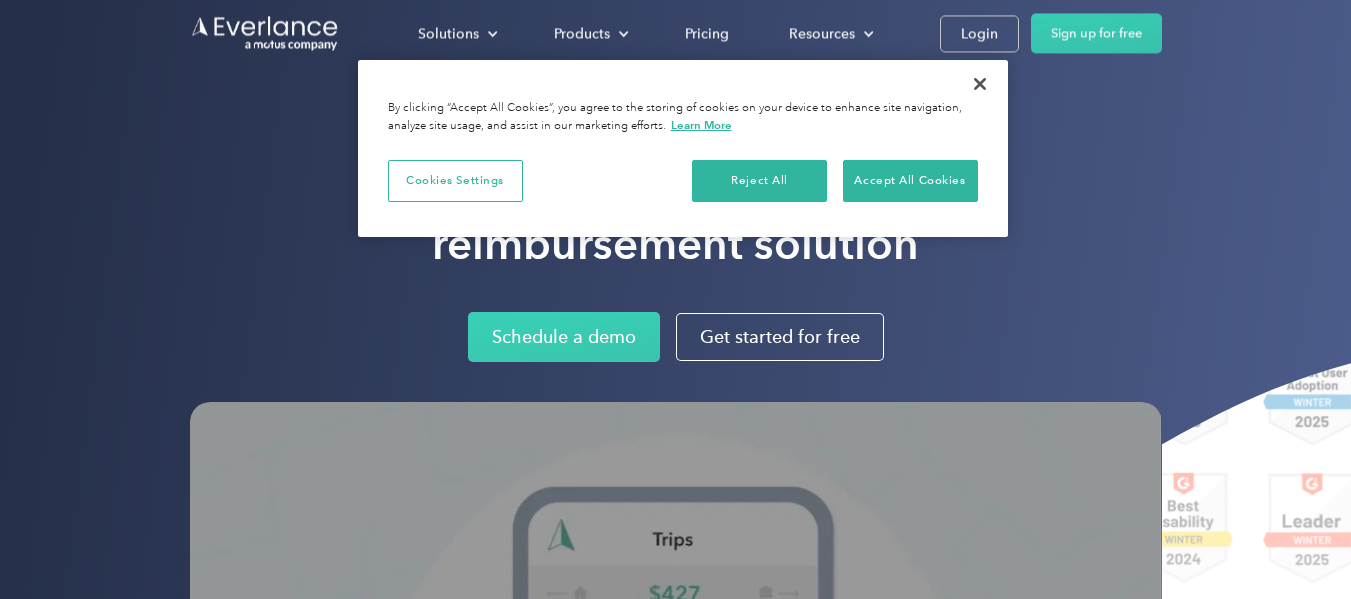 scroll, scrollTop: 0, scrollLeft: 0, axis: both 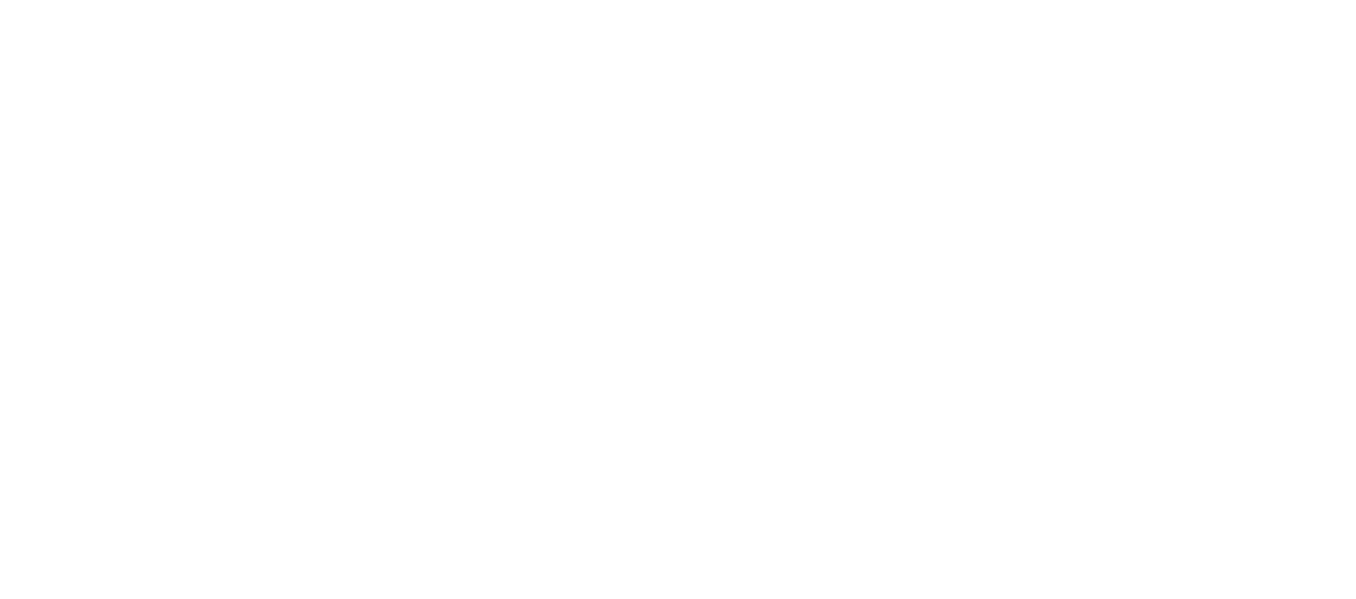 click at bounding box center [673, 299] 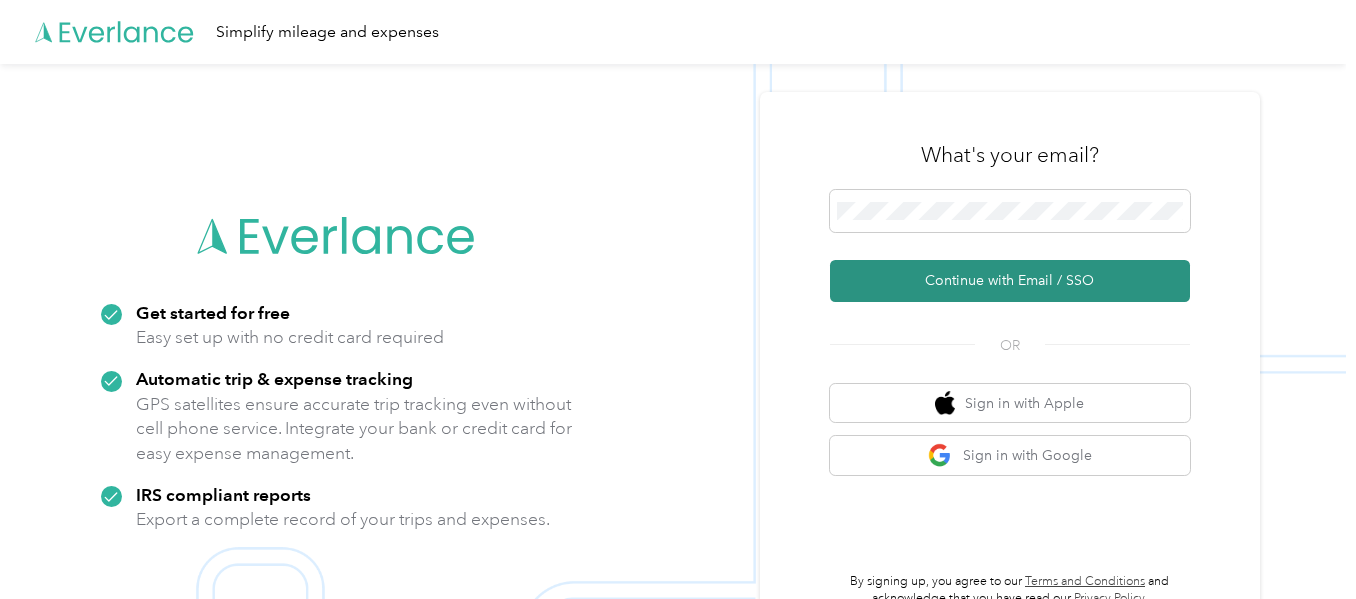 click on "Continue with Email / SSO" at bounding box center [1010, 281] 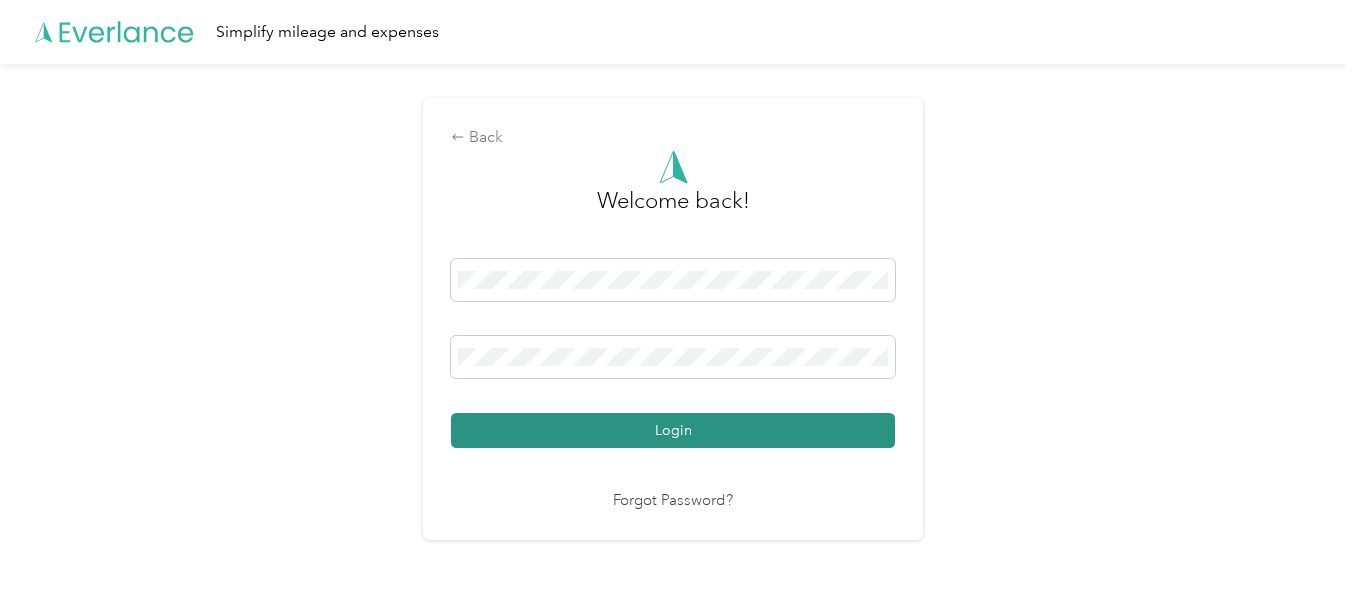 click on "Login" at bounding box center (673, 430) 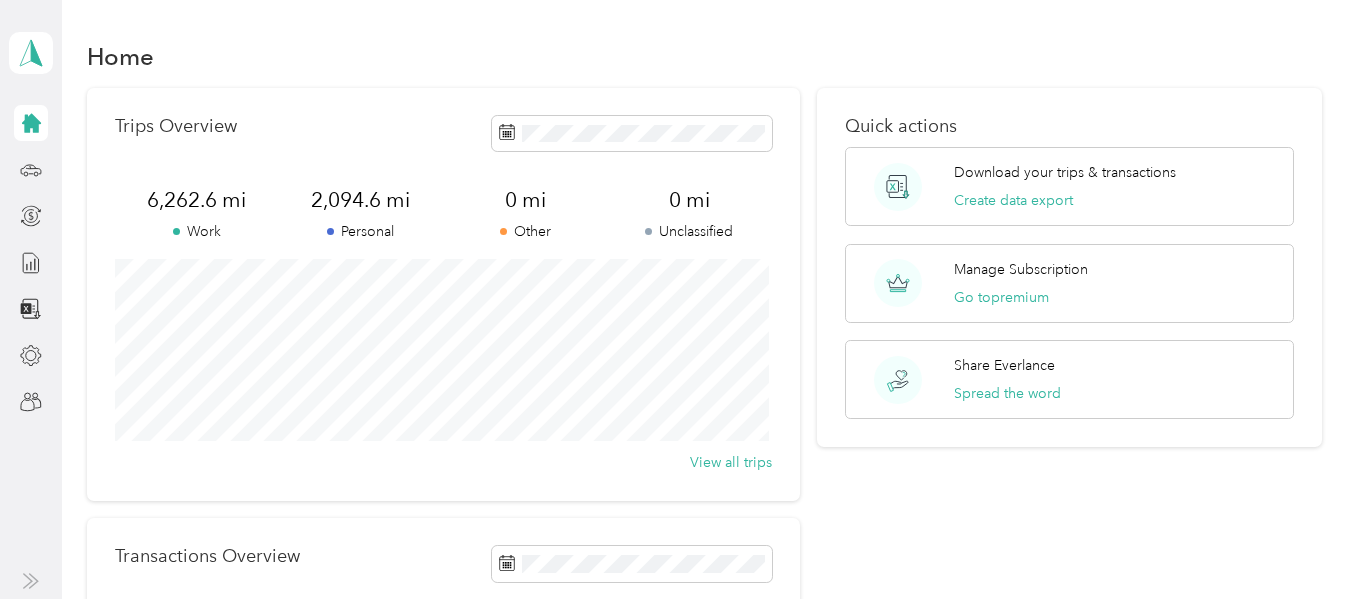 scroll, scrollTop: 100, scrollLeft: 0, axis: vertical 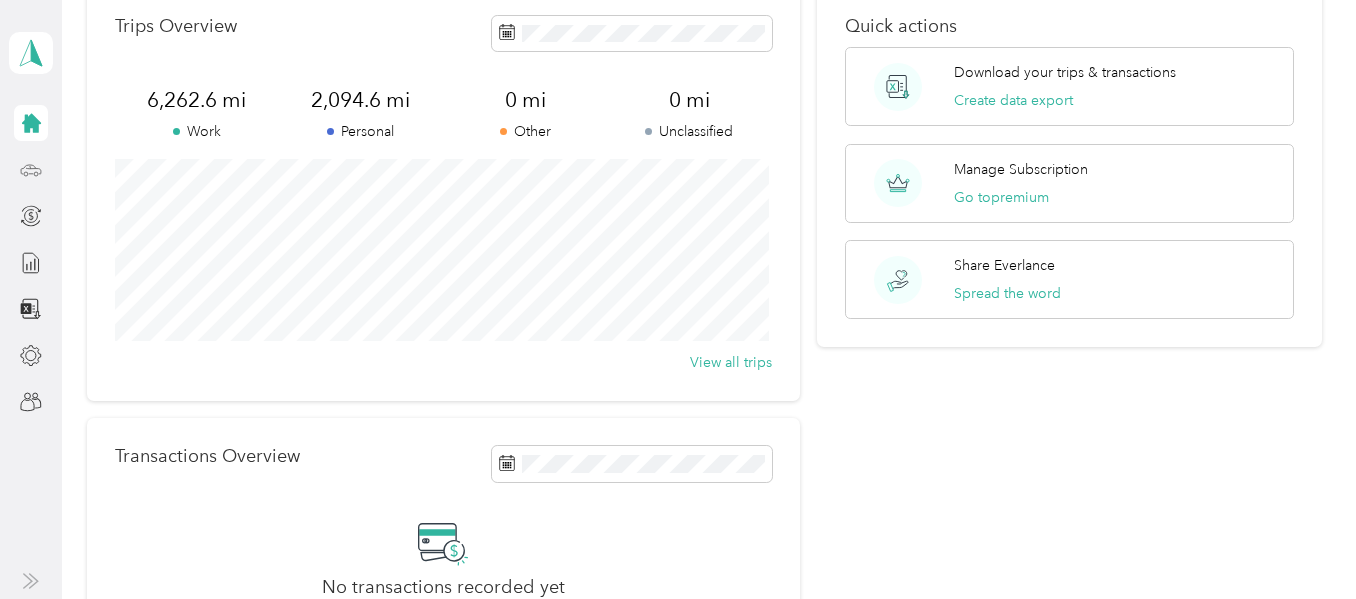 click 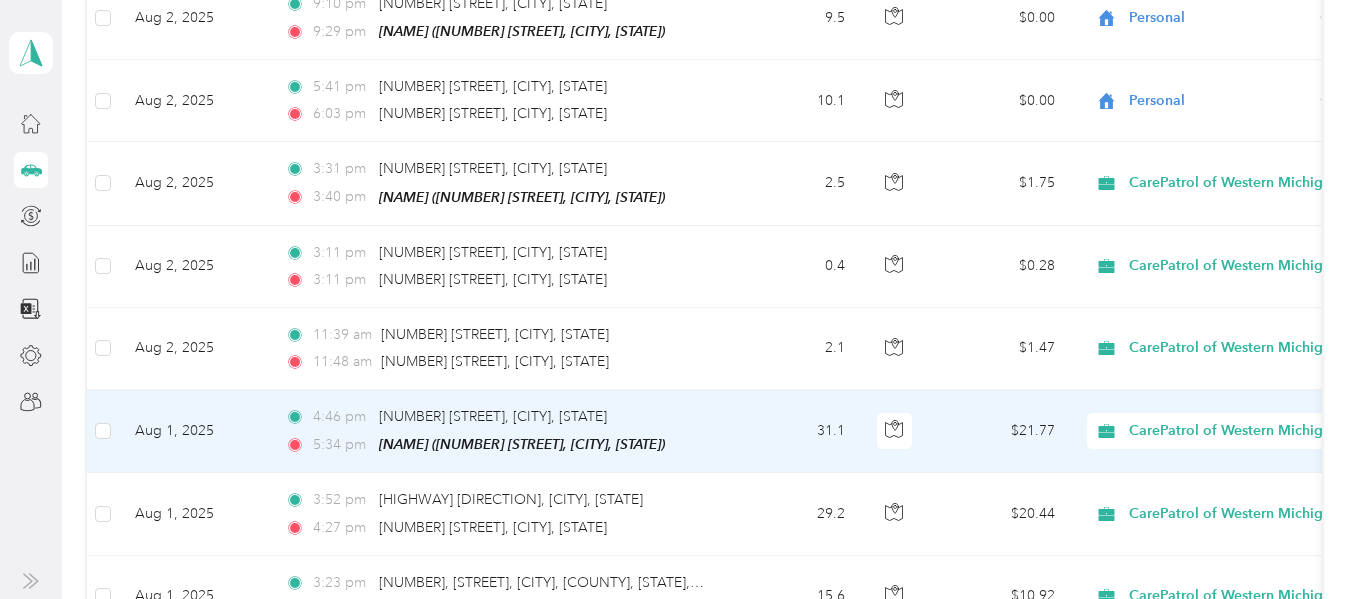 scroll, scrollTop: 1109, scrollLeft: 0, axis: vertical 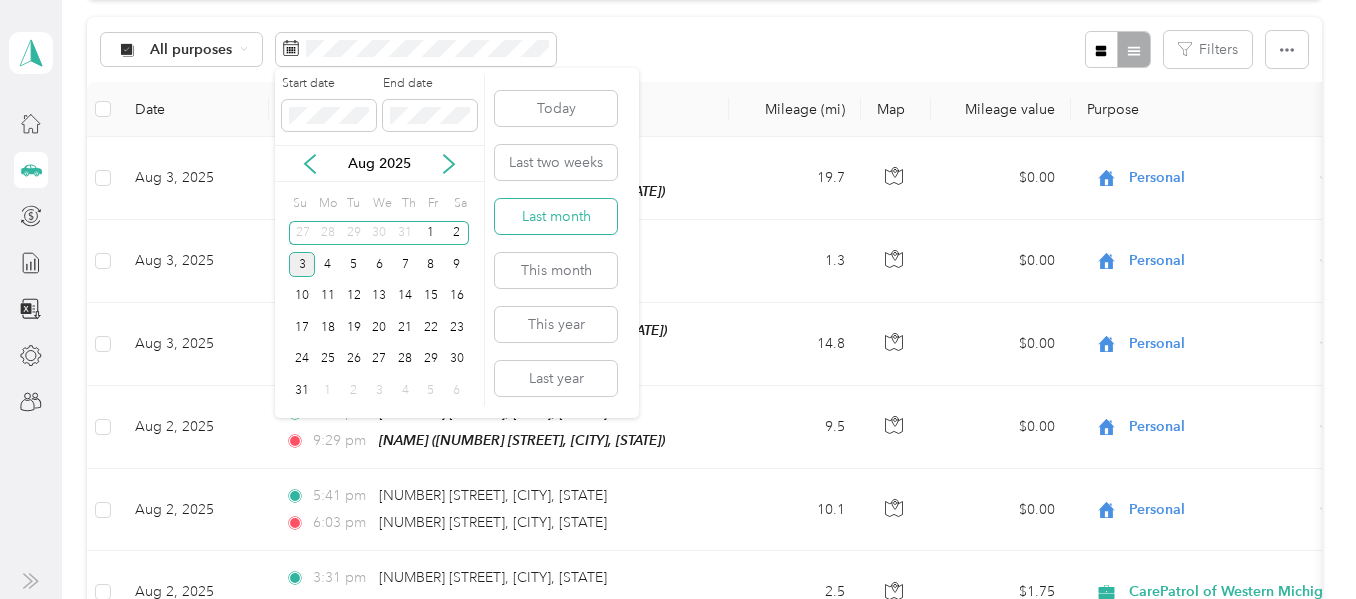 click on "Last month" at bounding box center [556, 216] 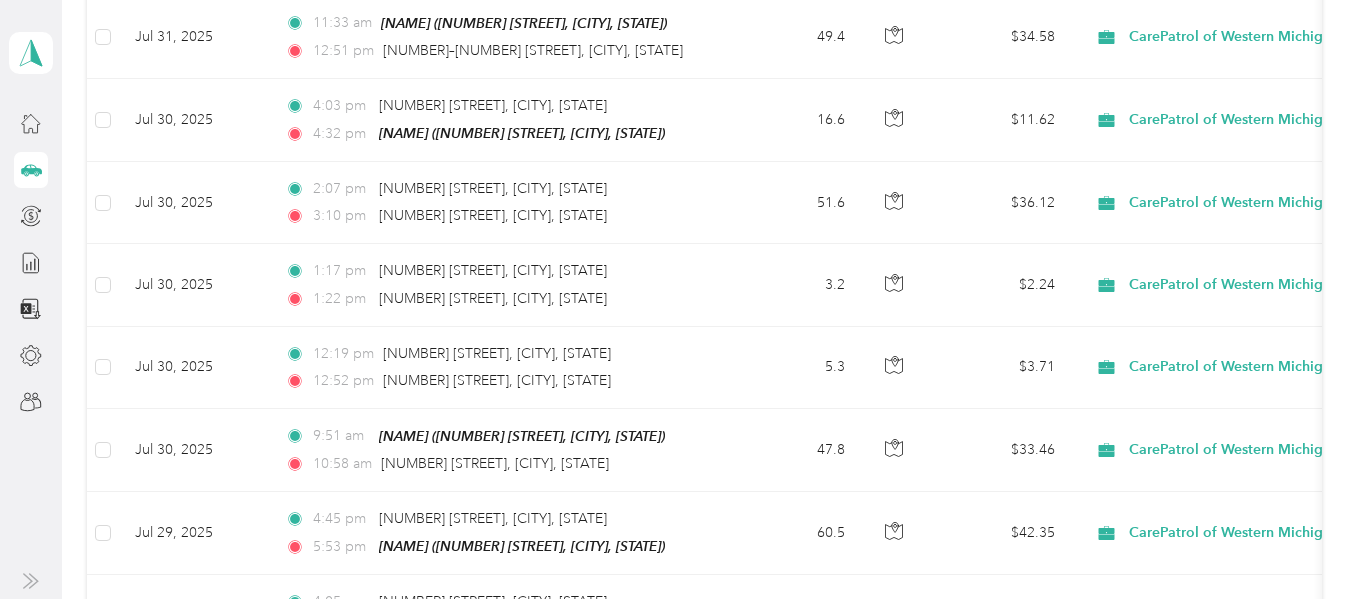 scroll, scrollTop: 2156, scrollLeft: 0, axis: vertical 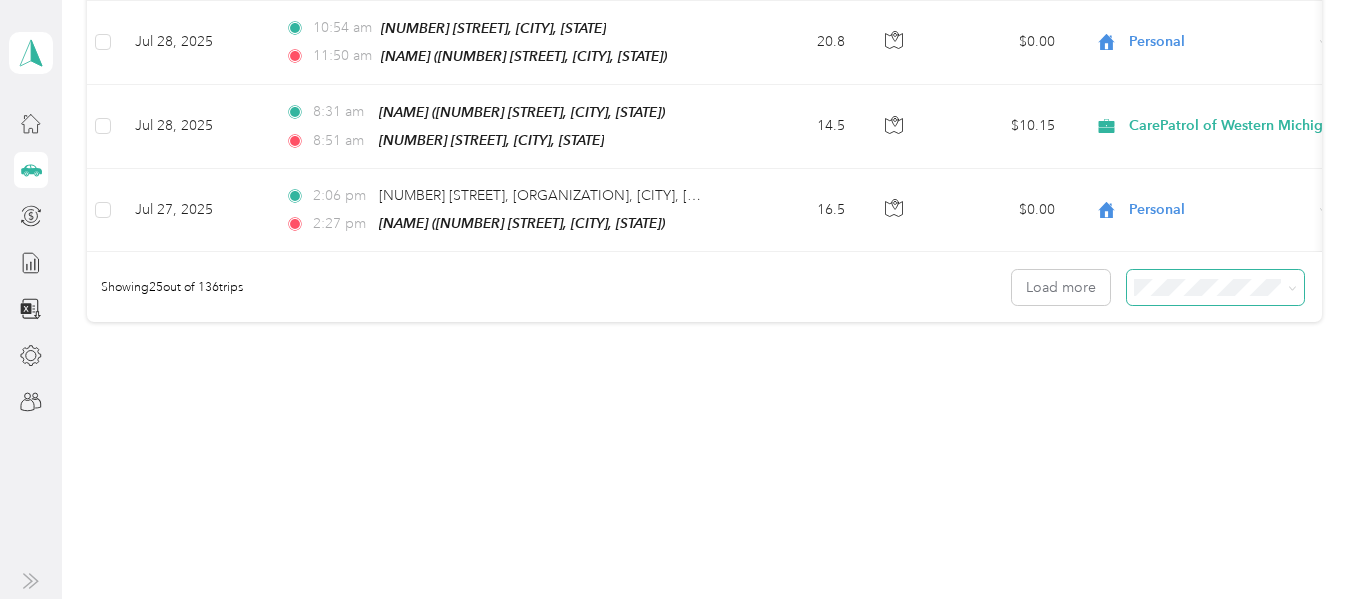 click at bounding box center [1215, 287] 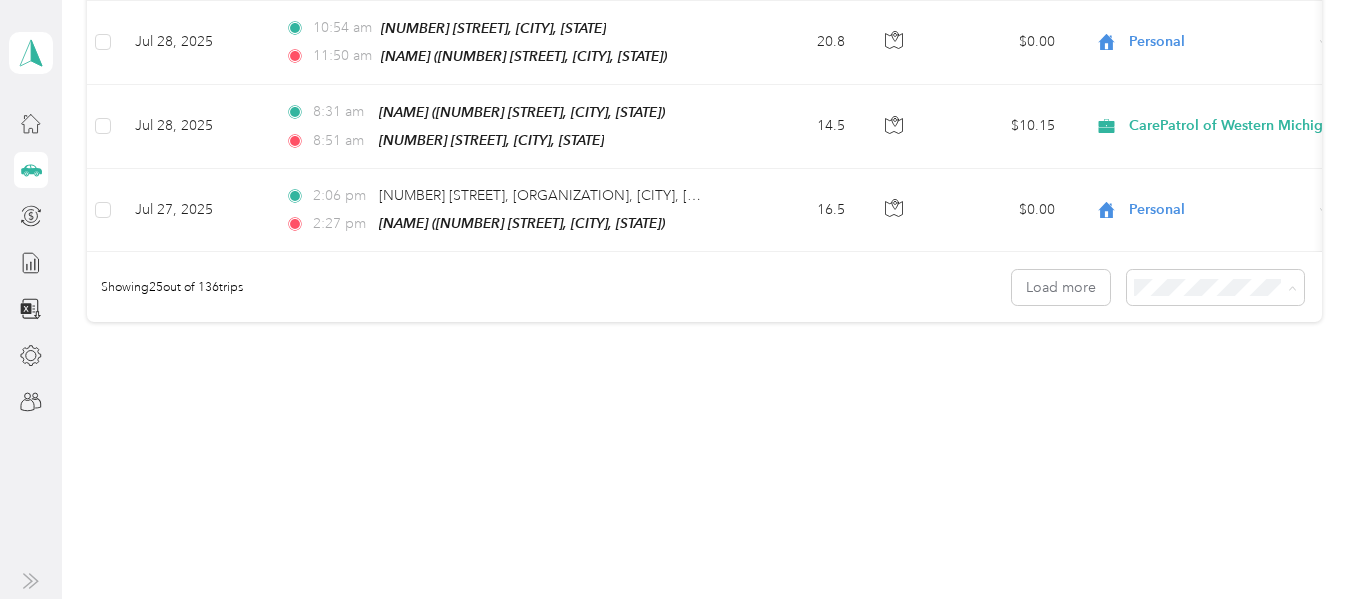 click on "100 per load" at bounding box center (1177, 394) 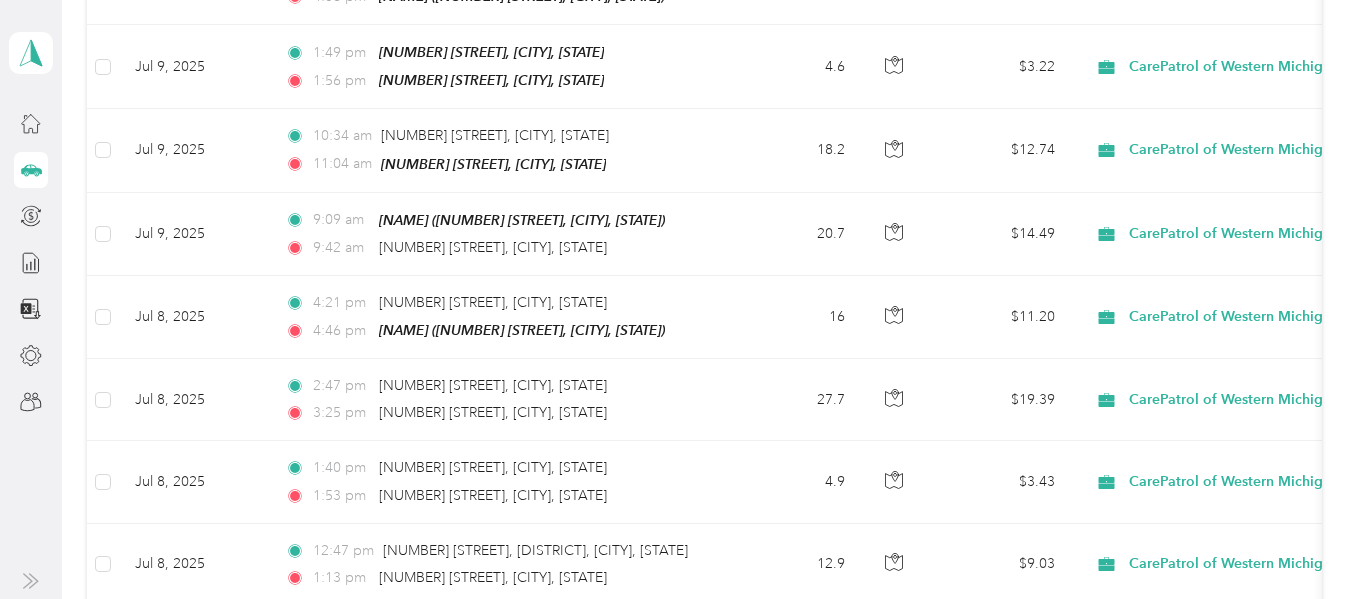 scroll, scrollTop: 8325, scrollLeft: 0, axis: vertical 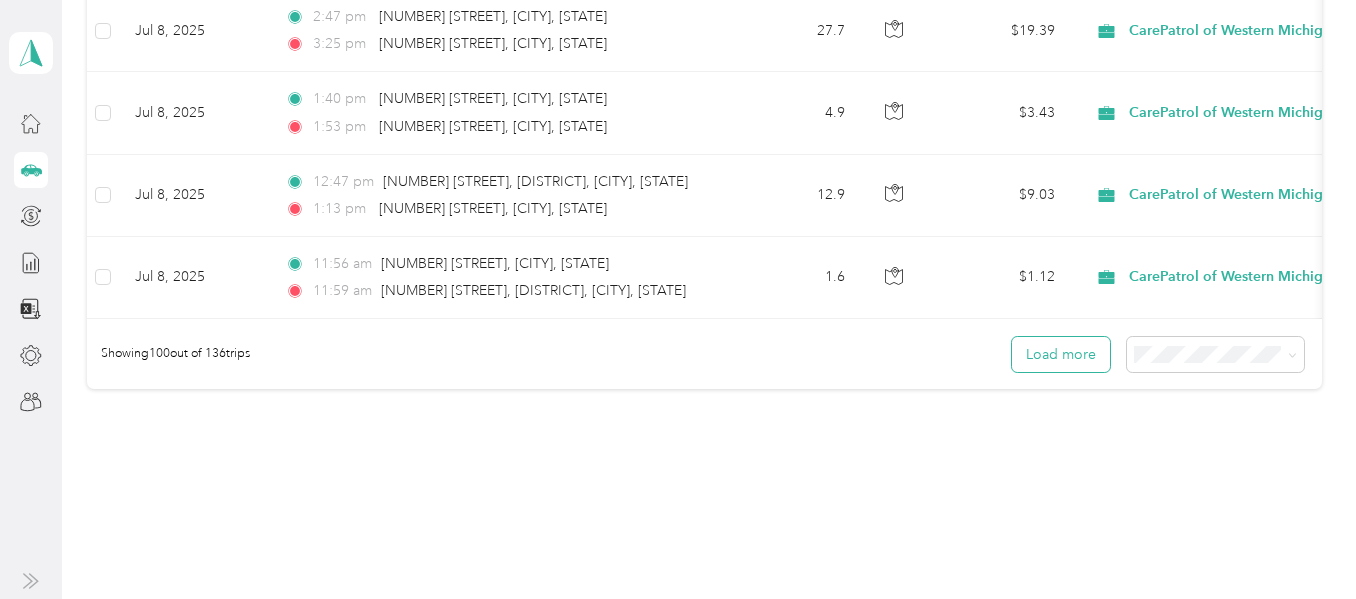 click on "Load more" at bounding box center (1061, 354) 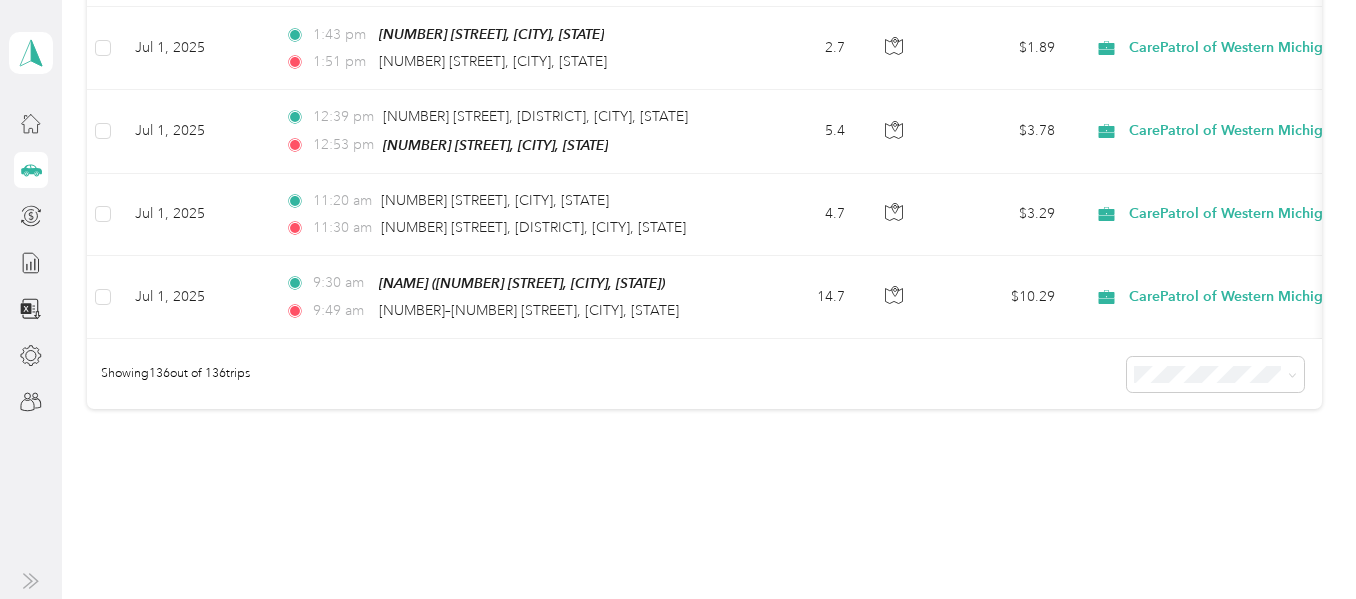 scroll, scrollTop: 11186, scrollLeft: 0, axis: vertical 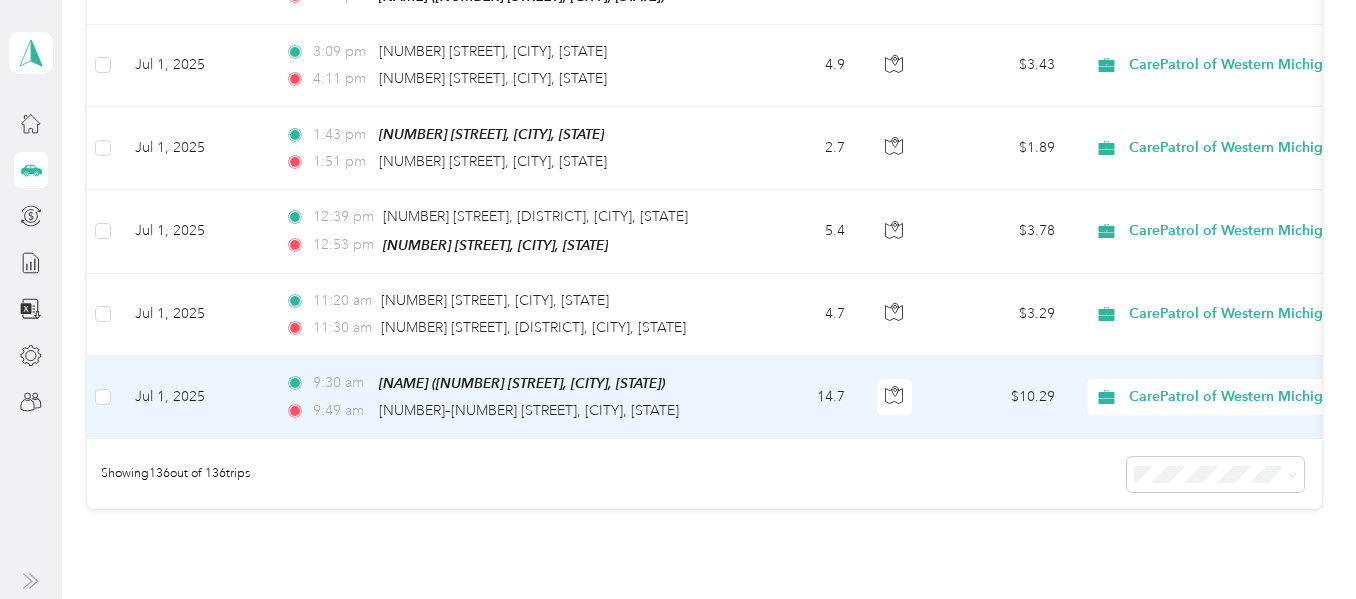 click on "$10.29" at bounding box center (1001, 397) 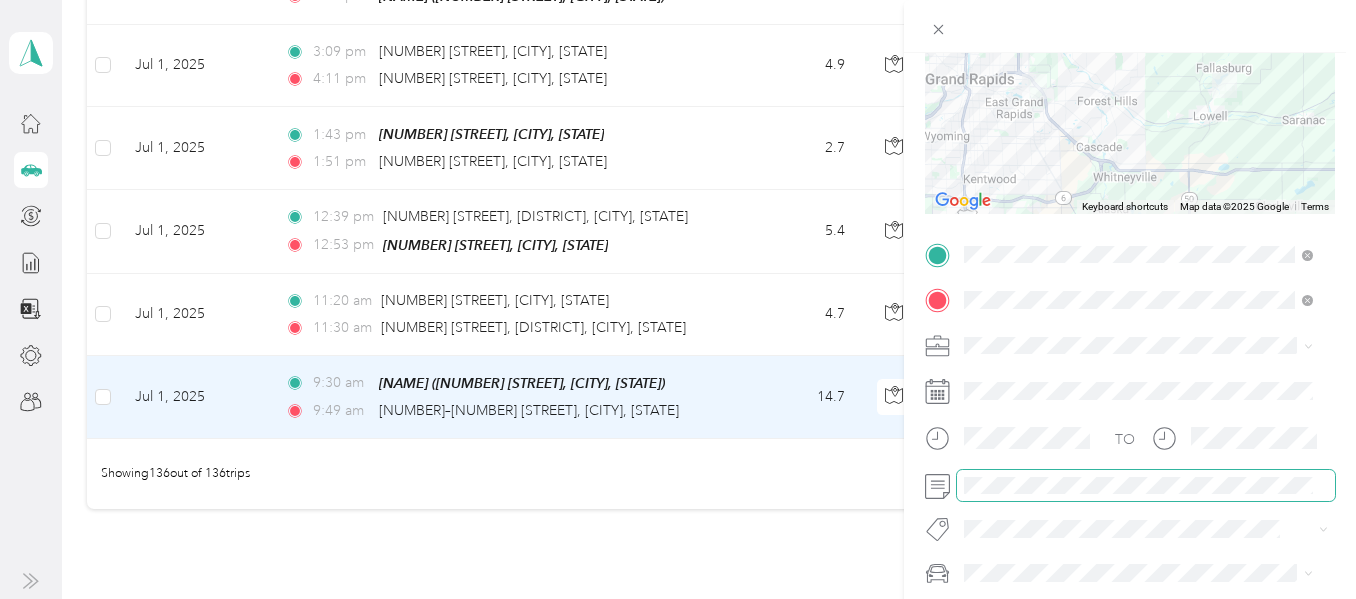 scroll, scrollTop: 300, scrollLeft: 0, axis: vertical 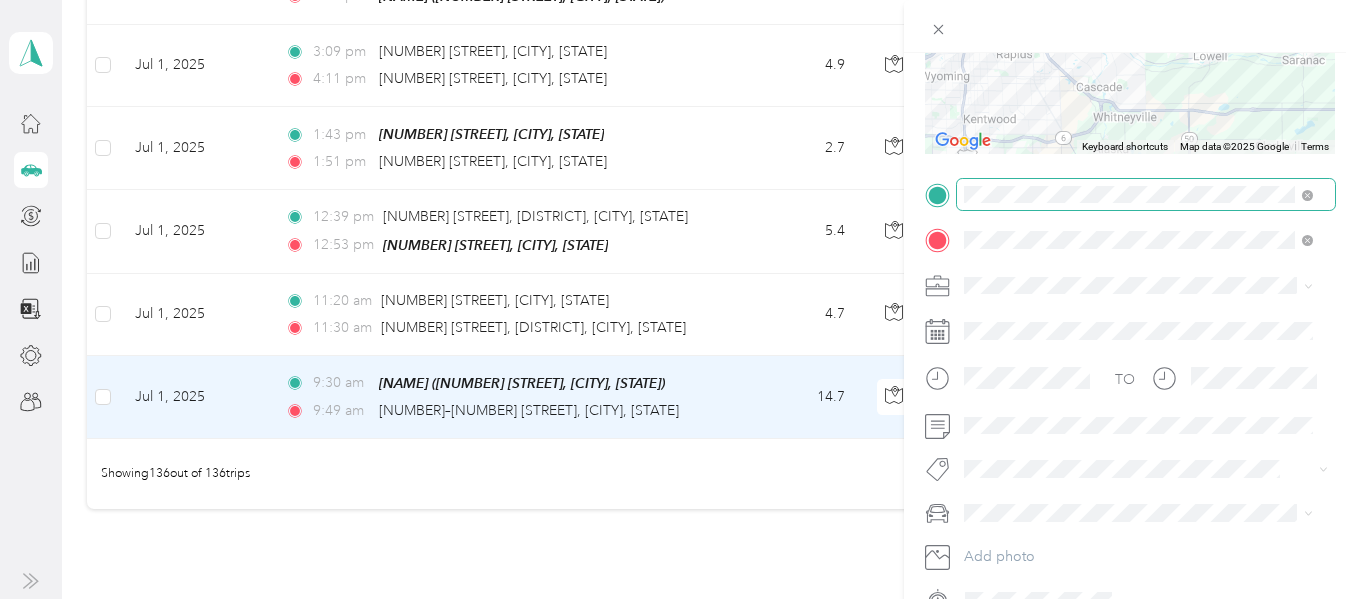 click at bounding box center (1146, 195) 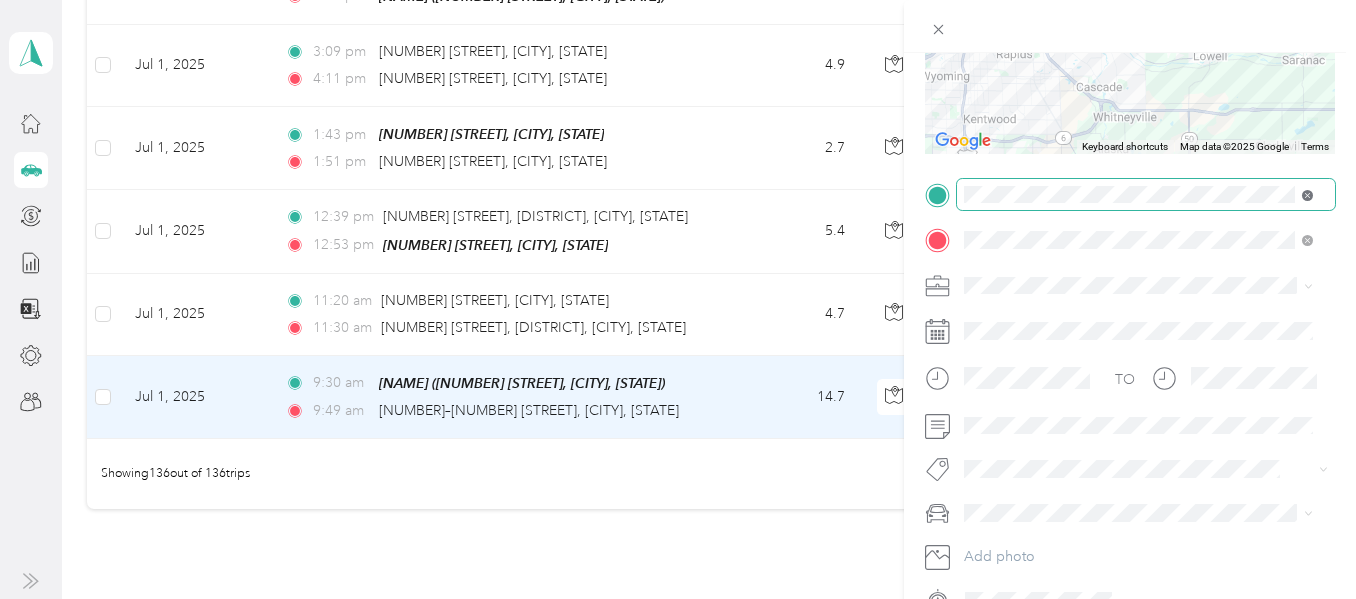 click 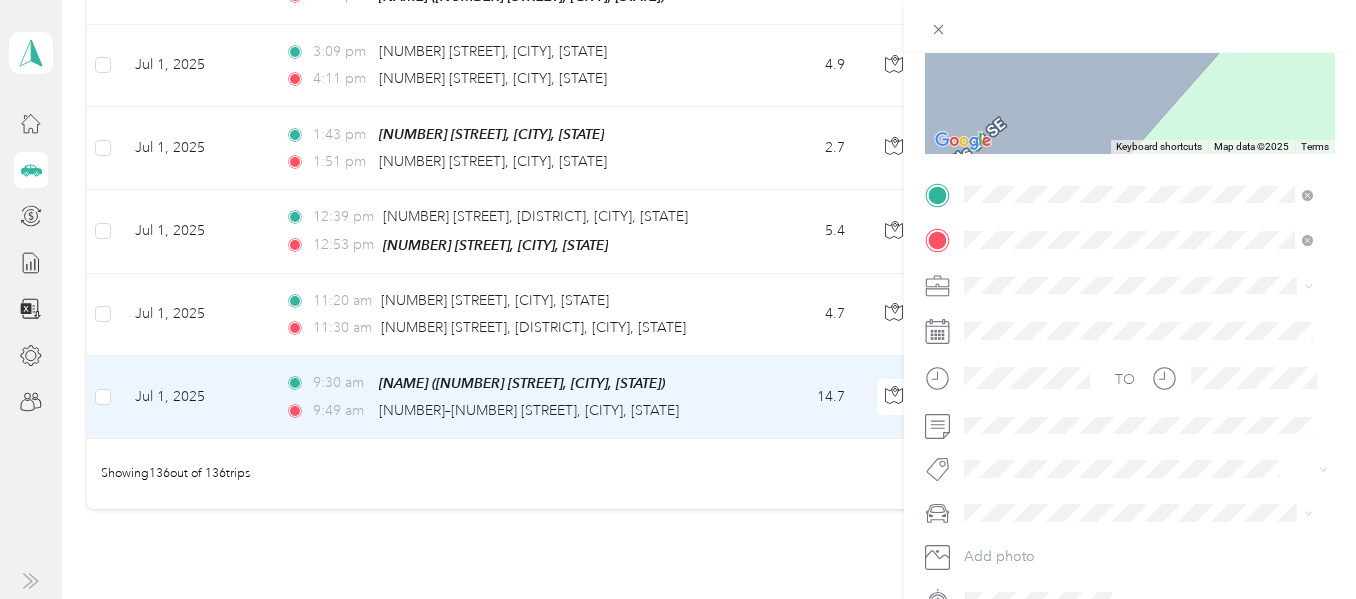 click on "[NUMBER] [STREET], [POSTAL_CODE], [CITY], [STATE], [COUNTRY]" at bounding box center [1148, 307] 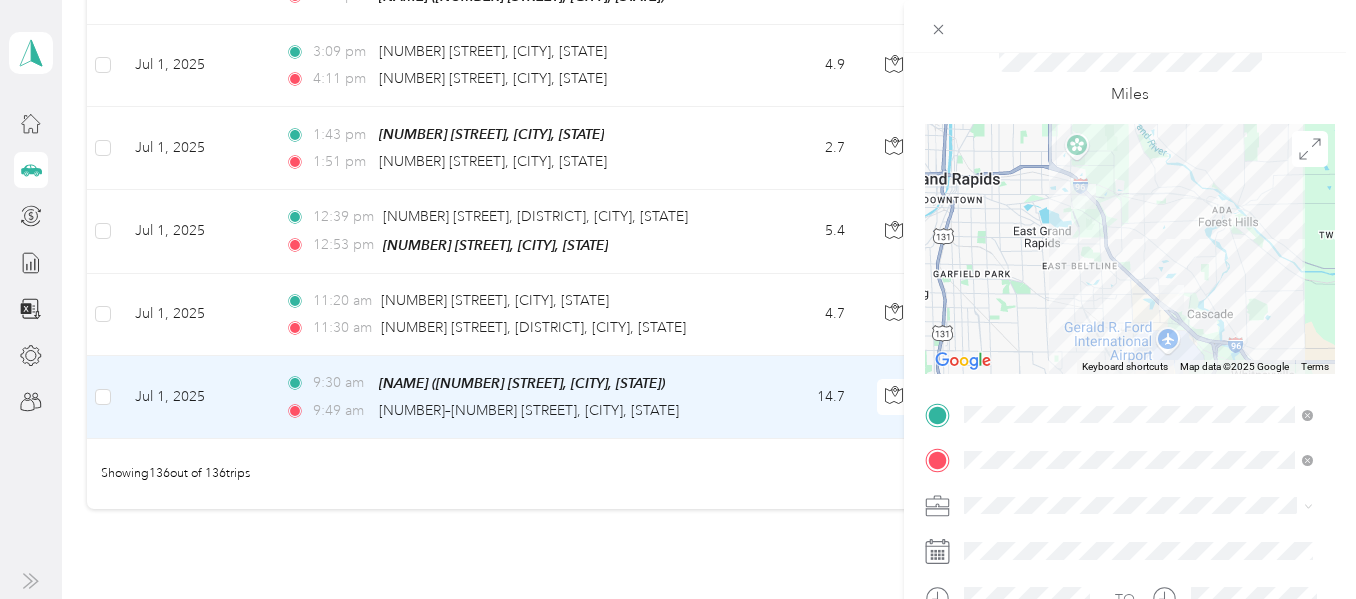 scroll, scrollTop: 0, scrollLeft: 0, axis: both 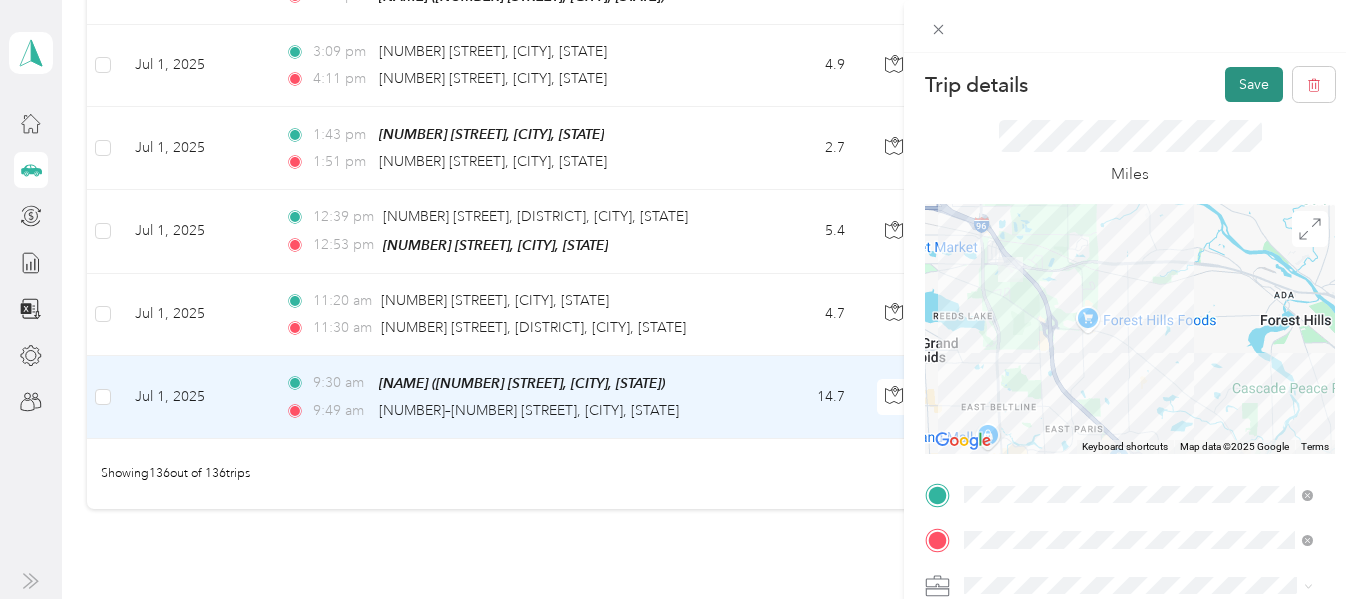 click on "Save" at bounding box center (1254, 84) 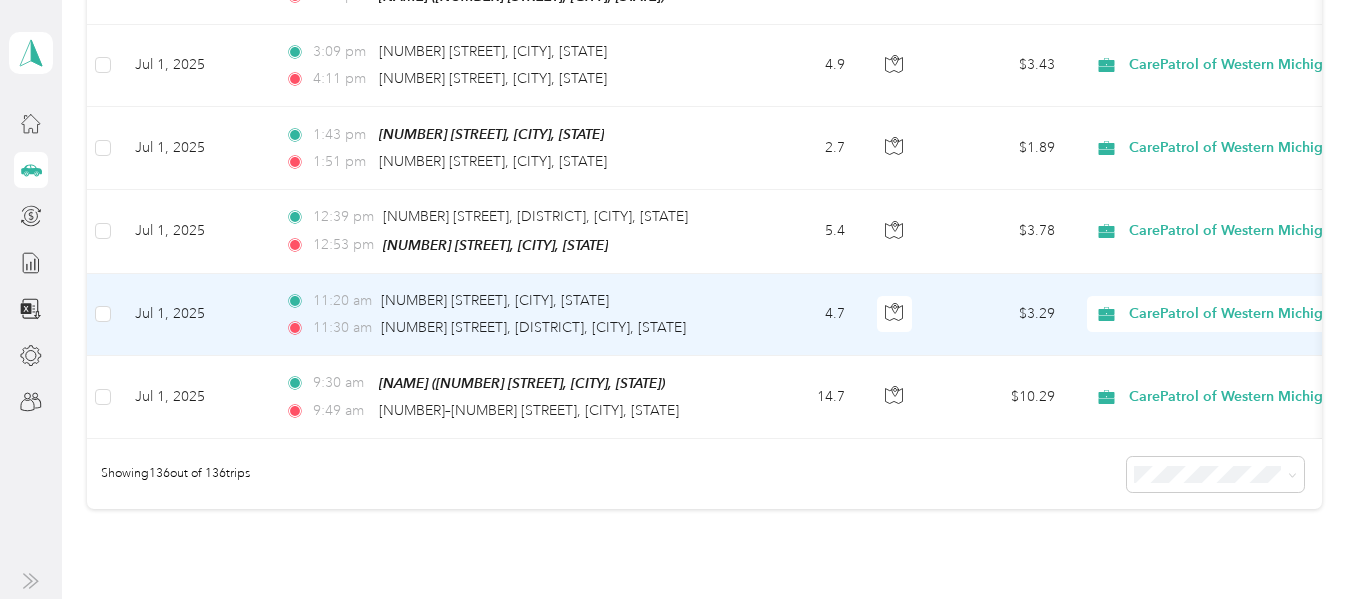 click on "4.7" at bounding box center (795, 315) 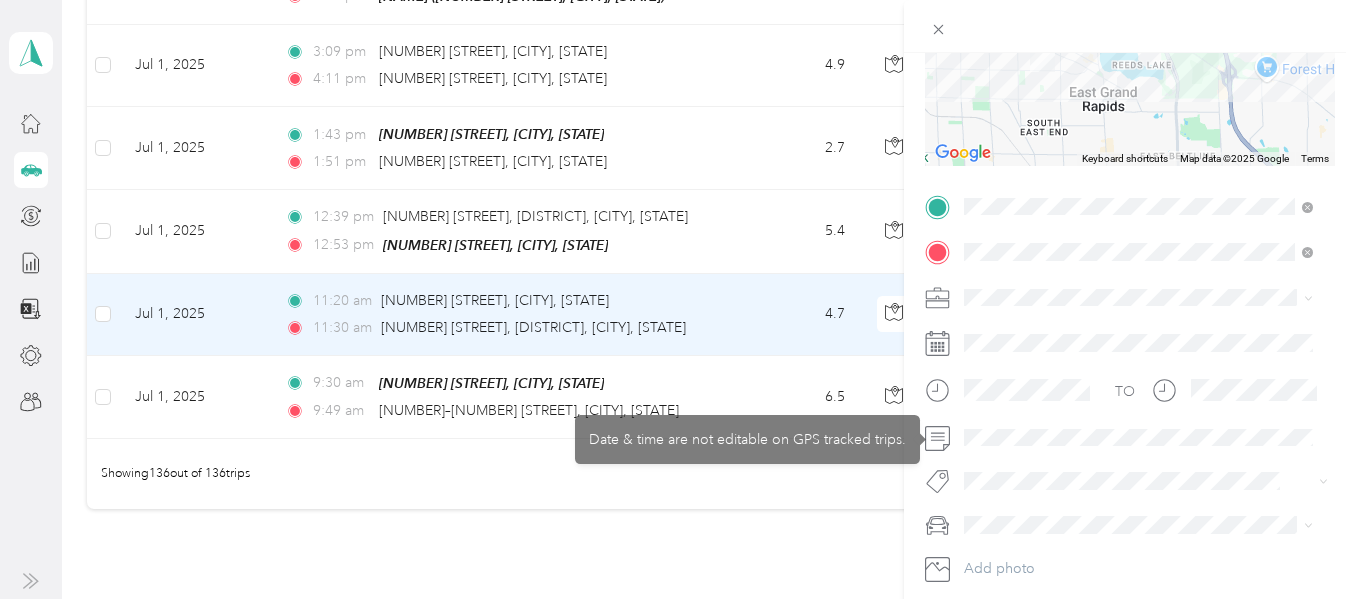 scroll, scrollTop: 300, scrollLeft: 0, axis: vertical 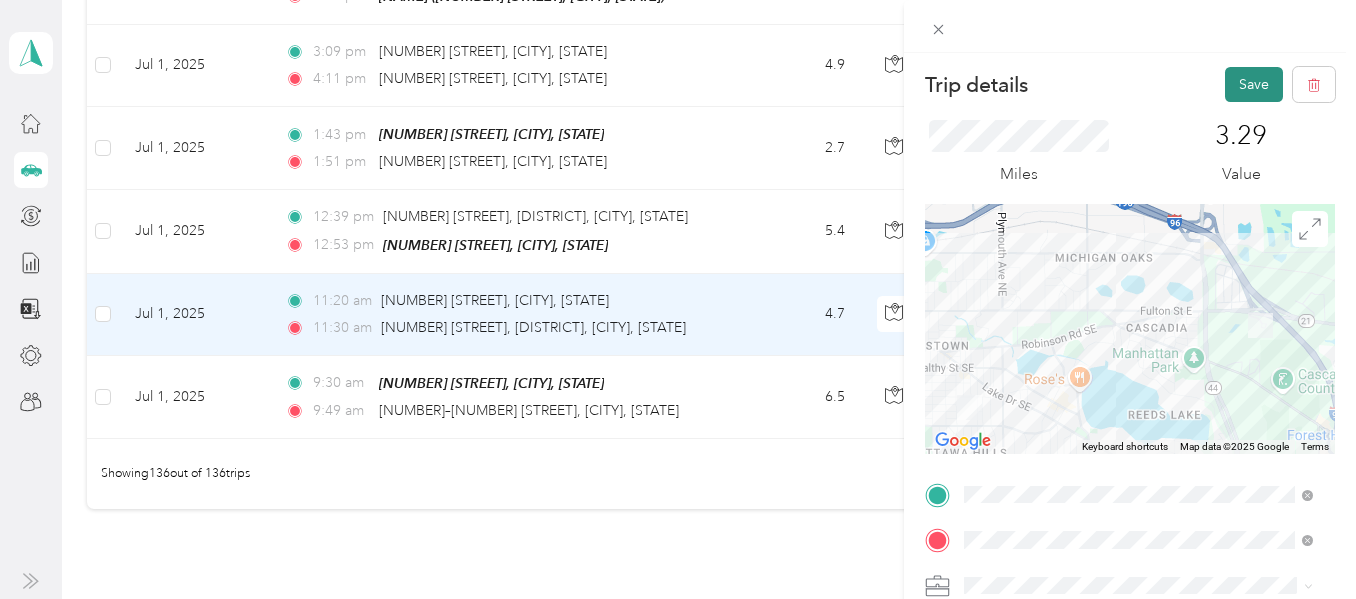 click on "Save" at bounding box center [1254, 84] 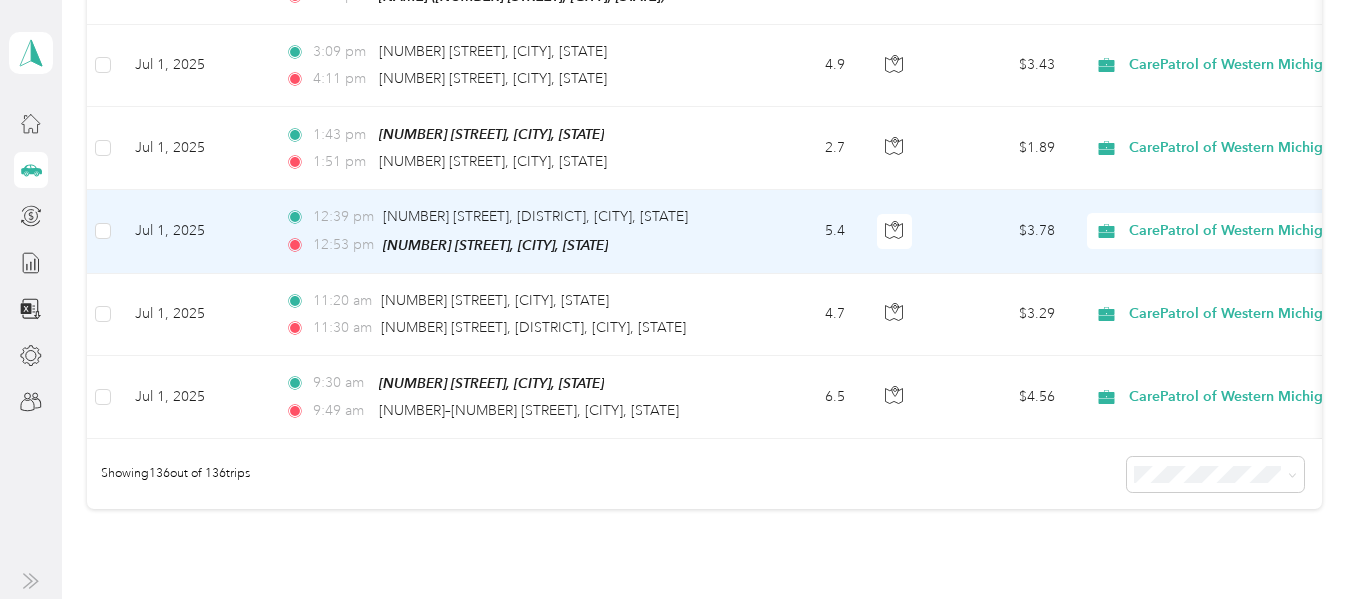 scroll, scrollTop: 11086, scrollLeft: 0, axis: vertical 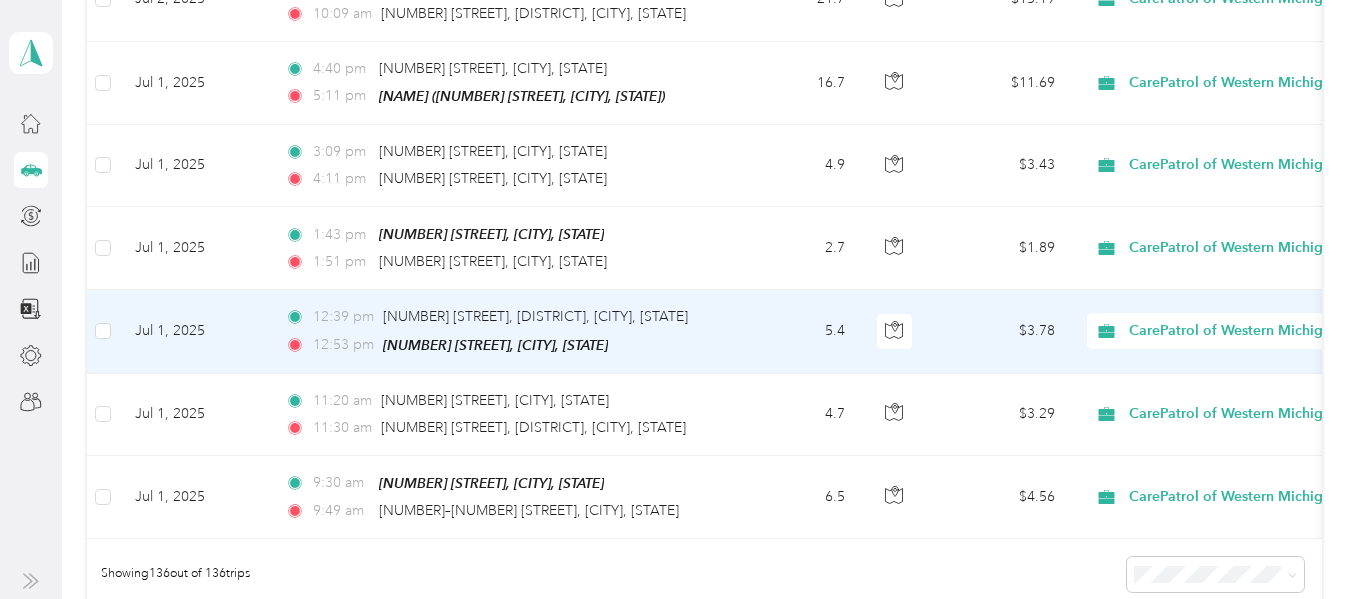 click on "5.4" at bounding box center (795, 331) 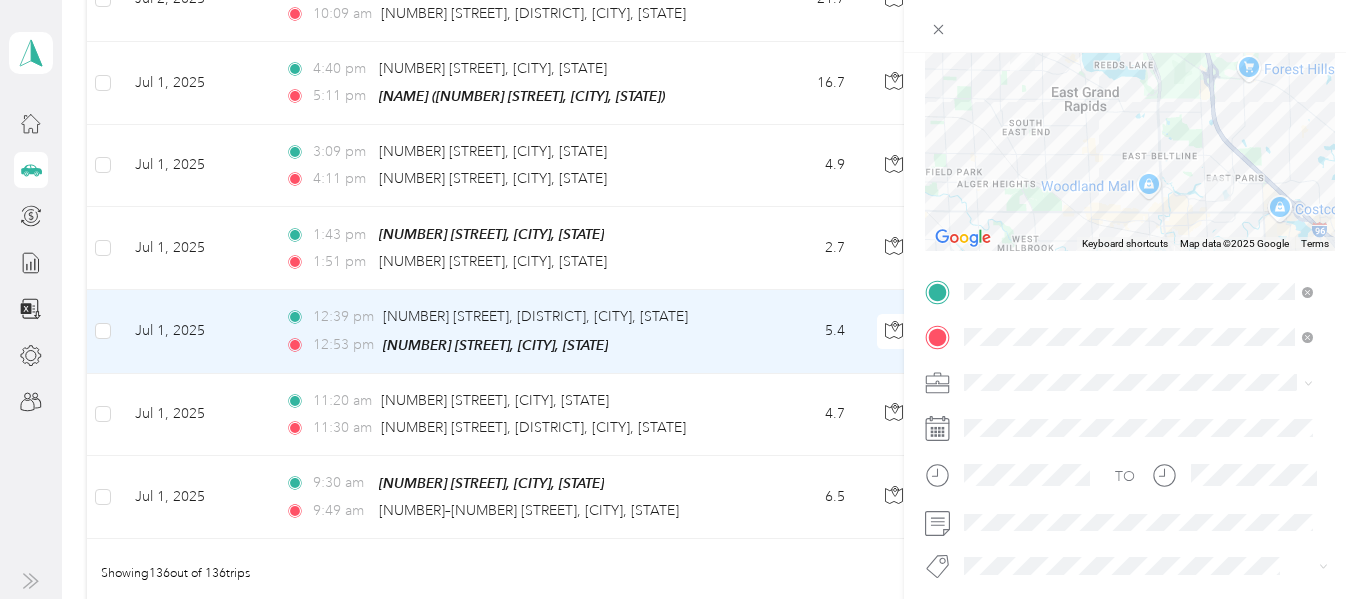 scroll, scrollTop: 405, scrollLeft: 0, axis: vertical 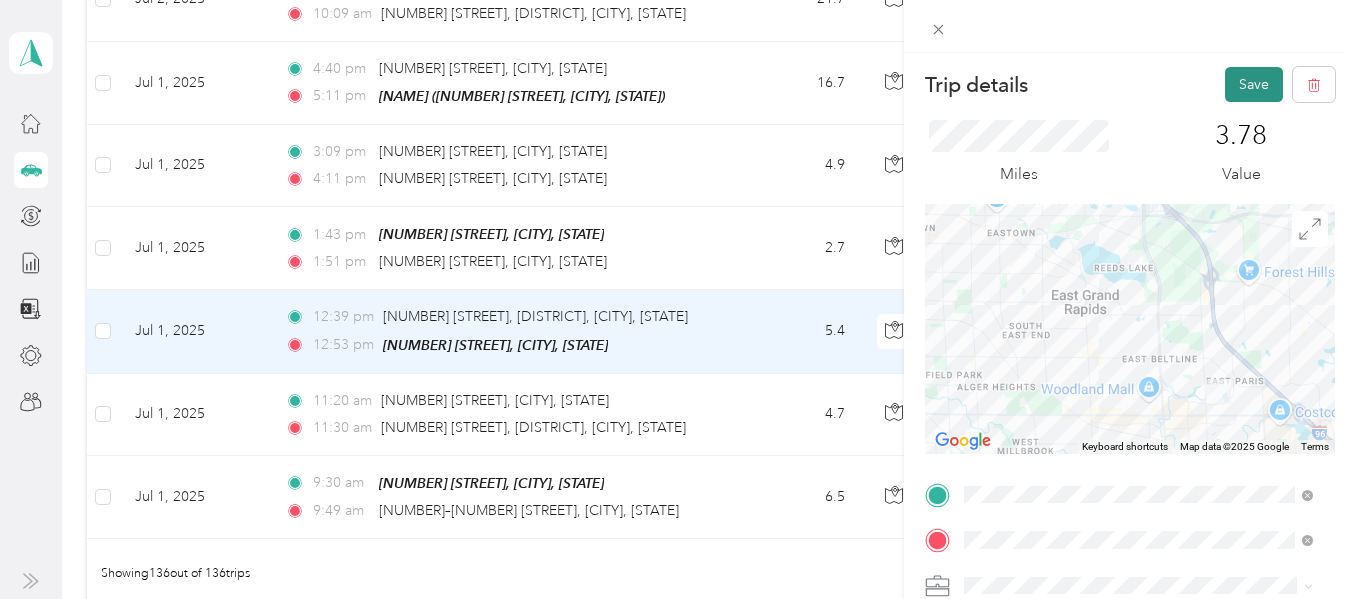 click on "Save" at bounding box center (1254, 84) 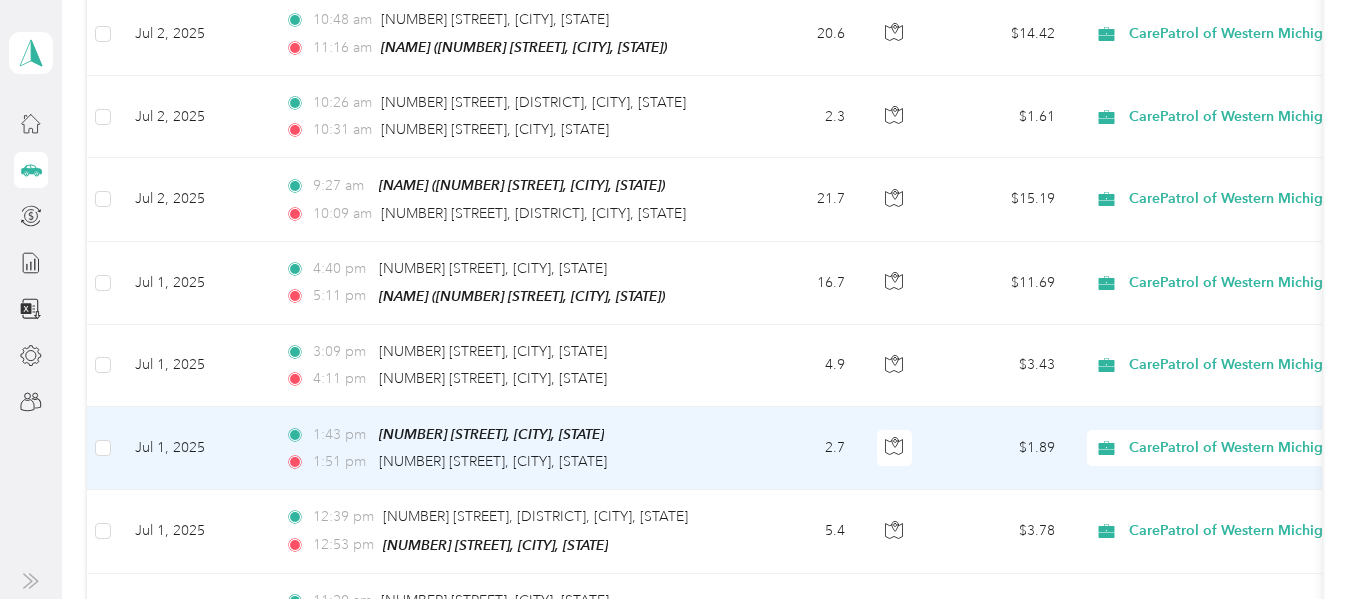 scroll, scrollTop: 10986, scrollLeft: 0, axis: vertical 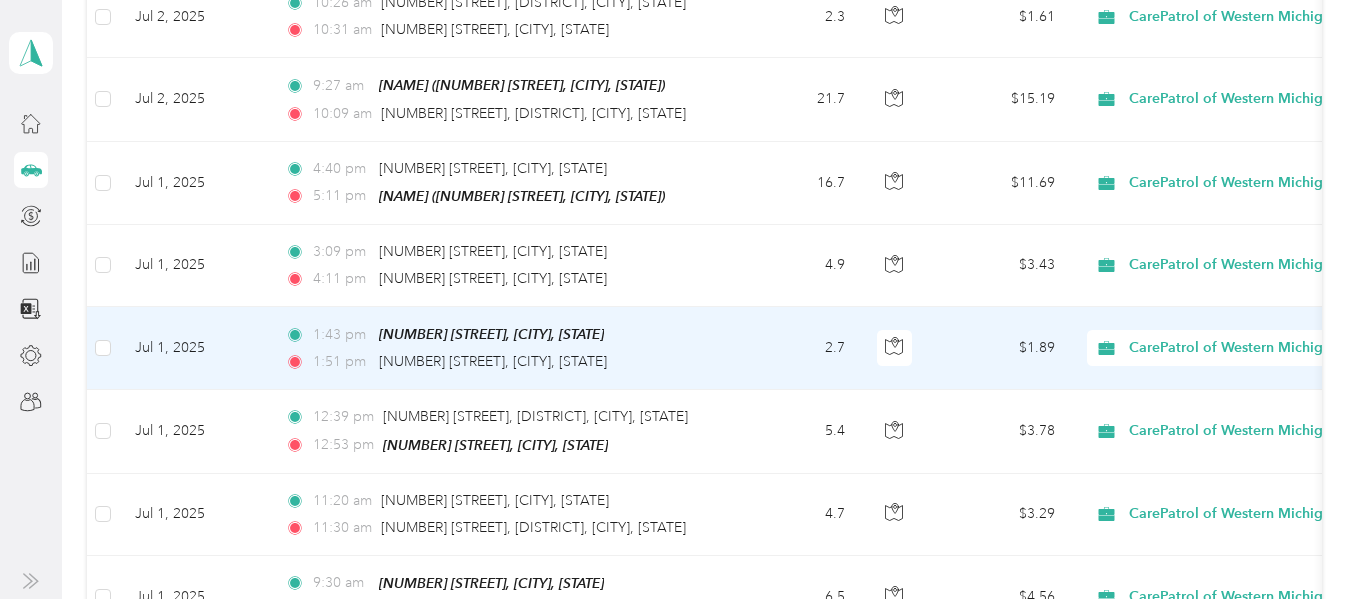 click on "2.7" at bounding box center [795, 348] 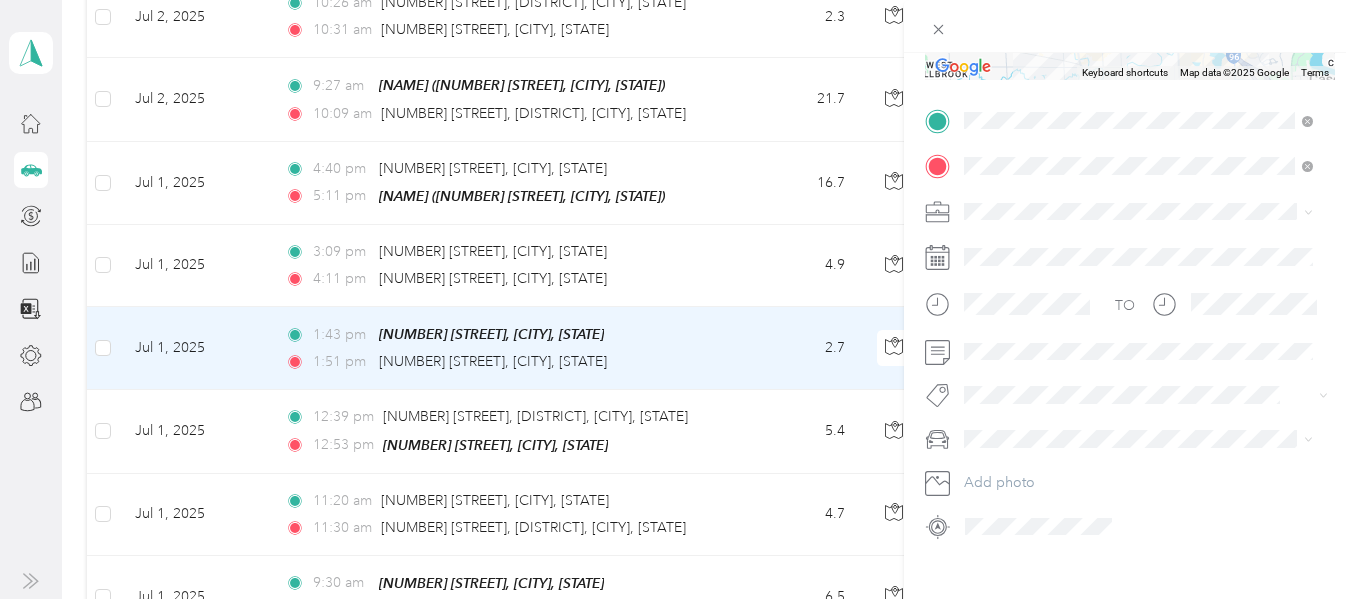 scroll, scrollTop: 405, scrollLeft: 0, axis: vertical 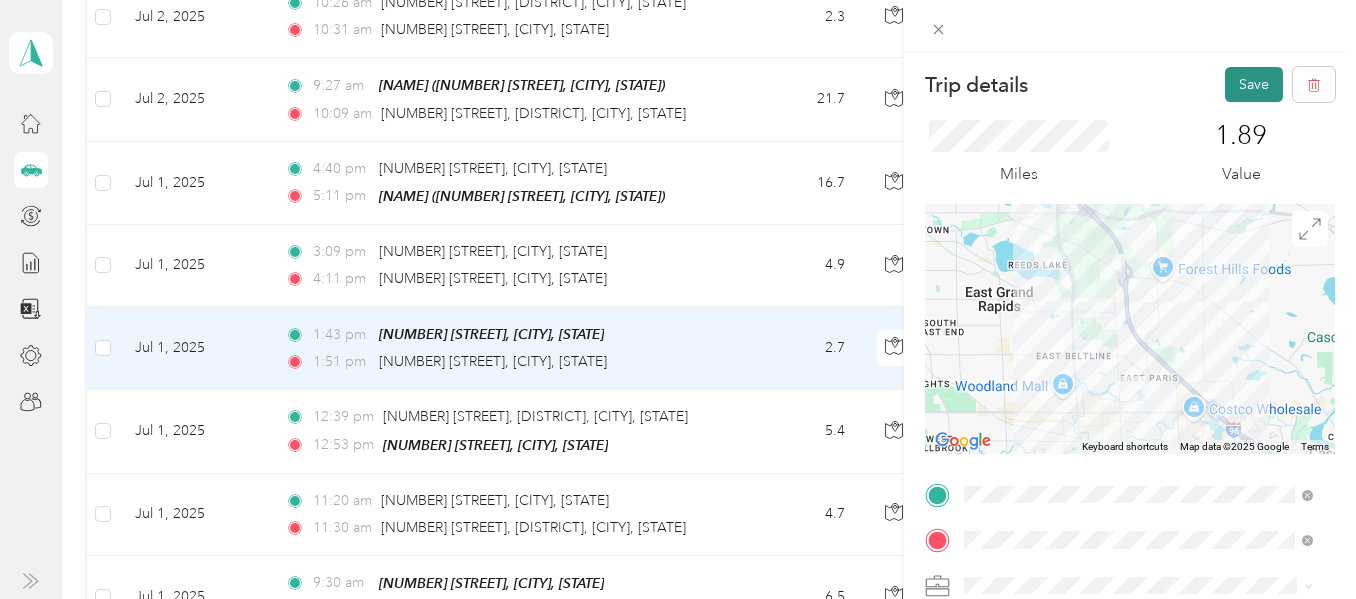 click on "Save" at bounding box center [1254, 84] 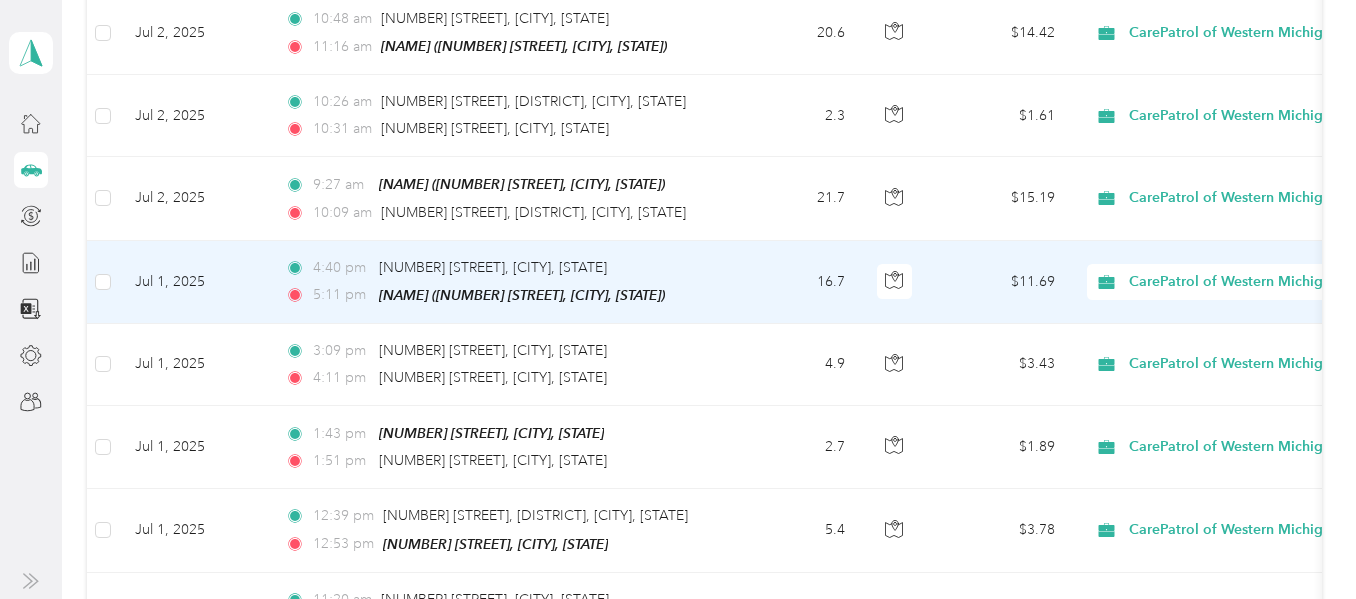 scroll, scrollTop: 10886, scrollLeft: 0, axis: vertical 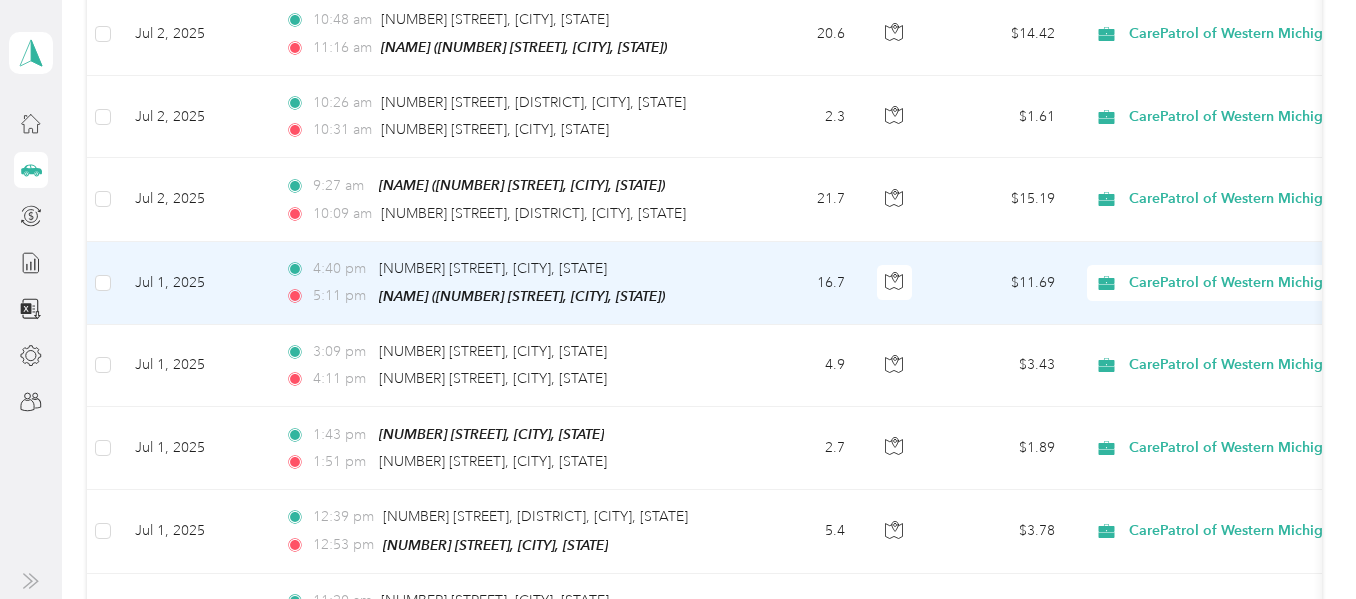 drag, startPoint x: 720, startPoint y: 182, endPoint x: 673, endPoint y: 179, distance: 47.095646 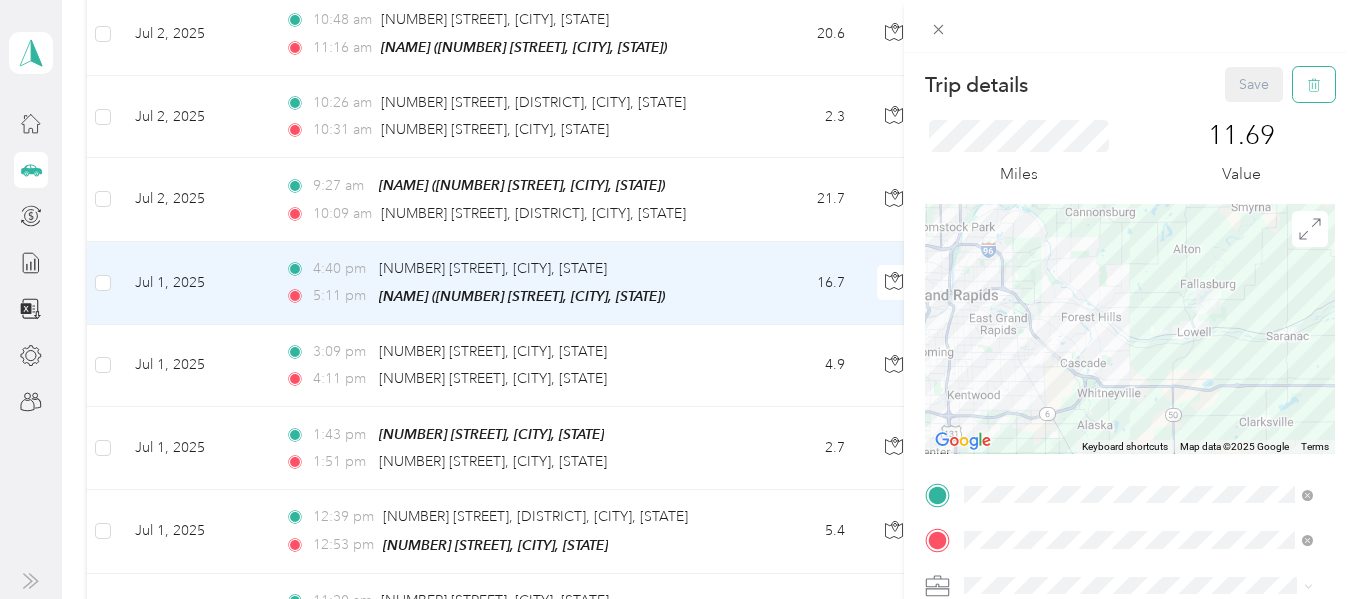 click 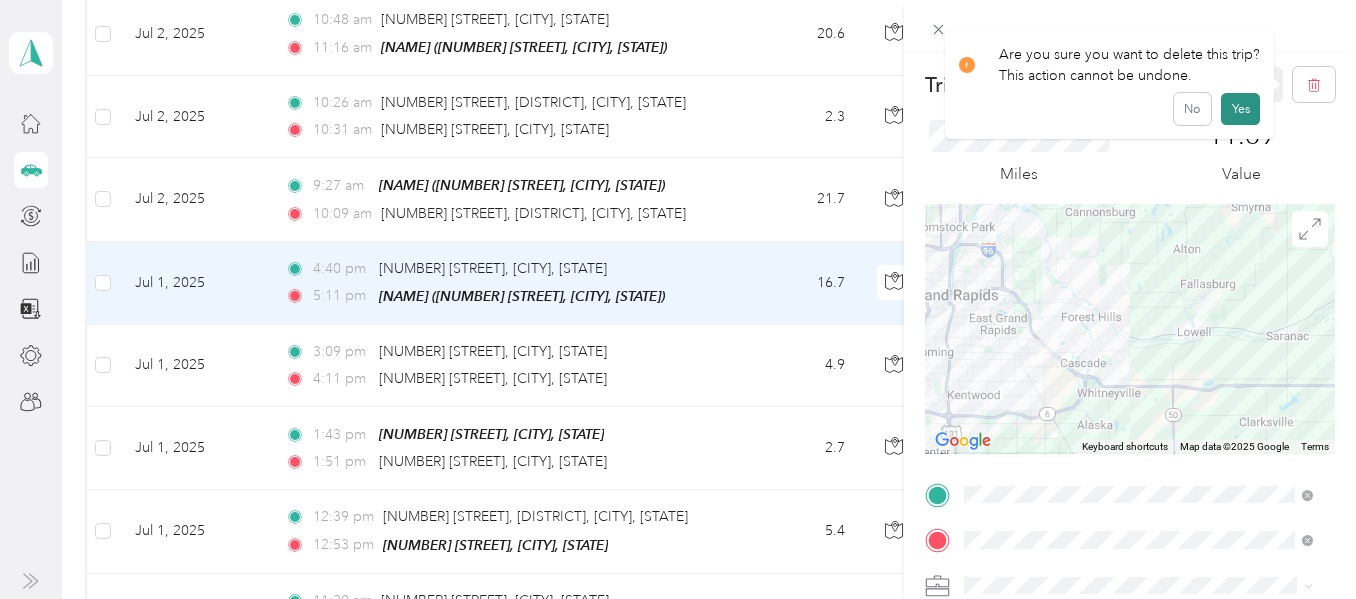 click on "Yes" at bounding box center (1240, 109) 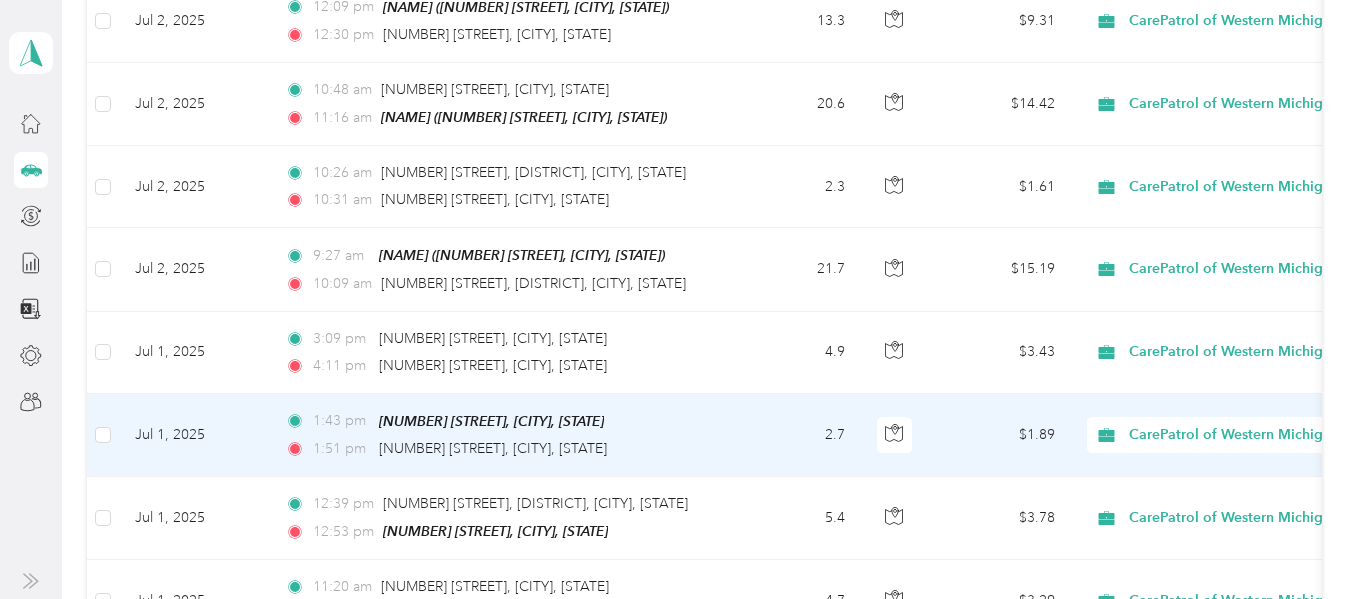 scroll, scrollTop: 10786, scrollLeft: 0, axis: vertical 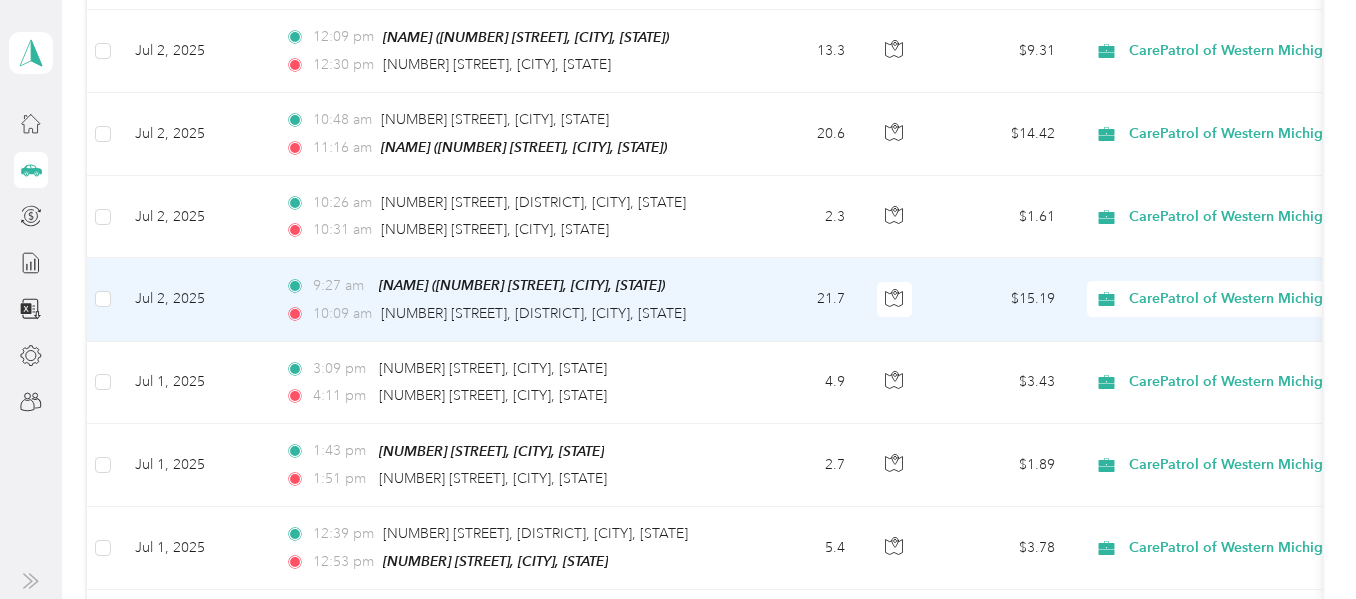 click on "21.7" at bounding box center [795, 299] 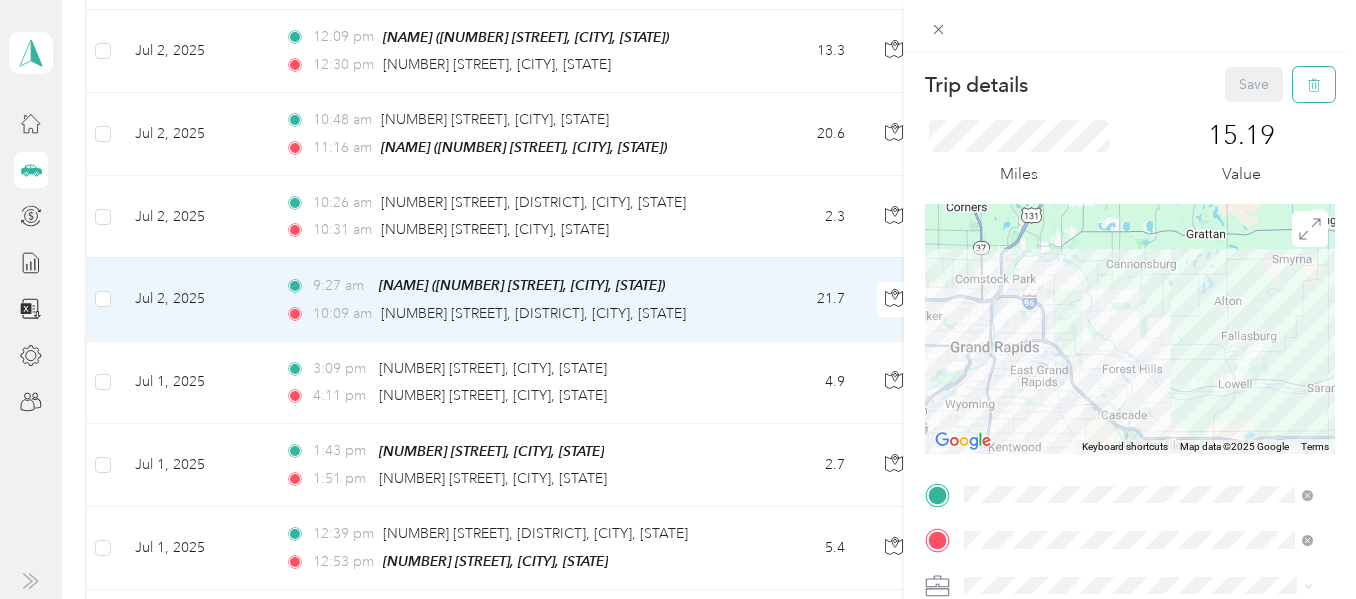 click 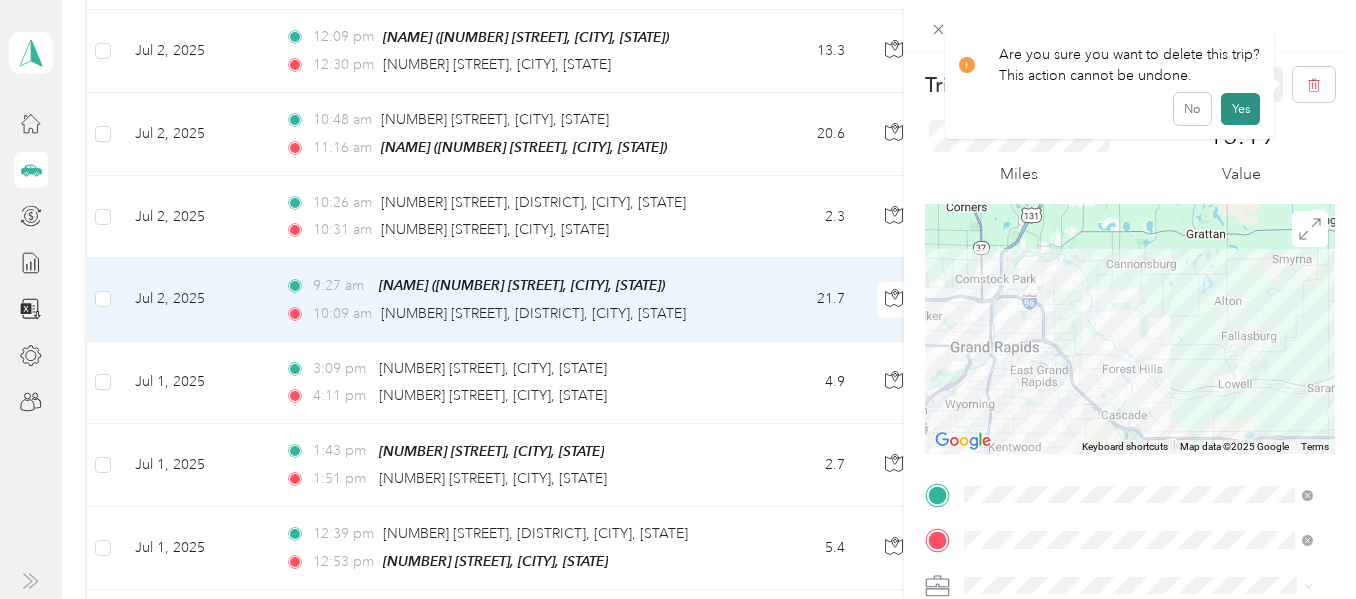 click on "Yes" at bounding box center (1240, 109) 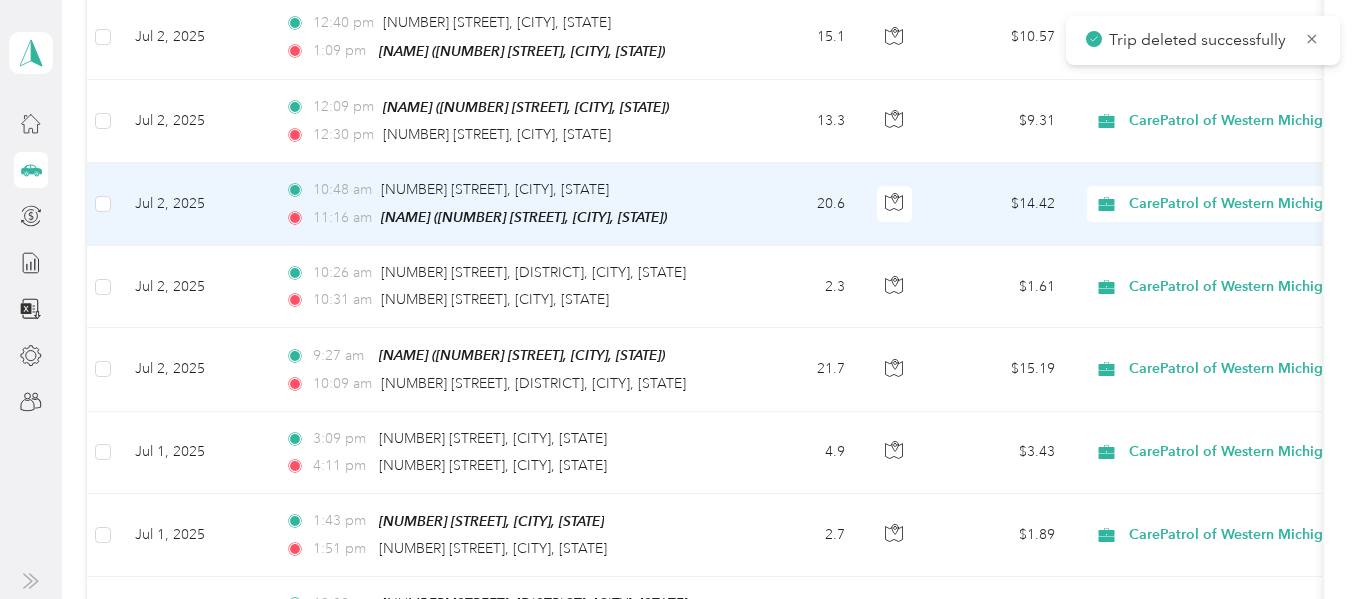 scroll, scrollTop: 10686, scrollLeft: 0, axis: vertical 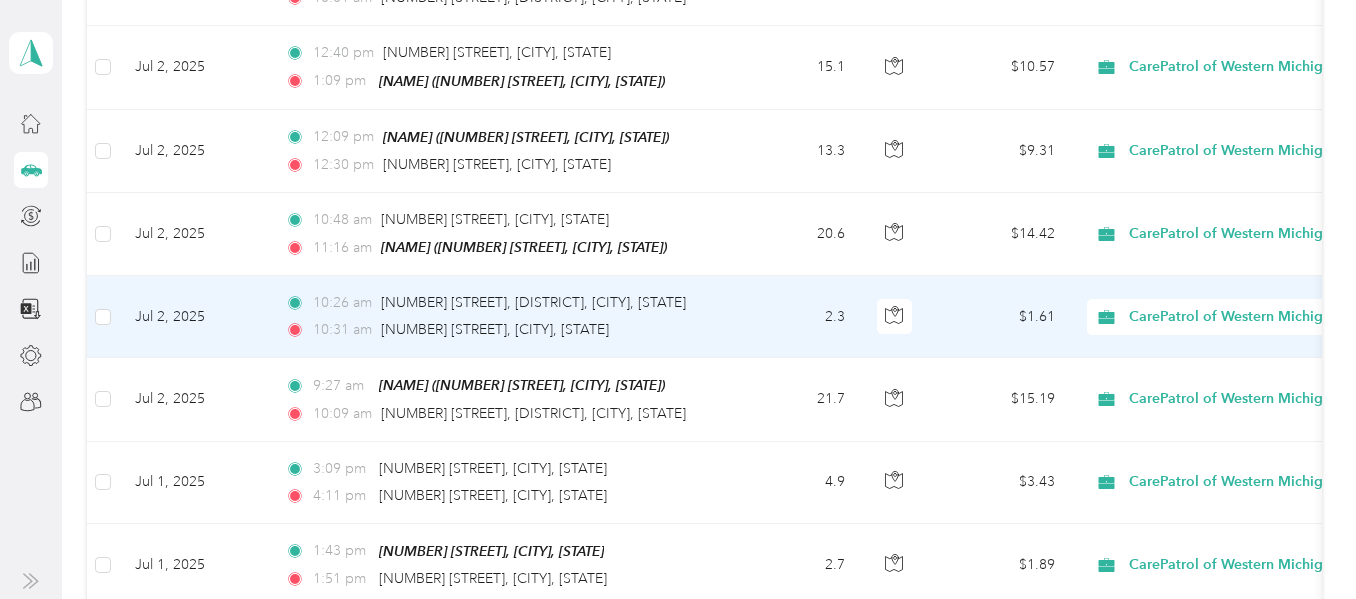 click on "2.3" at bounding box center (795, 317) 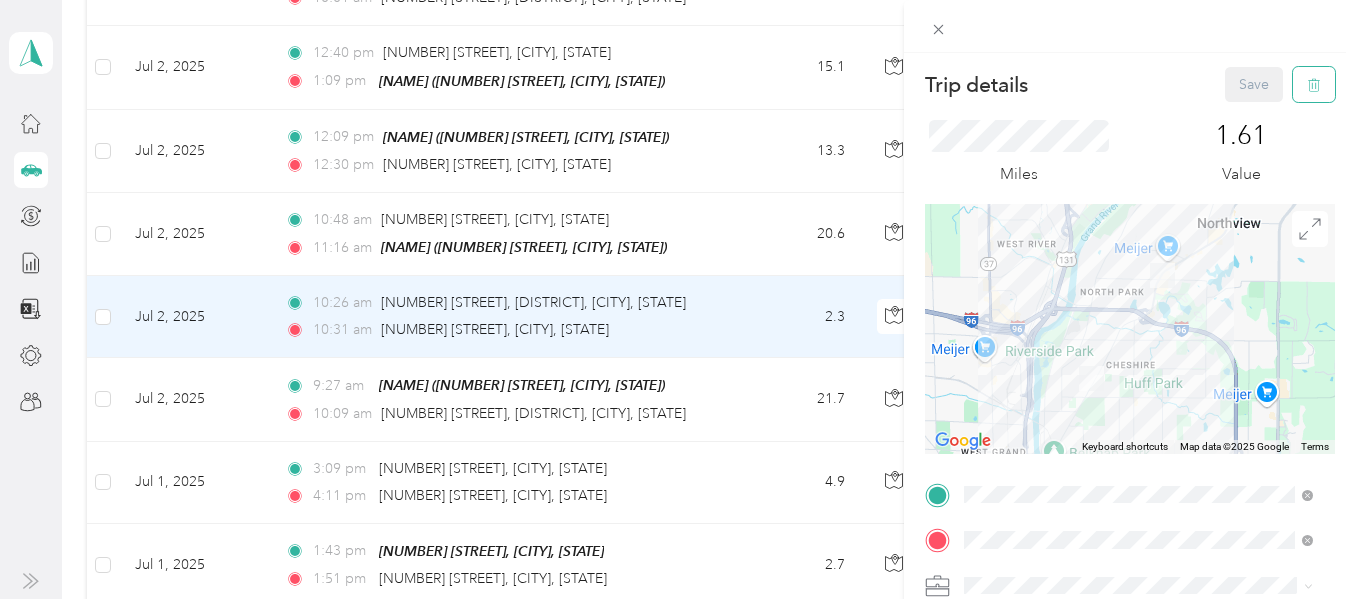 click at bounding box center [1314, 84] 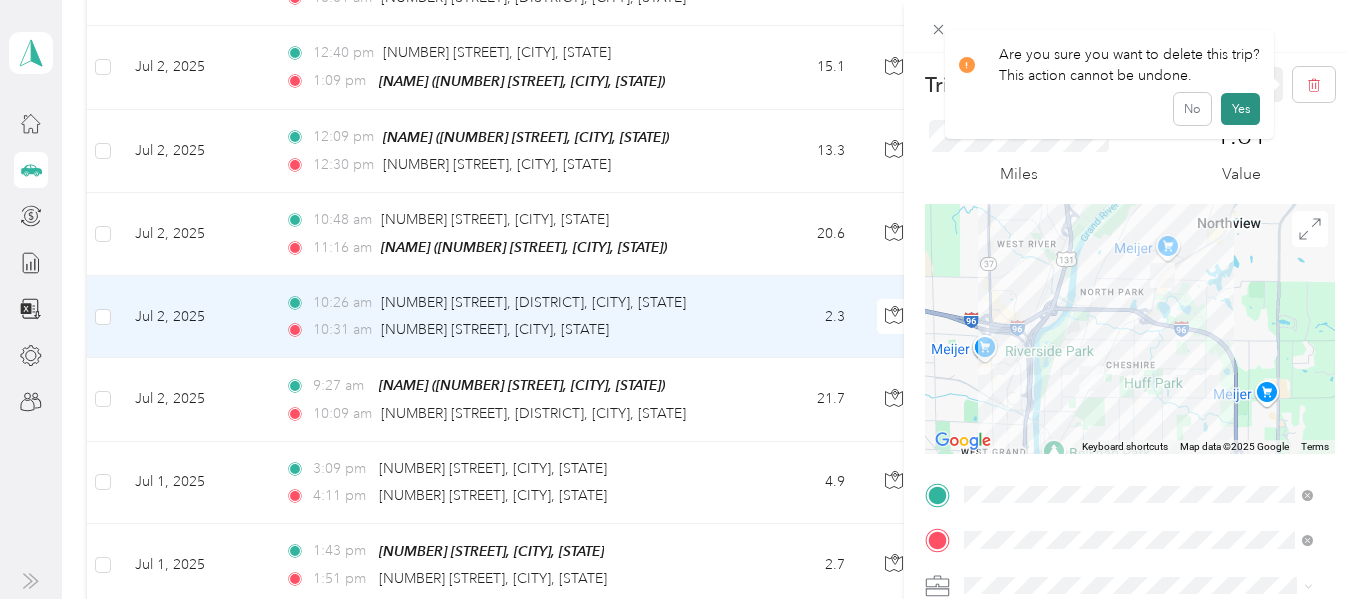 click on "Yes" at bounding box center (1240, 109) 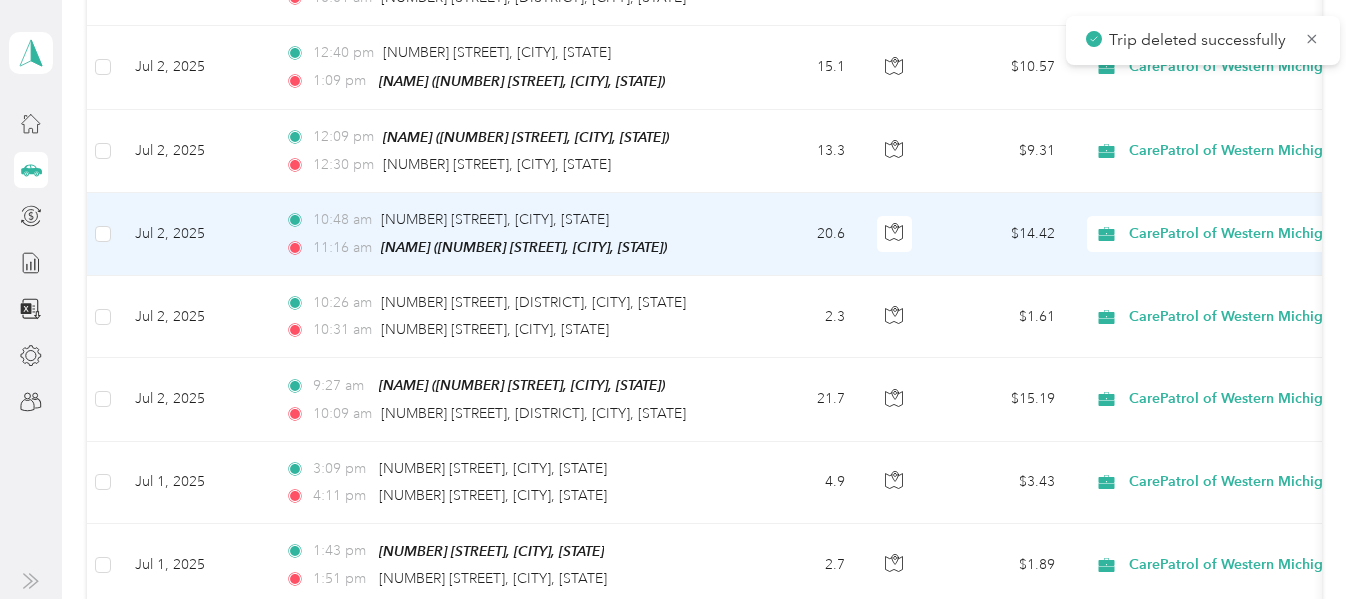 click on "20.6" at bounding box center (795, 234) 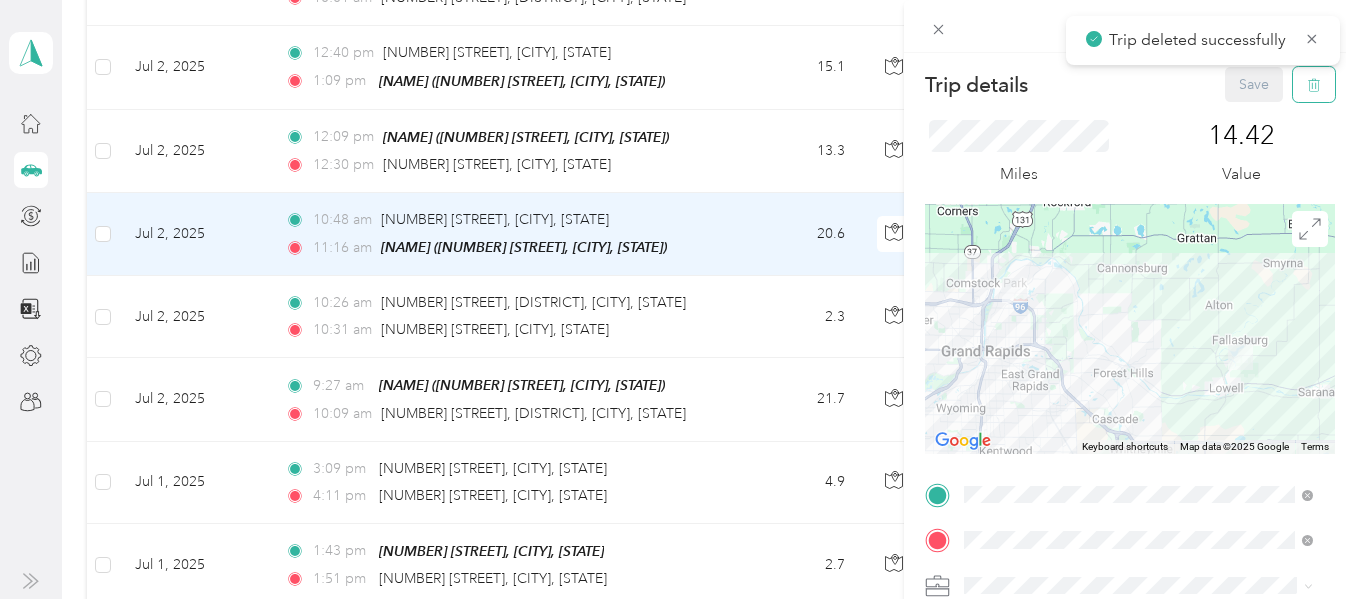 click 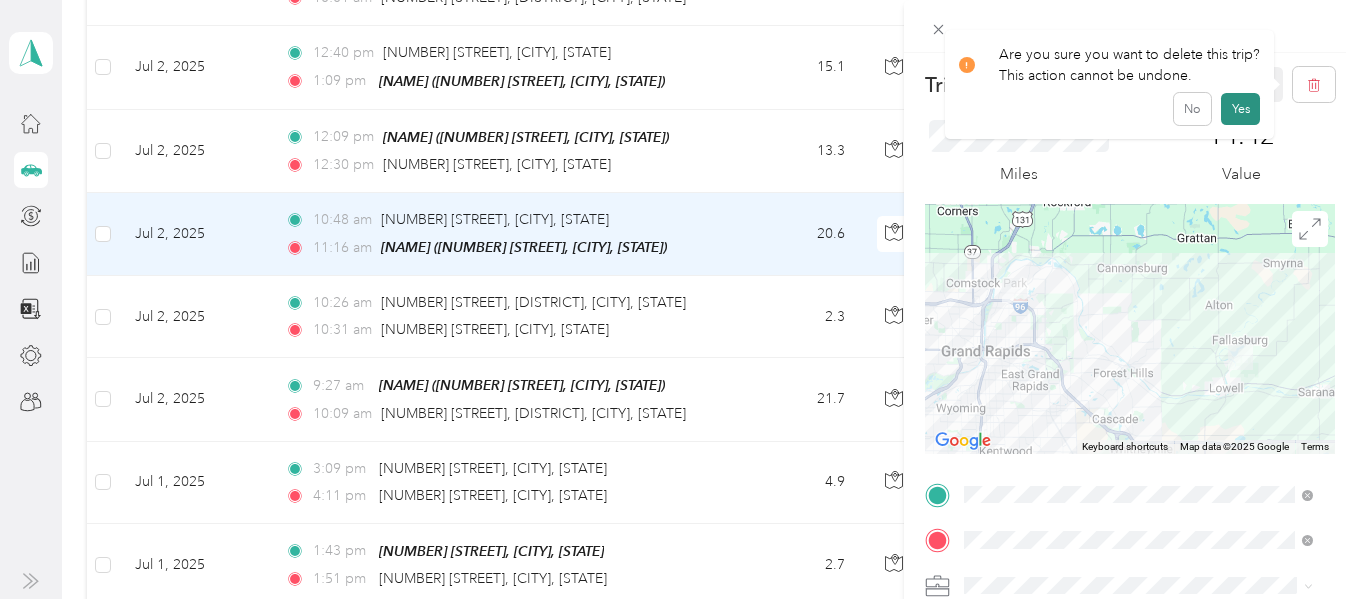 click on "Yes" at bounding box center [1240, 109] 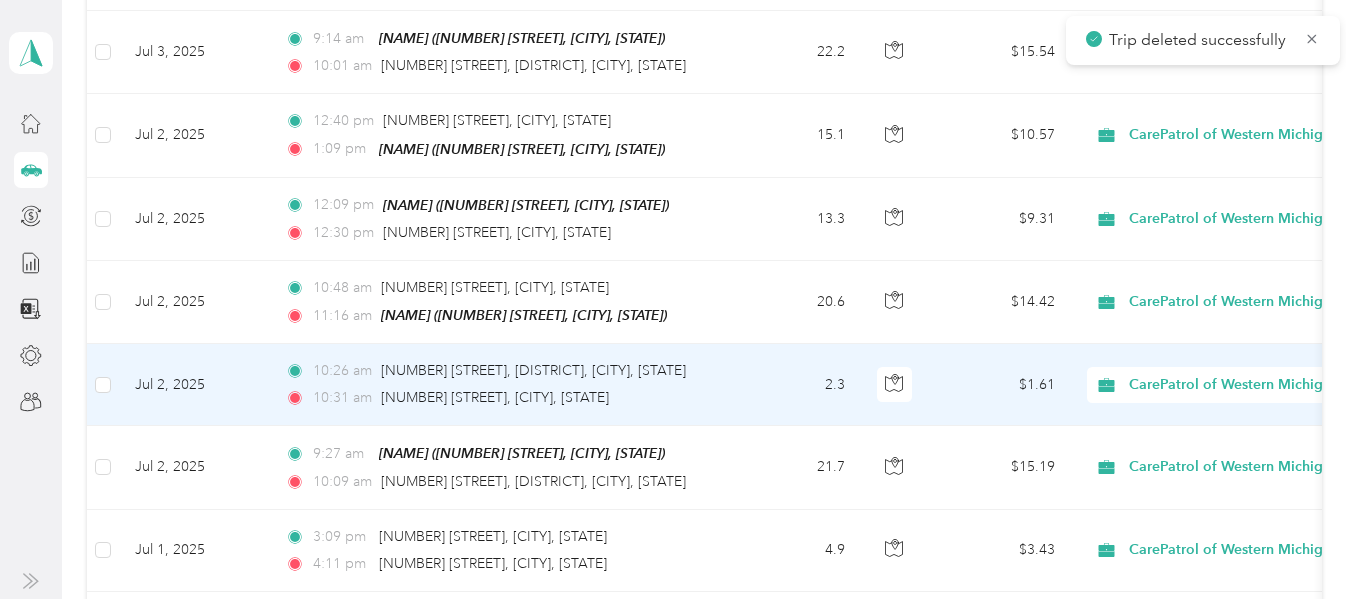 scroll, scrollTop: 10586, scrollLeft: 0, axis: vertical 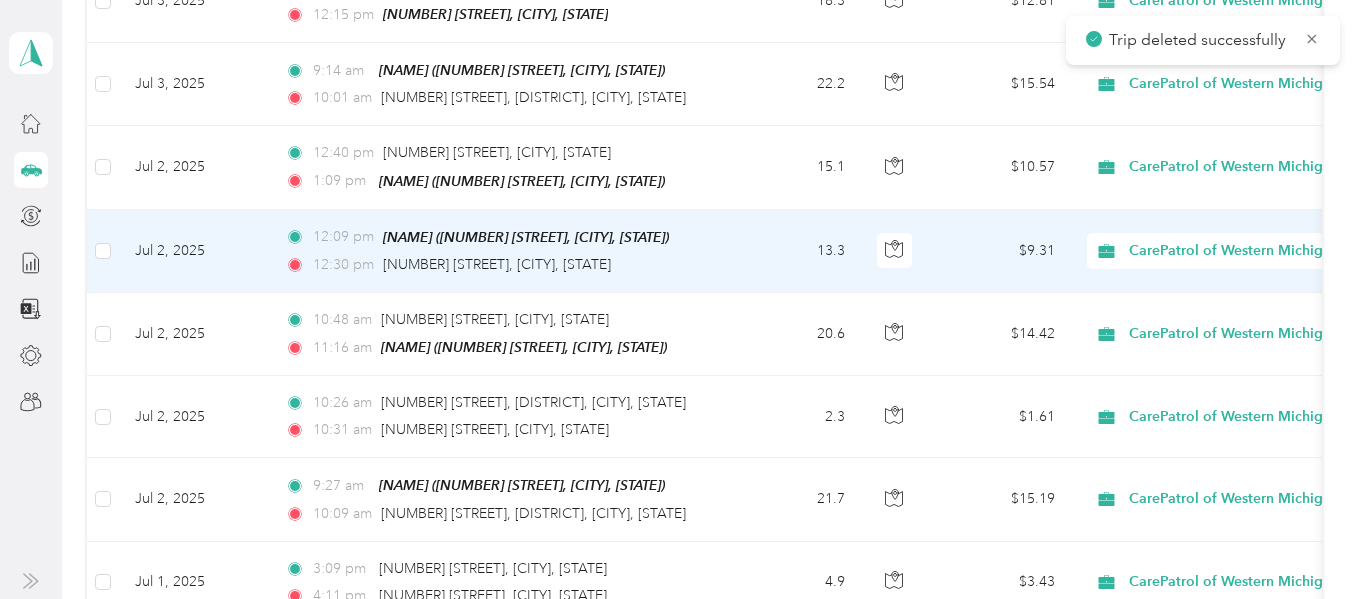 click on "13.3" at bounding box center (795, 251) 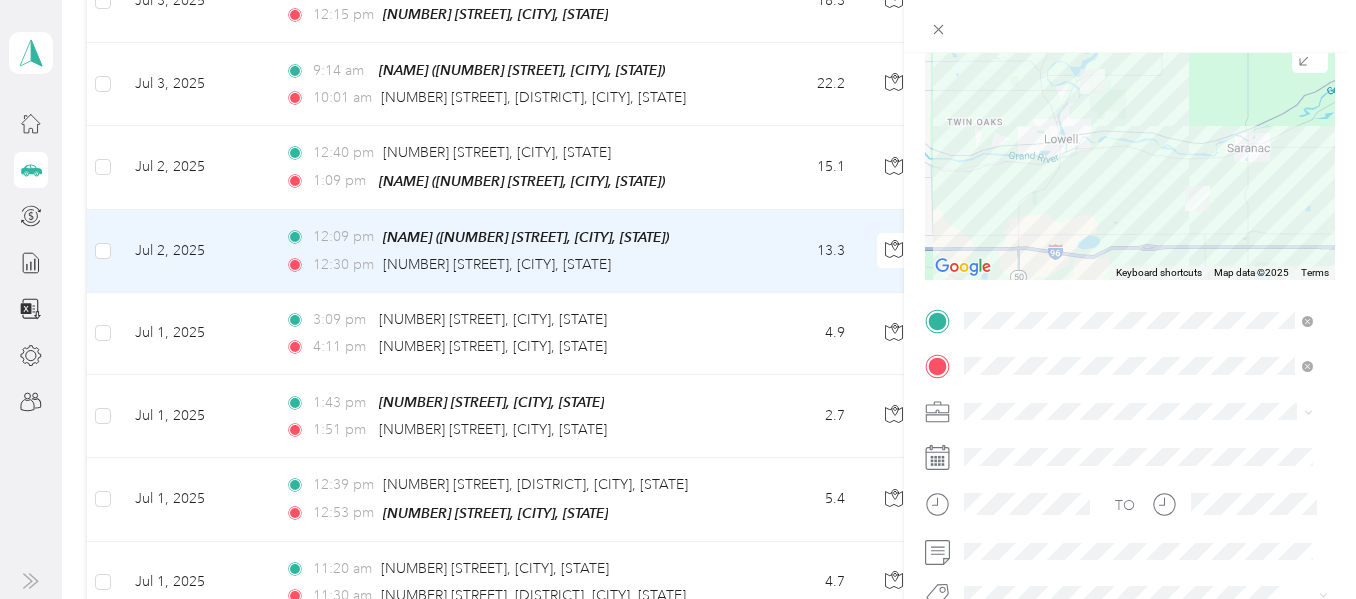 scroll, scrollTop: 186, scrollLeft: 0, axis: vertical 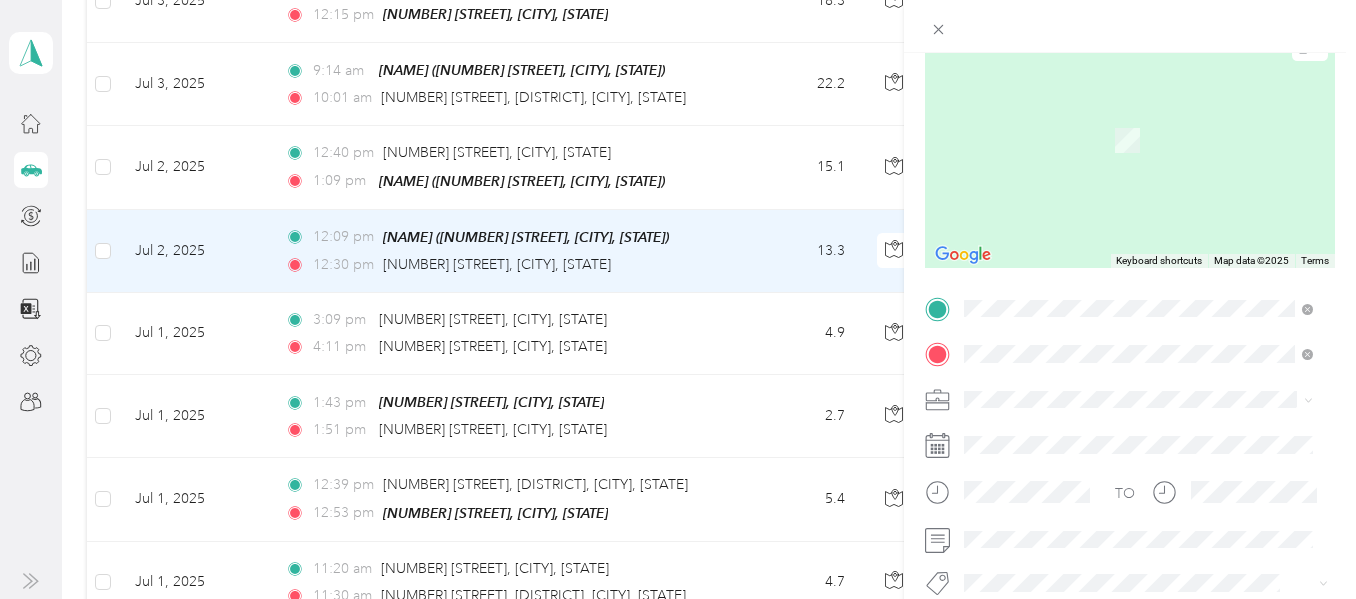 click on "[NUMBER] [STREET], [POSTAL_CODE], [CITY], [STATE], [COUNTRY]" at bounding box center (1148, 421) 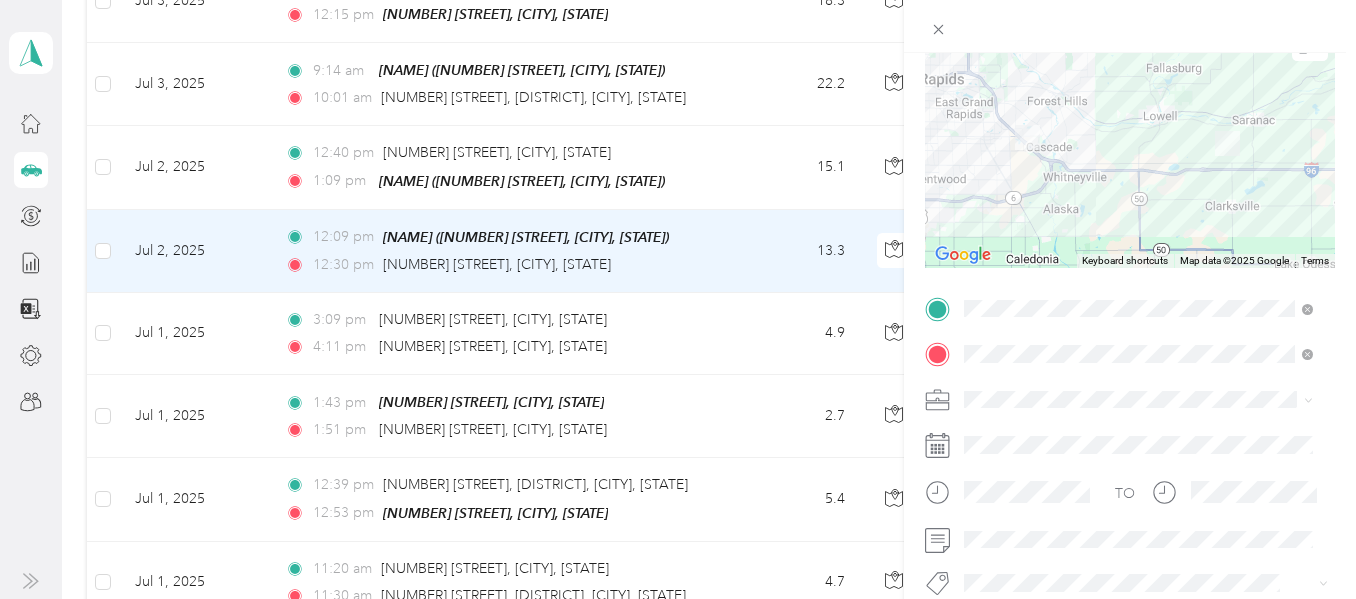 scroll, scrollTop: 0, scrollLeft: 0, axis: both 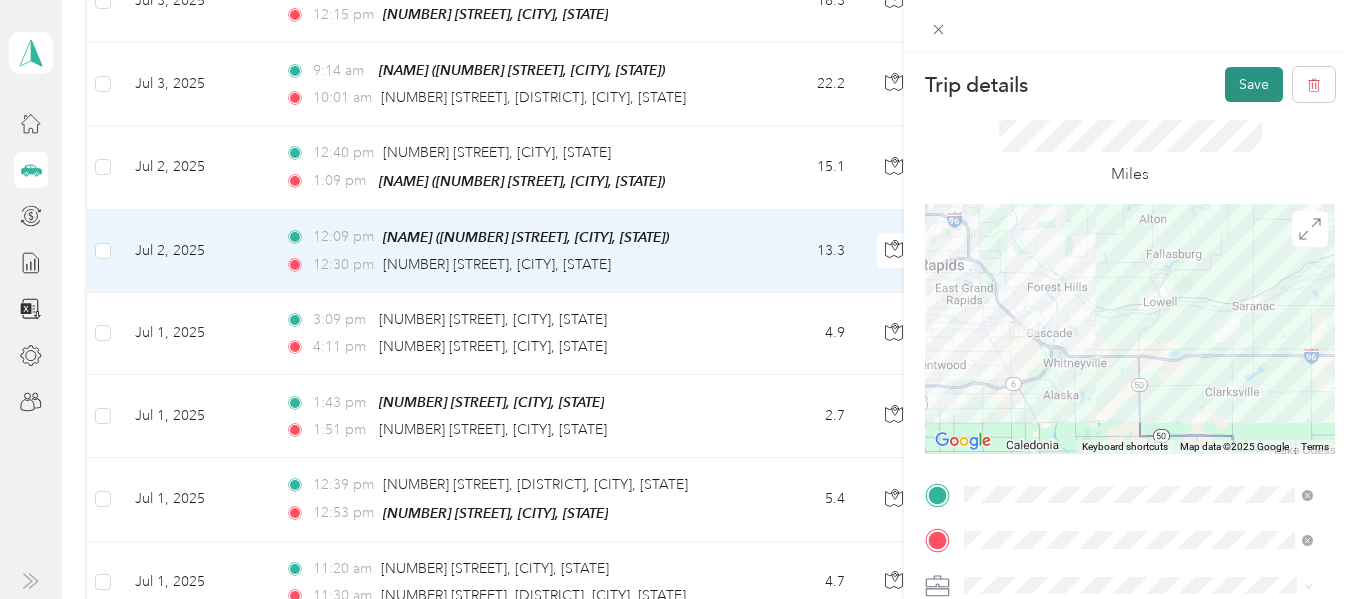 click on "Save" at bounding box center [1254, 84] 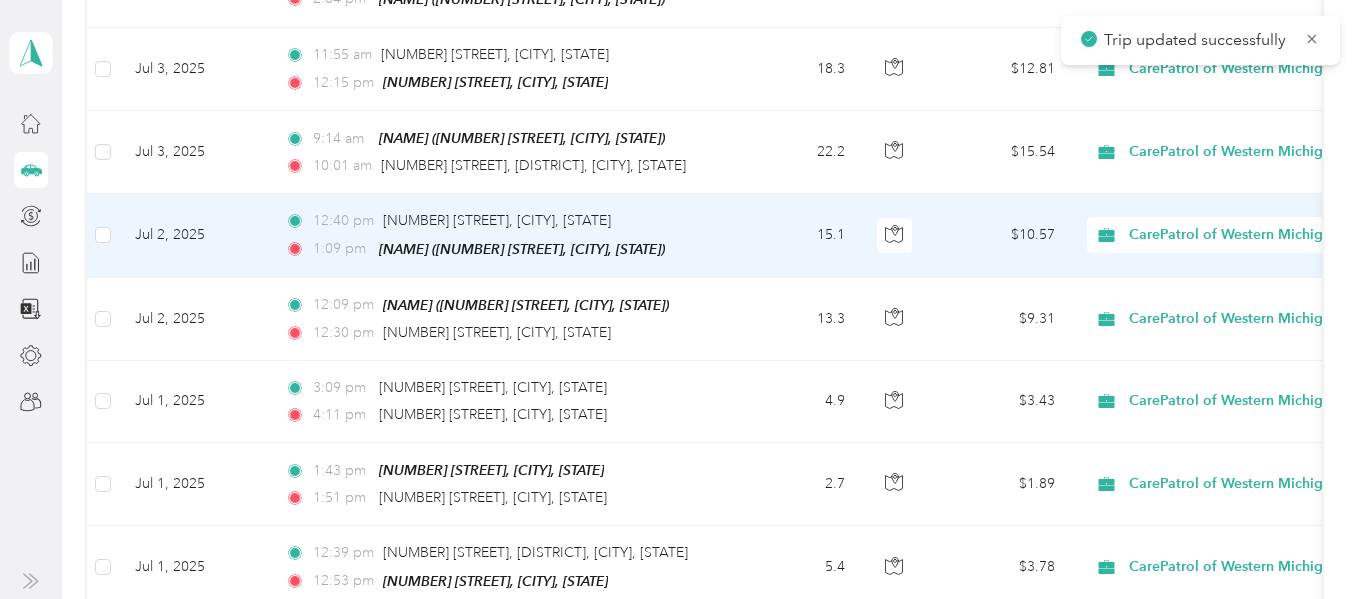 scroll, scrollTop: 10486, scrollLeft: 0, axis: vertical 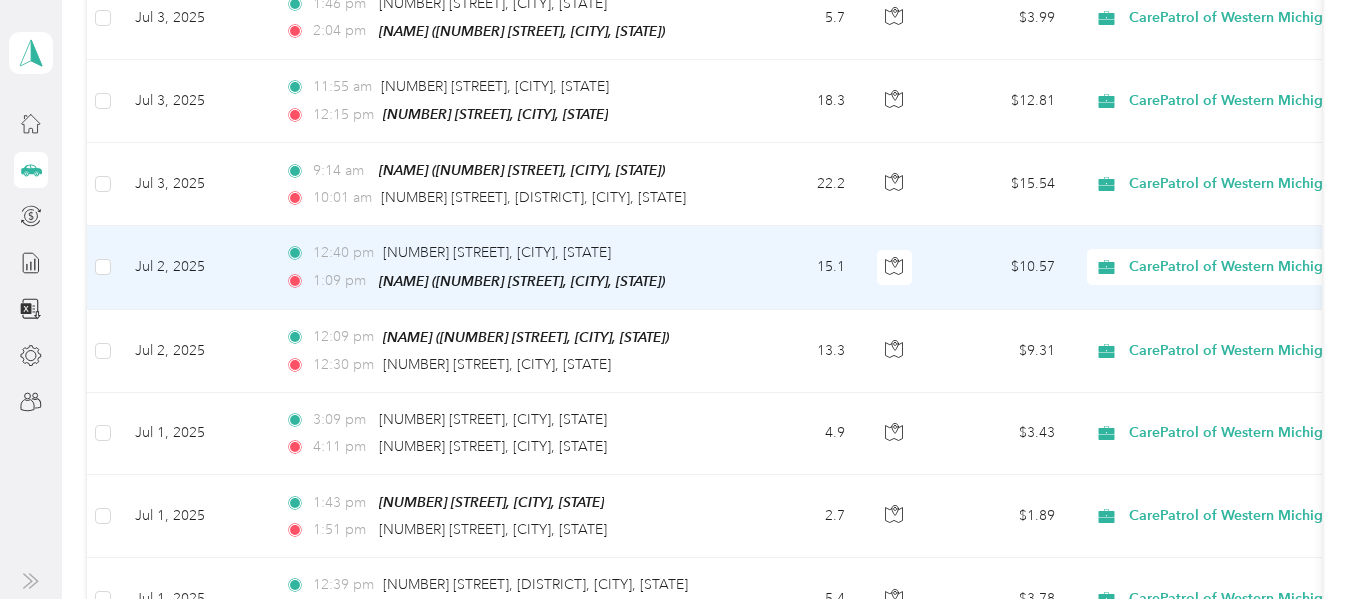 click on "15.1" at bounding box center [795, 267] 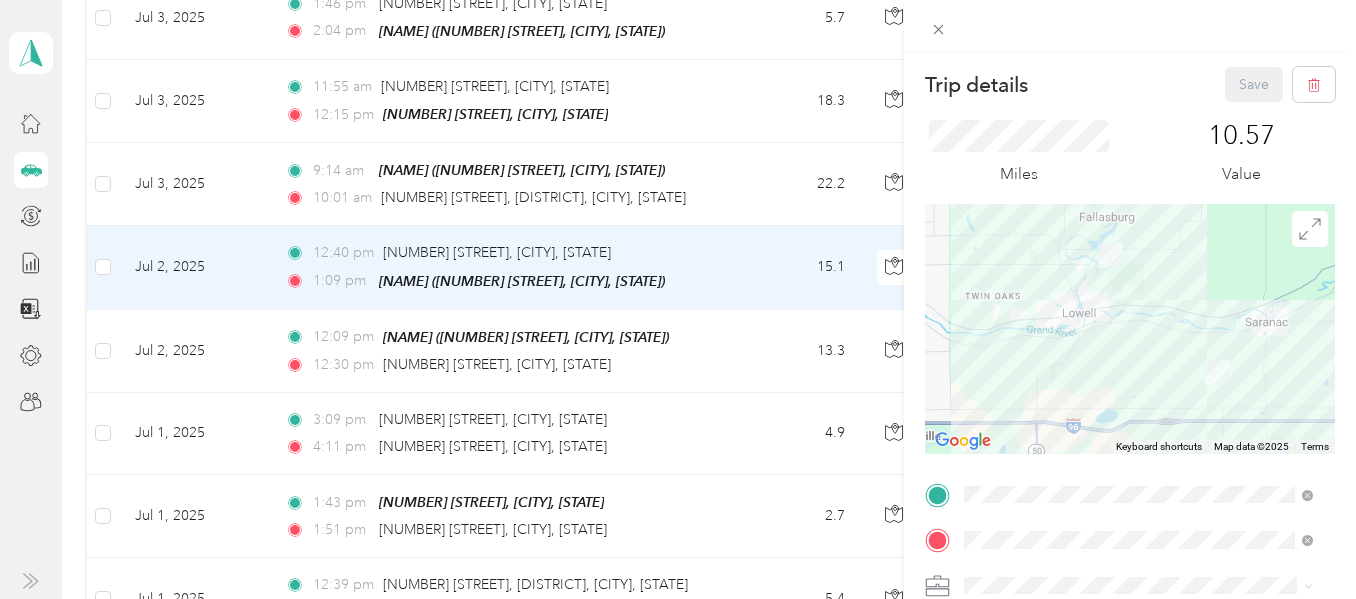 scroll, scrollTop: 100, scrollLeft: 0, axis: vertical 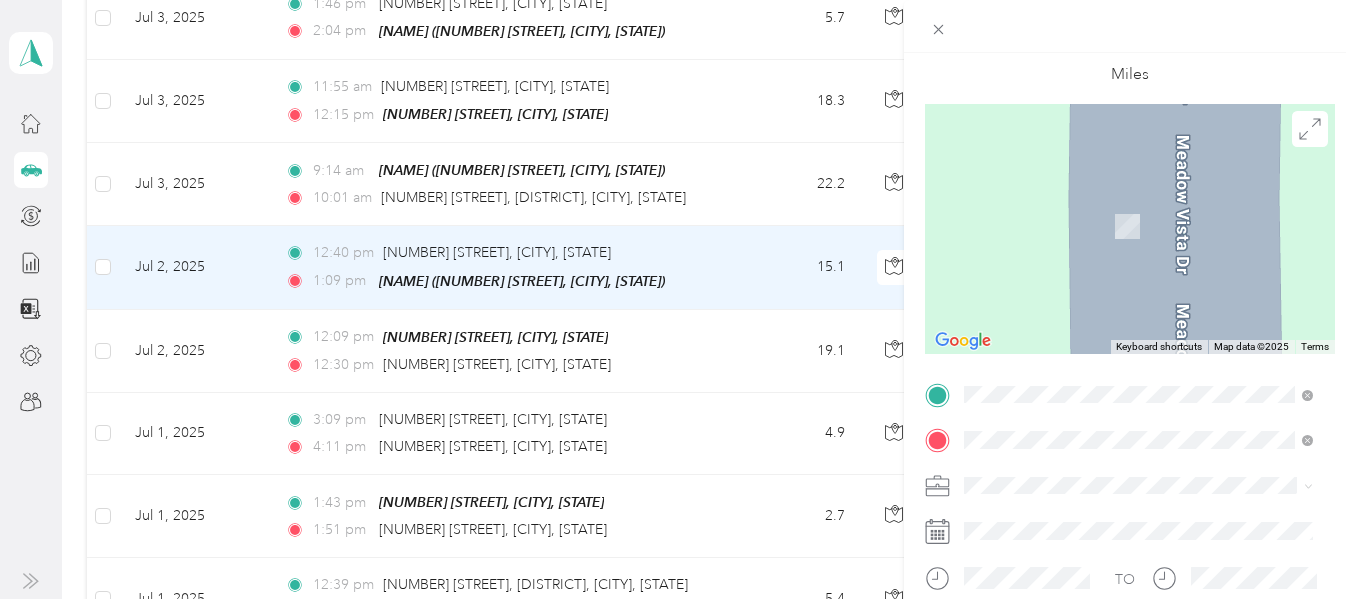 click on "[NUMBER] [STREET], [POSTAL_CODE], [CITY], [STATE], [COUNTRY]" at bounding box center [1154, 541] 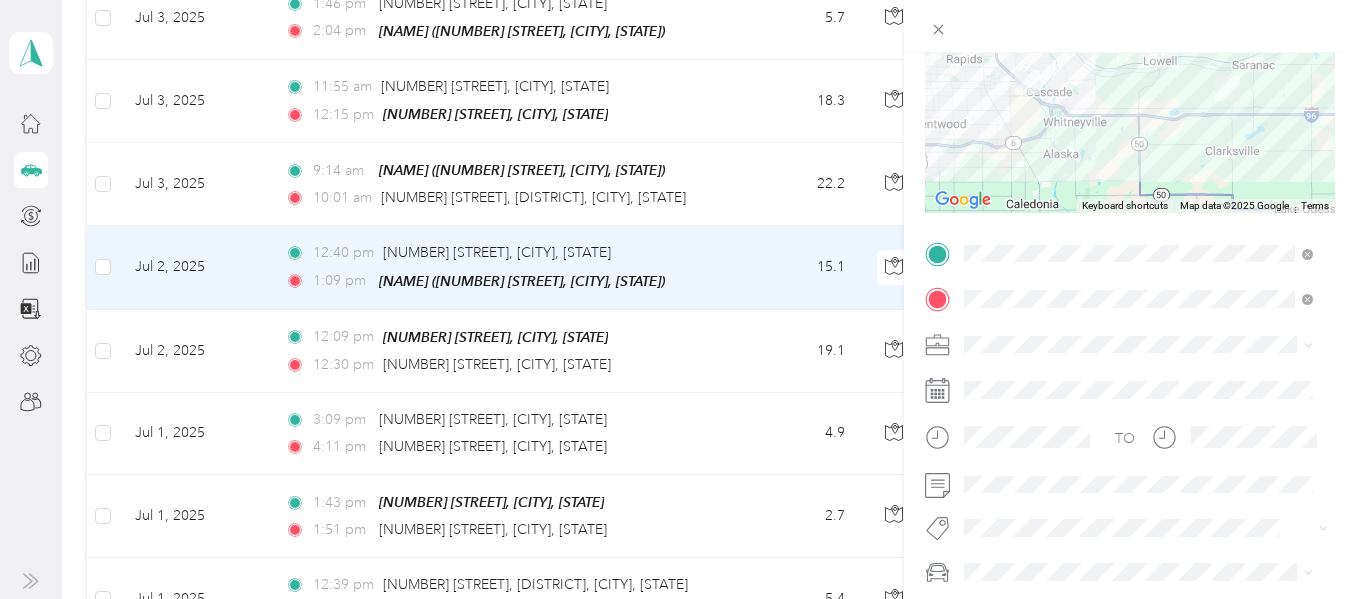 scroll, scrollTop: 300, scrollLeft: 0, axis: vertical 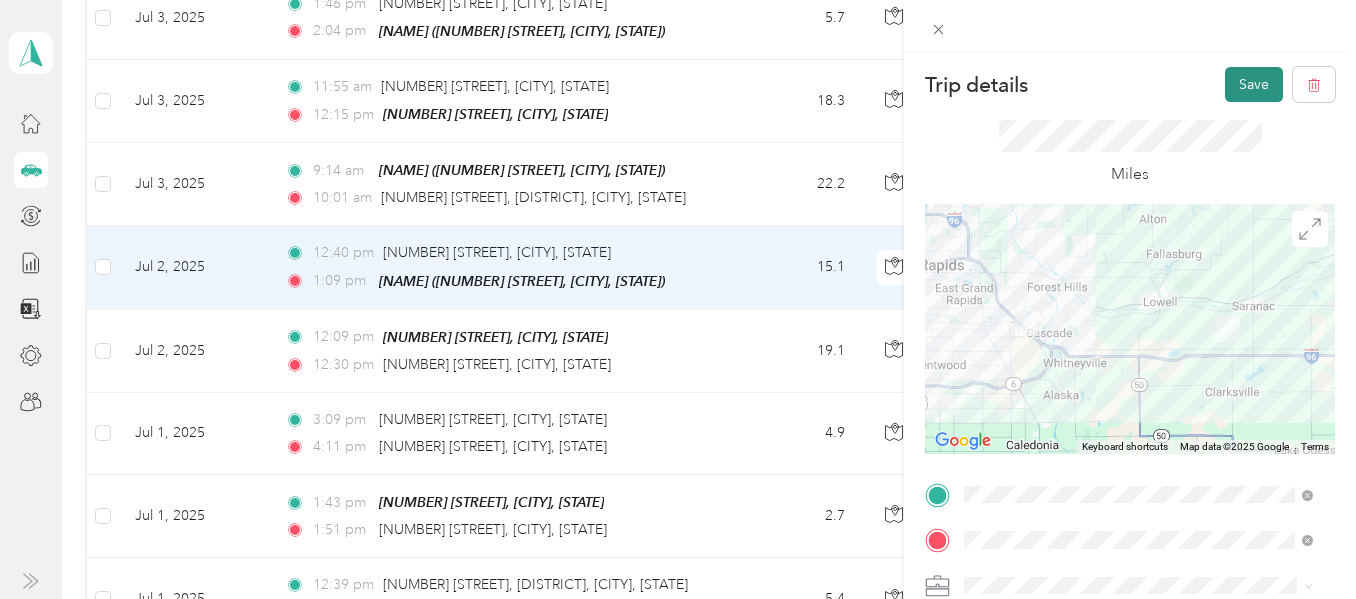 click on "Save" at bounding box center (1254, 84) 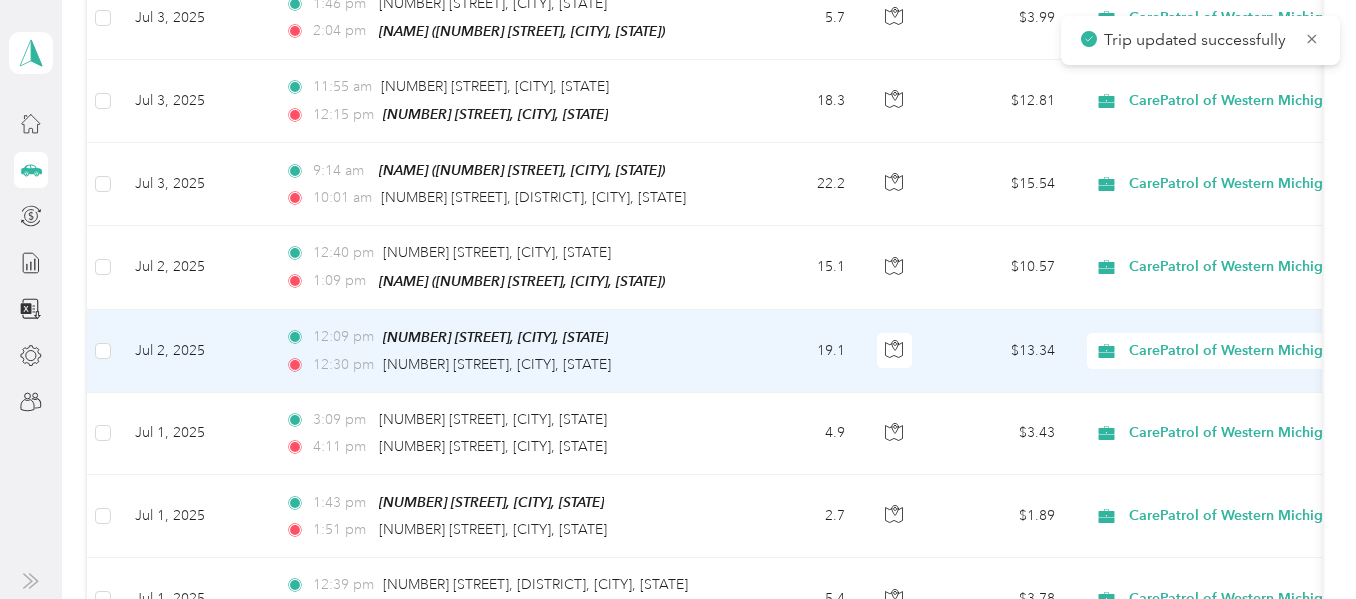 click on "19.1" at bounding box center [795, 351] 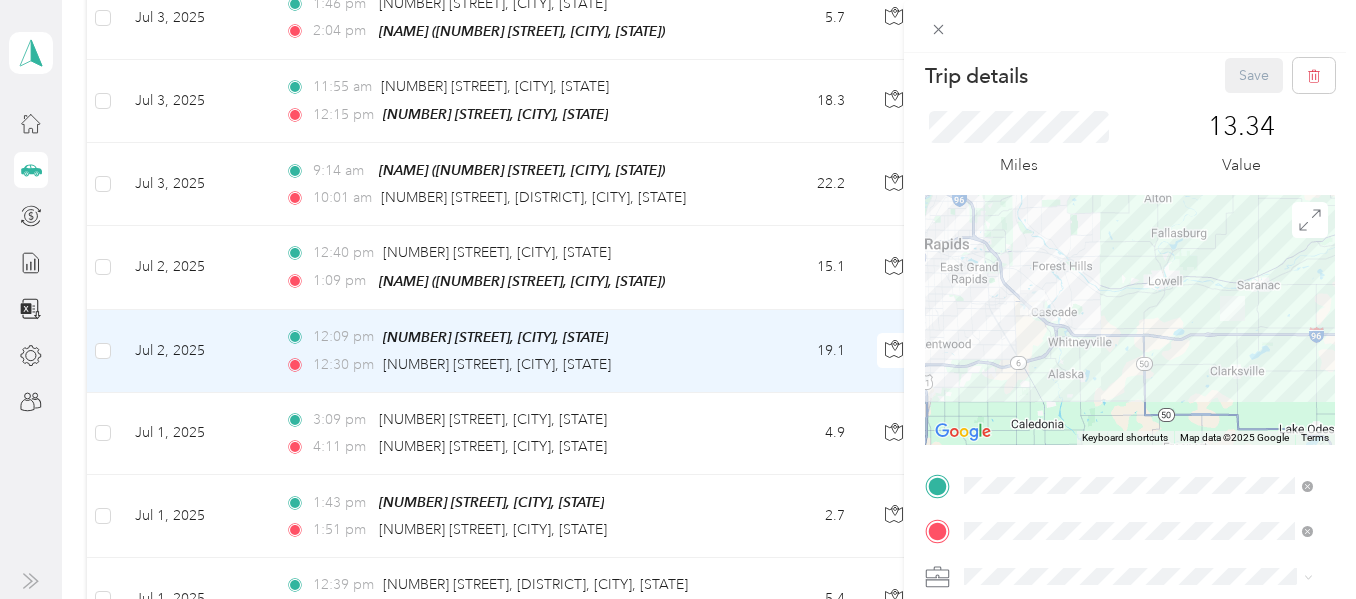 scroll, scrollTop: 13, scrollLeft: 0, axis: vertical 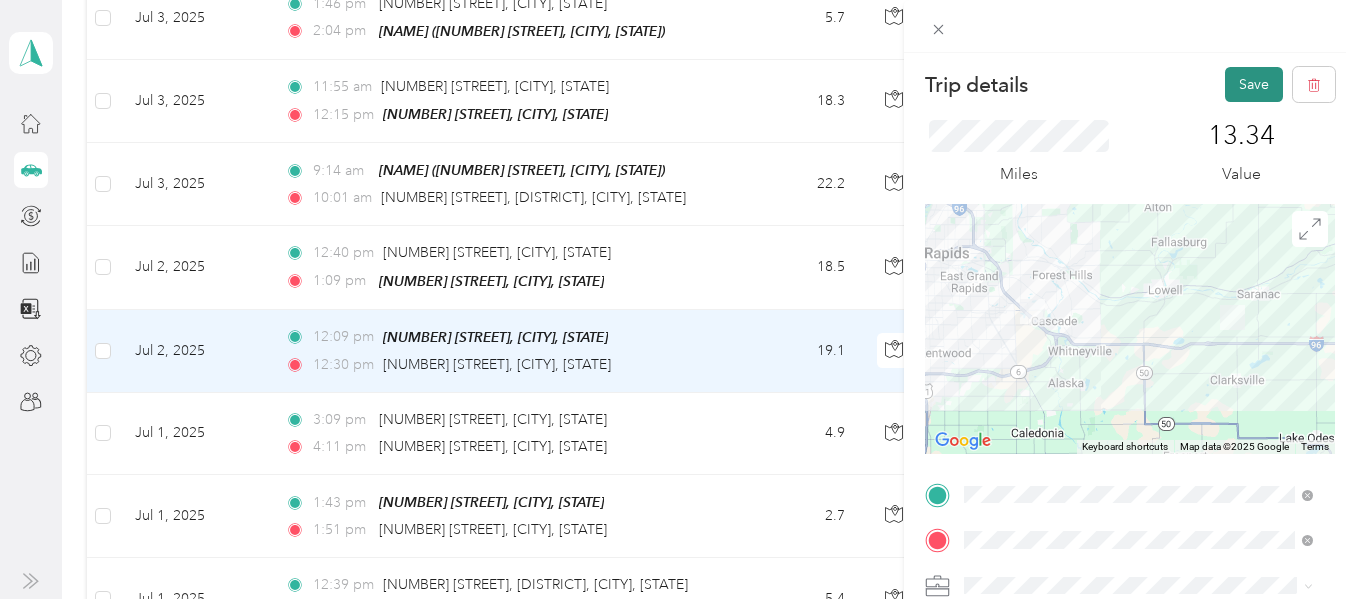 click on "Save" at bounding box center [1254, 84] 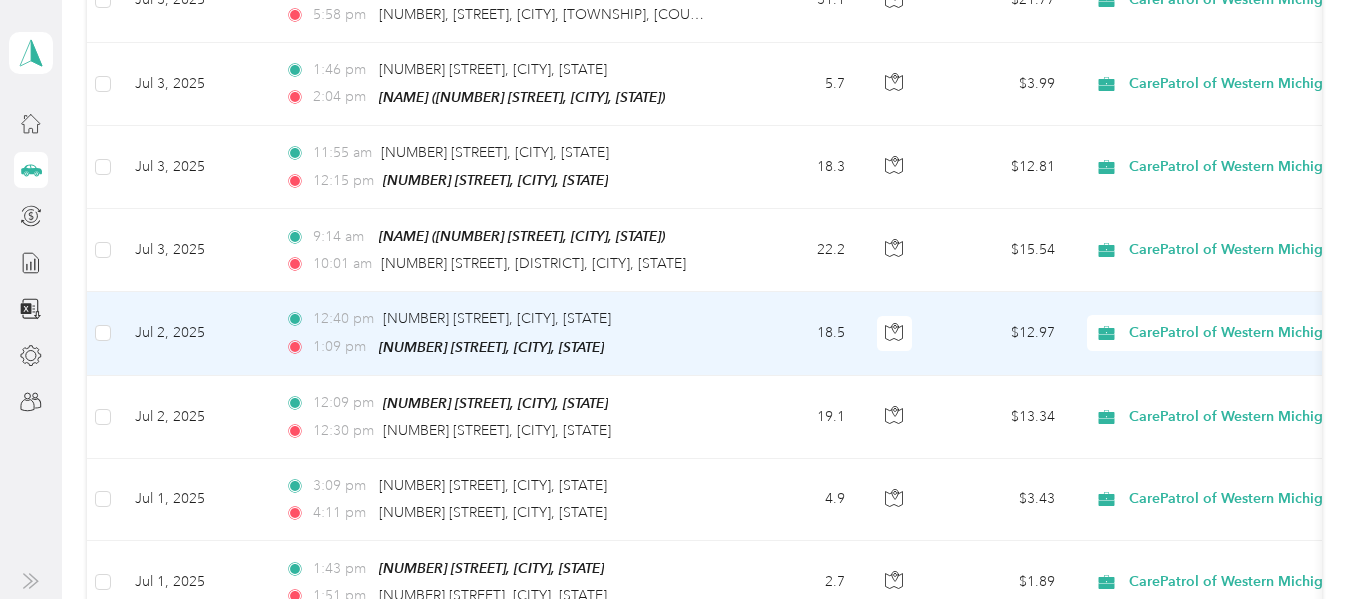 scroll, scrollTop: 10386, scrollLeft: 0, axis: vertical 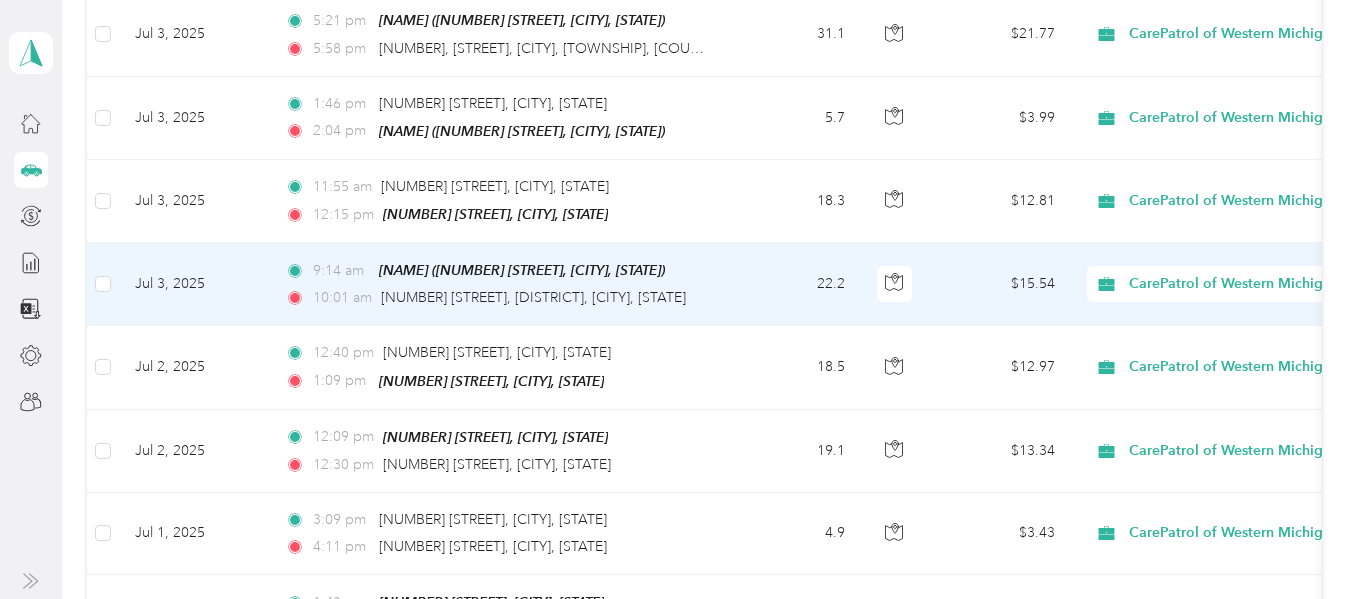 click on "22.2" at bounding box center (795, 284) 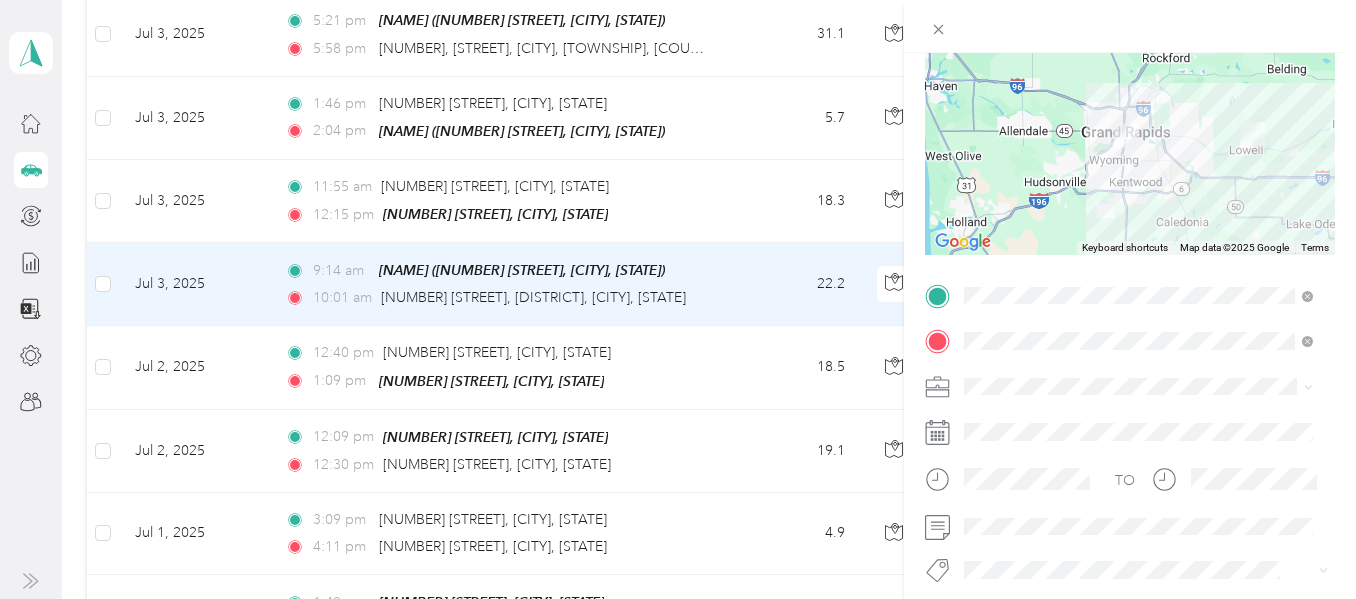 scroll, scrollTop: 200, scrollLeft: 0, axis: vertical 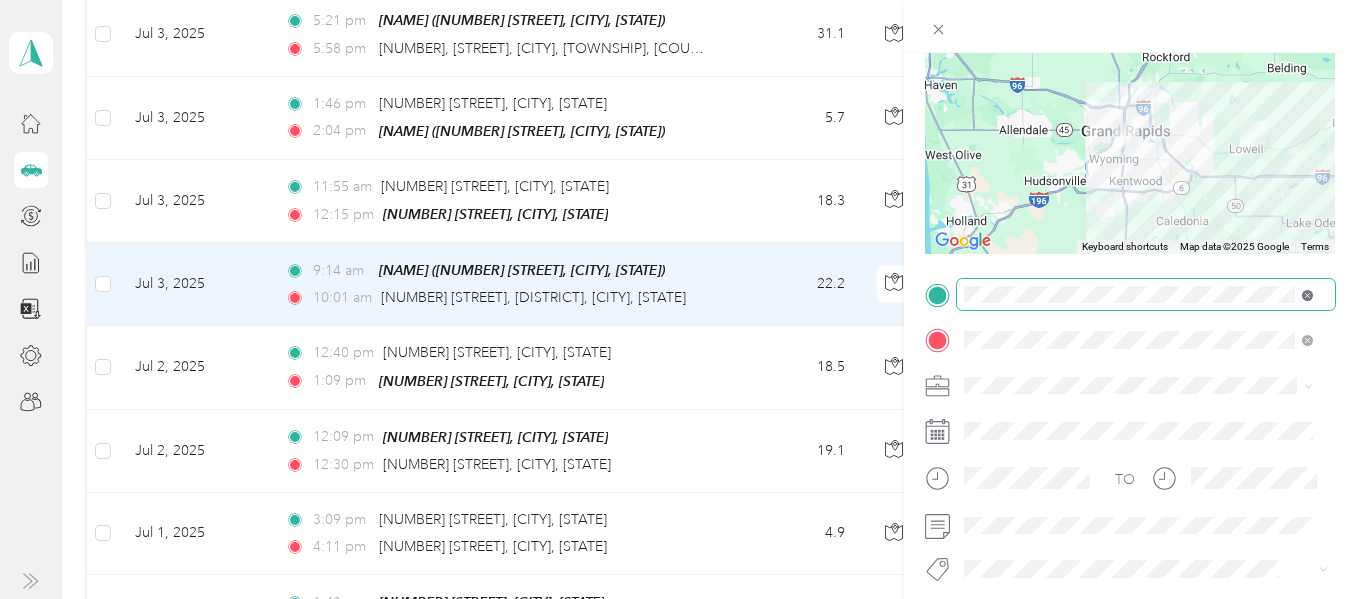 click 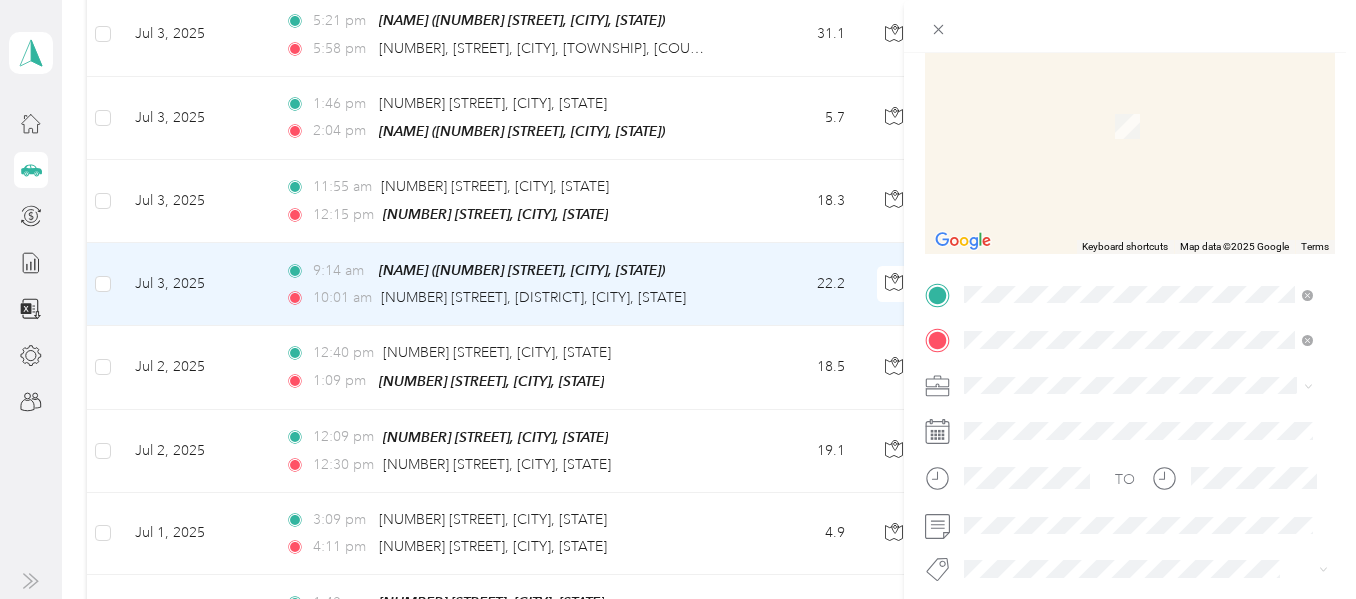 click on "[NUMBER] [STREET], [POSTAL_CODE], [CITY], [STATE], [COUNTRY]" at bounding box center [1154, 396] 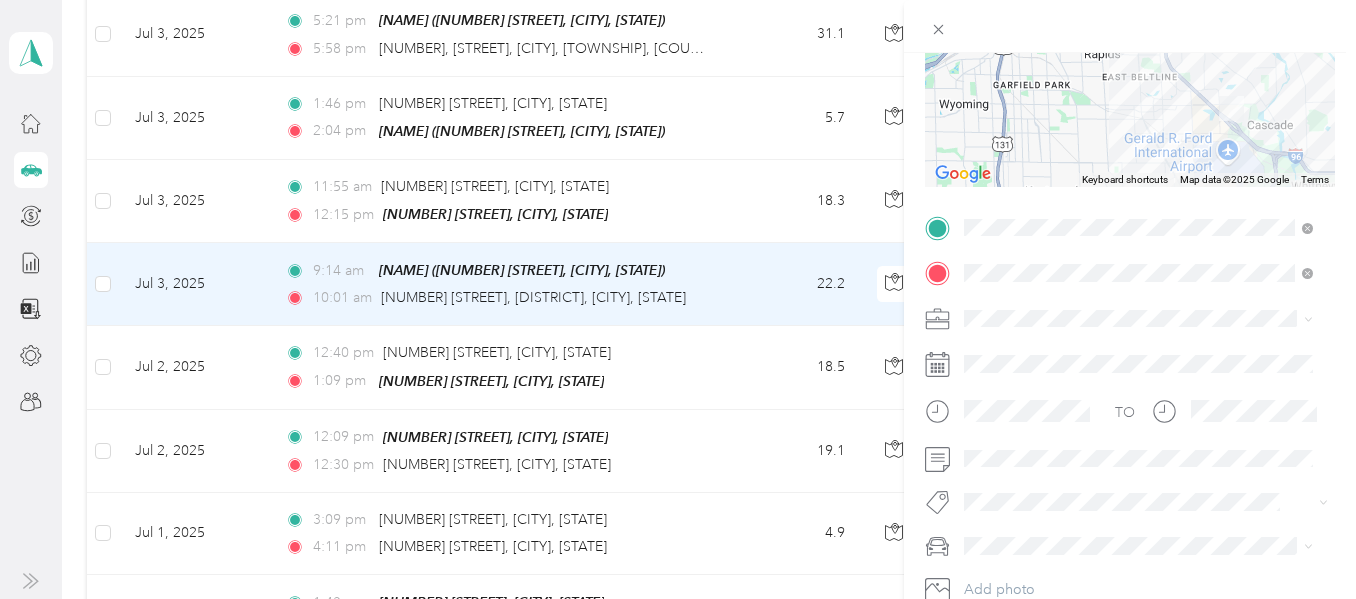 scroll, scrollTop: 300, scrollLeft: 0, axis: vertical 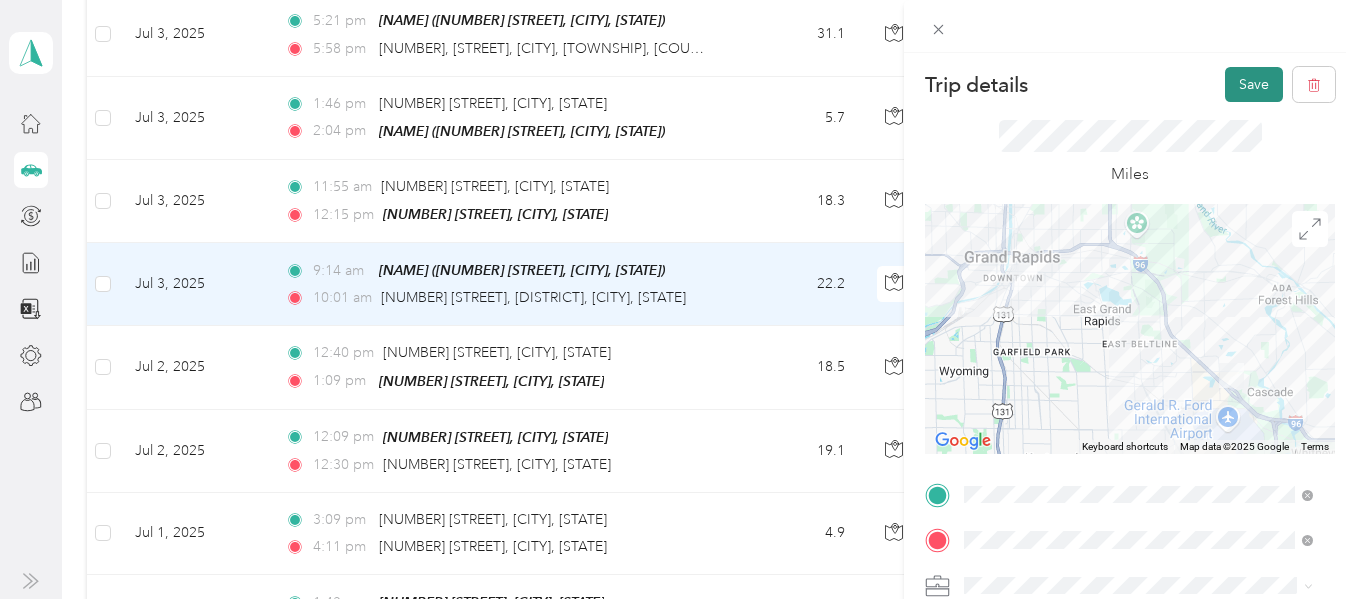 click on "Save" at bounding box center (1254, 84) 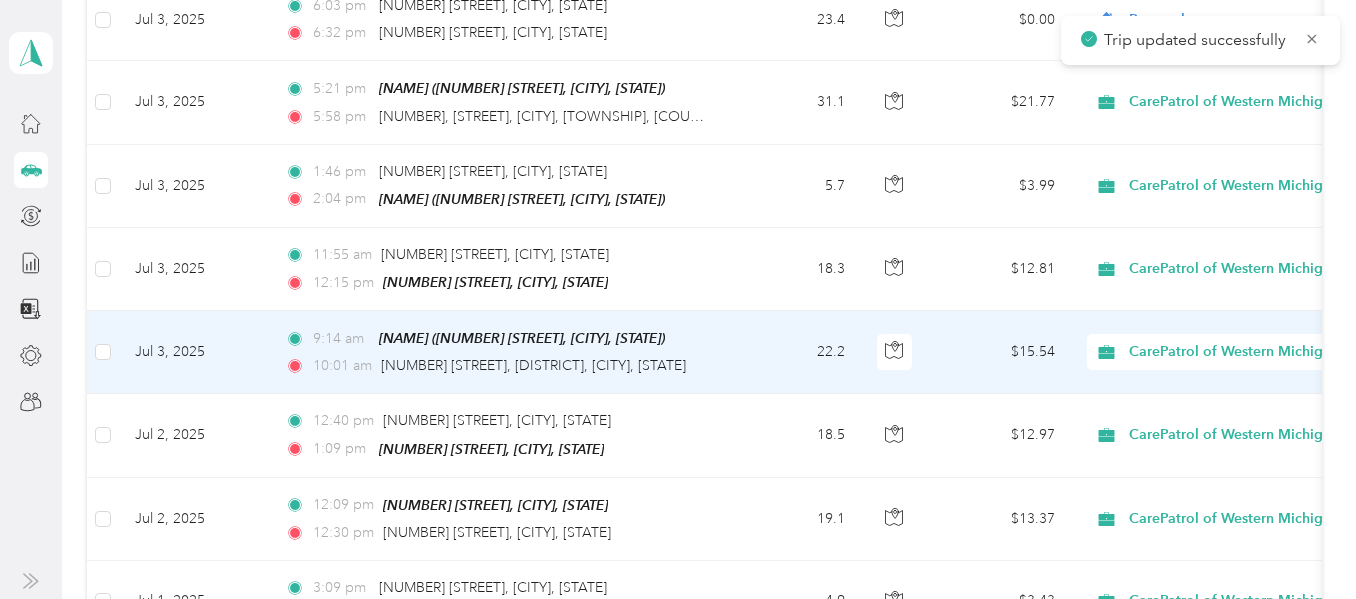 scroll, scrollTop: 10286, scrollLeft: 0, axis: vertical 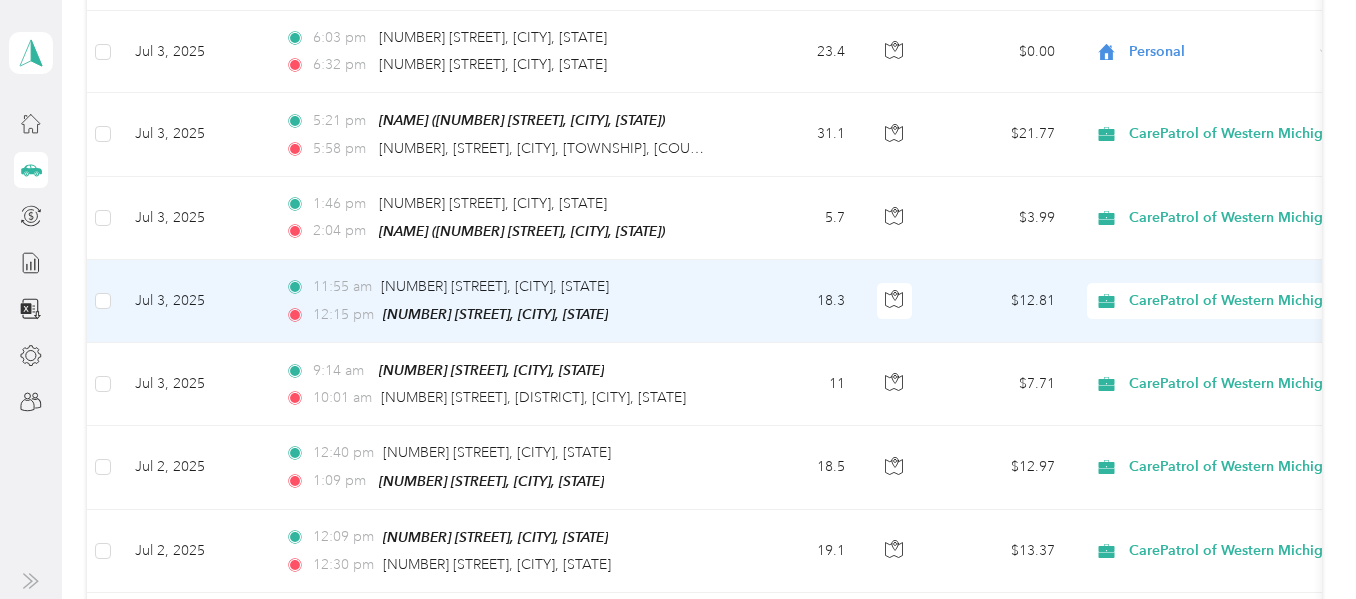click on "18.3" at bounding box center (795, 301) 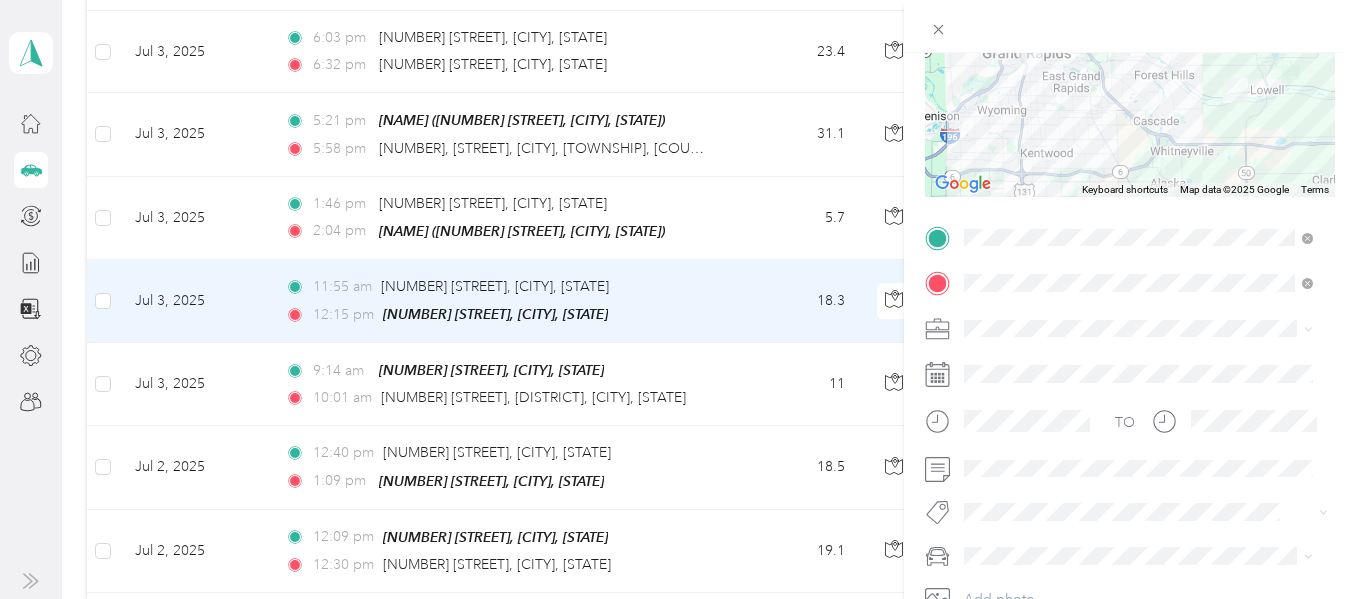 scroll, scrollTop: 269, scrollLeft: 0, axis: vertical 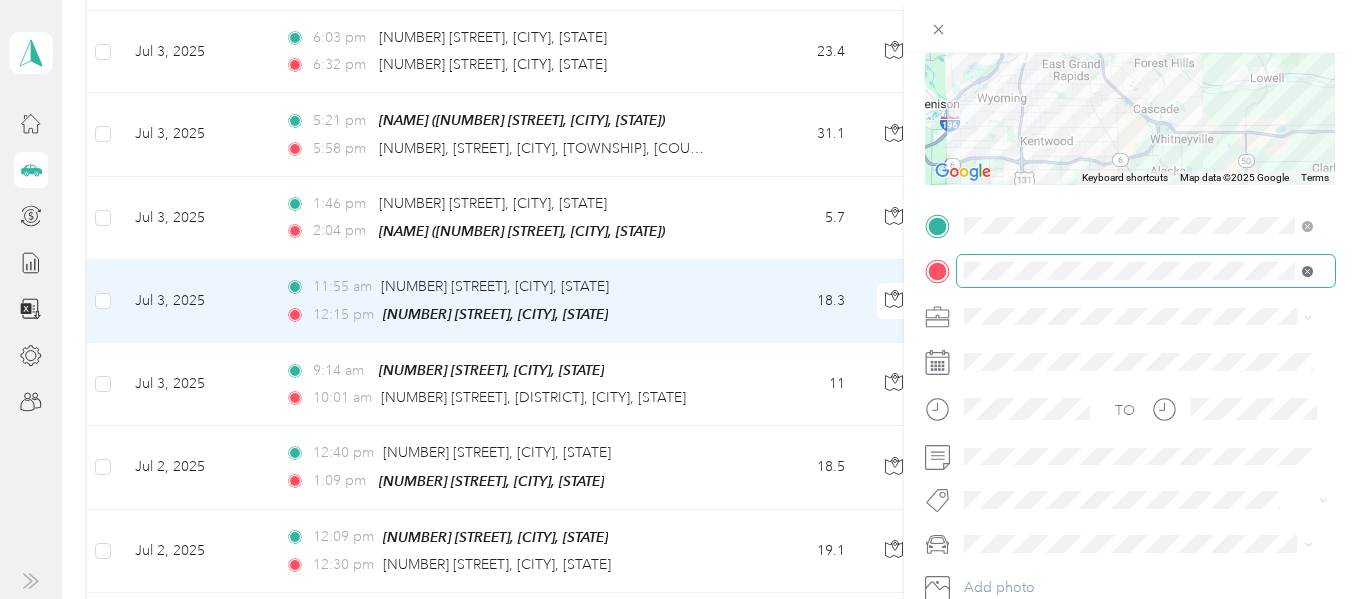 click 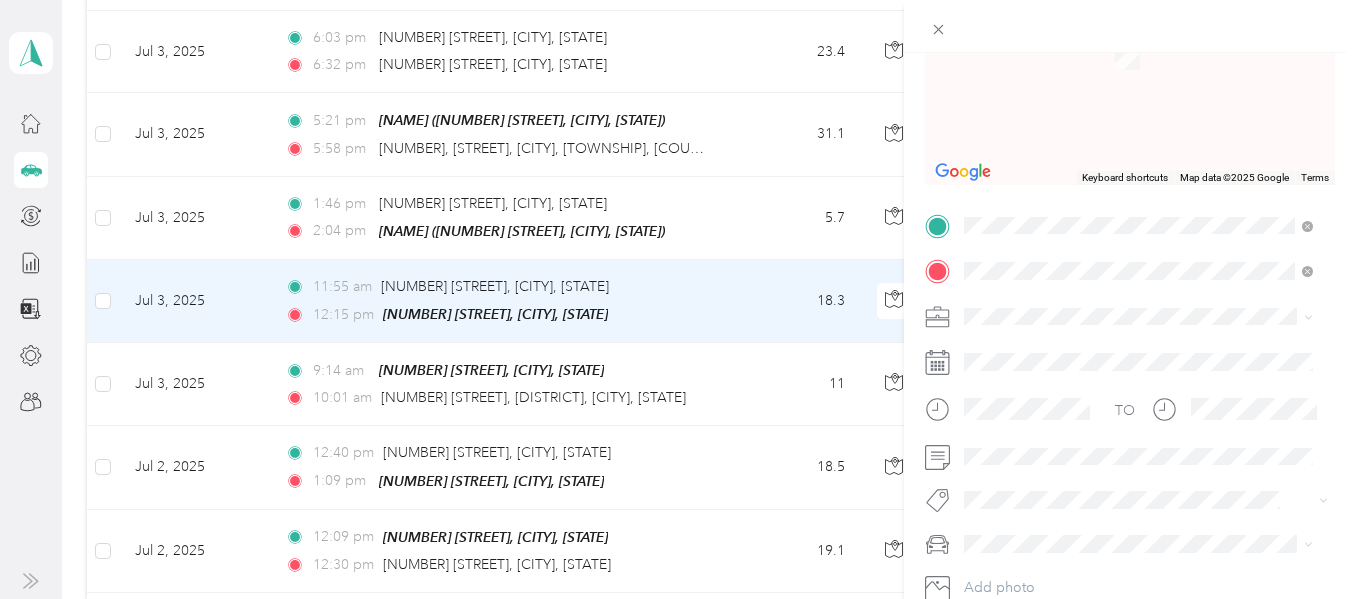 click on "[NUMBER] [STREET], [POSTAL_CODE], [CITY], [STATE], [COUNTRY]" at bounding box center (1148, 383) 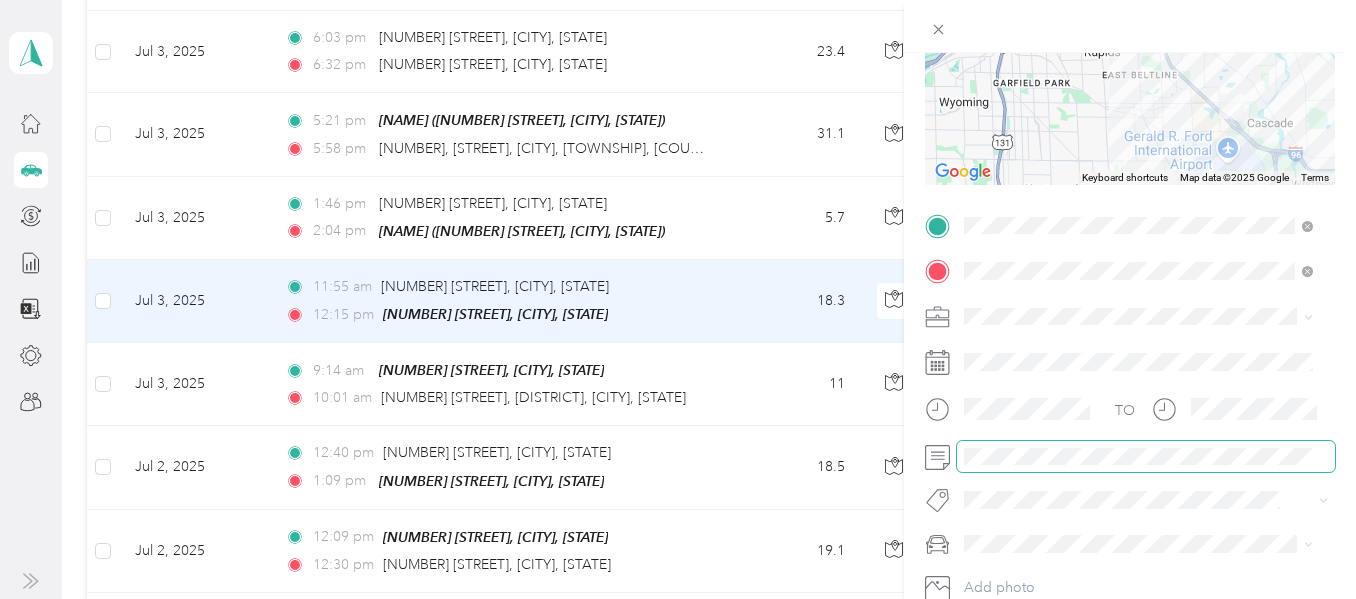 scroll, scrollTop: 248, scrollLeft: 0, axis: vertical 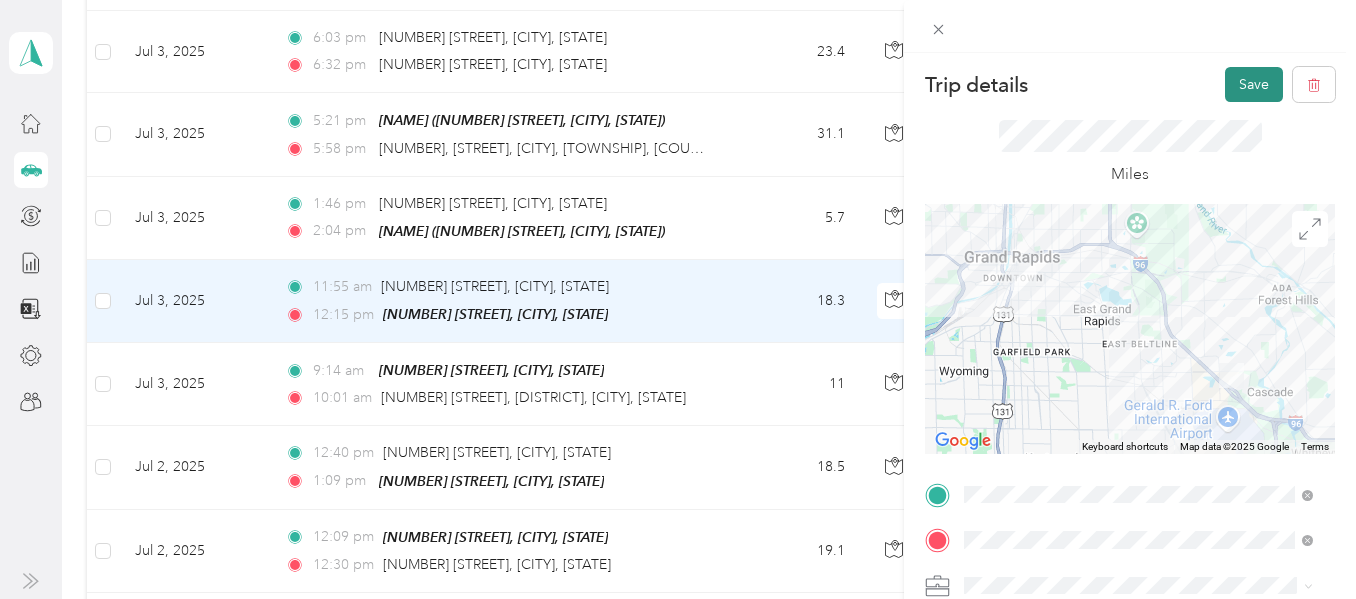 click on "Save" at bounding box center [1254, 84] 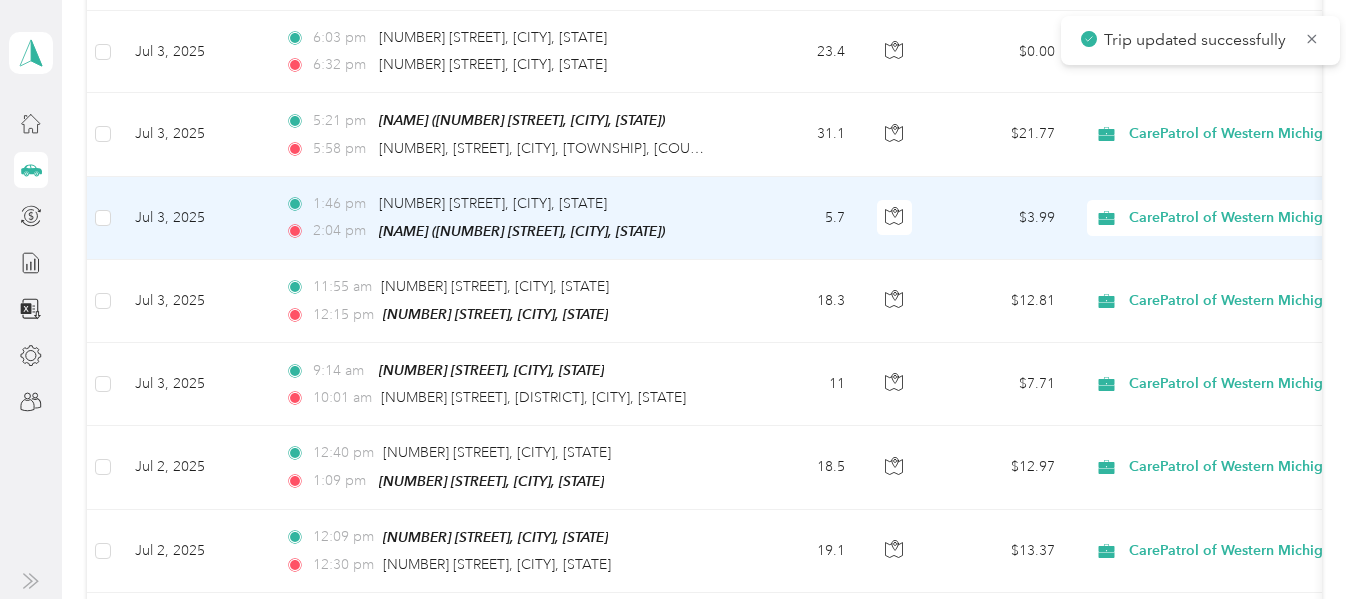 click on "5.7" at bounding box center [795, 218] 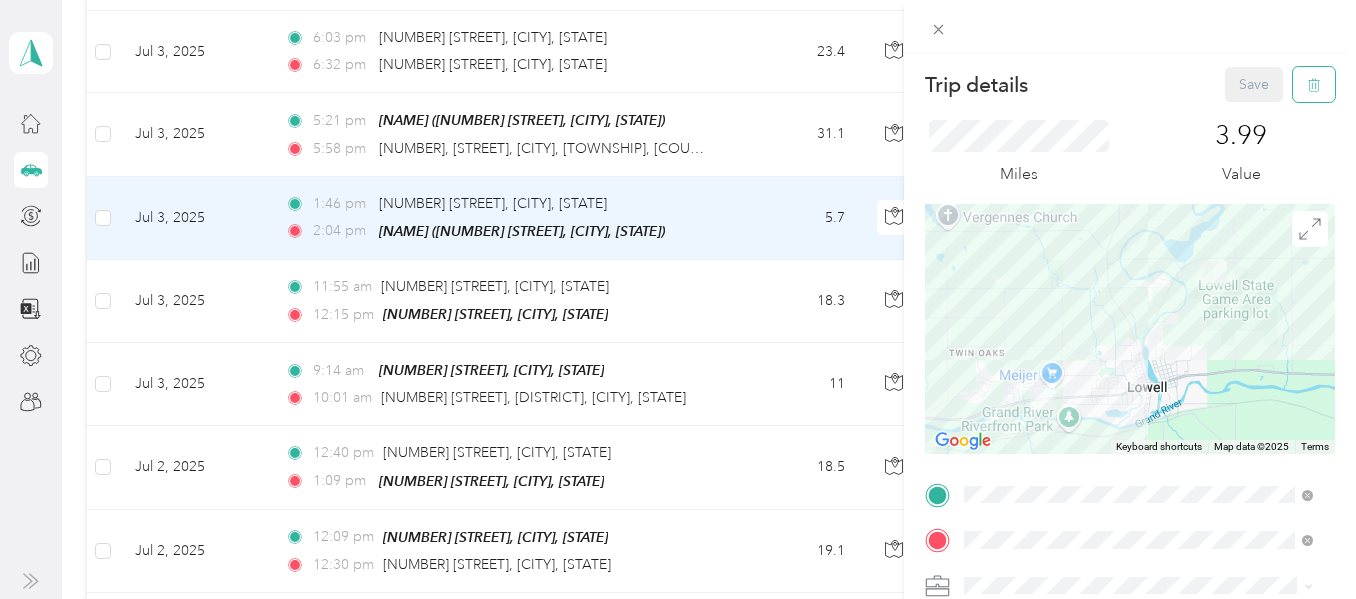 click at bounding box center (1314, 84) 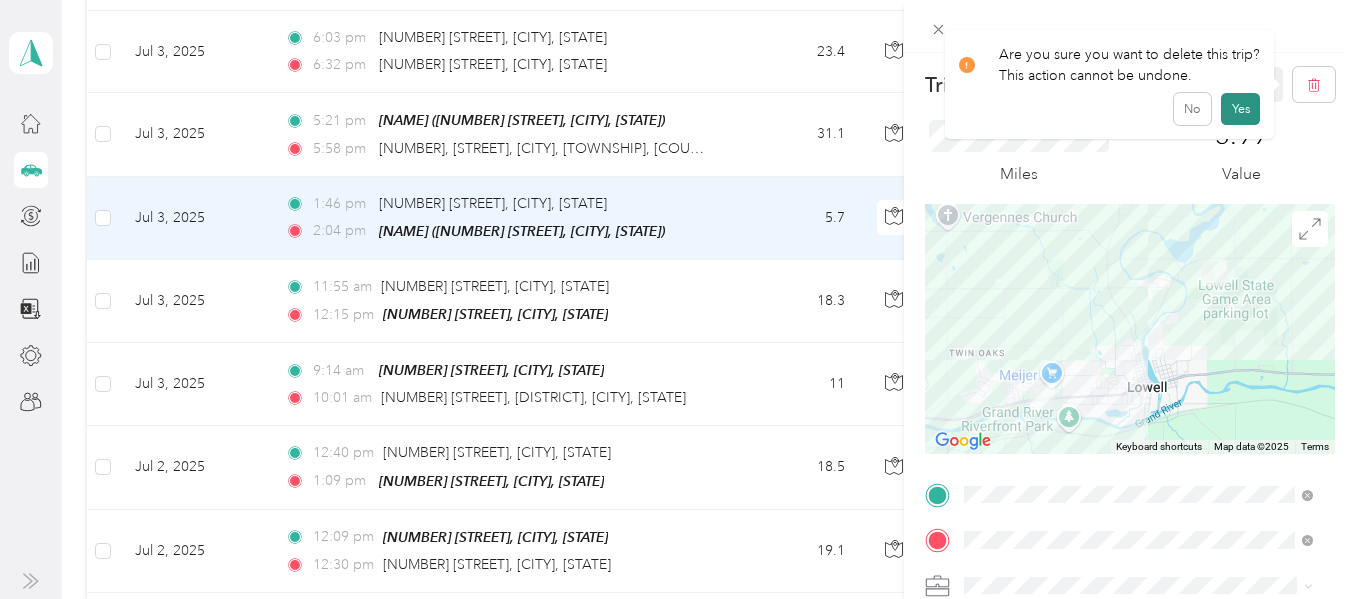 click on "Yes" at bounding box center [1240, 109] 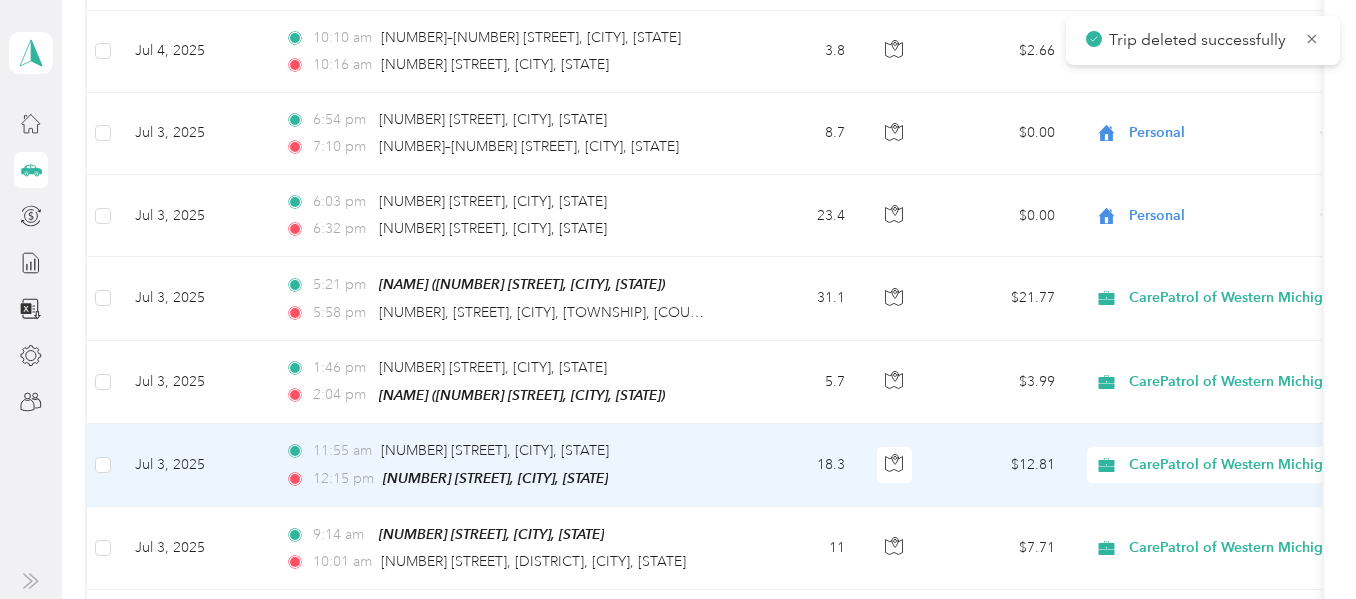 scroll, scrollTop: 10086, scrollLeft: 0, axis: vertical 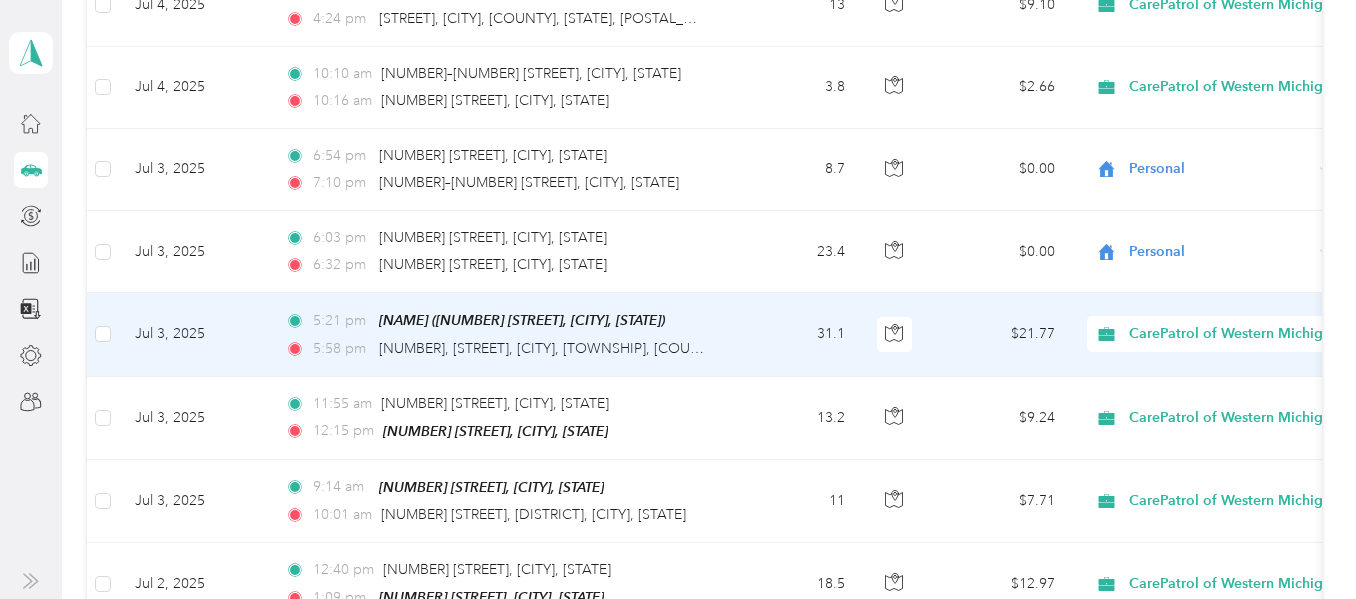 click on "31.1" at bounding box center (795, 334) 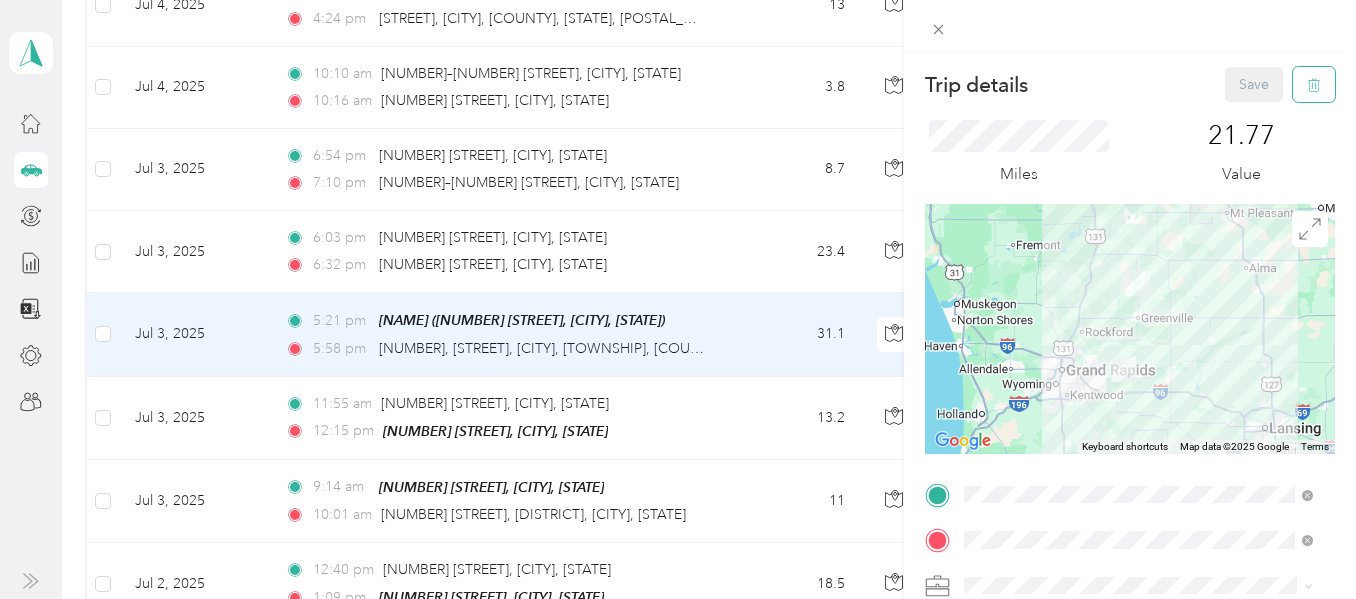 click at bounding box center (1314, 84) 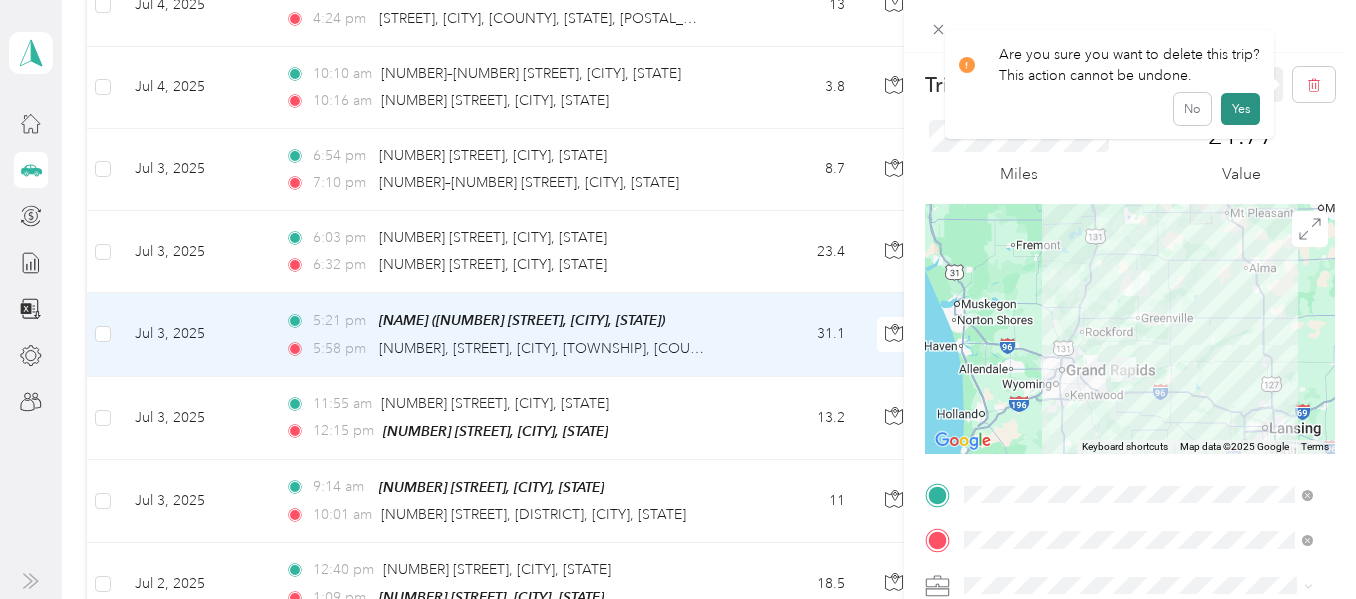 click on "Yes" at bounding box center (1240, 109) 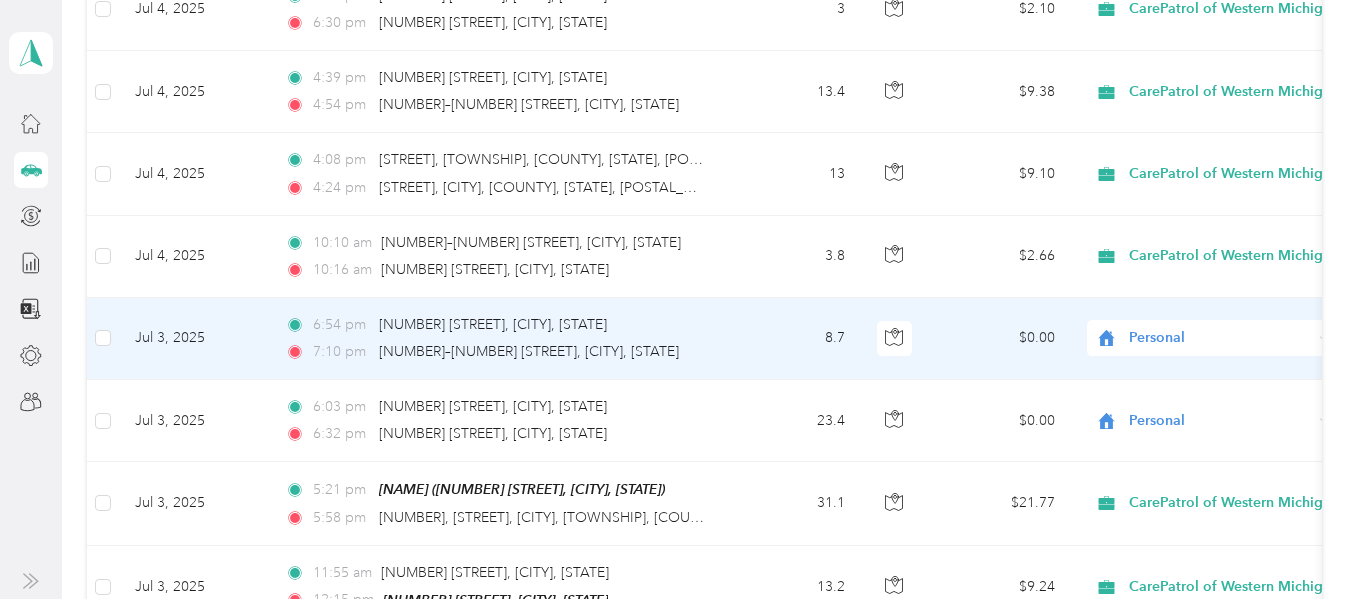 scroll, scrollTop: 9886, scrollLeft: 0, axis: vertical 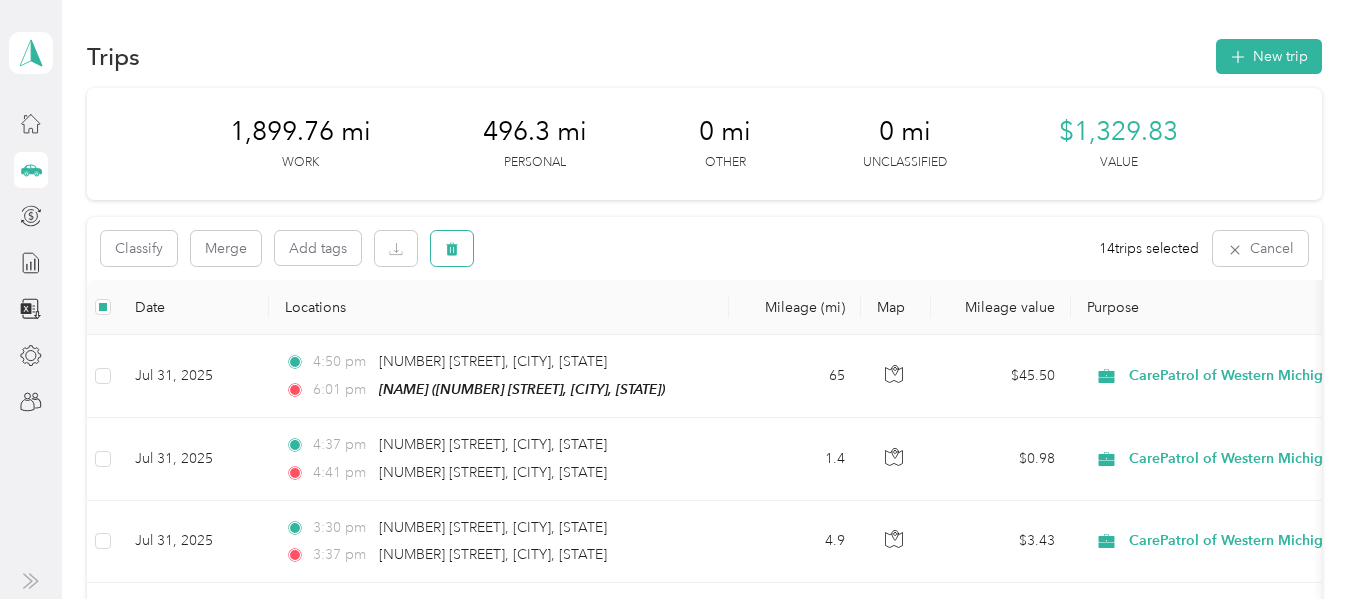 click 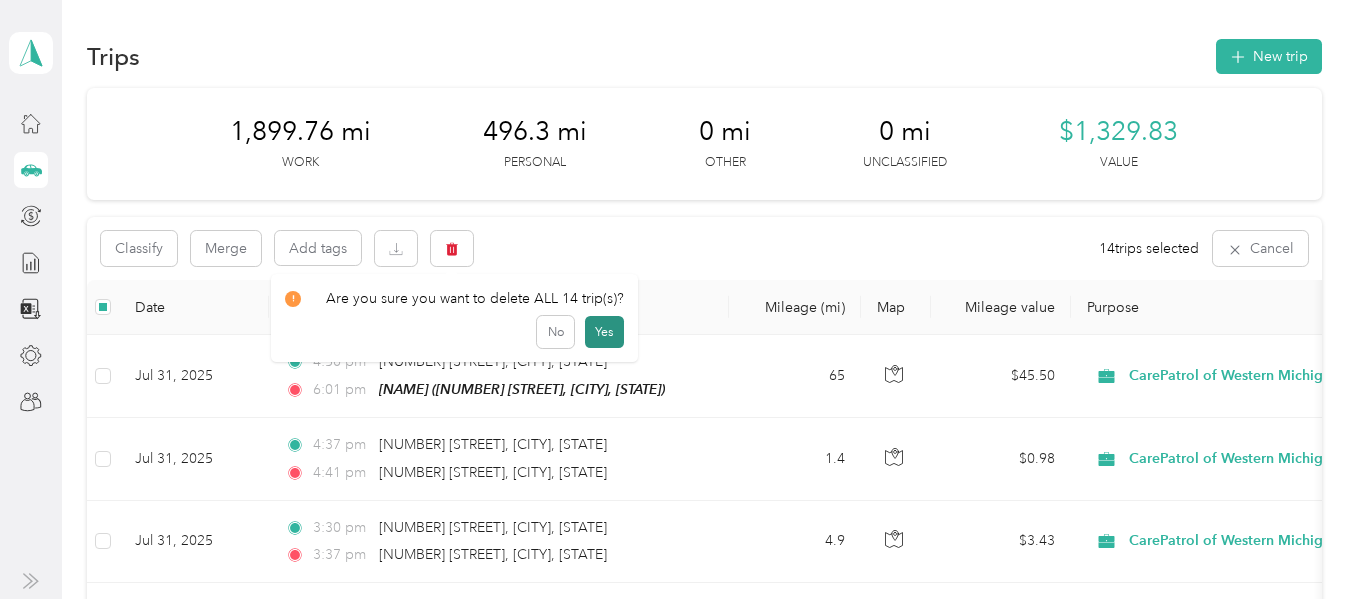 click on "Yes" at bounding box center [604, 332] 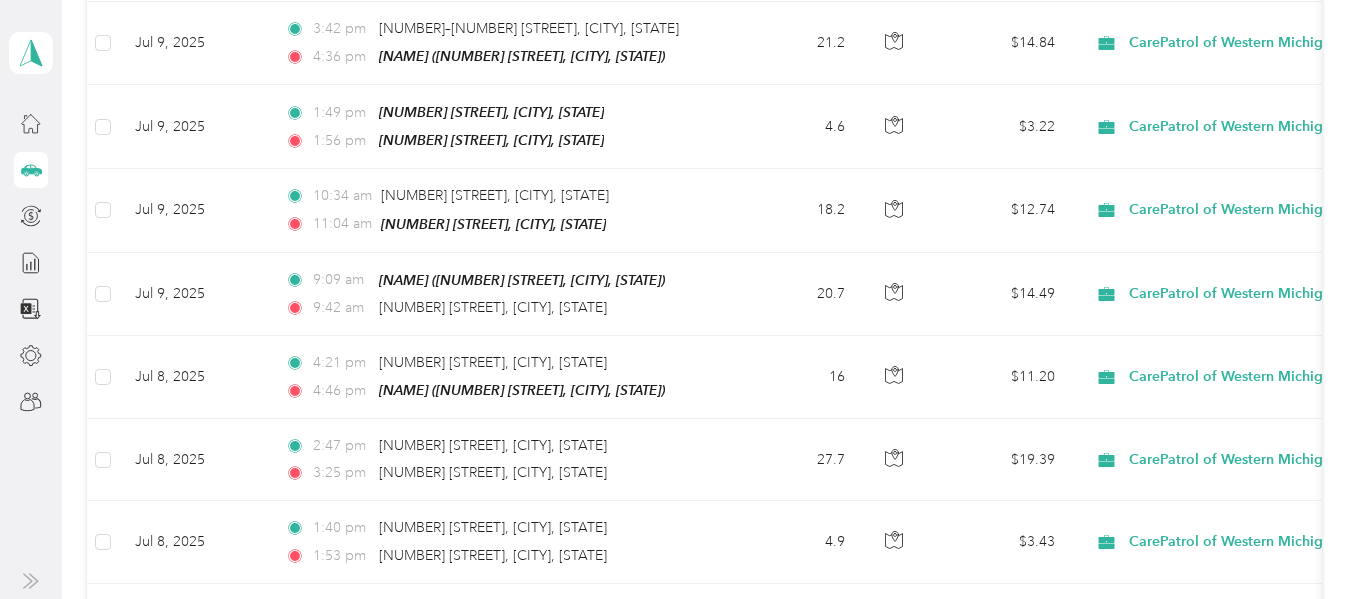 scroll, scrollTop: 7755, scrollLeft: 0, axis: vertical 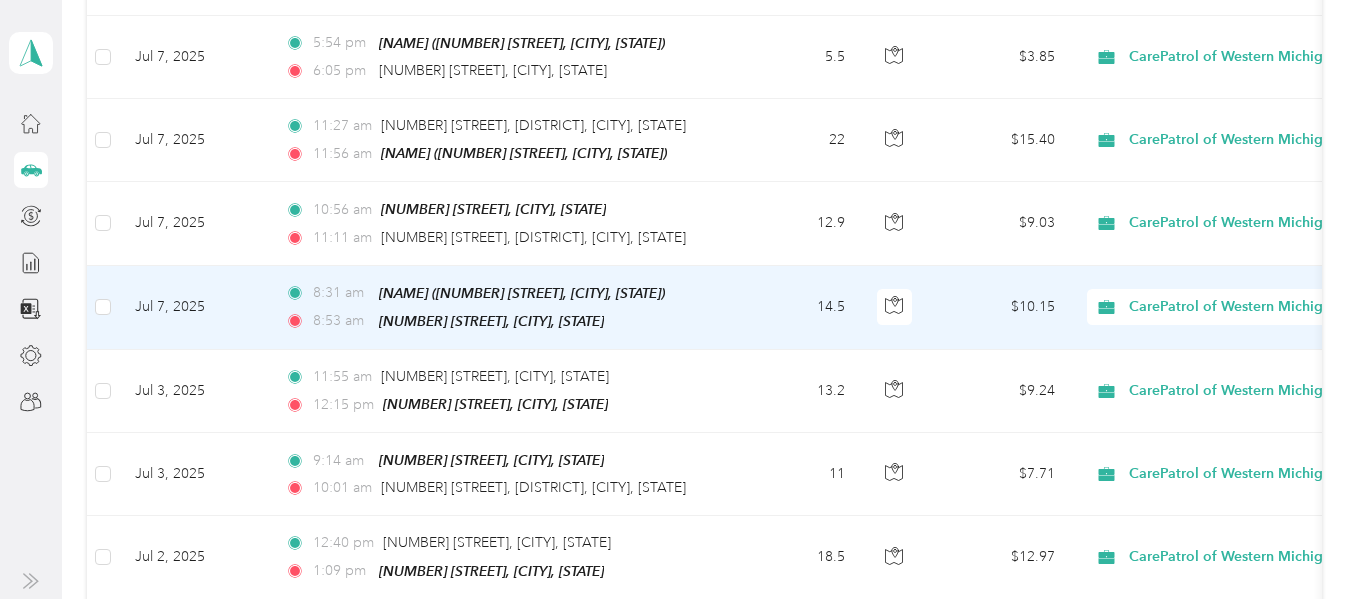click on "14.5" at bounding box center [795, 308] 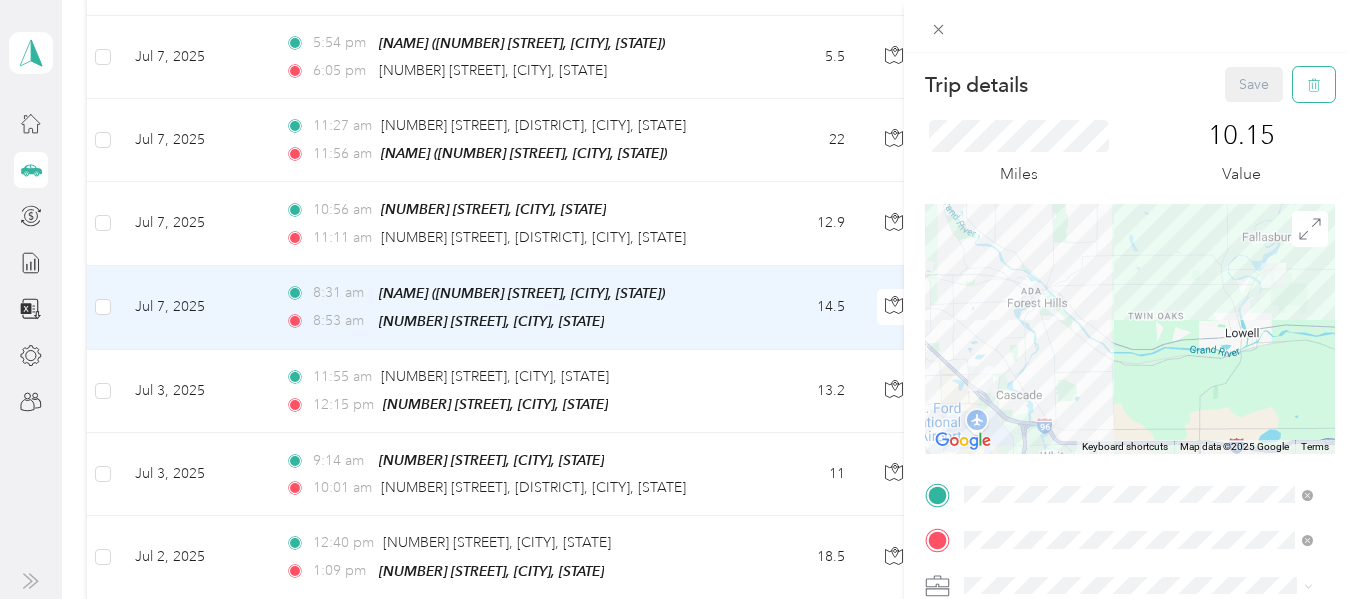 click at bounding box center [1314, 84] 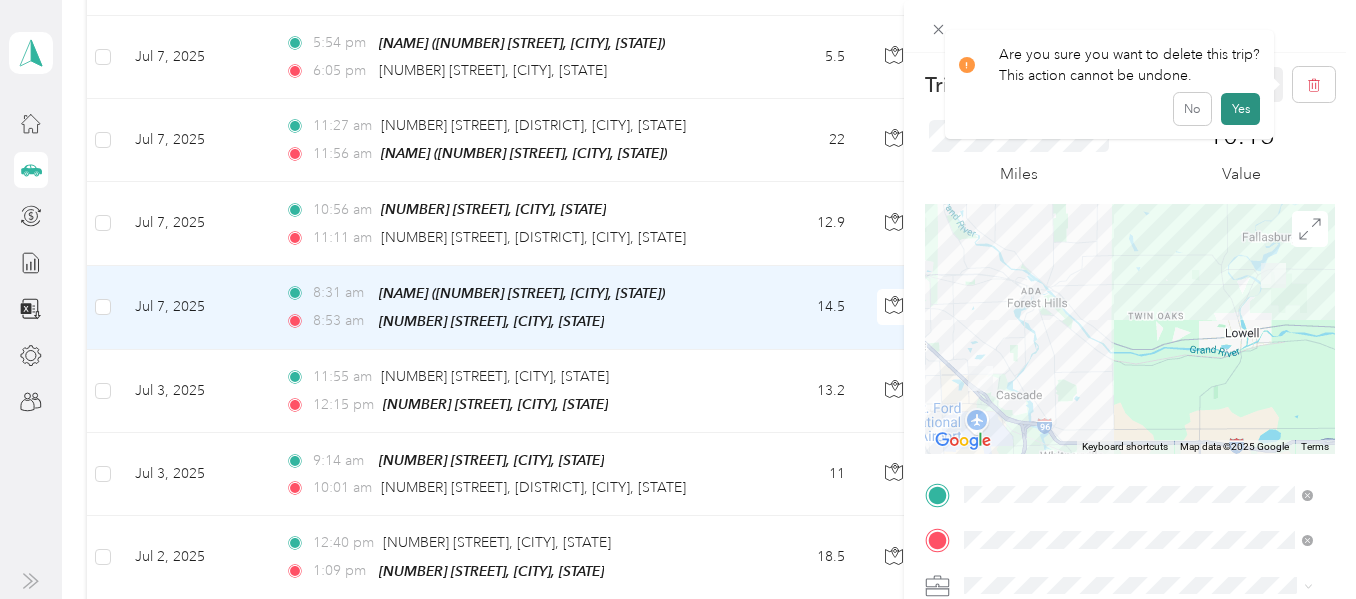 click on "Yes" at bounding box center (1240, 109) 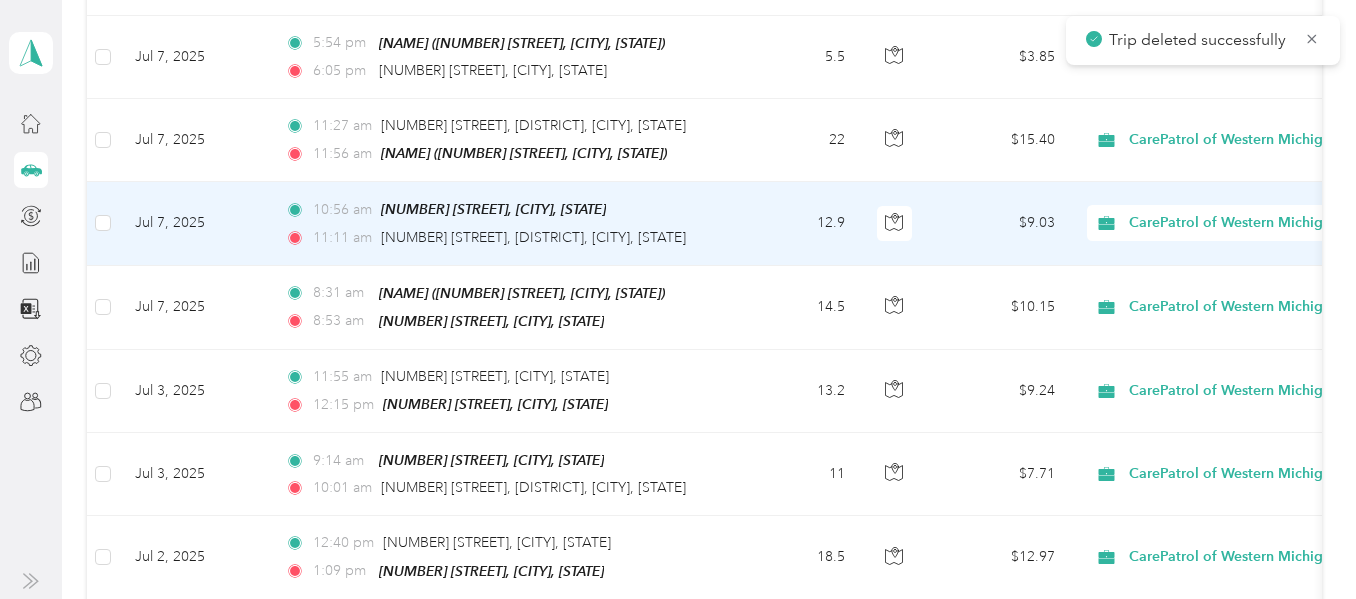 click on "12.9" at bounding box center [795, 223] 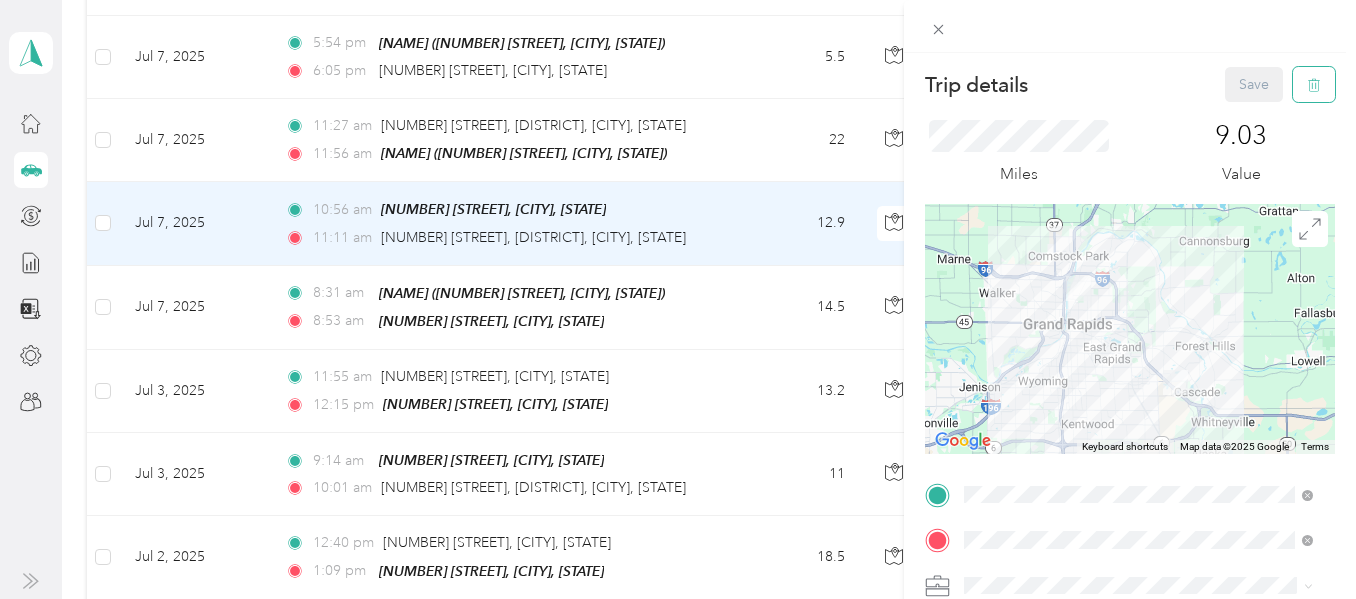 click at bounding box center [1314, 84] 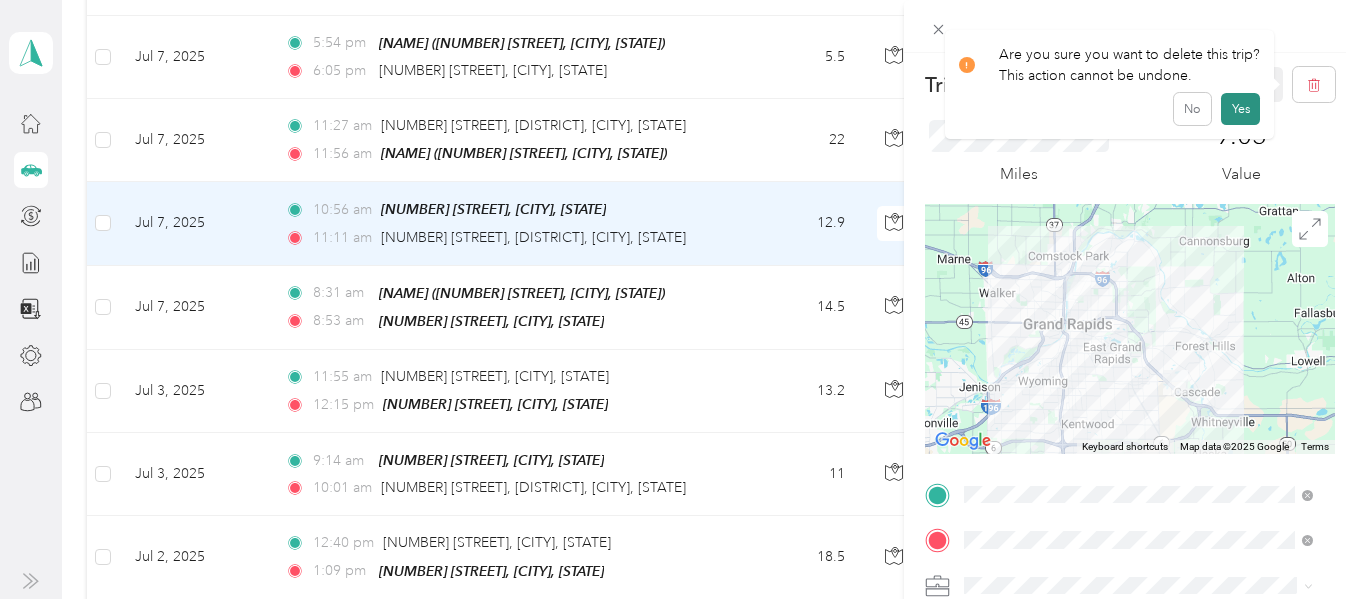 click on "Yes" at bounding box center (1240, 109) 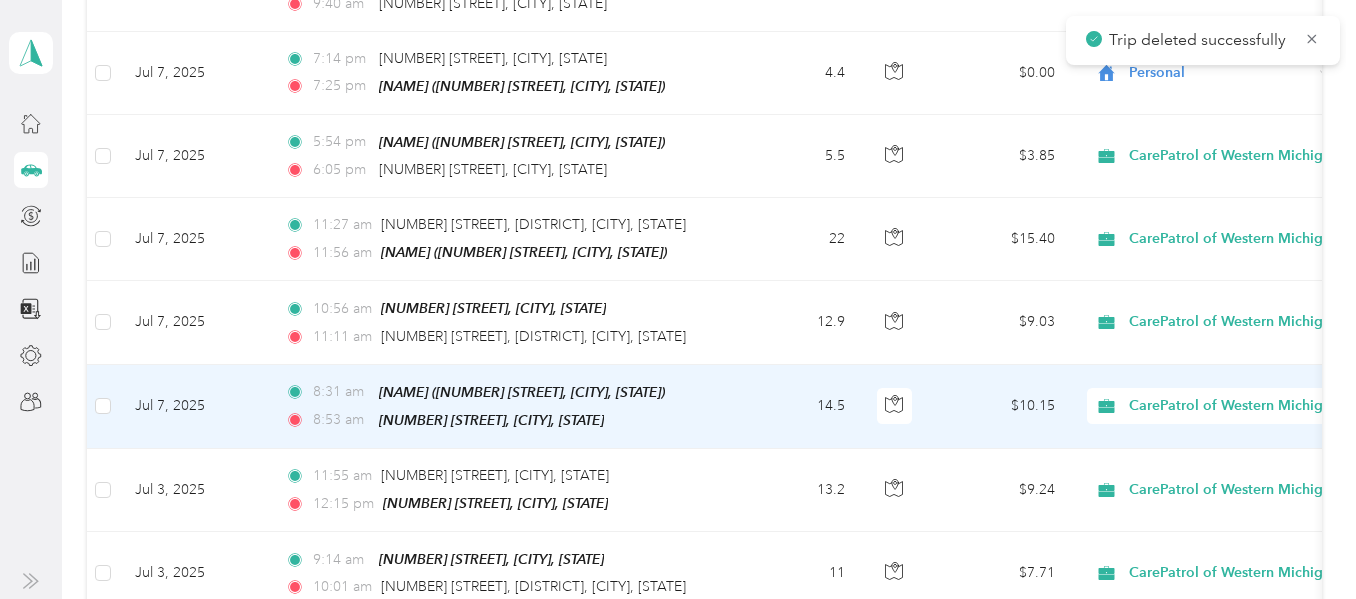 scroll, scrollTop: 8777, scrollLeft: 0, axis: vertical 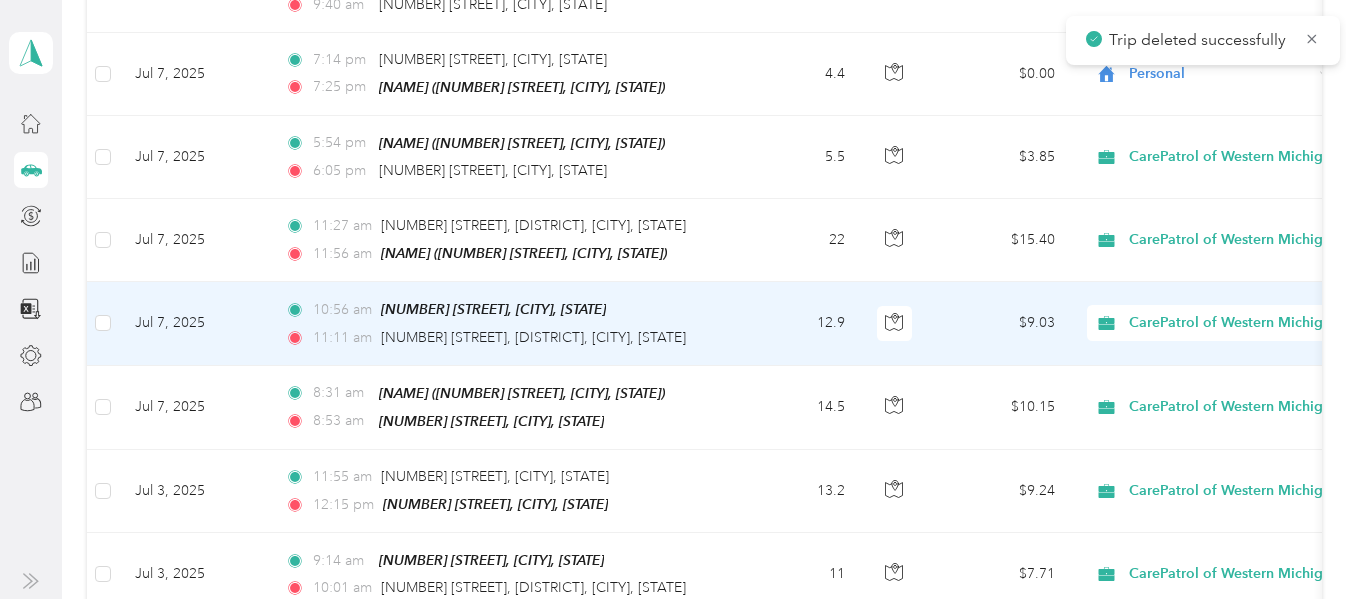 click on "12.9" at bounding box center [795, 323] 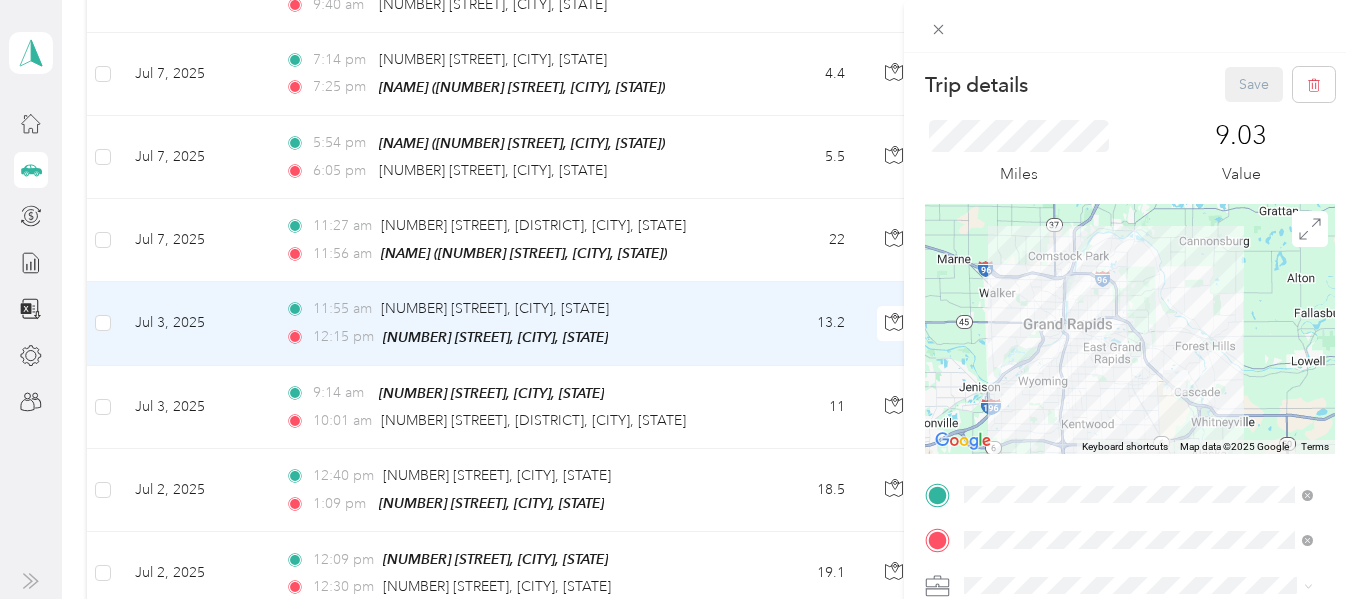 click on "Trip details Save This trip cannot be edited because it is either under review, approved, or paid. Contact your Team Manager to edit it. Miles 9.03 Value  To navigate the map with touch gestures double-tap and hold your finger on the map, then drag the map. ← Move left → Move right ↑ Move up ↓ Move down + Zoom in - Zoom out Home Jump left by 75% End Jump right by 75% Page Up Jump up by 75% Page Down Jump down by 75% Keyboard shortcuts Map Data Map data ©2025 Google Map data ©2025 Google 5 km  Click to toggle between metric and imperial units Terms Report a map error TO Add photo" at bounding box center (678, 299) 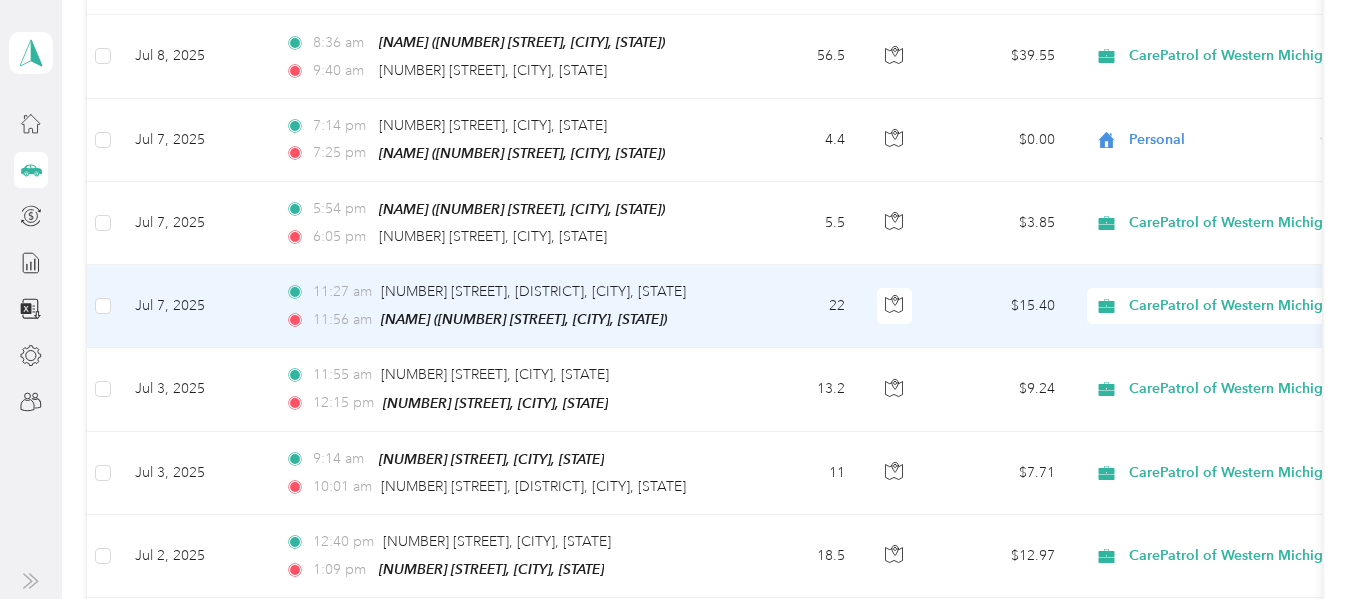 scroll, scrollTop: 8677, scrollLeft: 0, axis: vertical 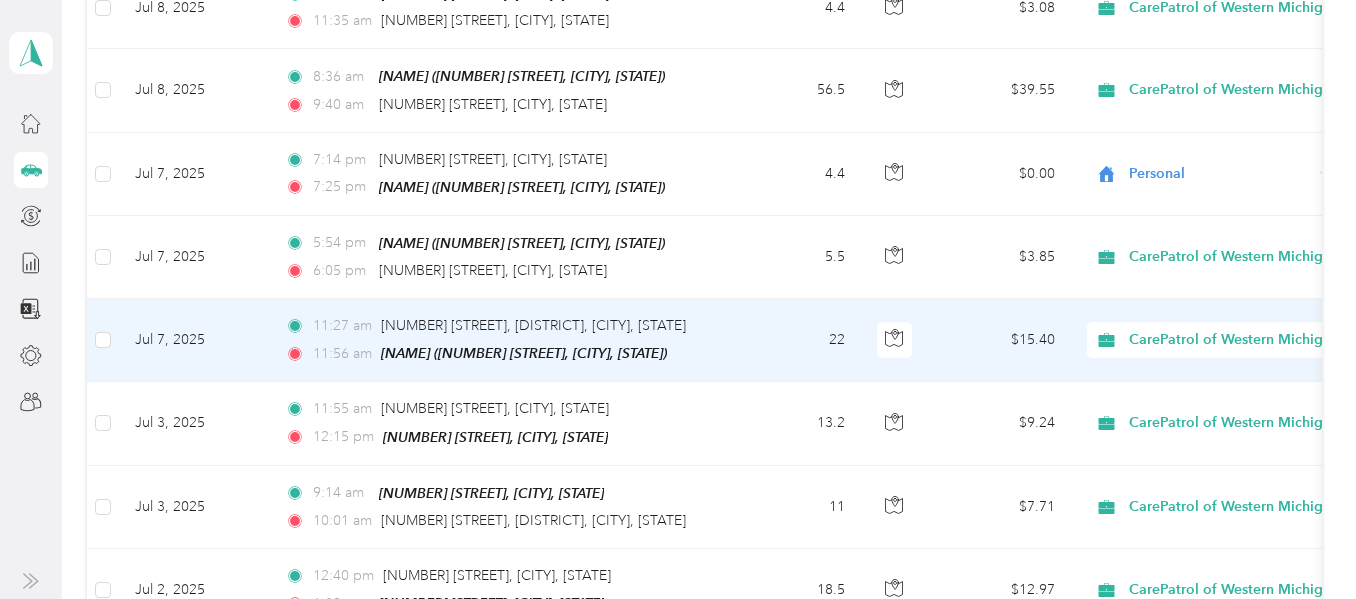 click on "[TIME] [NUMBER] [STREET], [DISTRICT], [CITY], [STATE] [TIME] [NAME] ([NUMBER] [STREET], [CITY], [STATE])" at bounding box center (499, 340) 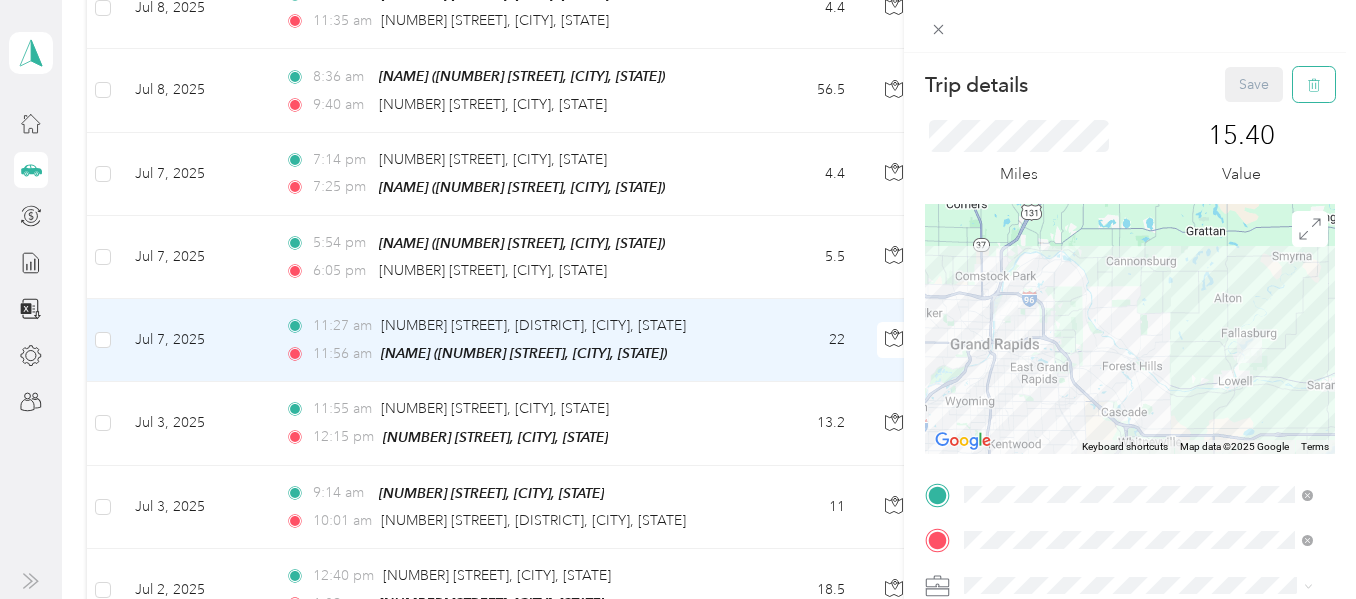 click 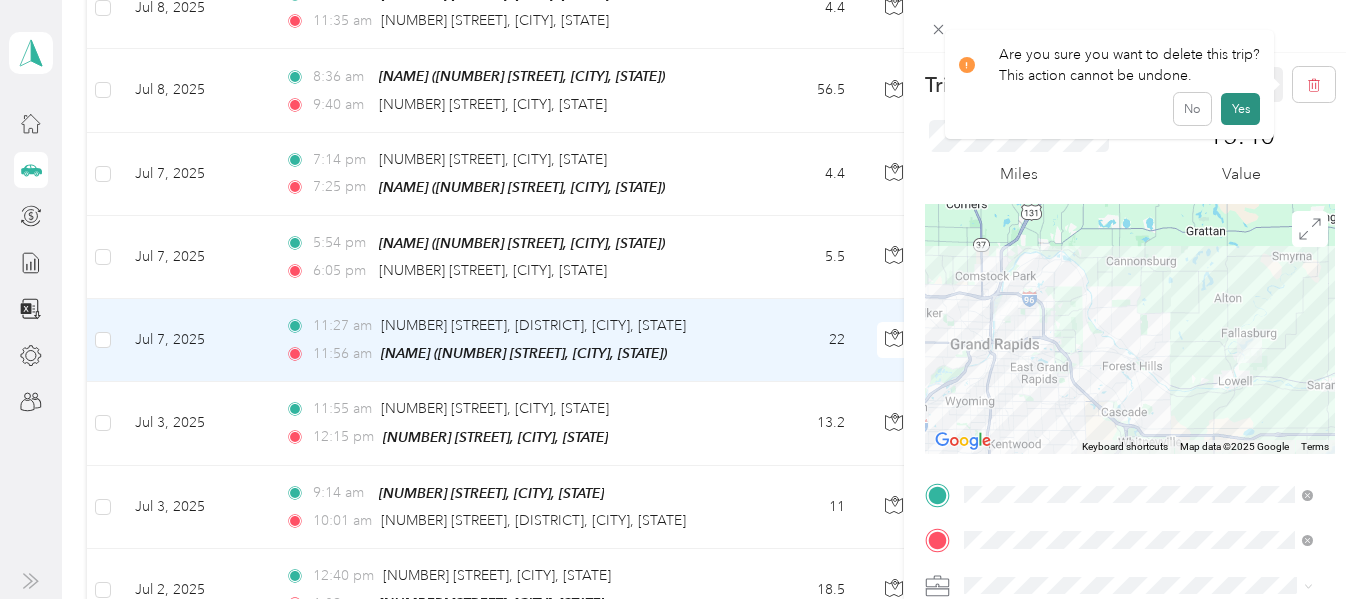 click on "Yes" at bounding box center [1240, 109] 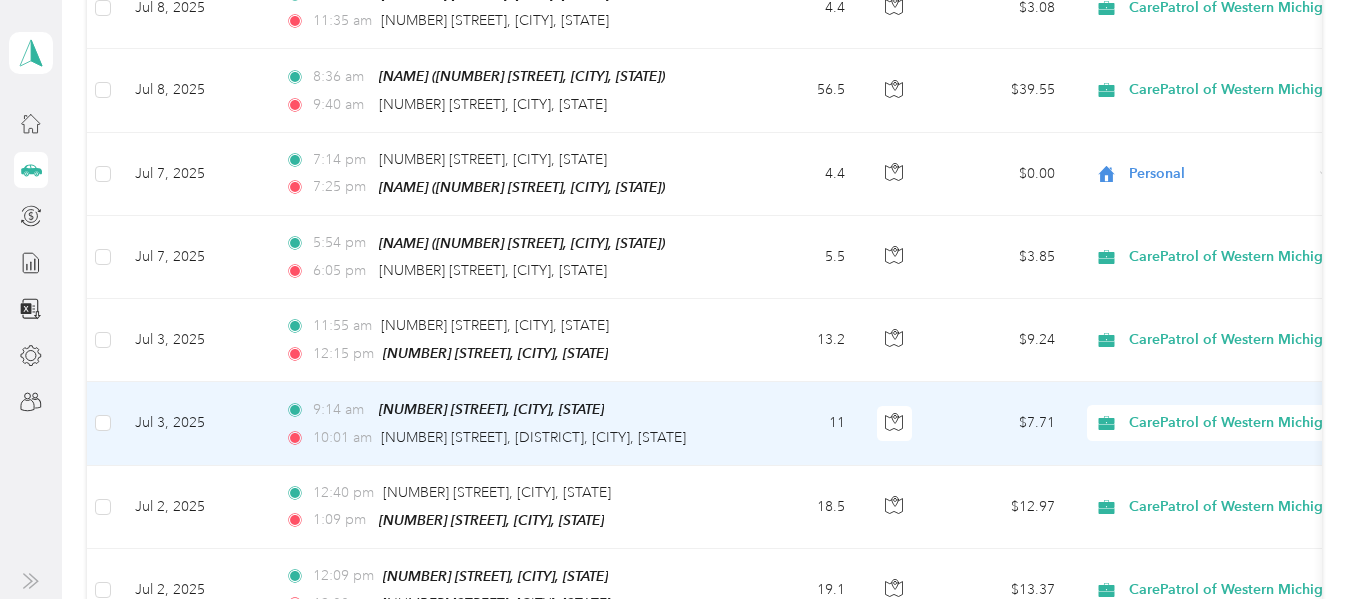scroll, scrollTop: 8577, scrollLeft: 0, axis: vertical 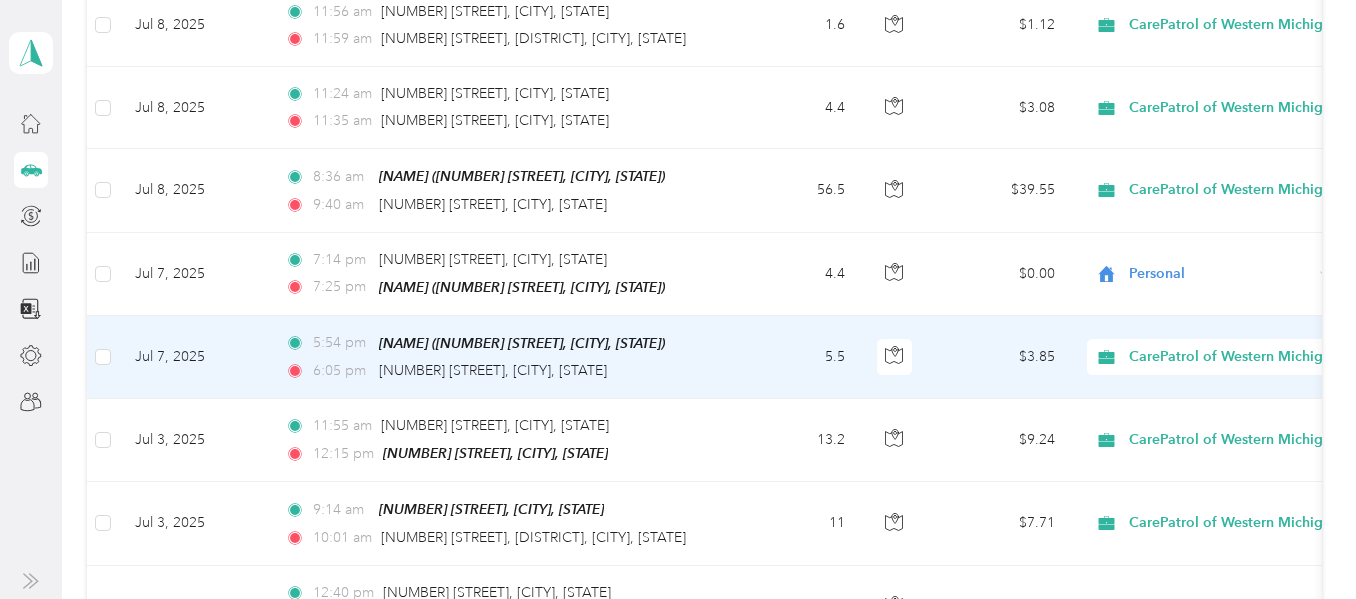 click on "5.5" at bounding box center (795, 357) 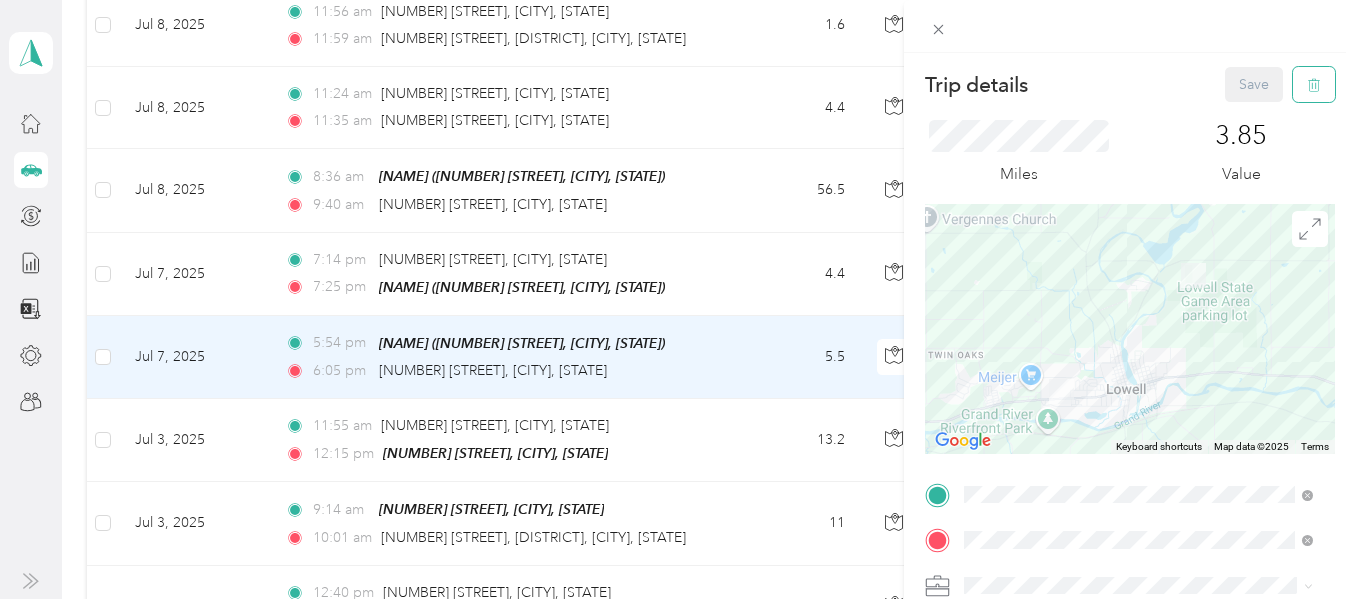 click at bounding box center (1314, 84) 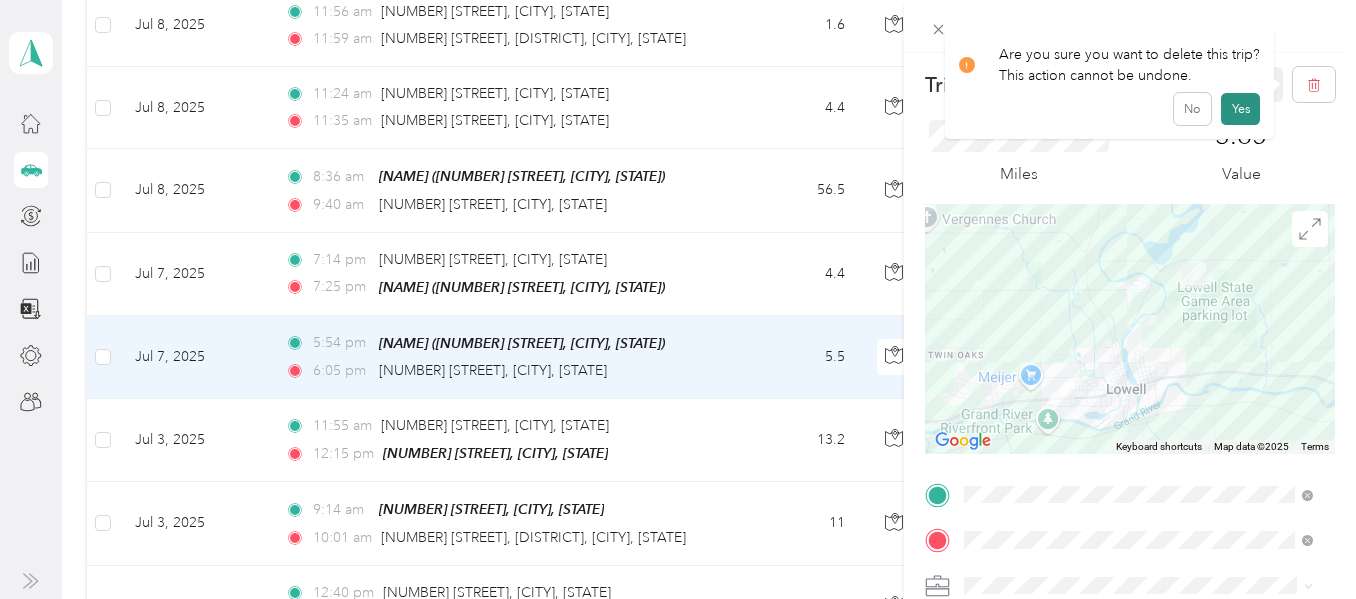 click on "Yes" at bounding box center [1240, 109] 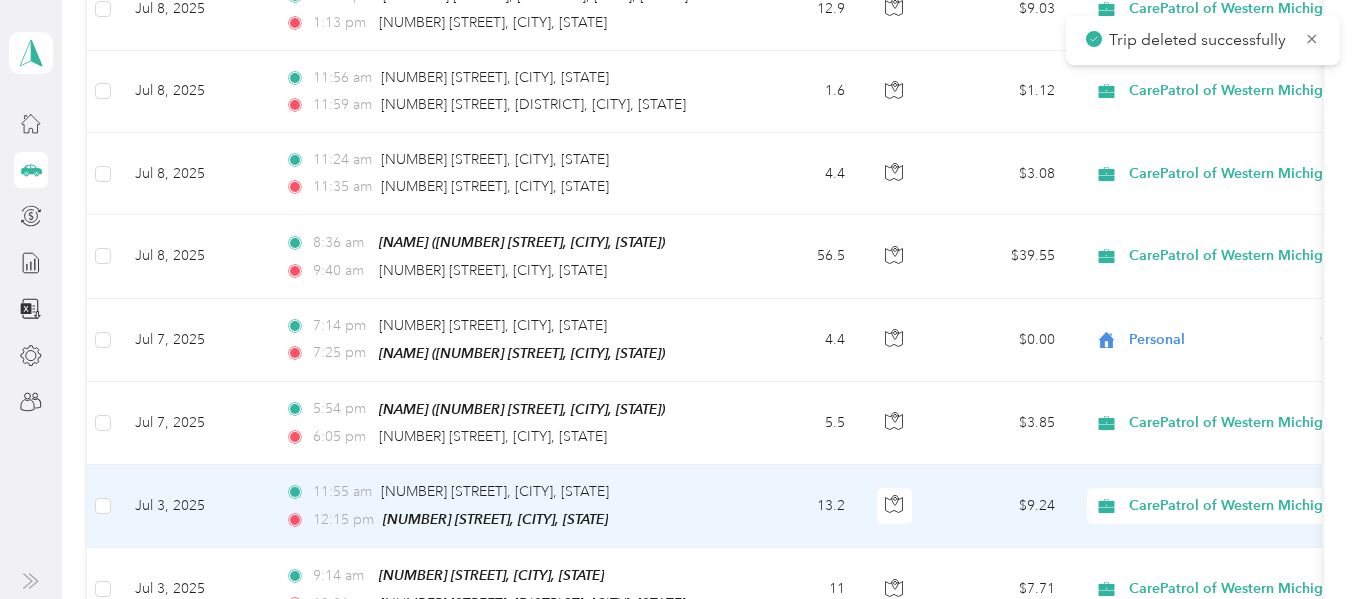 scroll, scrollTop: 8477, scrollLeft: 0, axis: vertical 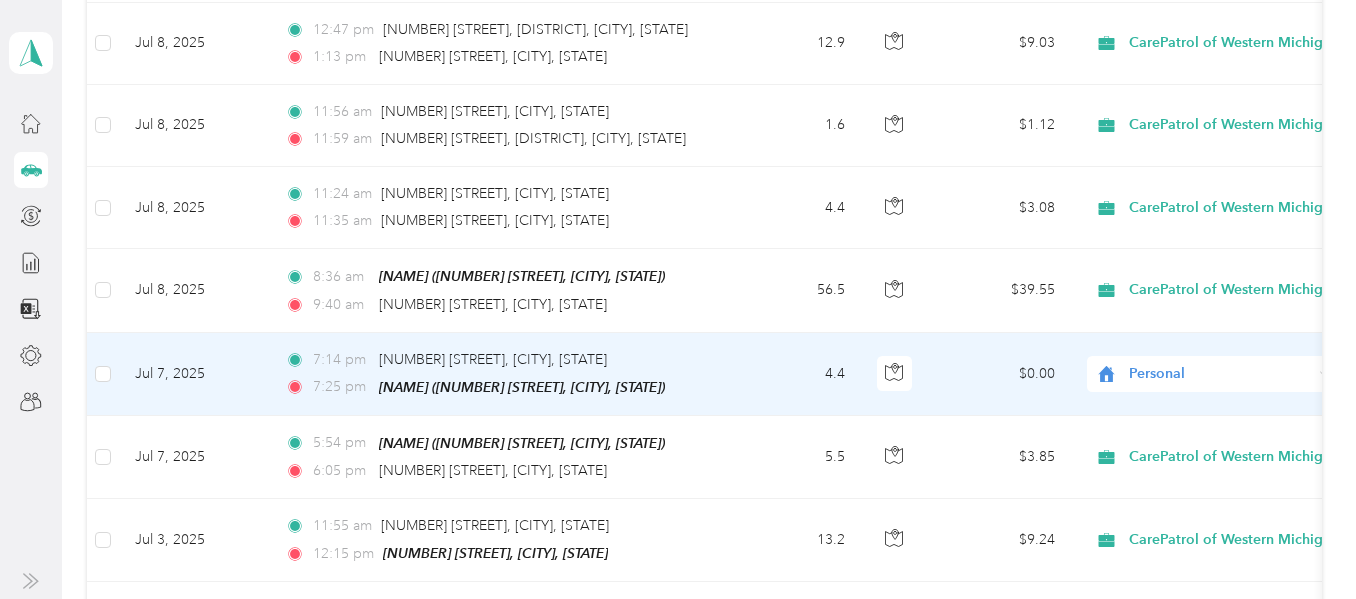 click on "4.4" at bounding box center [795, 374] 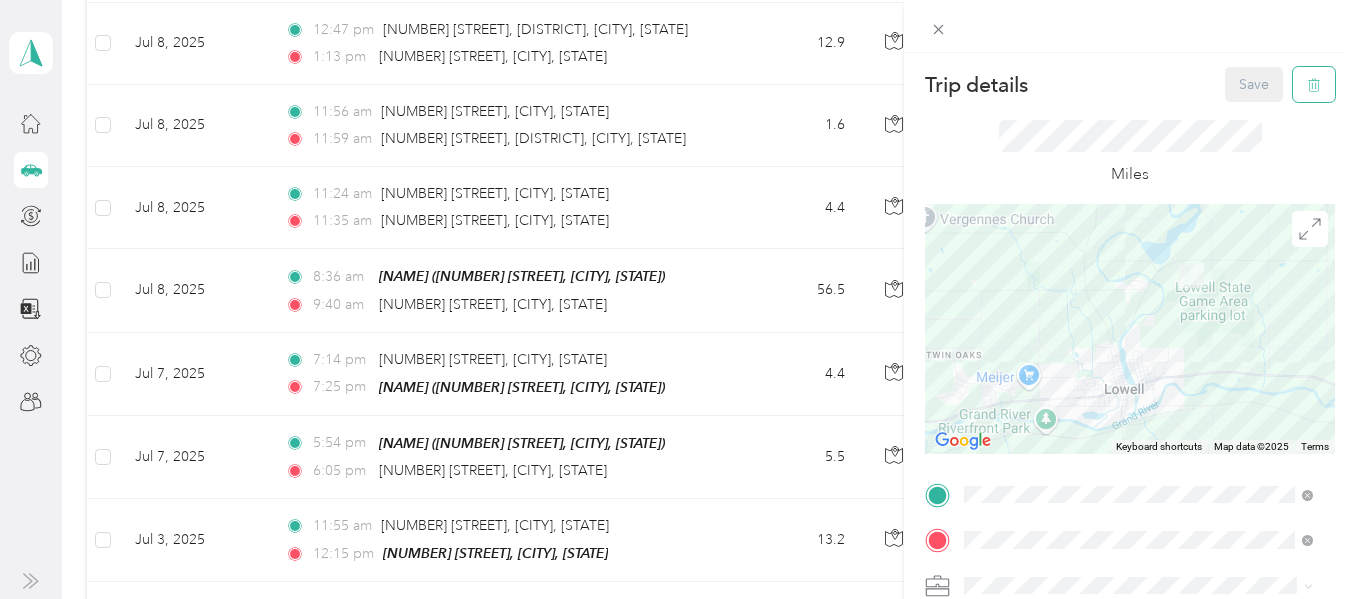 click 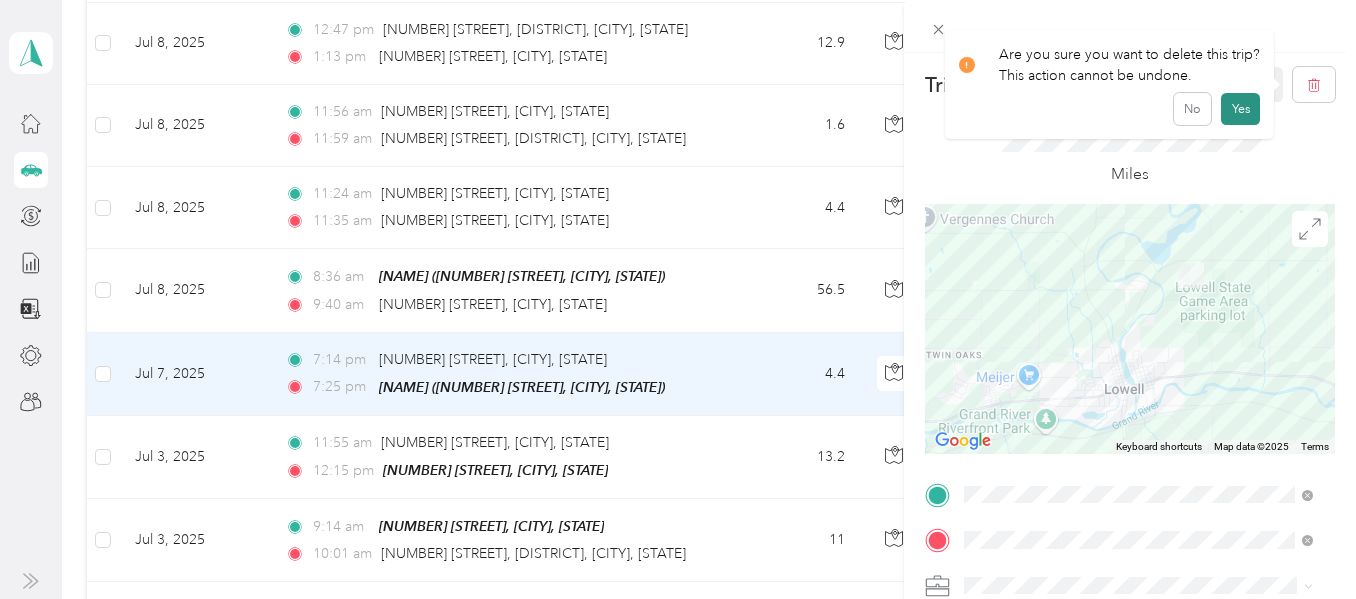 click on "Yes" at bounding box center (1240, 109) 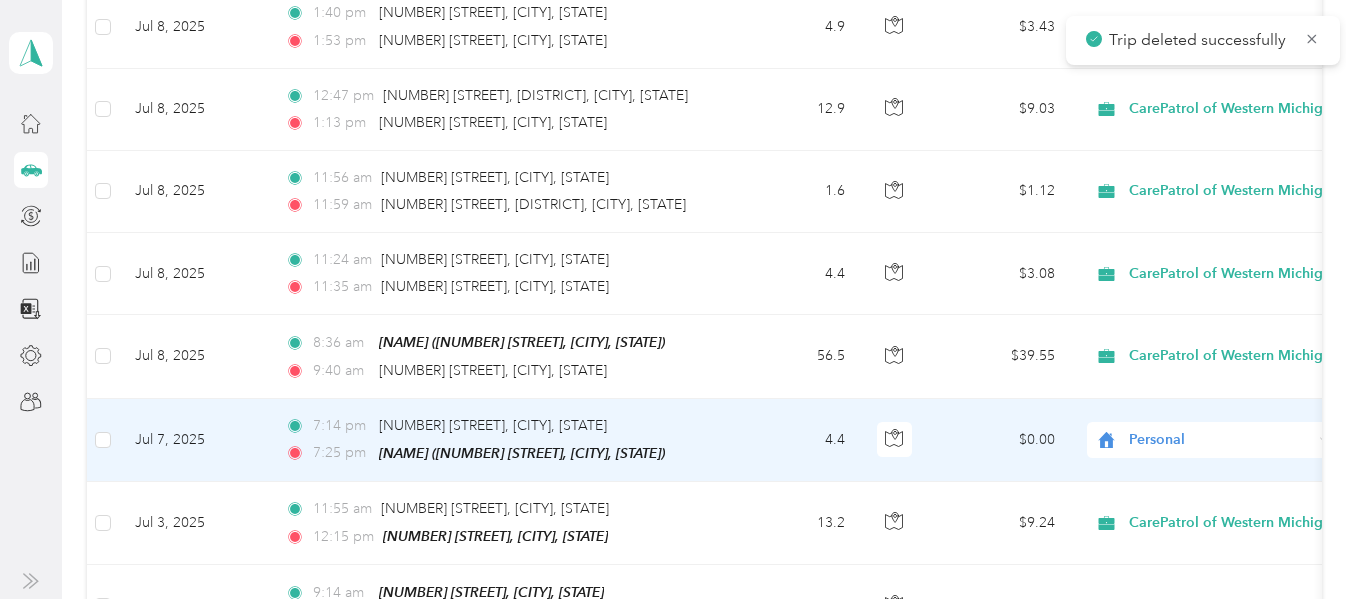 scroll, scrollTop: 8377, scrollLeft: 0, axis: vertical 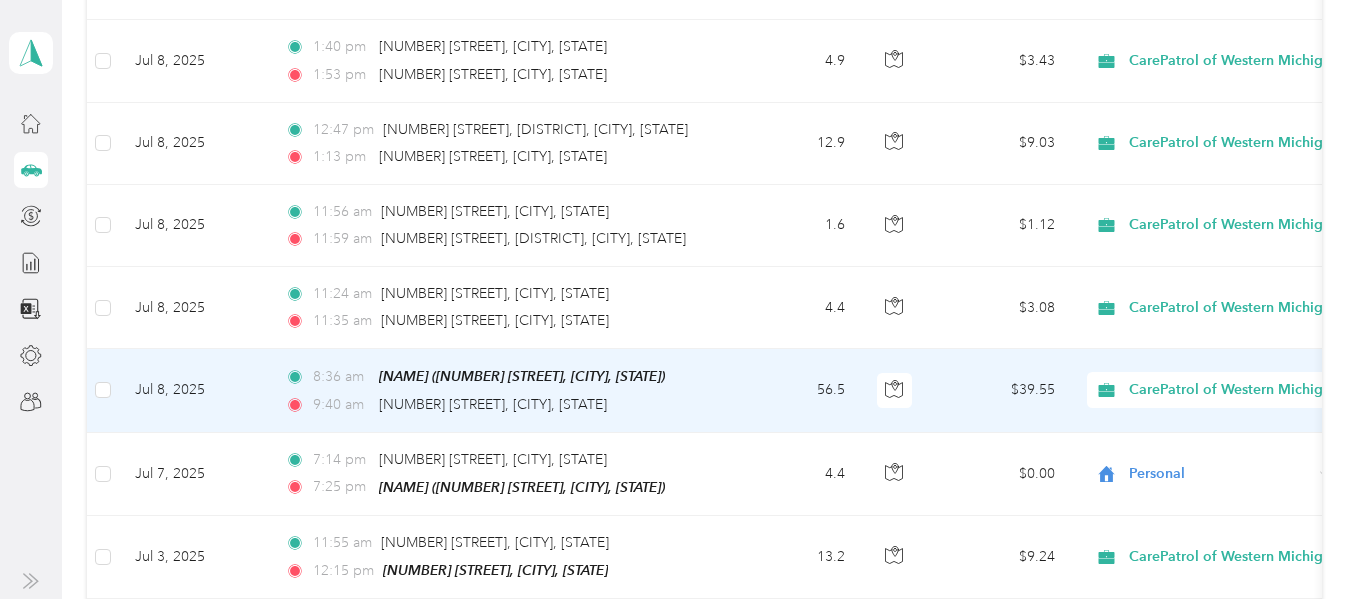 click on "56.5" at bounding box center [795, 390] 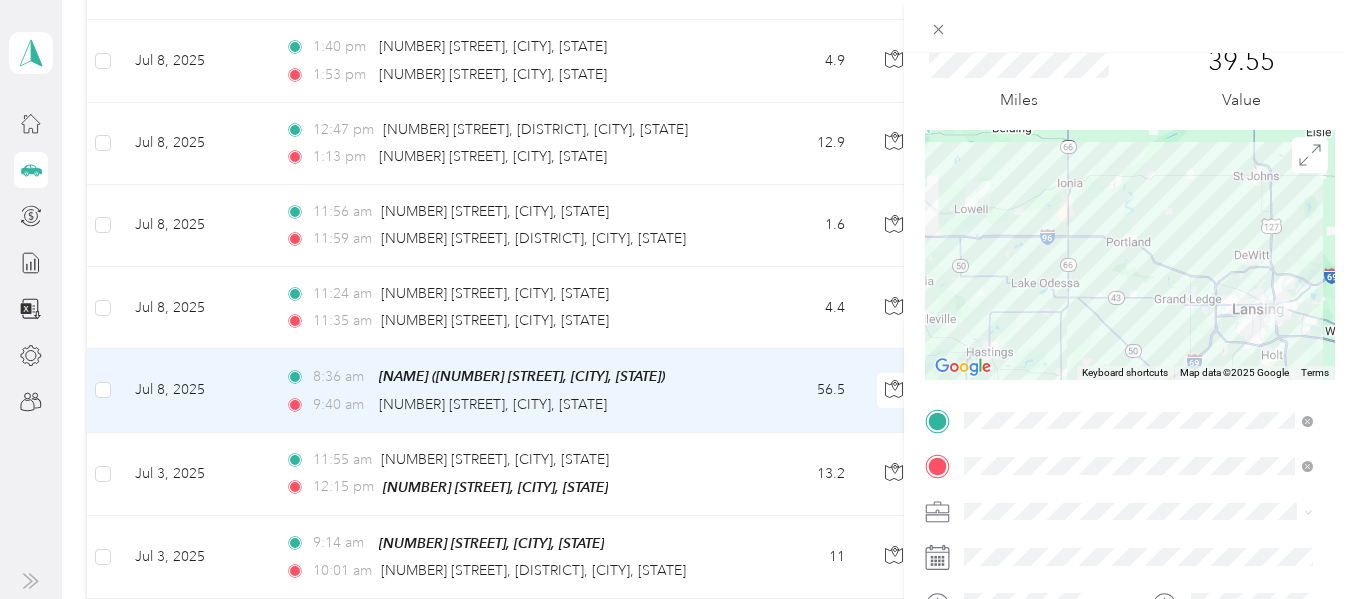 scroll, scrollTop: 200, scrollLeft: 0, axis: vertical 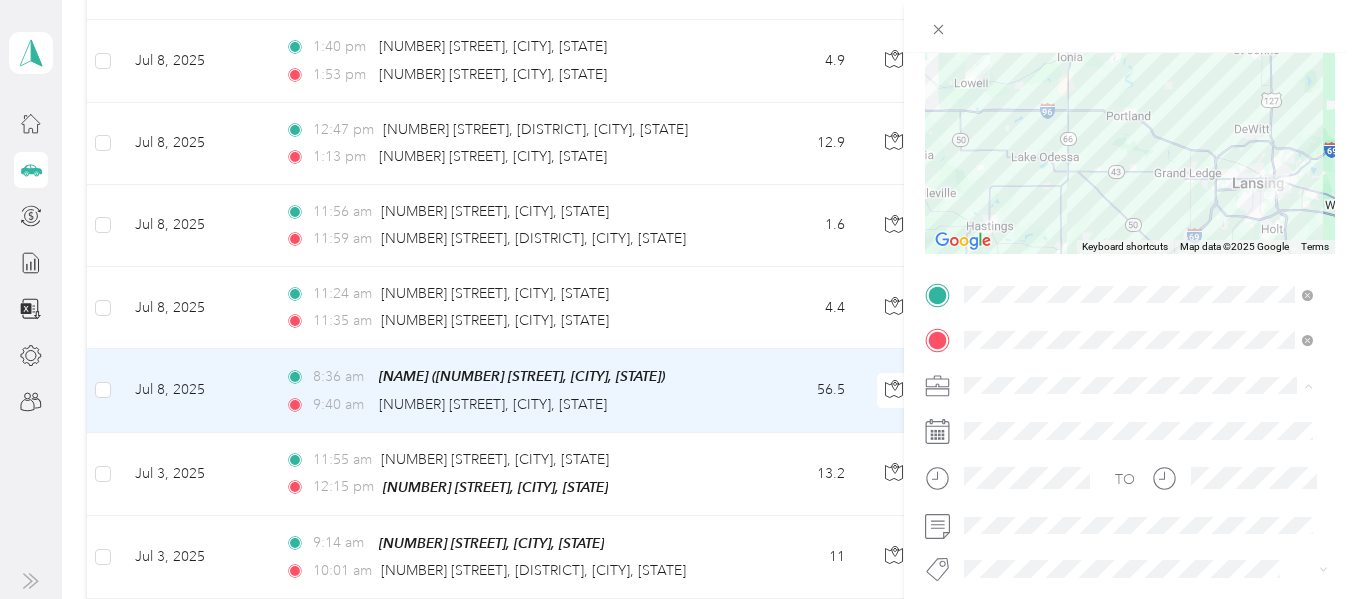 click on "Capital Region" at bounding box center (1138, 175) 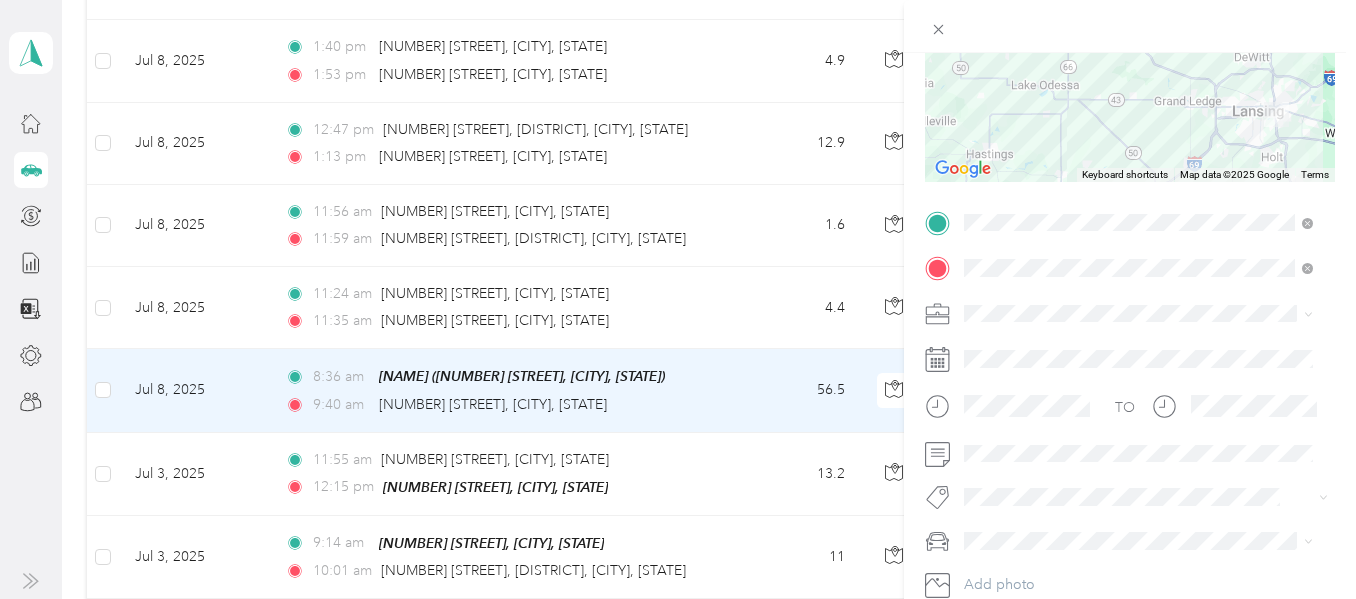 scroll, scrollTop: 300, scrollLeft: 0, axis: vertical 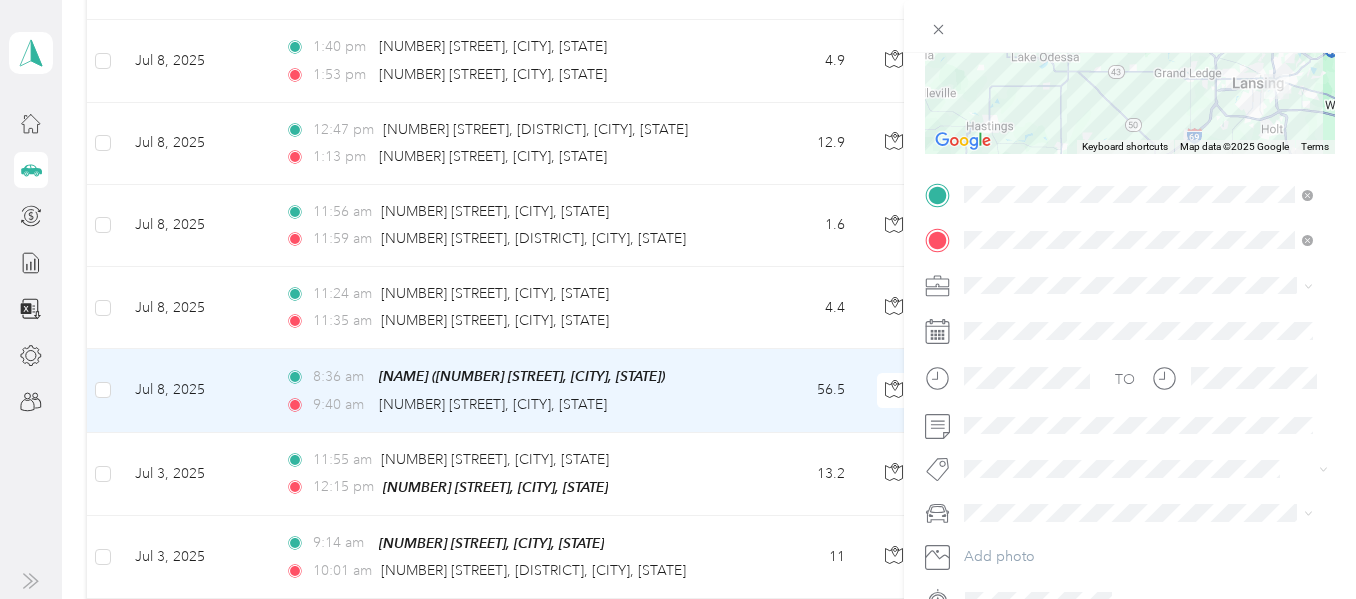 click on "[MILEAGE] [CURRENCY] [NAME] [MAP_DATA] [MAP_DATA] [TERMS] [REPORT_ERROR] [ADD_PHOTO]" at bounding box center [678, 299] 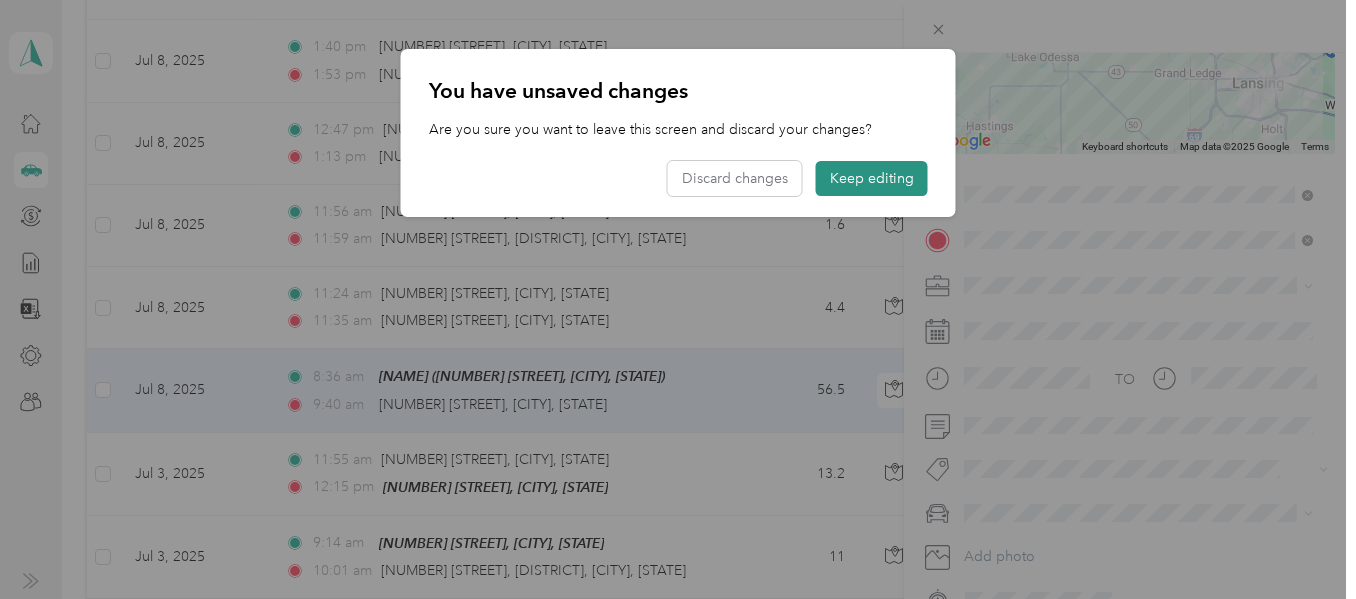 click on "Keep editing" at bounding box center [872, 178] 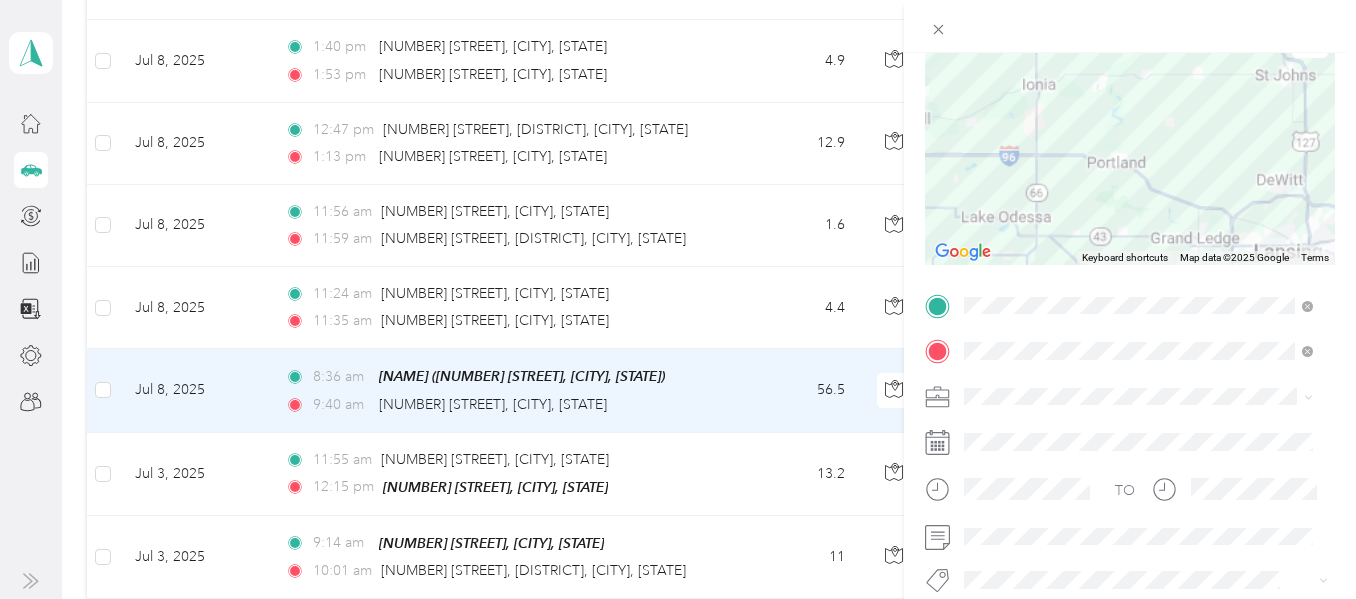 scroll, scrollTop: 0, scrollLeft: 0, axis: both 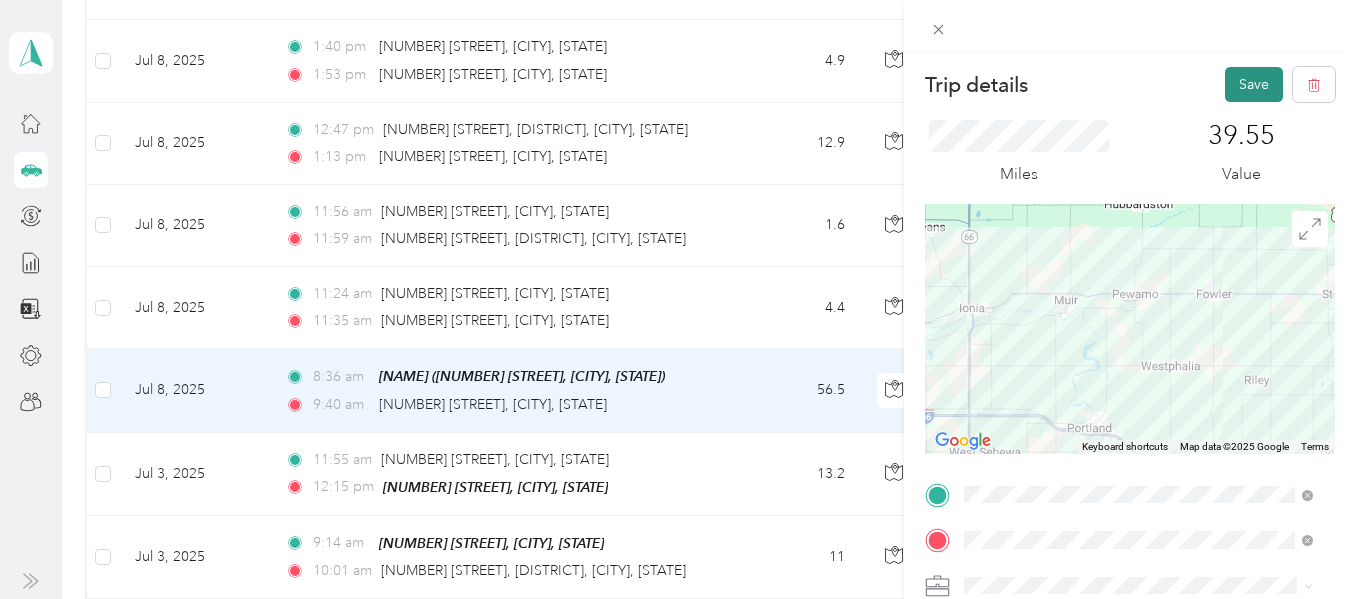 click on "Save" at bounding box center [1254, 84] 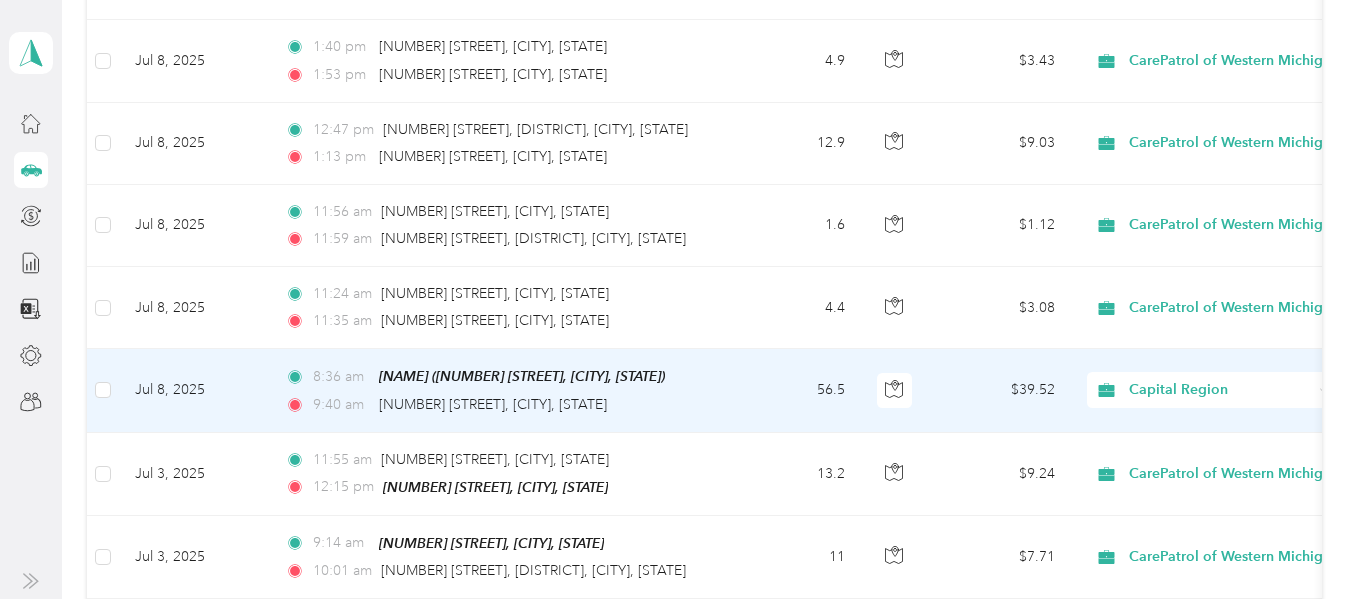 click on "56.5" at bounding box center (795, 390) 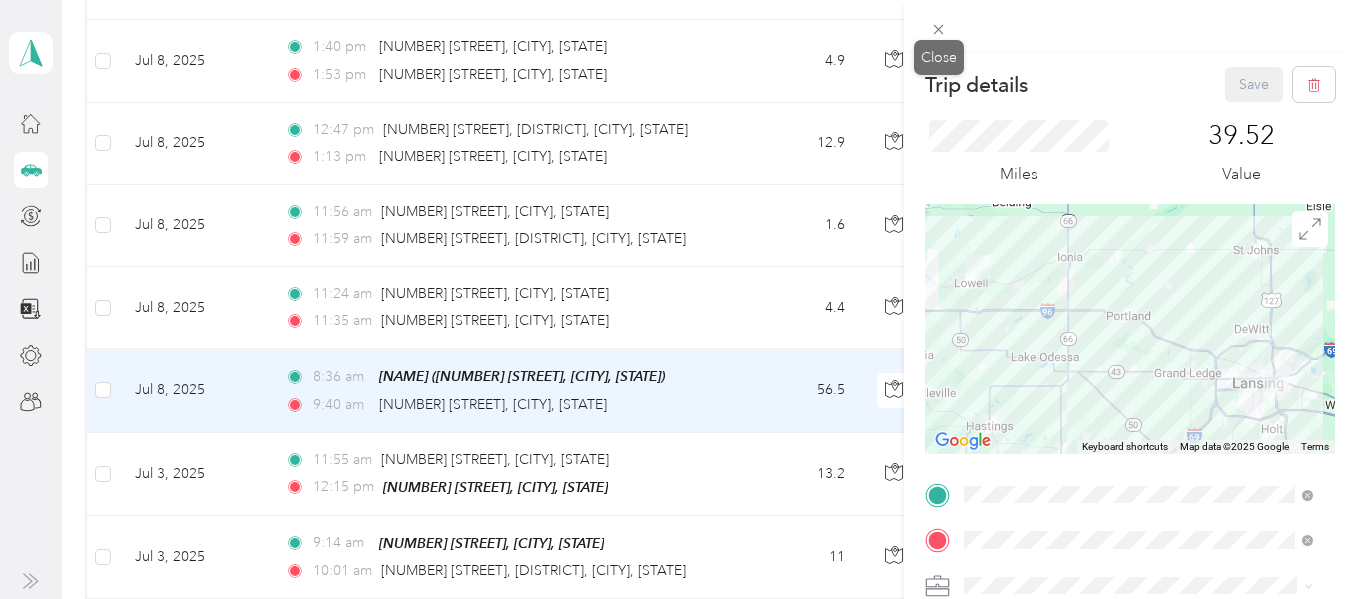 click at bounding box center (939, 29) 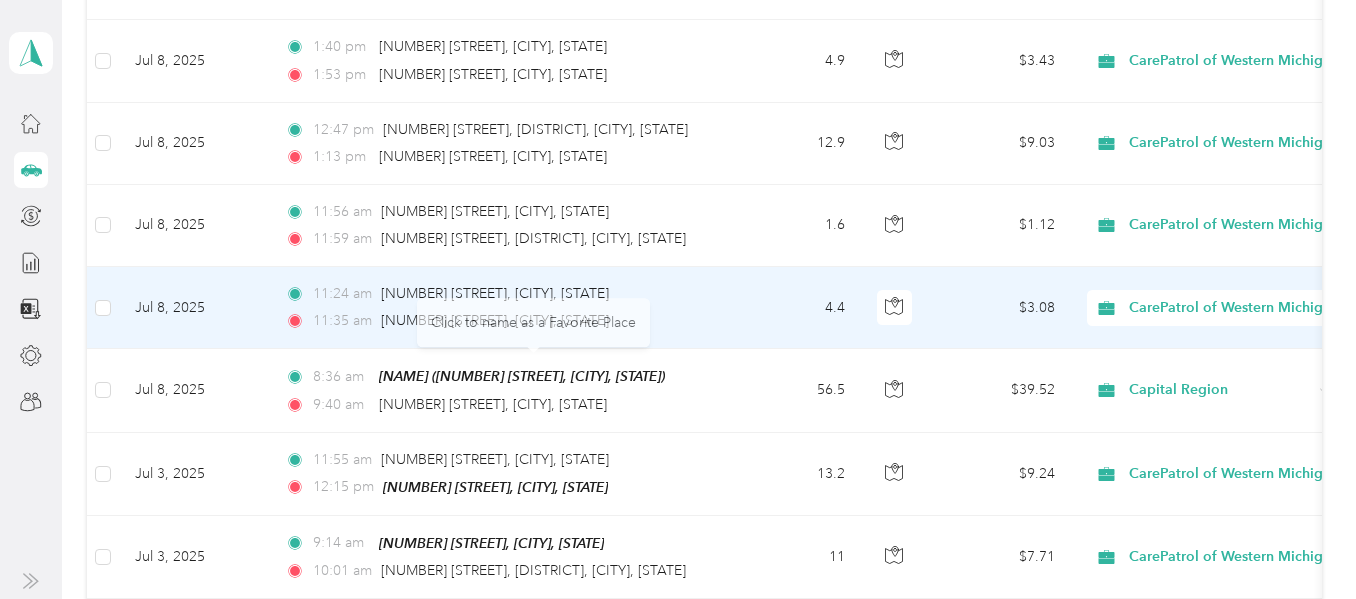 click on "[TIME] [NUMBER] [STREET], [CITY], [STATE]" at bounding box center [495, 294] 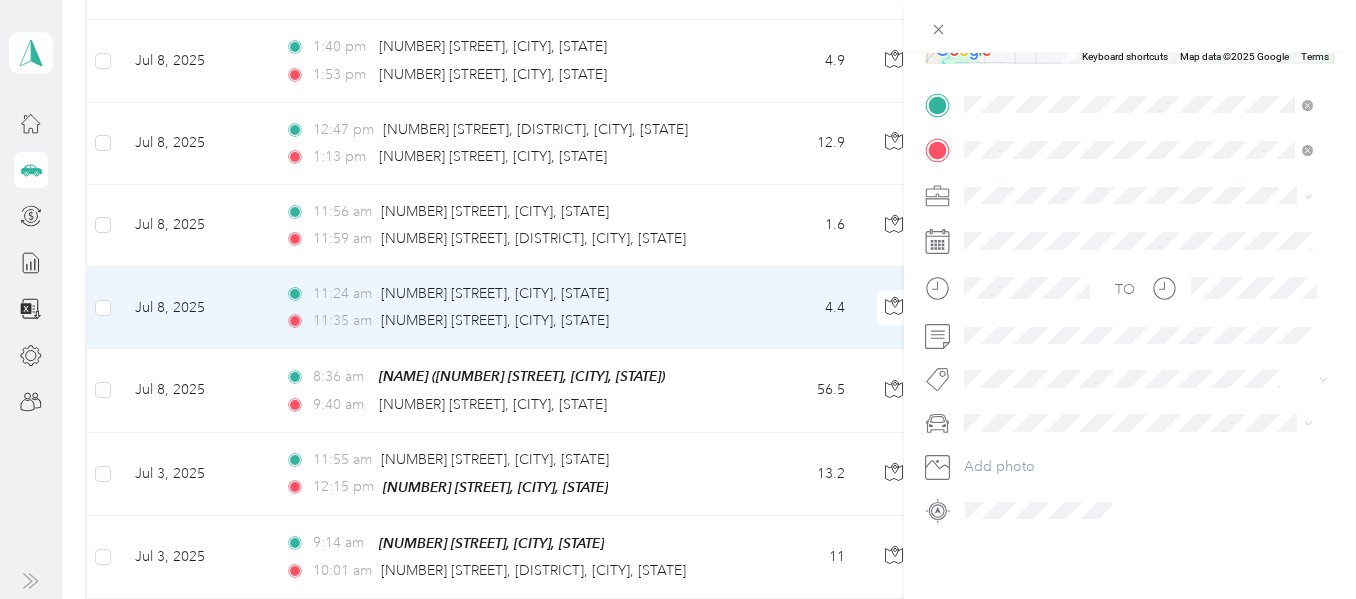 scroll, scrollTop: 400, scrollLeft: 0, axis: vertical 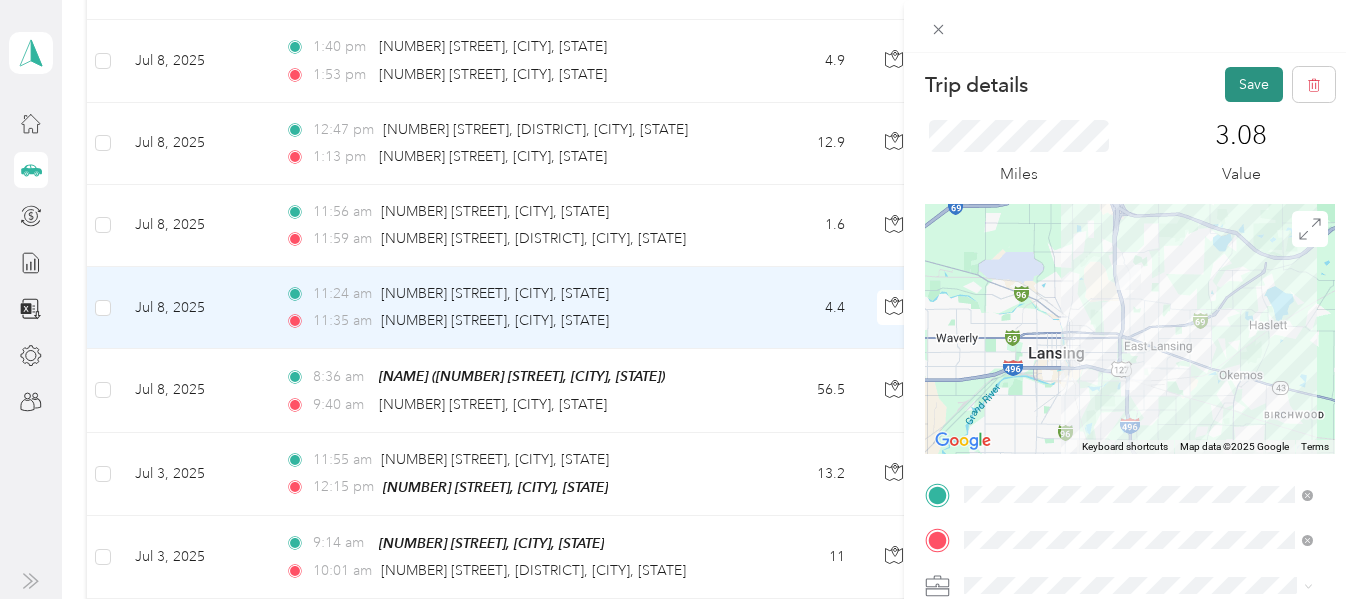 click on "Save" at bounding box center [1254, 84] 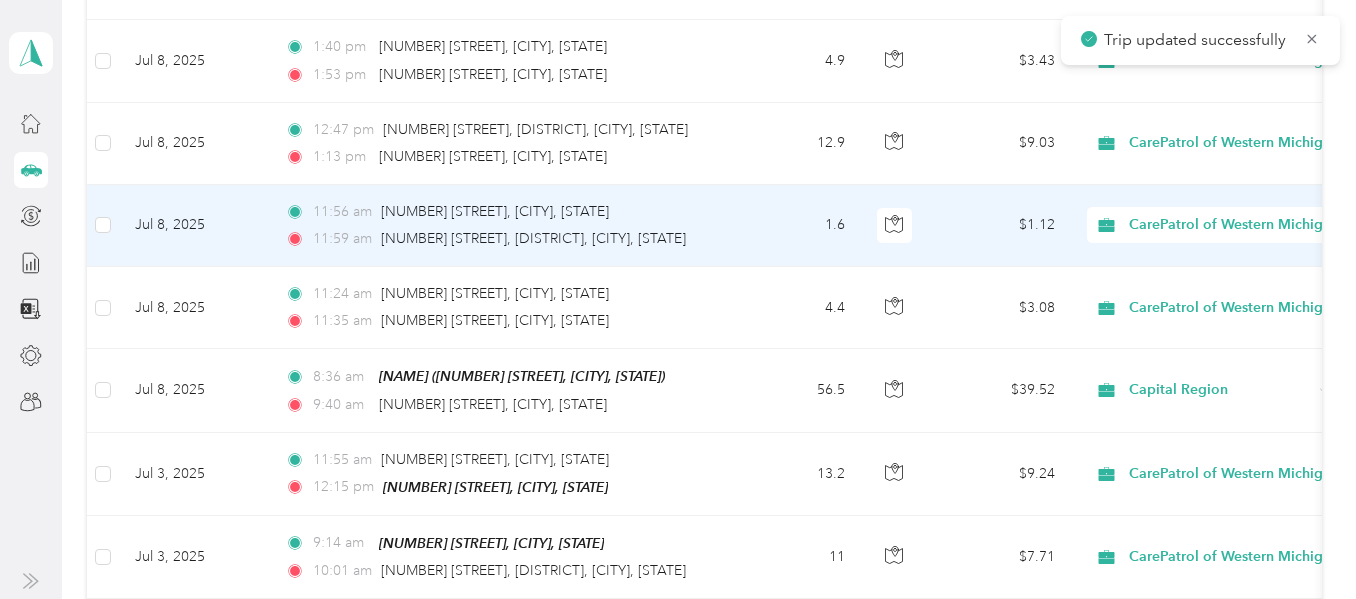 click on "[TIME] [NUMBER] [STREET], [CITY], [STATE] [TIME] [NUMBER] [STREET], [DISTRICT], [CITY], [STATE]" at bounding box center [499, 226] 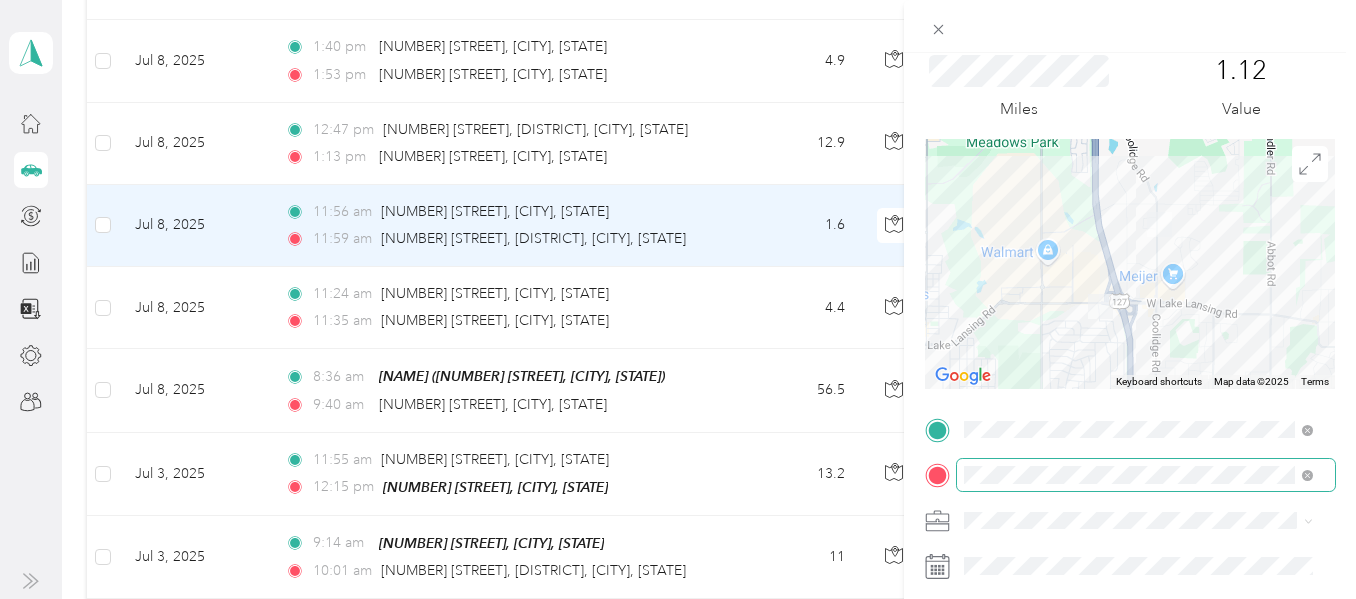 scroll, scrollTop: 100, scrollLeft: 0, axis: vertical 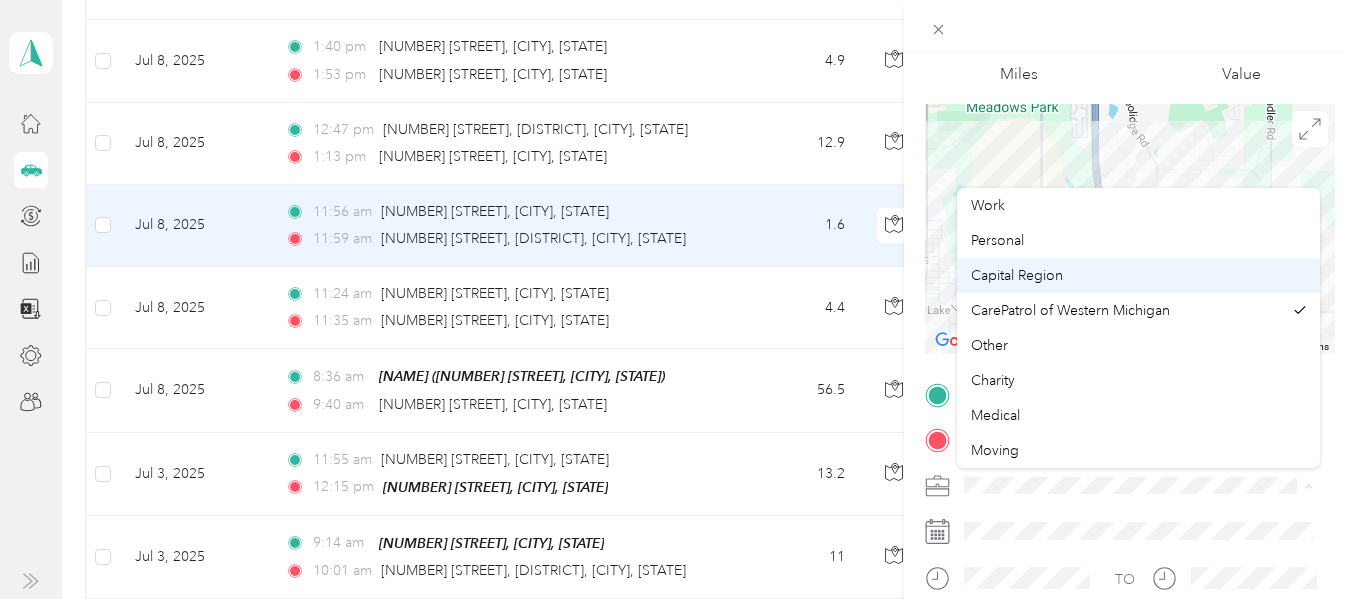 click on "Capital Region" at bounding box center (1138, 275) 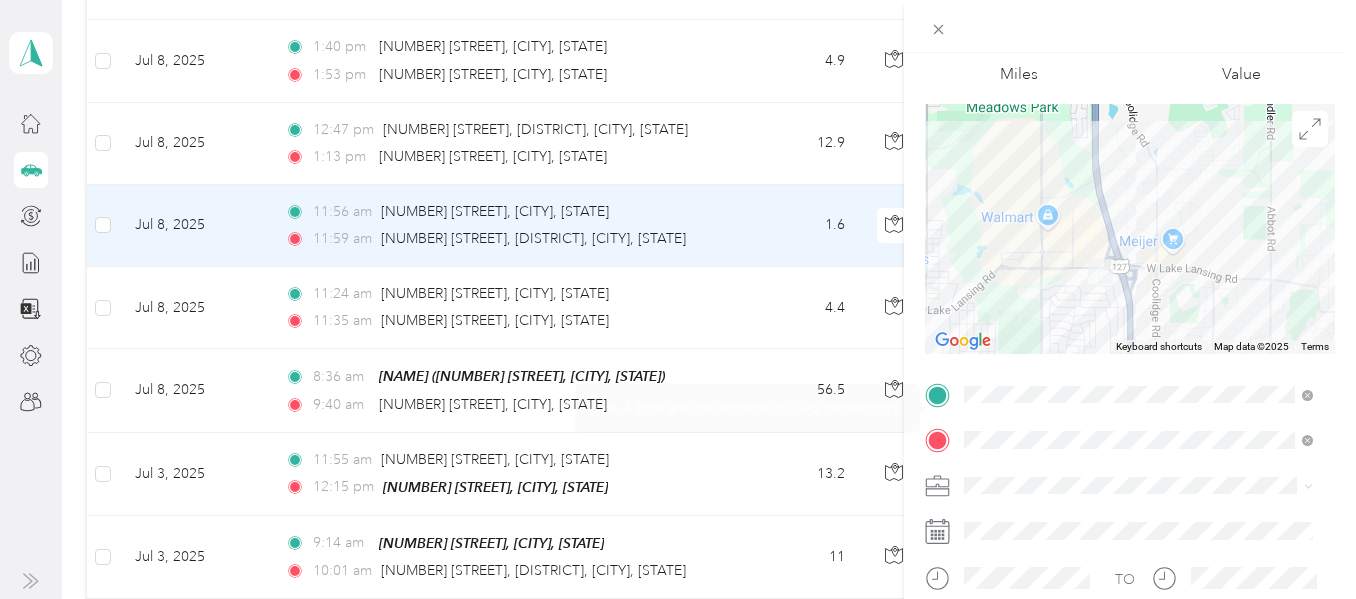 scroll, scrollTop: 300, scrollLeft: 0, axis: vertical 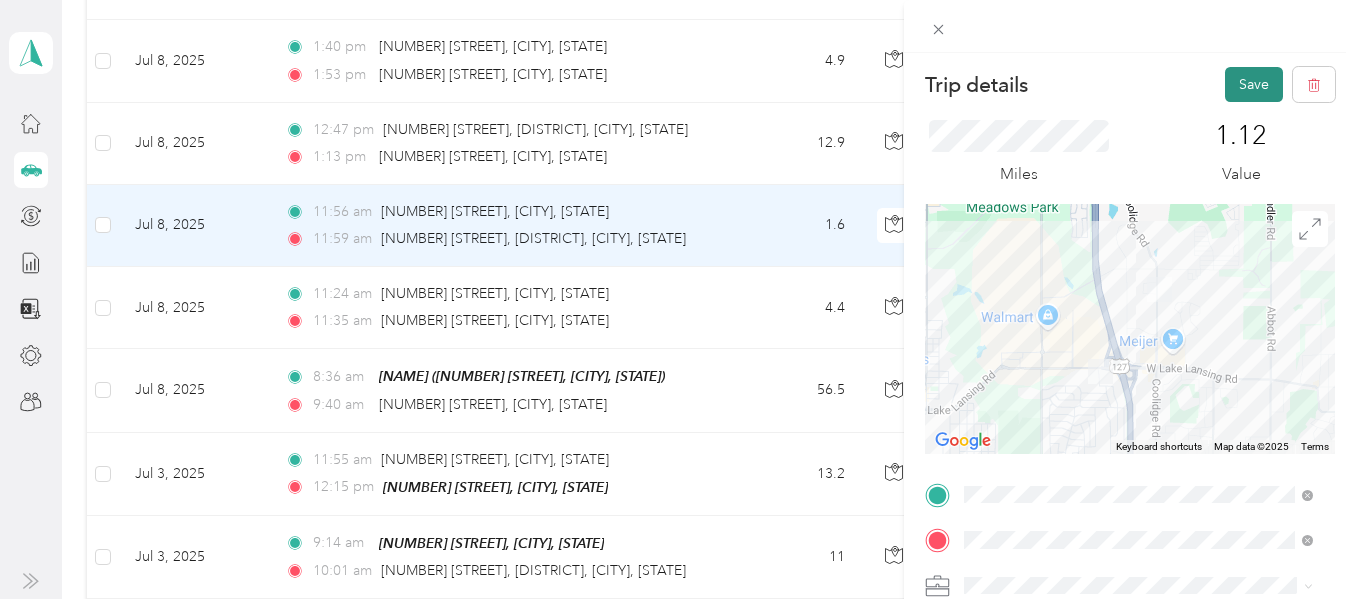 click on "Save" at bounding box center (1254, 84) 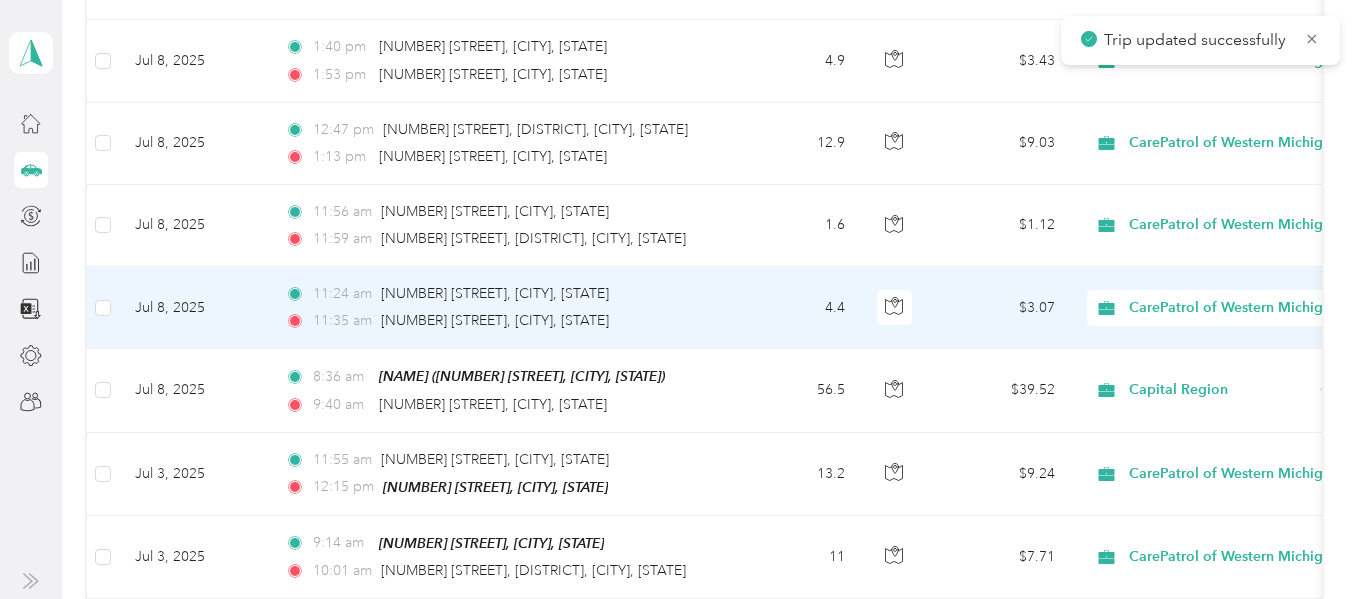 click on "CarePatrol of Western Michigan" at bounding box center [1234, 308] 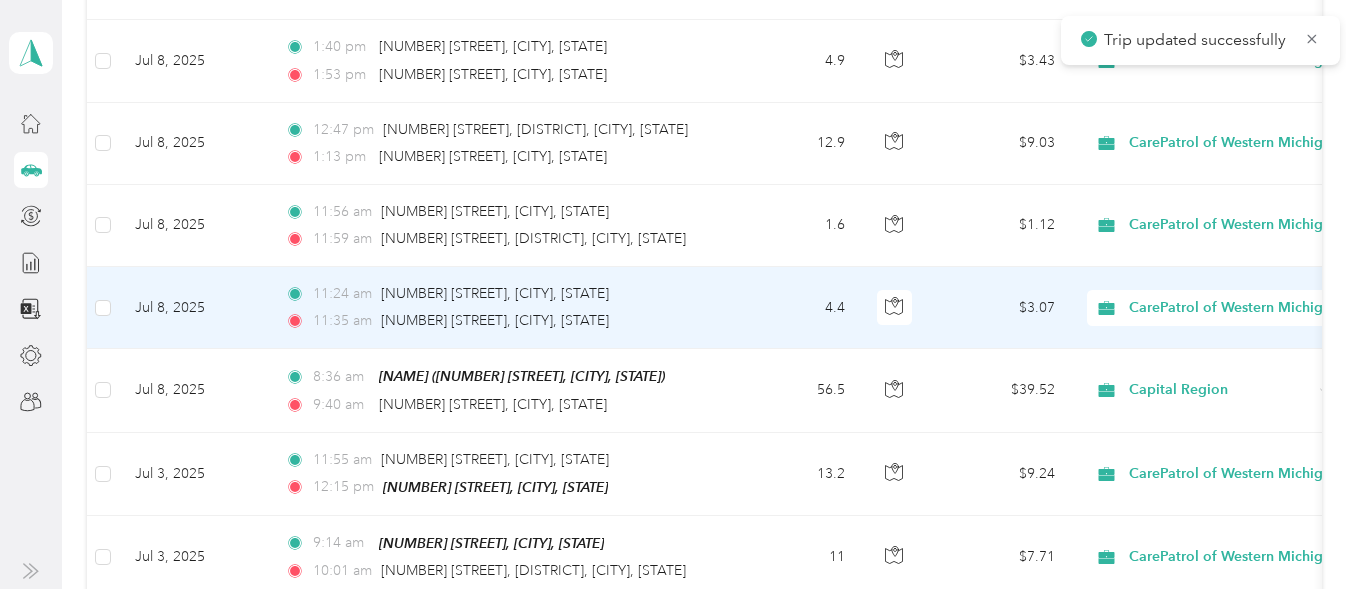 click on "Capital Region" at bounding box center (1253, 333) 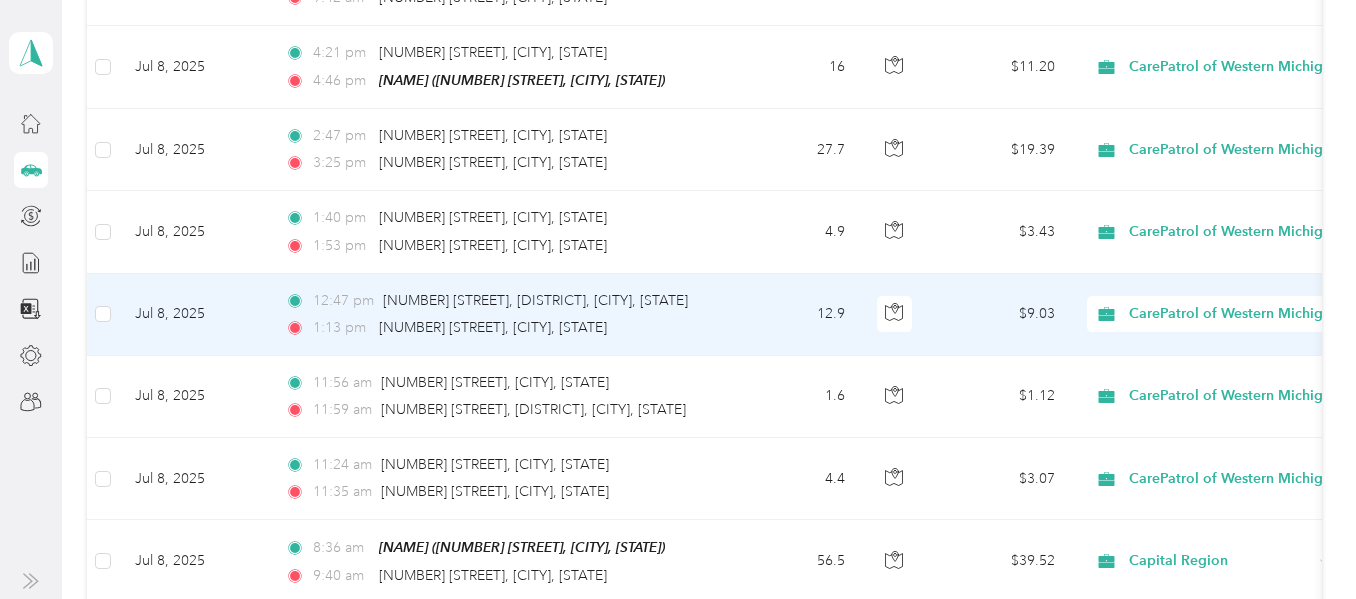scroll, scrollTop: 8177, scrollLeft: 0, axis: vertical 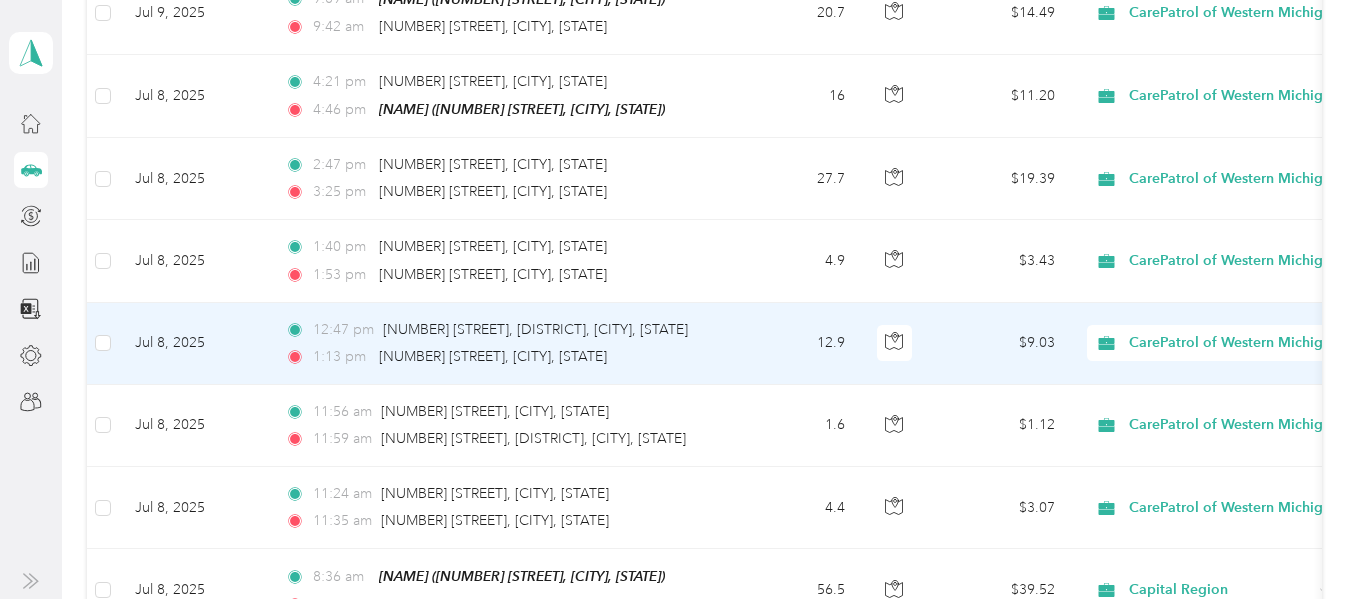 click on "[TIME] [NUMBER] [STREET], [CITY], [STATE]" at bounding box center (495, 357) 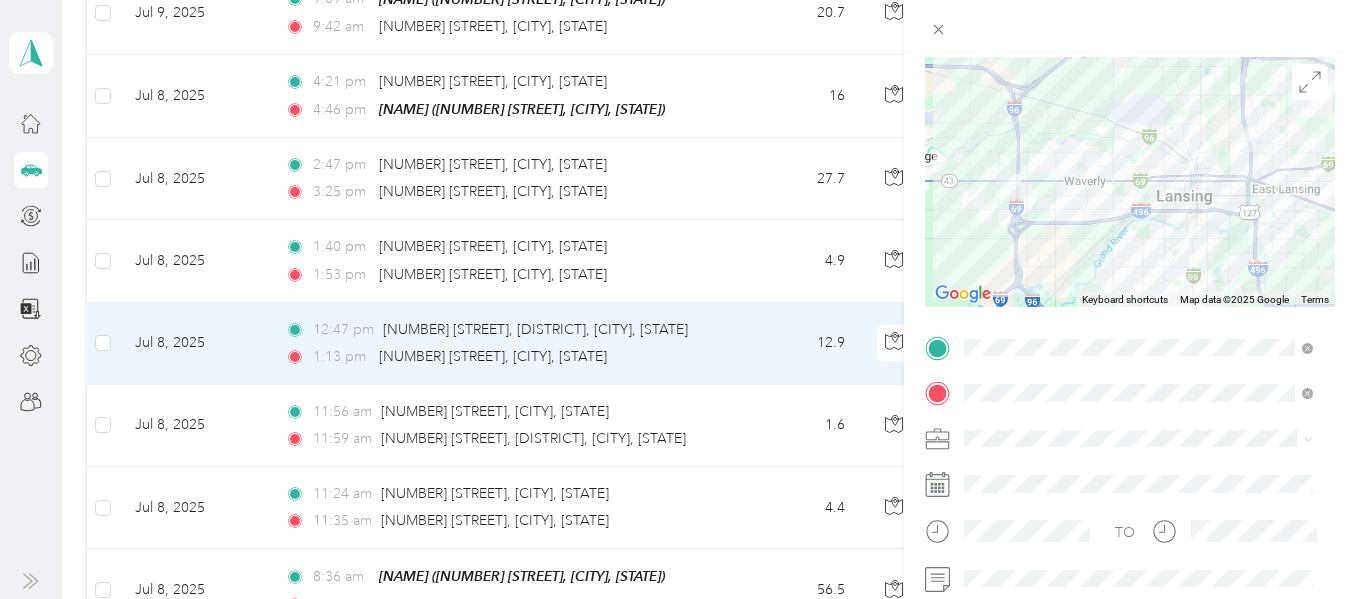 scroll, scrollTop: 300, scrollLeft: 0, axis: vertical 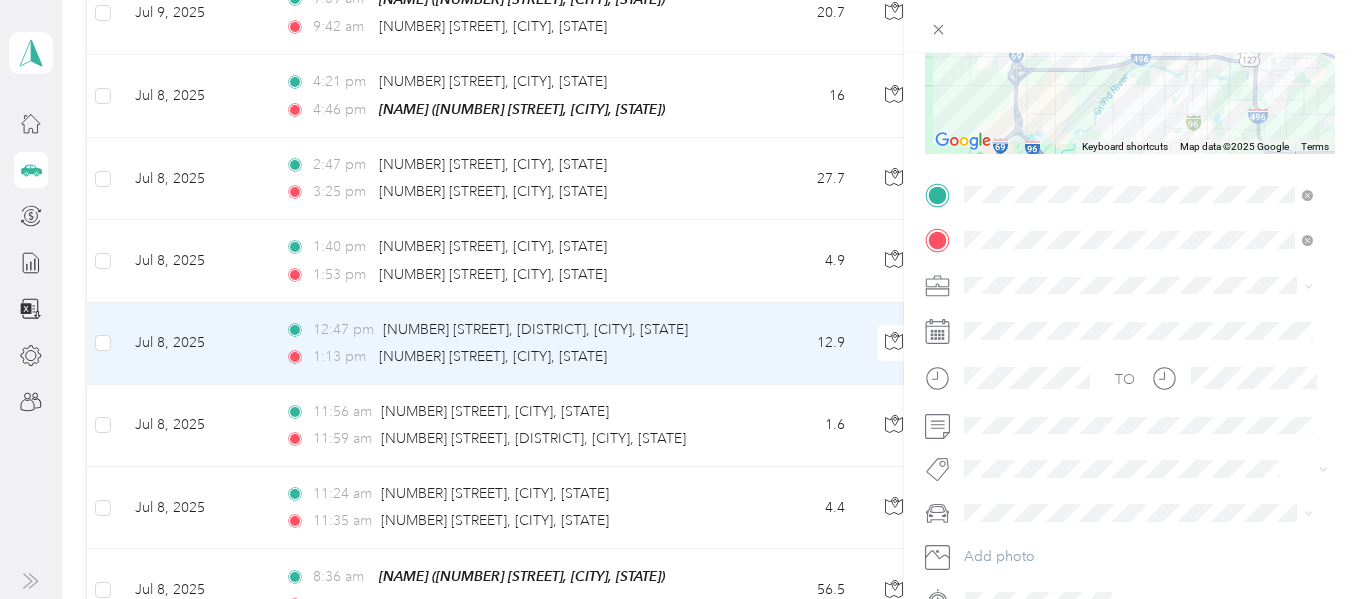 click 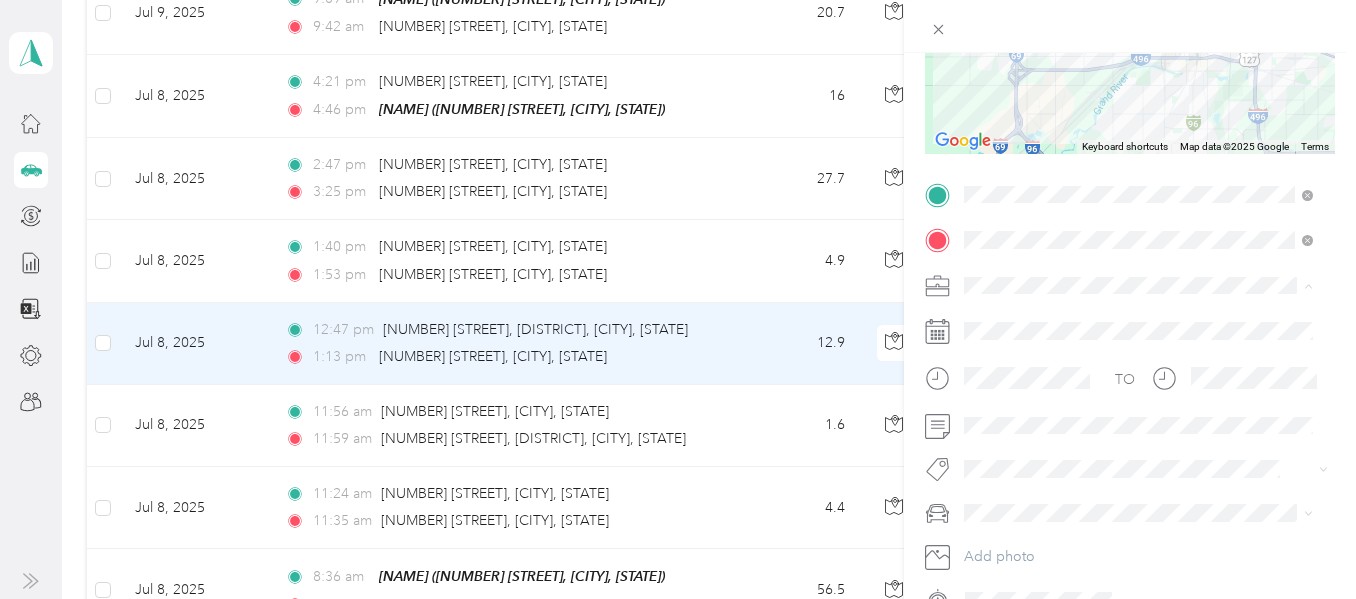 click on "Capital Region" at bounding box center [1017, 390] 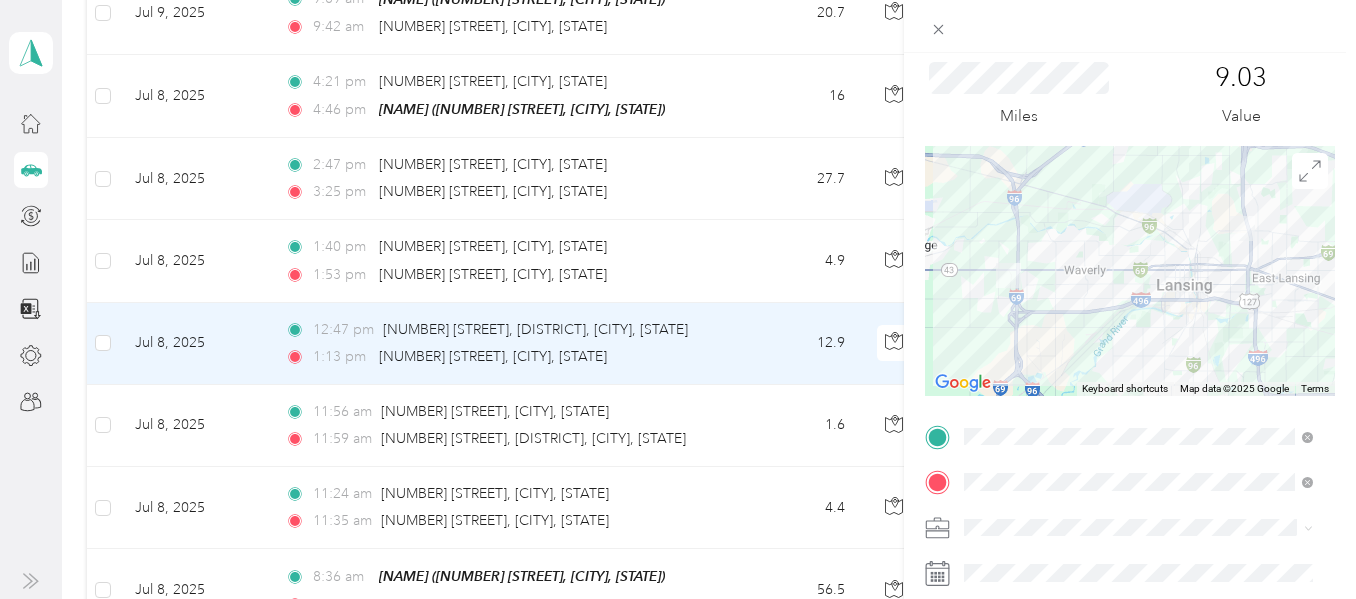 scroll, scrollTop: 5, scrollLeft: 0, axis: vertical 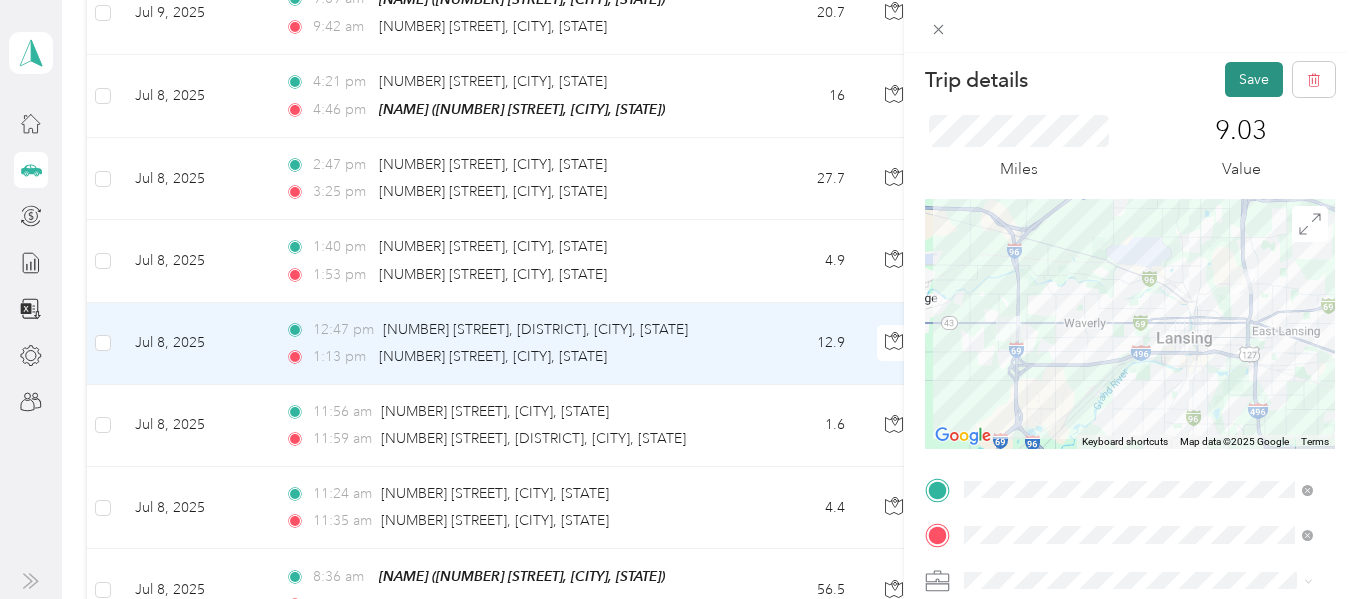 click on "Save" at bounding box center (1254, 79) 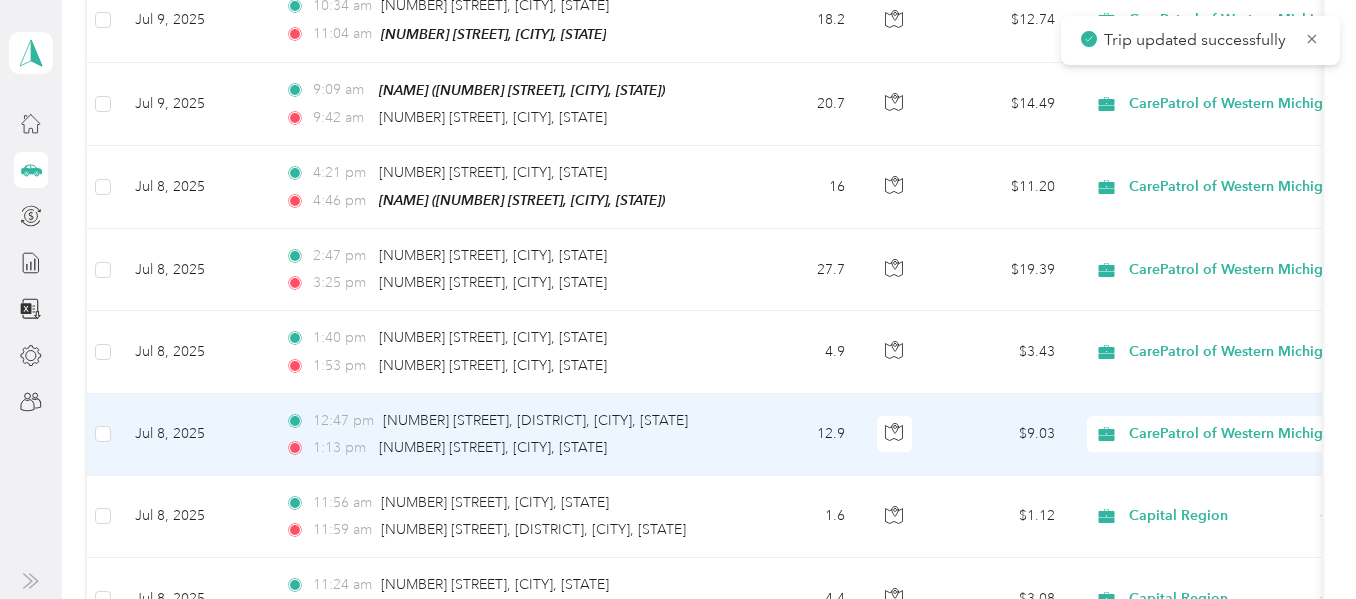 scroll, scrollTop: 8077, scrollLeft: 0, axis: vertical 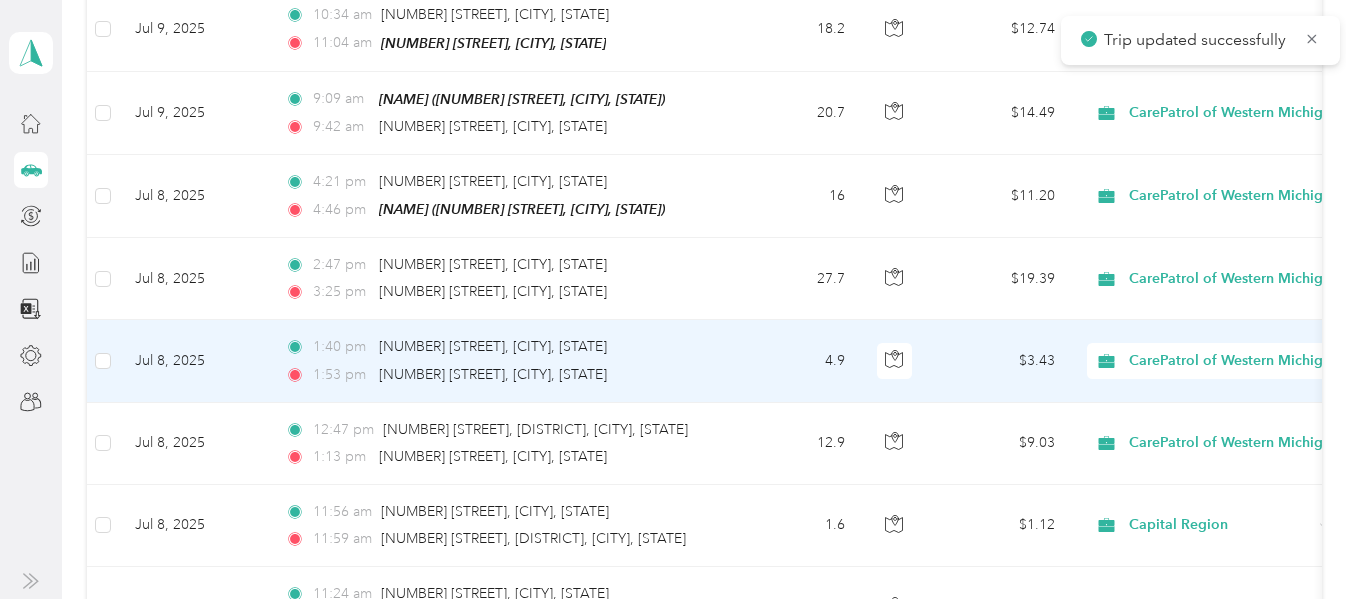 click on "4.9" at bounding box center [795, 361] 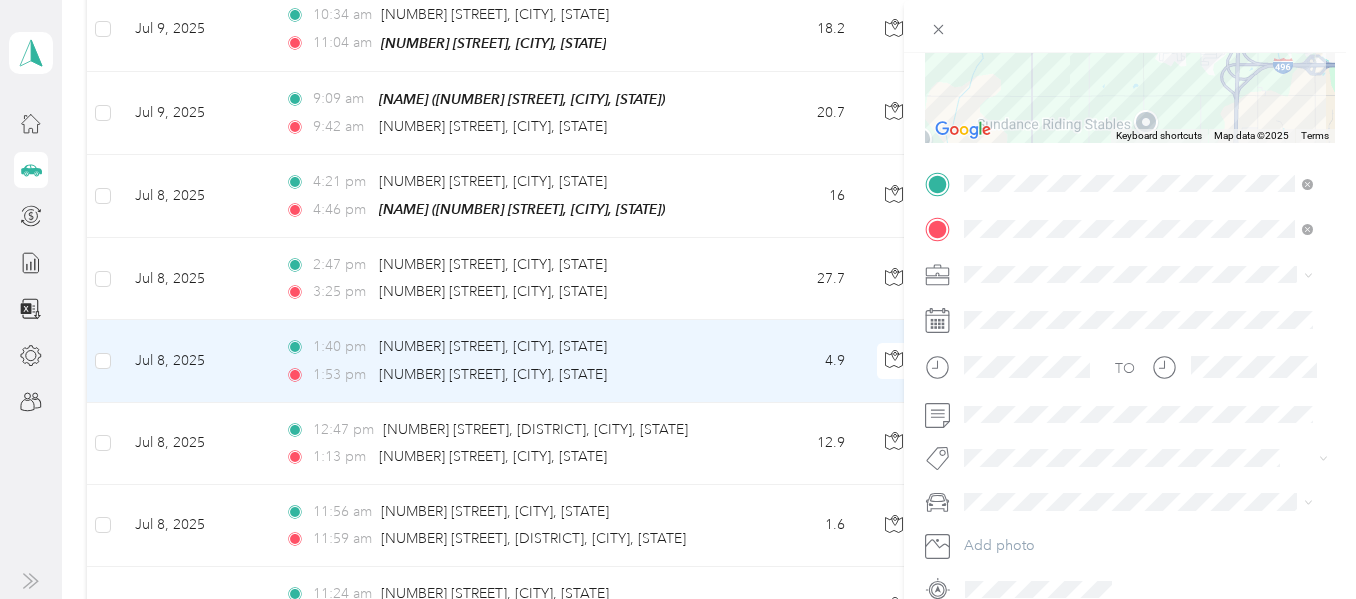 scroll, scrollTop: 358, scrollLeft: 0, axis: vertical 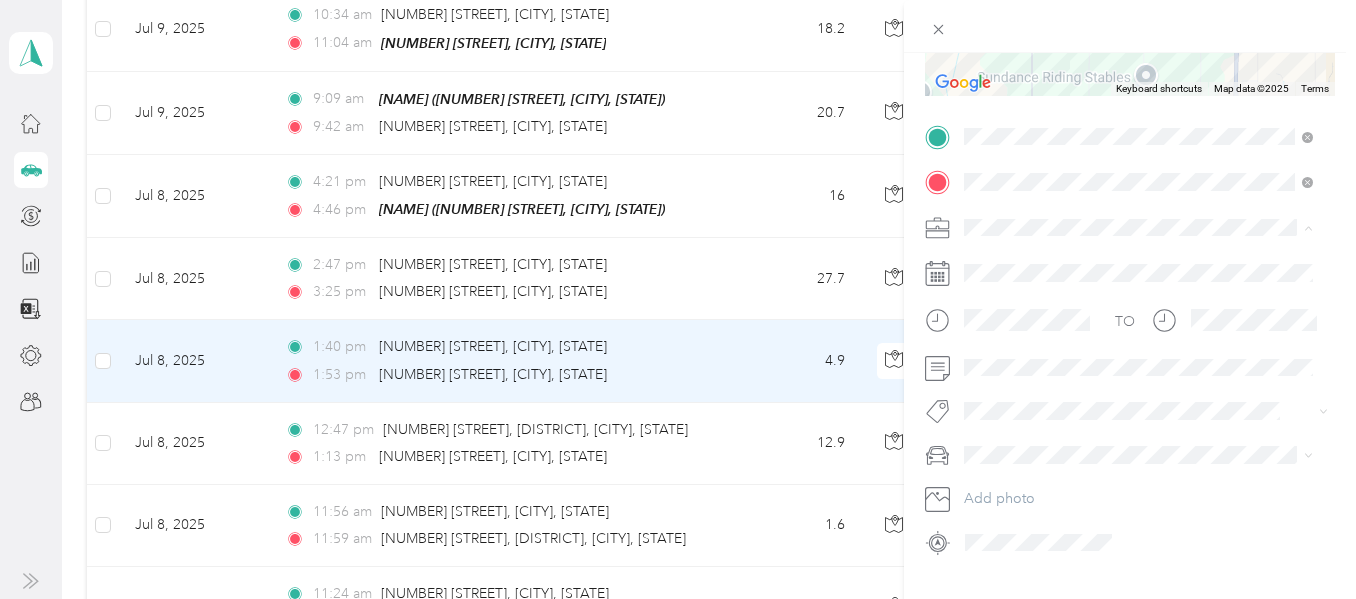 click on "Capital Region" at bounding box center [1017, 332] 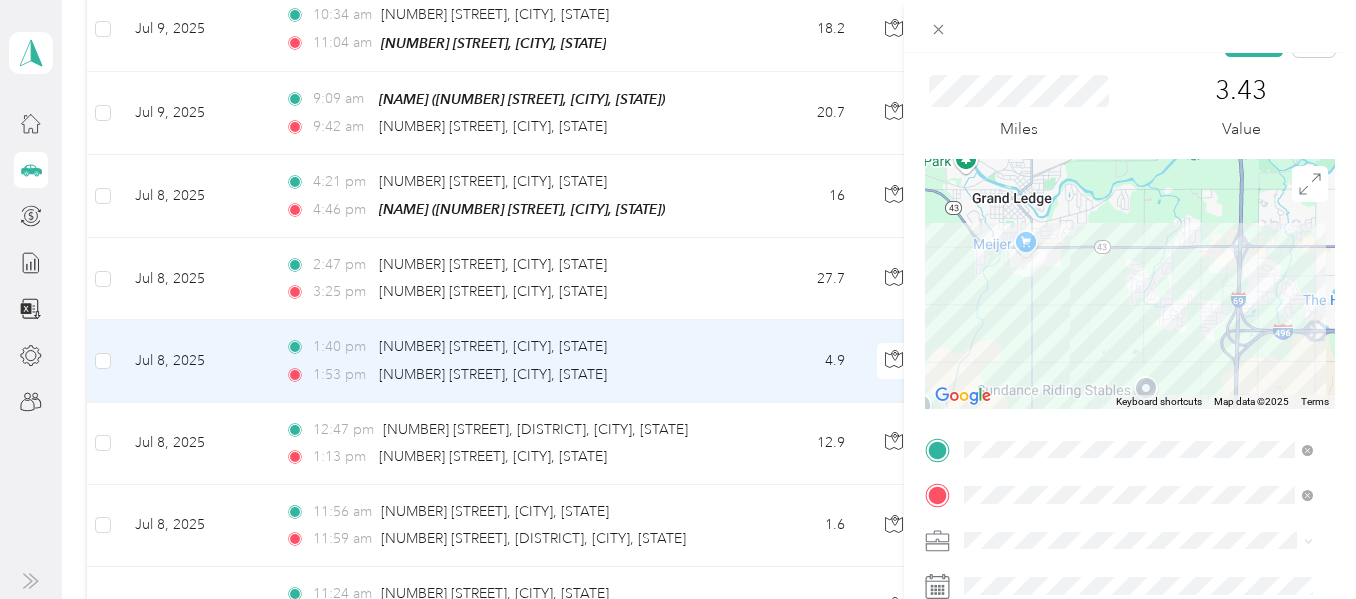 scroll, scrollTop: 11, scrollLeft: 0, axis: vertical 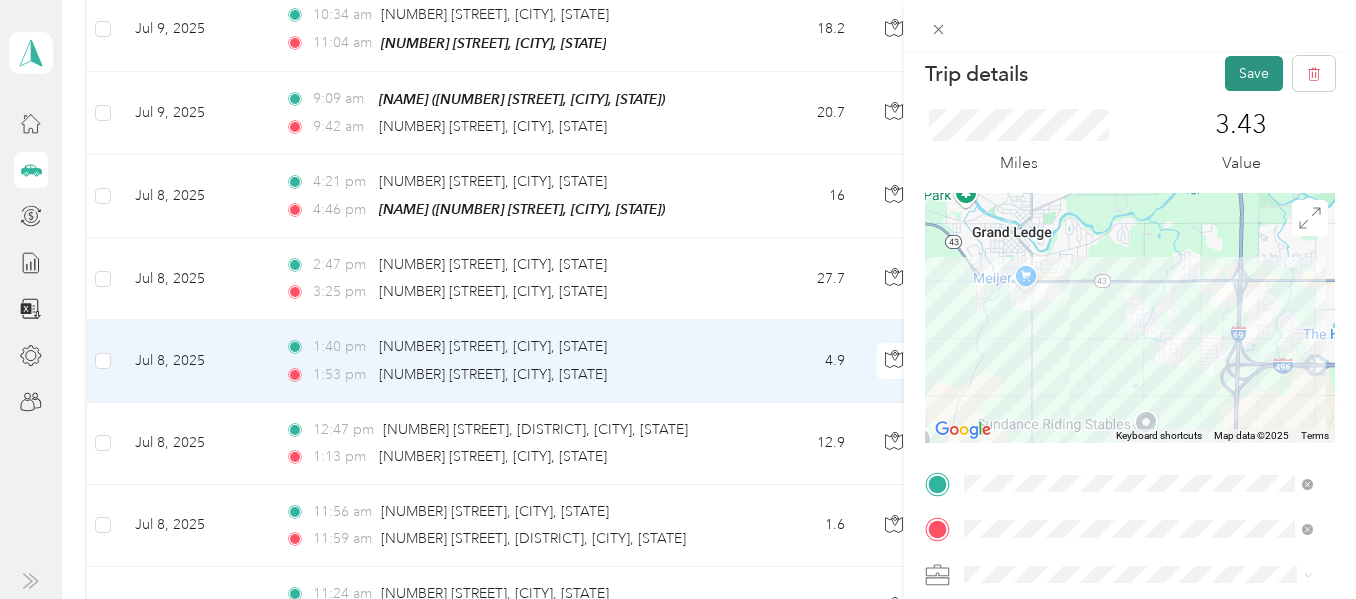 click on "Save" at bounding box center [1254, 73] 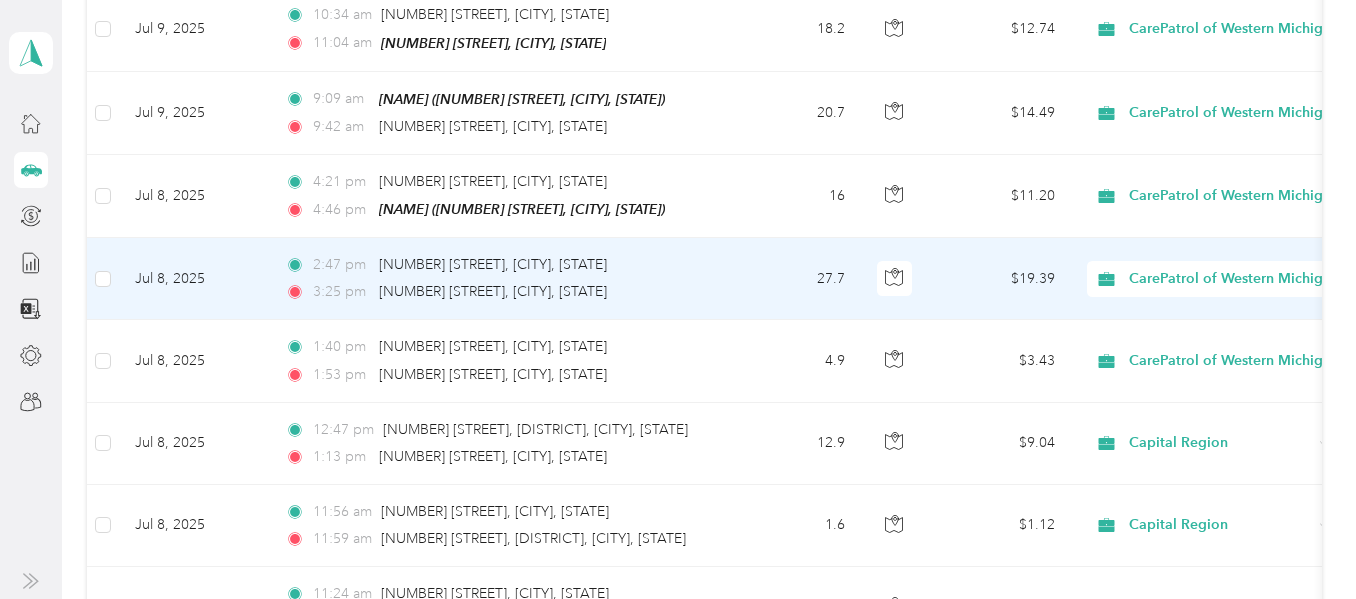 click on "[TIME] [NUMBER] [STREET], [CITY], [STATE]" at bounding box center (495, 265) 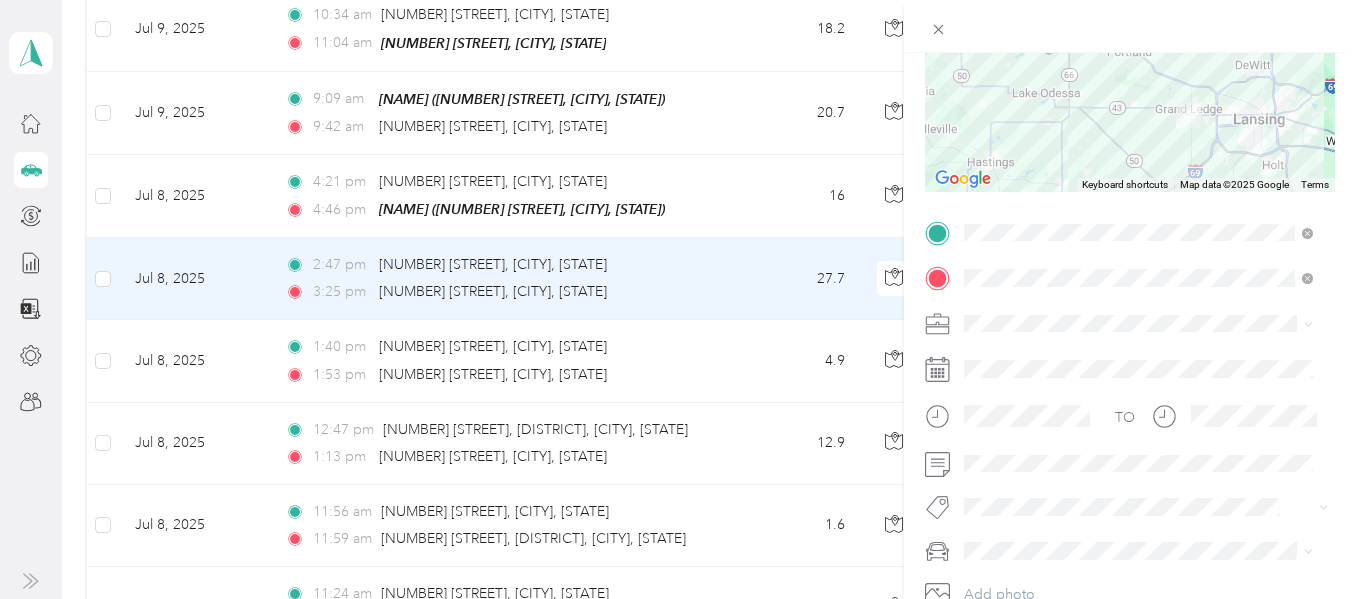 scroll, scrollTop: 273, scrollLeft: 0, axis: vertical 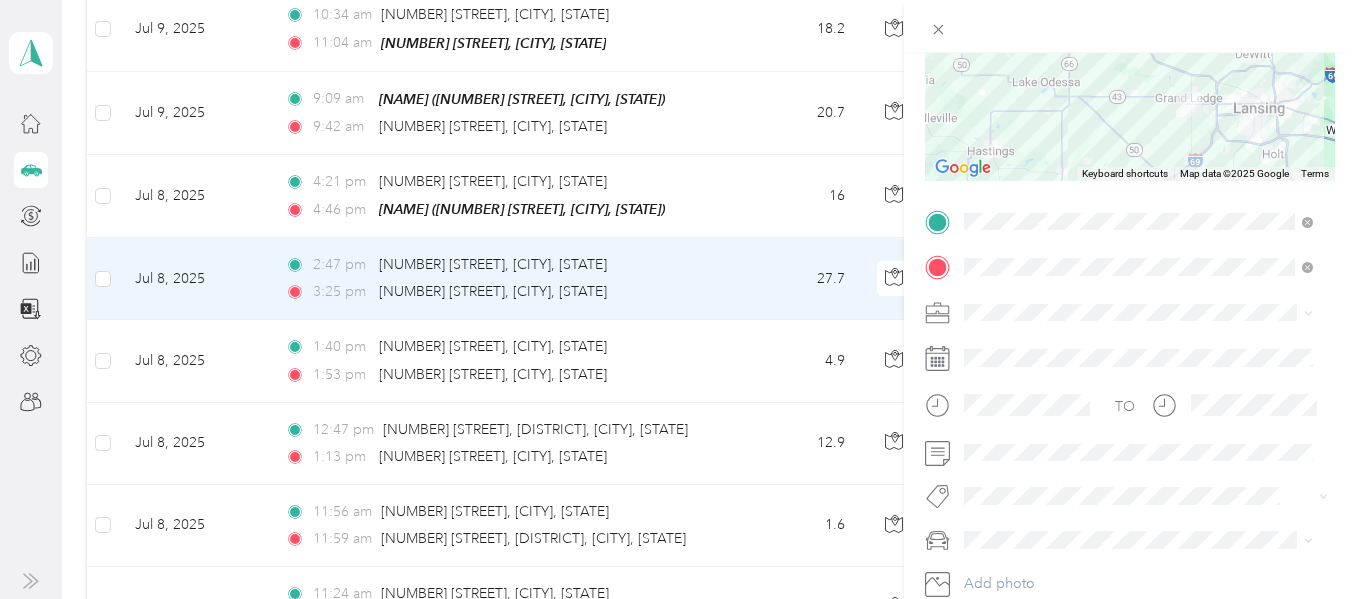 click on "Capital Region" at bounding box center (1017, 100) 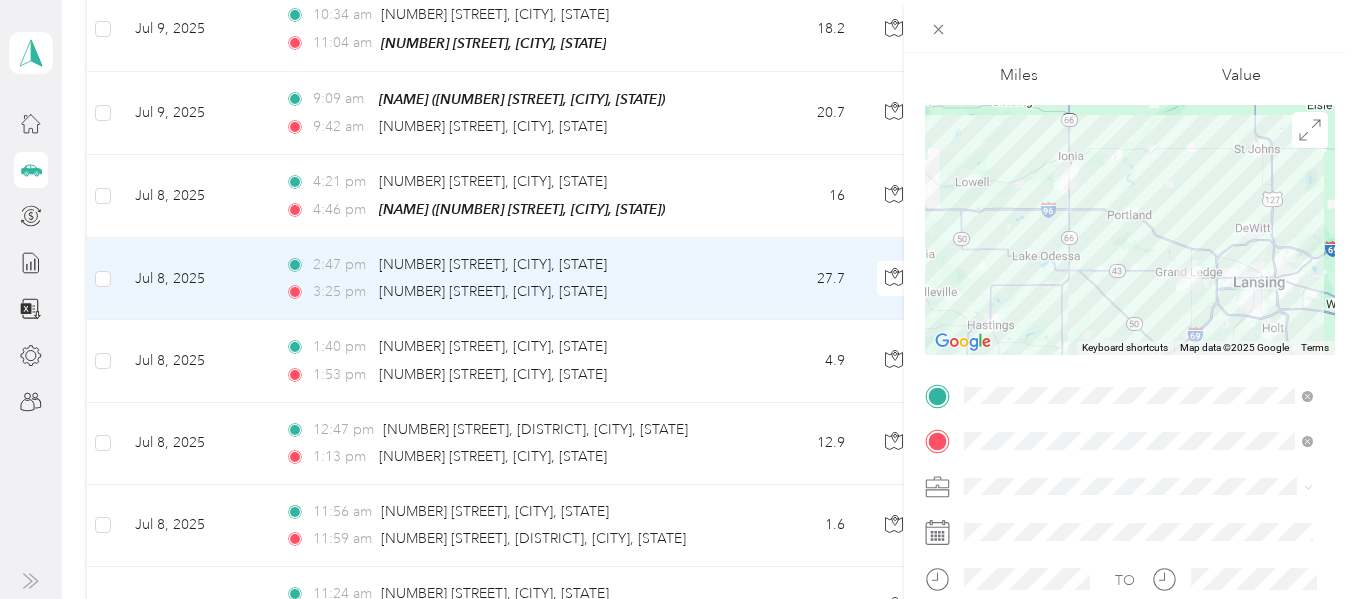 scroll, scrollTop: 0, scrollLeft: 0, axis: both 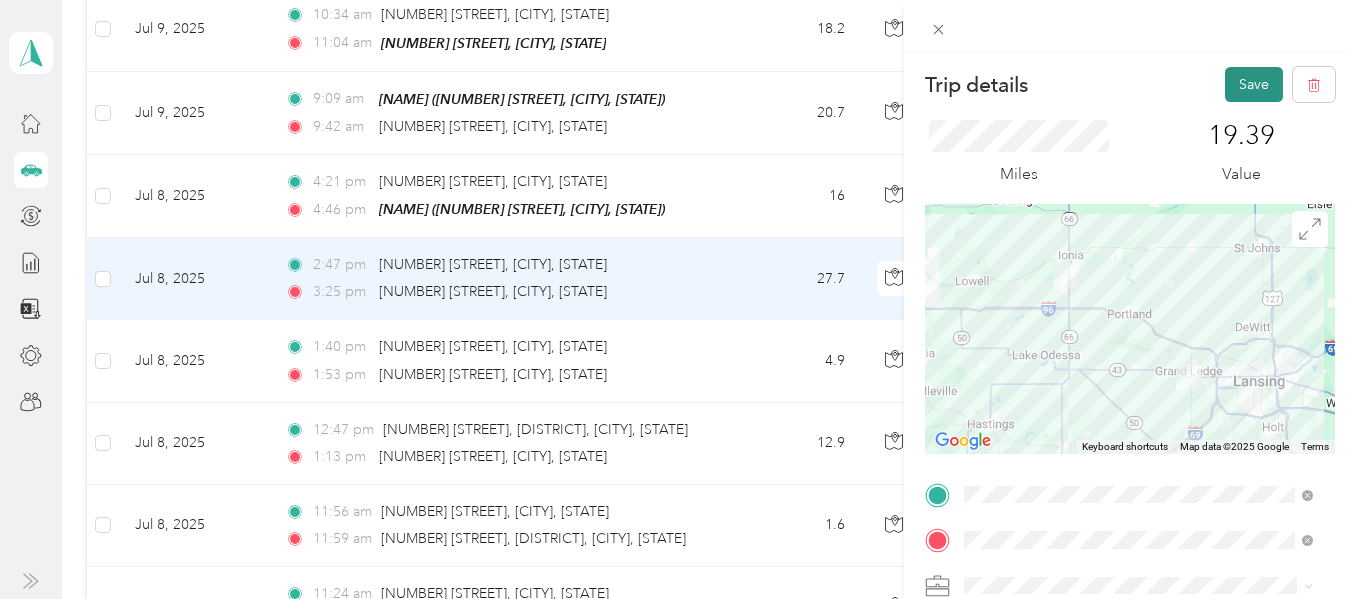 click on "Save" at bounding box center (1254, 84) 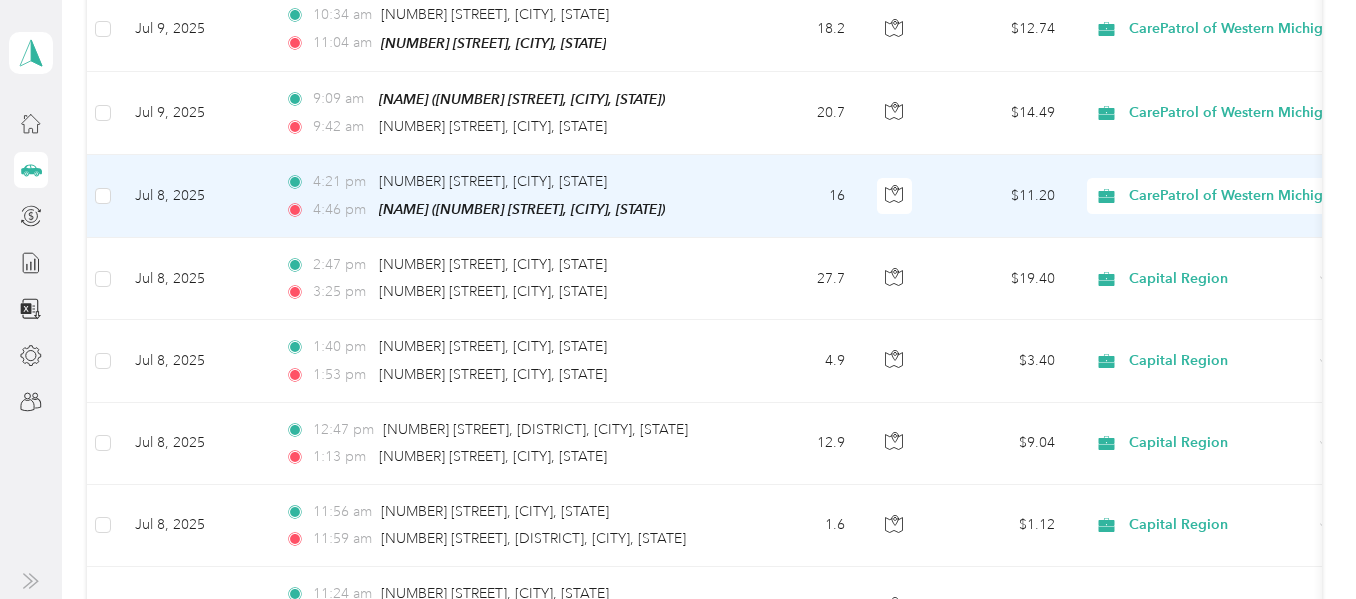 click on "CarePatrol of Western Michigan" at bounding box center [1234, 196] 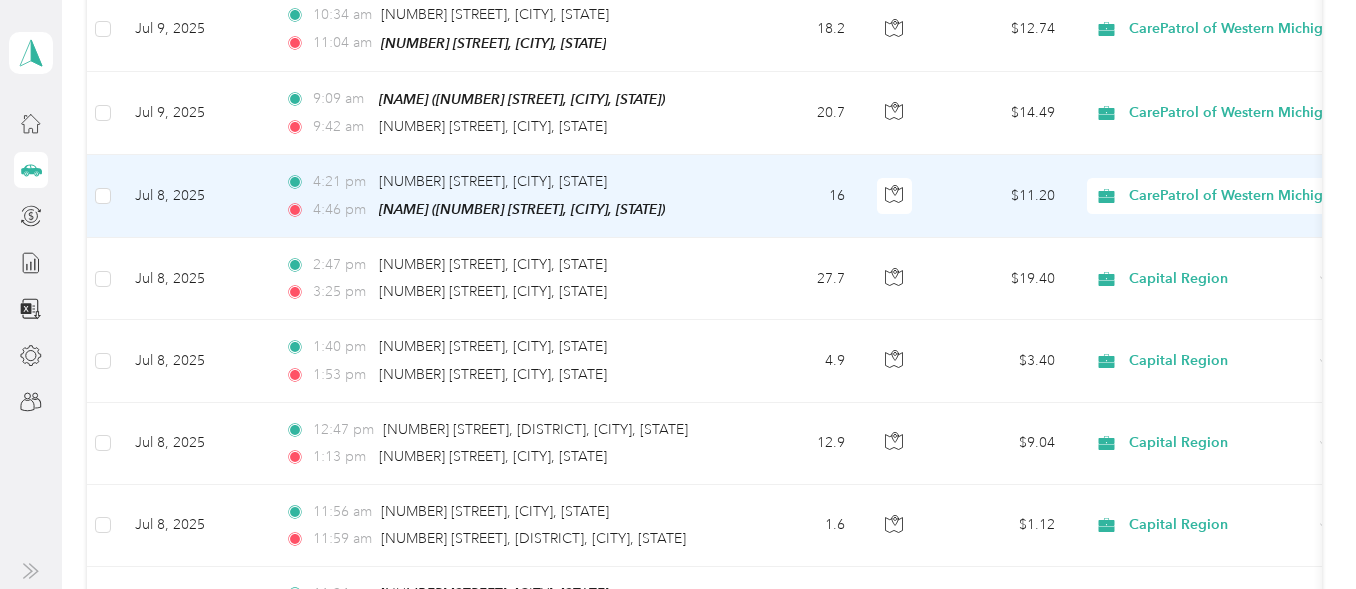 click on "Capital Region" at bounding box center (1253, 221) 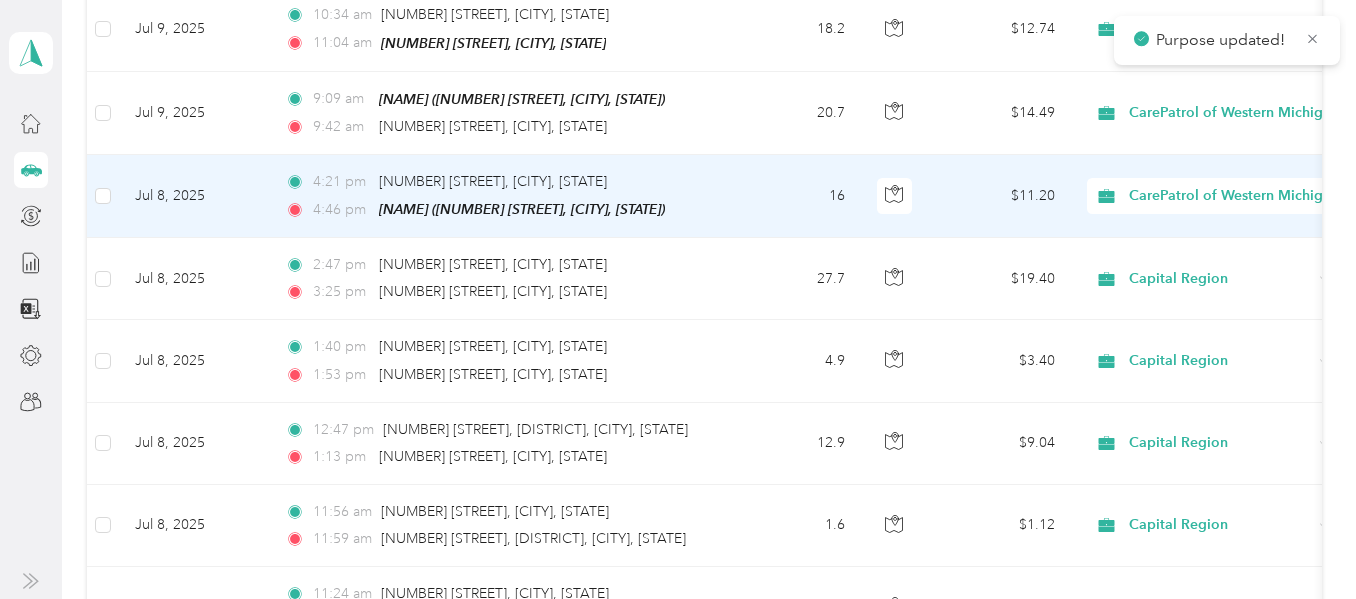 click on "$11.20" at bounding box center (1001, 196) 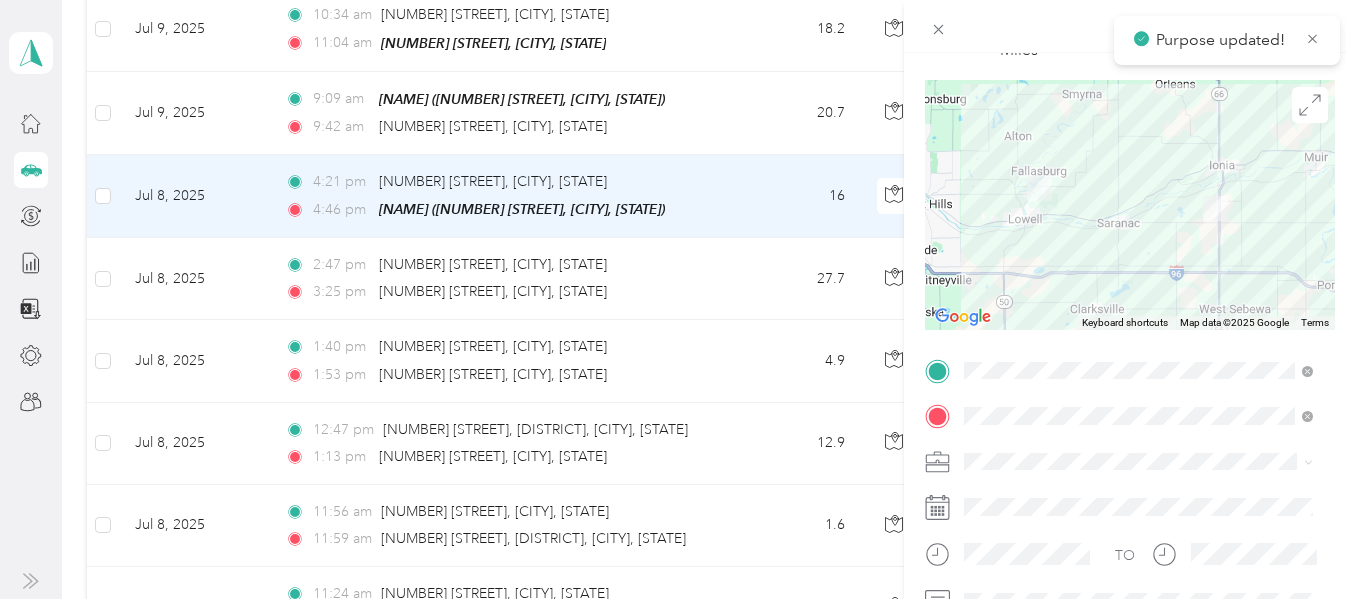 scroll, scrollTop: 200, scrollLeft: 0, axis: vertical 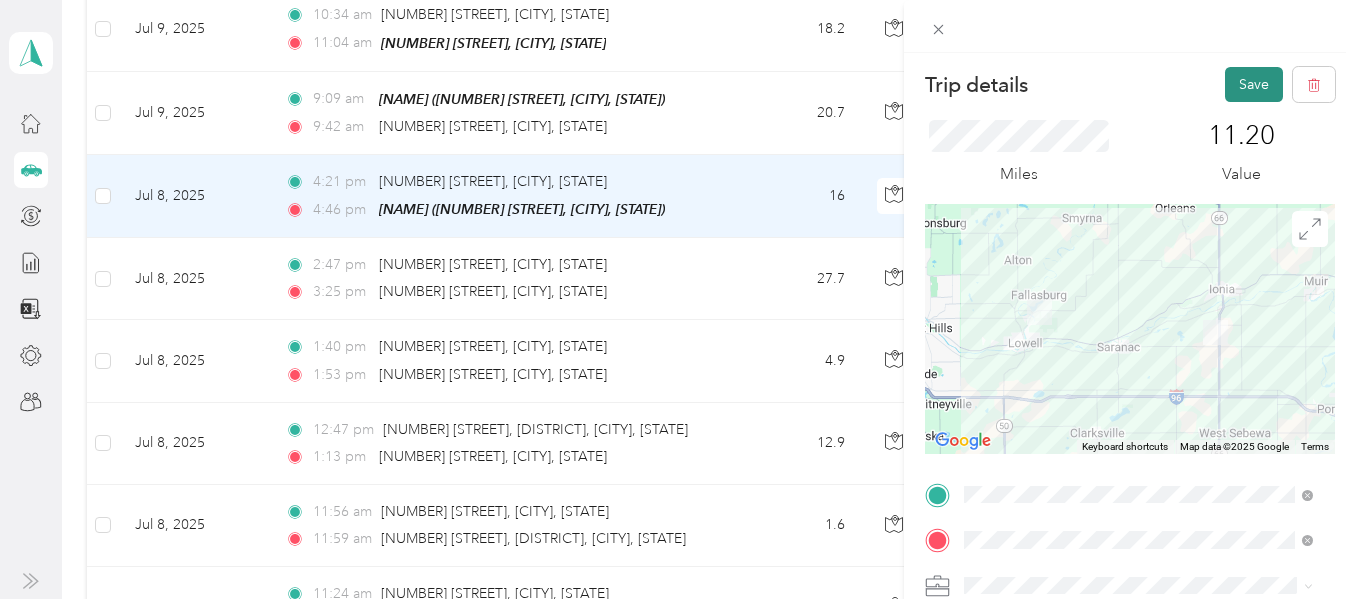 click on "Save" at bounding box center (1254, 84) 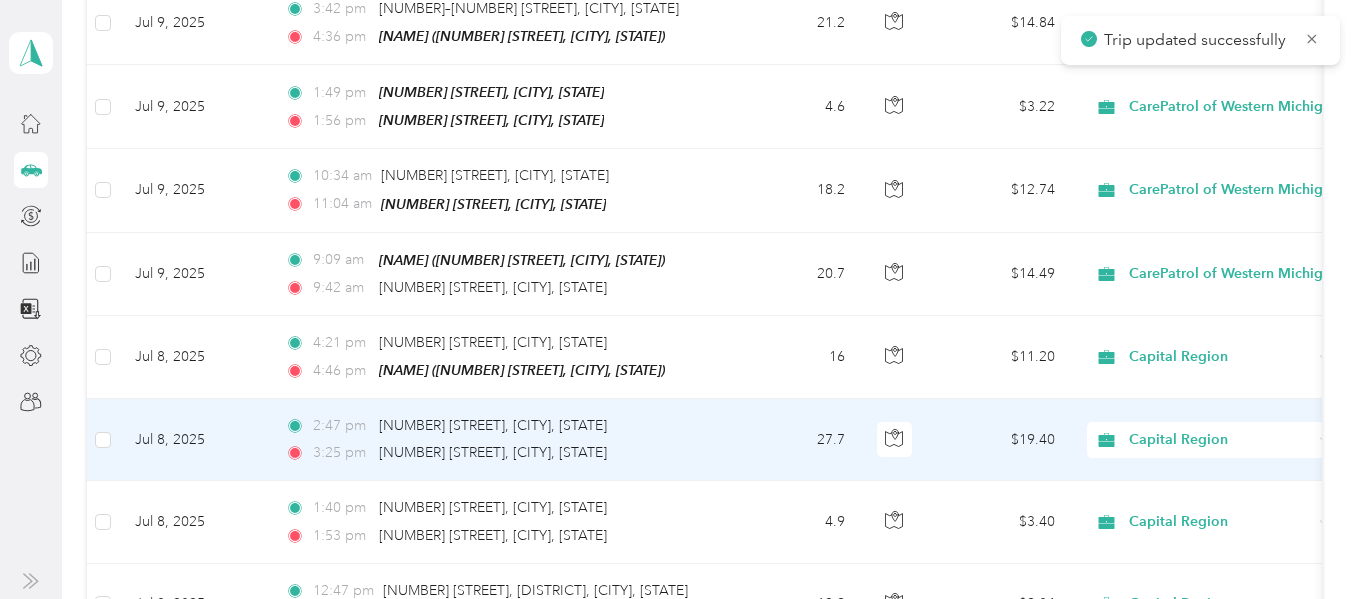 scroll, scrollTop: 7877, scrollLeft: 0, axis: vertical 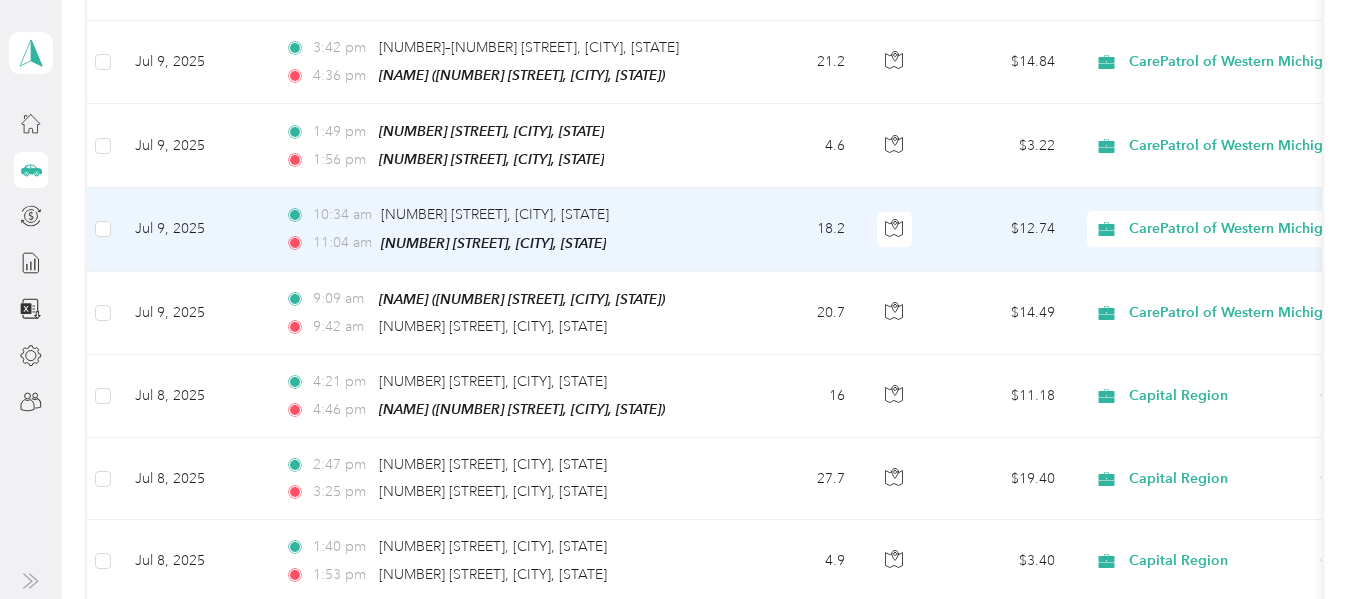 click on "$12.74" at bounding box center [1001, 229] 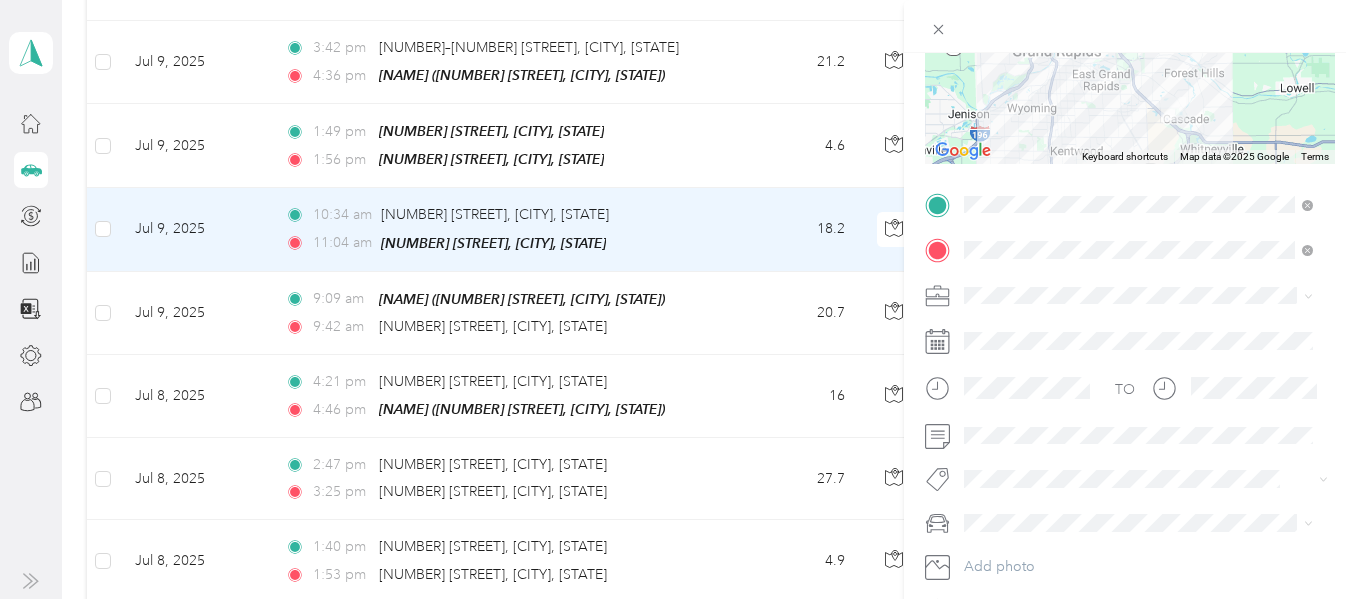 scroll, scrollTop: 300, scrollLeft: 0, axis: vertical 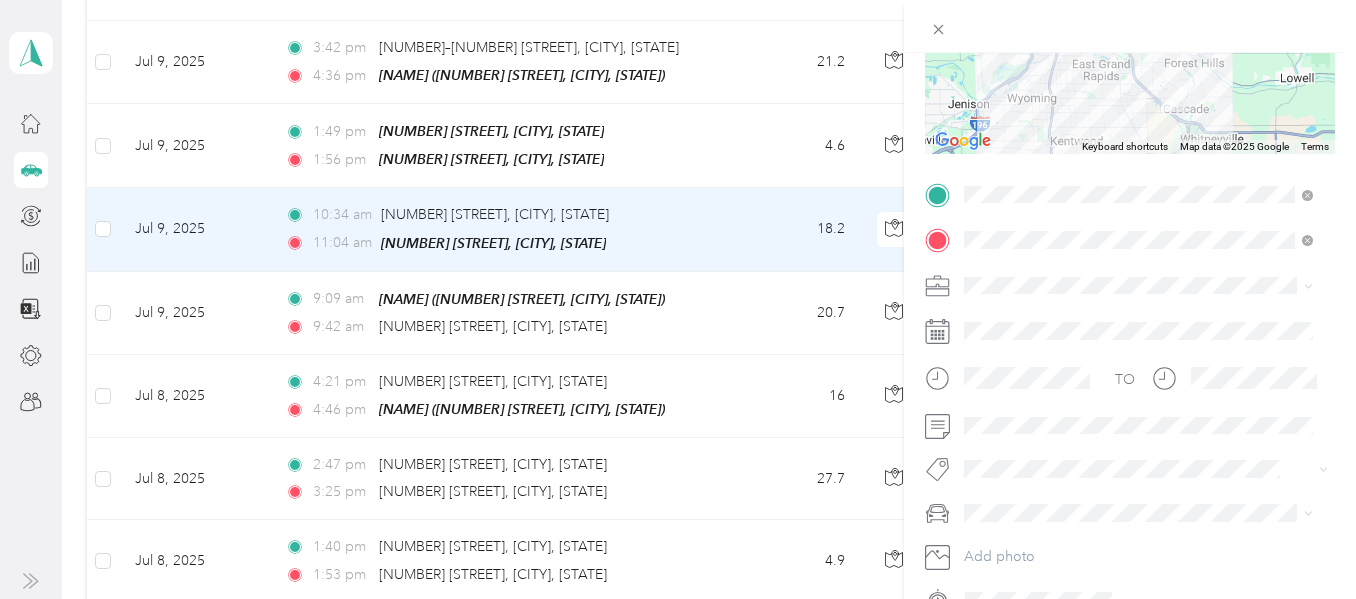 click on "Trip details Save This trip cannot be edited because it is either under review, approved, or paid. Contact your Team Manager to edit it. Miles 12.74 Value  To navigate the map with touch gestures double-tap and hold your finger on the map, then drag the map. ← Move left → Move right ↑ Move up ↓ Move down + Zoom in - Zoom out Home Jump left by 75% End Jump right by 75% Page Up Jump up by 75% Page Down Jump down by 75% Keyboard shortcuts Map Data Map data ©2025 Google Map data ©2025 Google 5 km  Click to toggle between metric and imperial units Terms Report a map error TO Add photo" at bounding box center (678, 299) 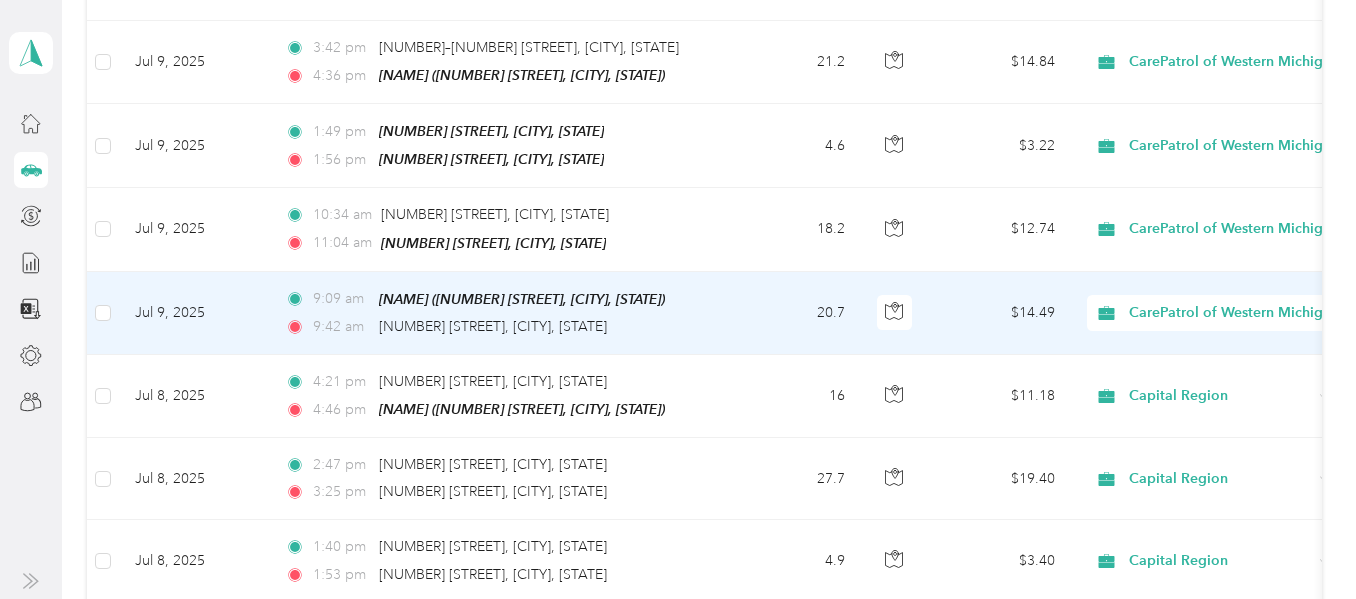 click on "20.7" at bounding box center [795, 313] 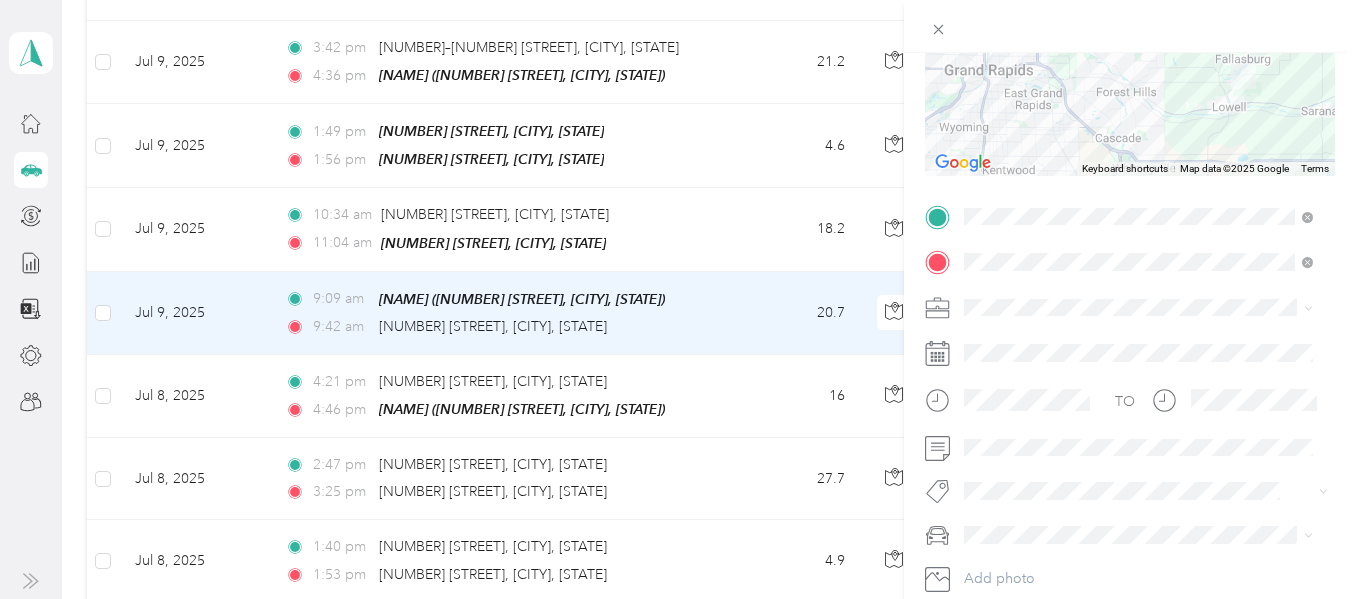 scroll, scrollTop: 295, scrollLeft: 0, axis: vertical 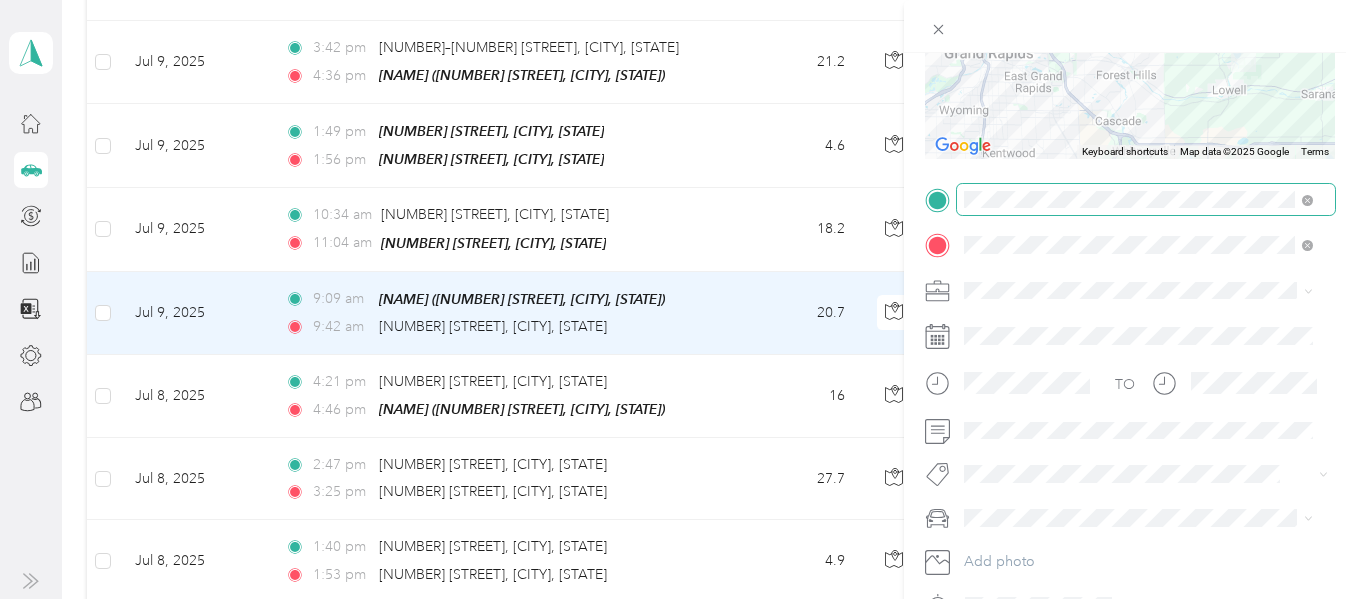 click at bounding box center [1307, 199] 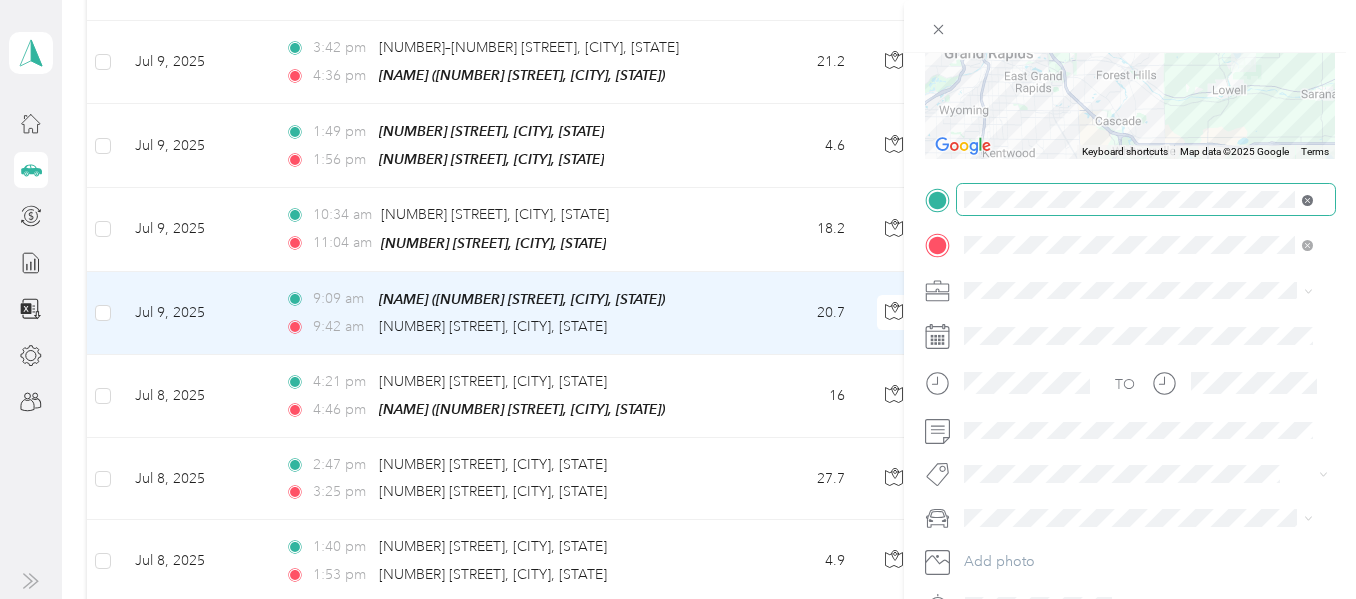 click 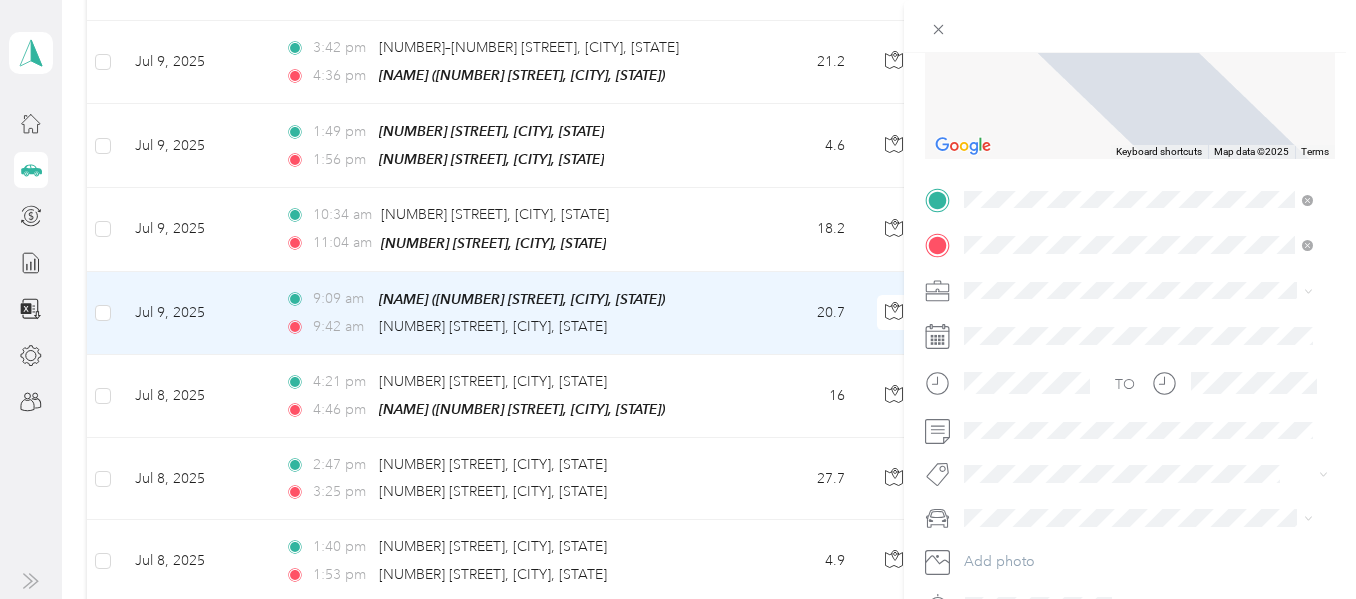click on "CarePatrol Western MI office" at bounding box center [1097, 279] 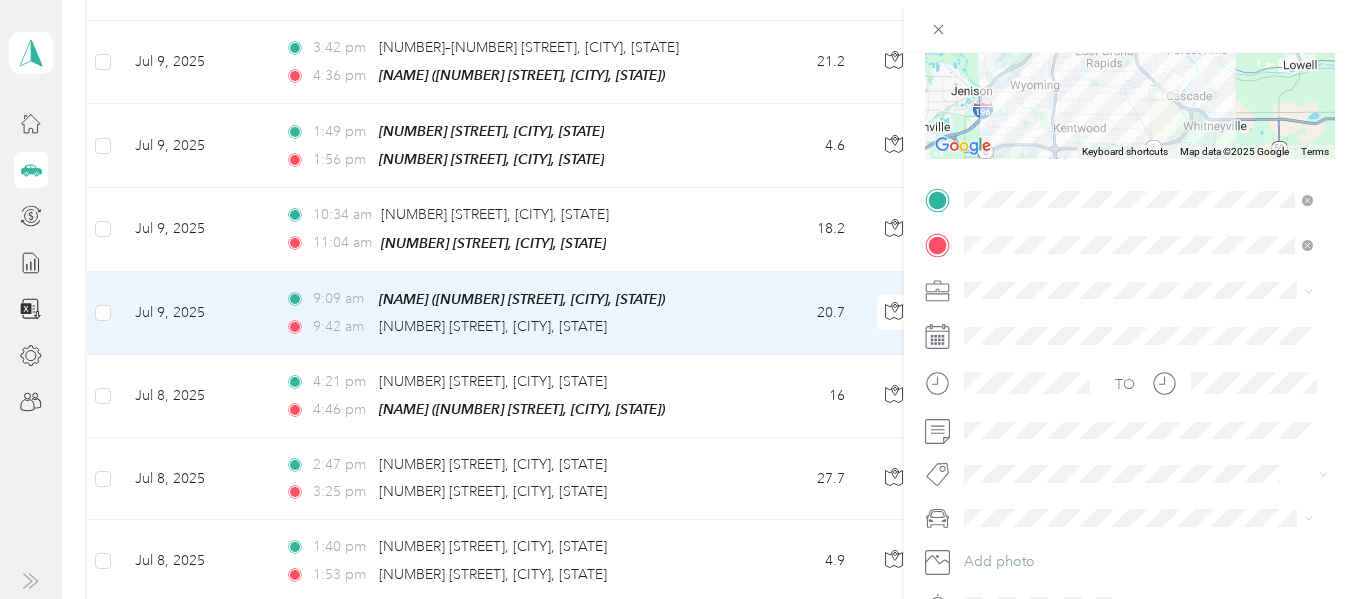 scroll, scrollTop: 0, scrollLeft: 0, axis: both 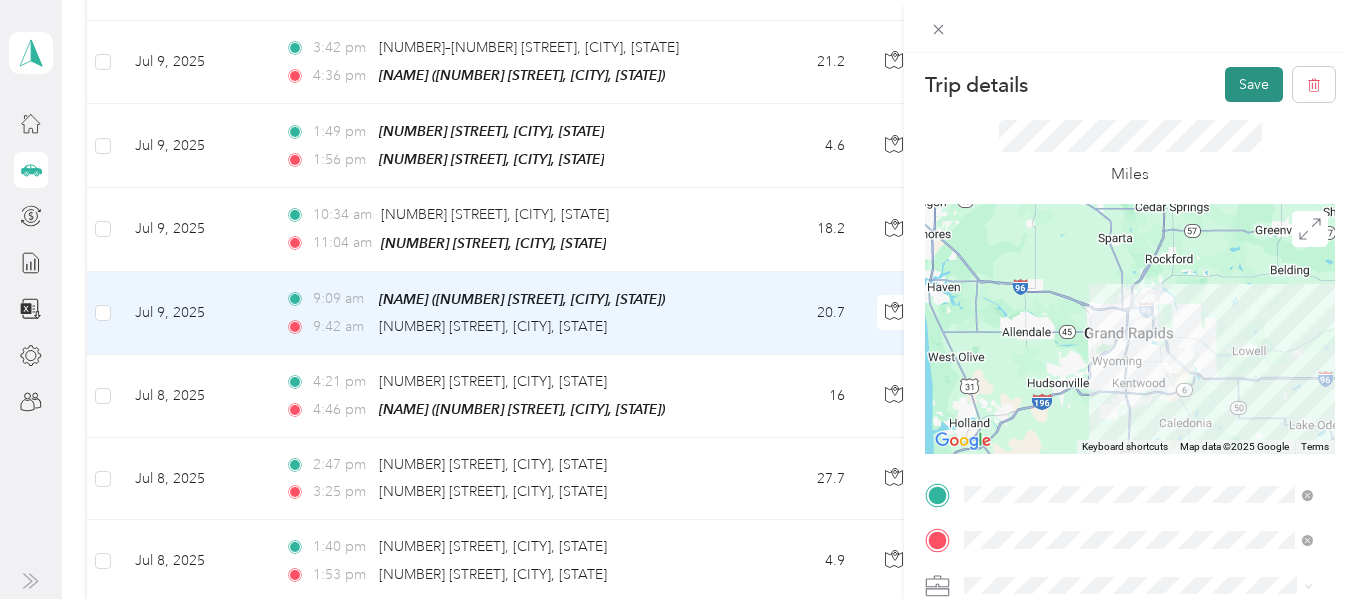 click on "Save" at bounding box center (1254, 84) 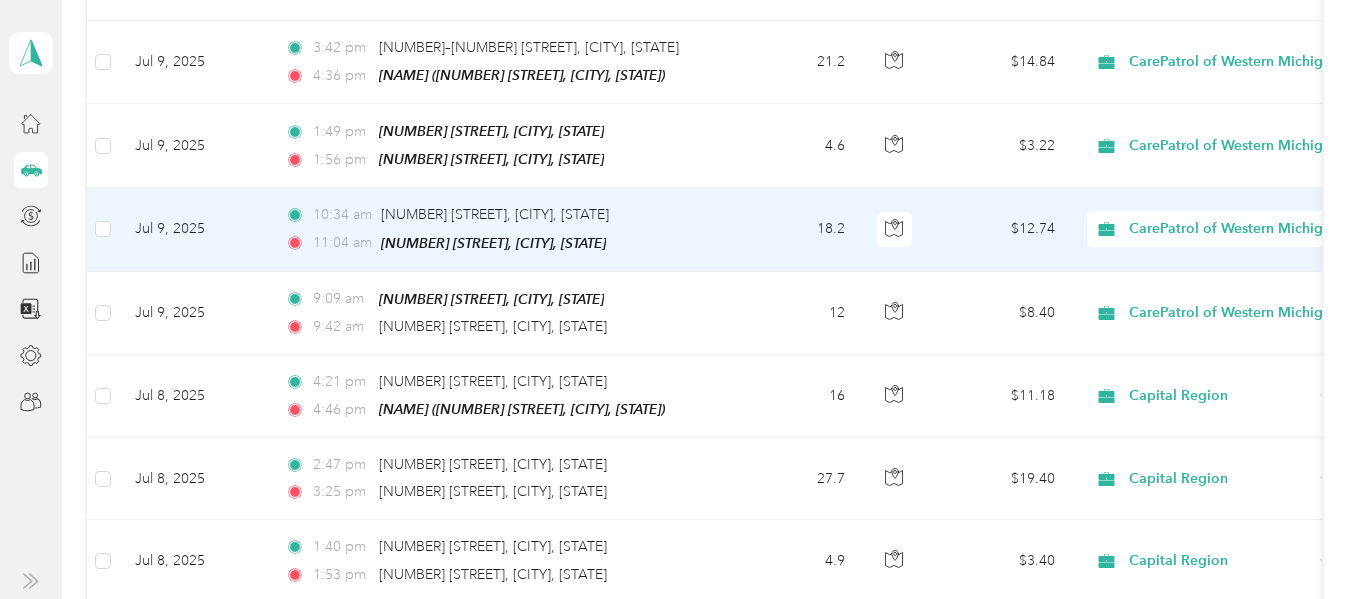 click on "$12.74" at bounding box center (1001, 229) 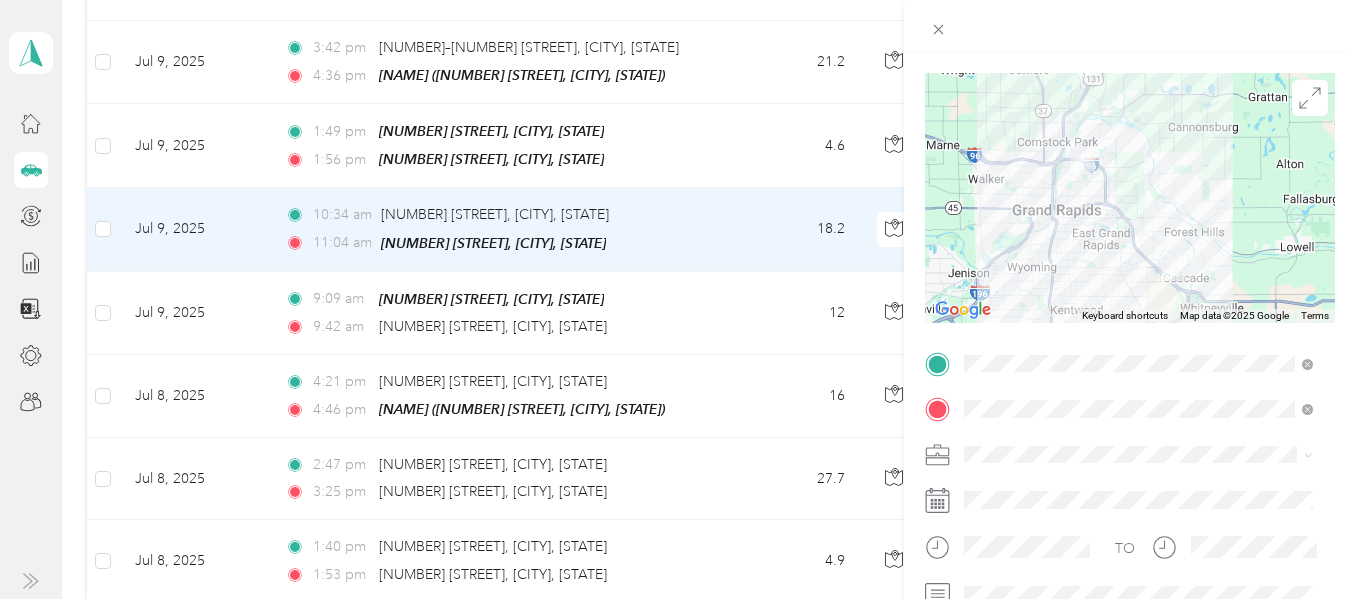 scroll, scrollTop: 200, scrollLeft: 0, axis: vertical 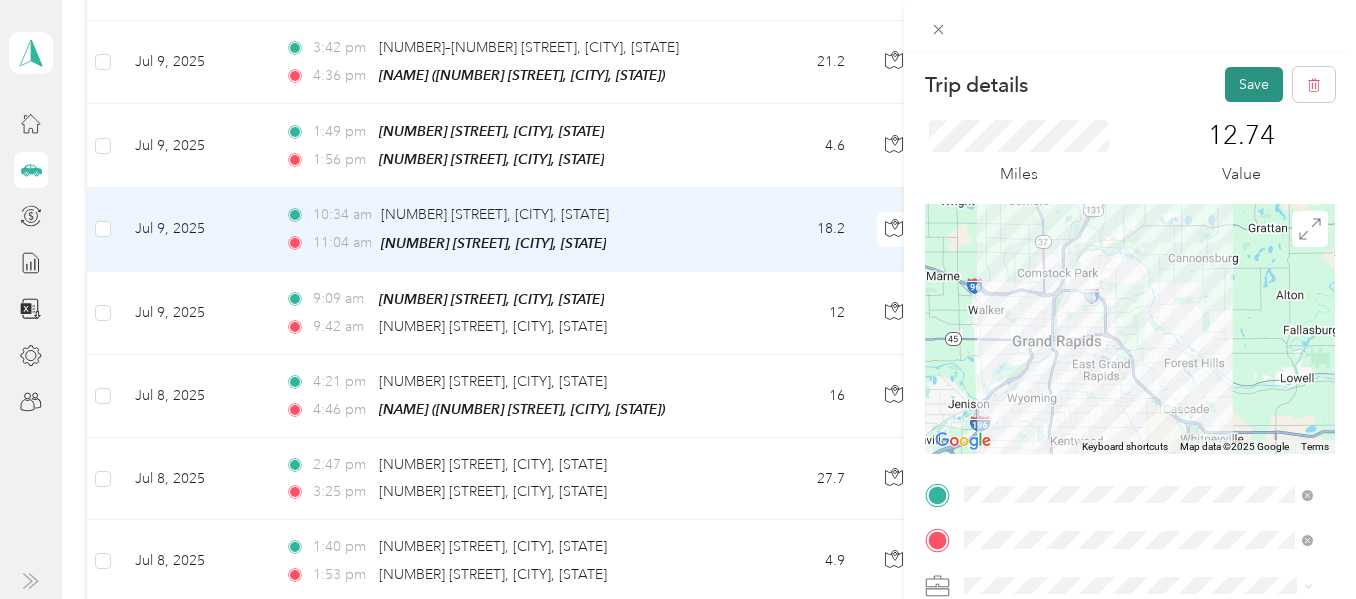 click on "Save" at bounding box center [1254, 84] 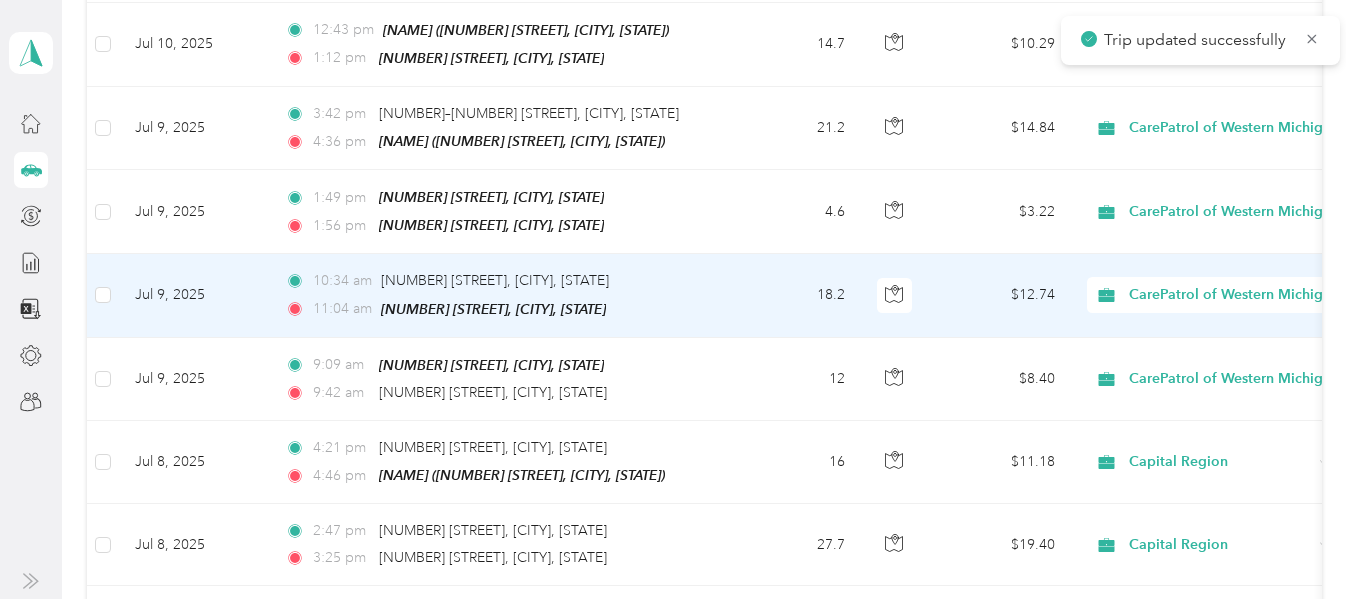 scroll, scrollTop: 7777, scrollLeft: 0, axis: vertical 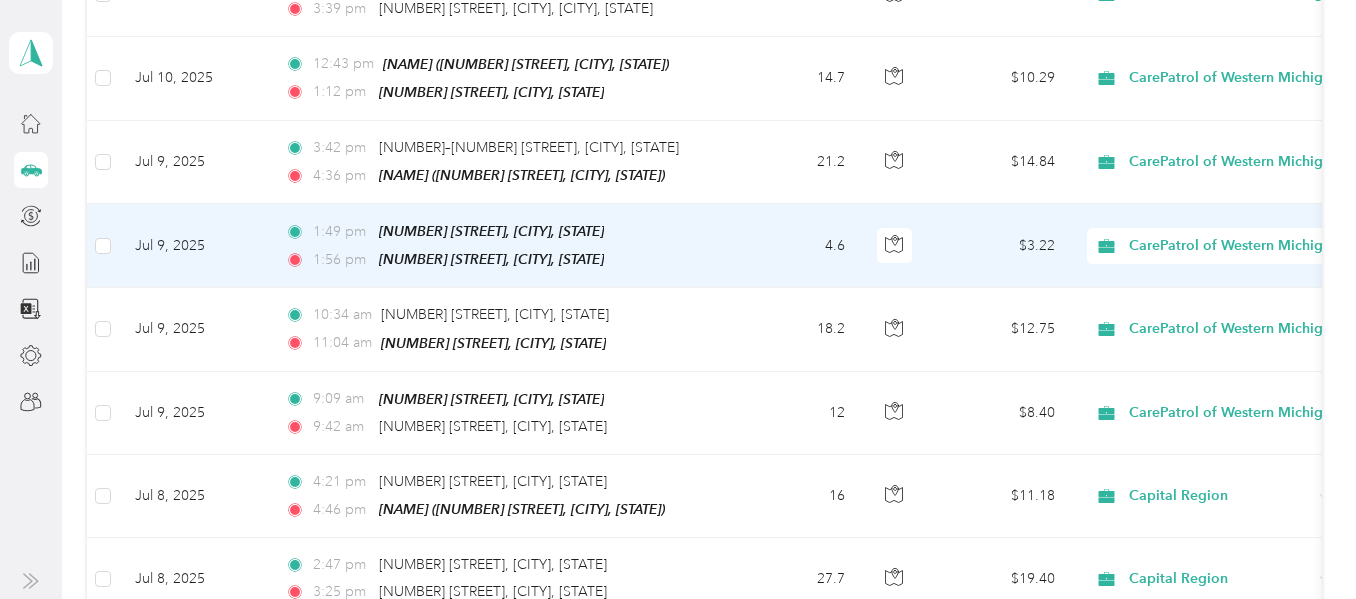 click on "4.6" at bounding box center [795, 246] 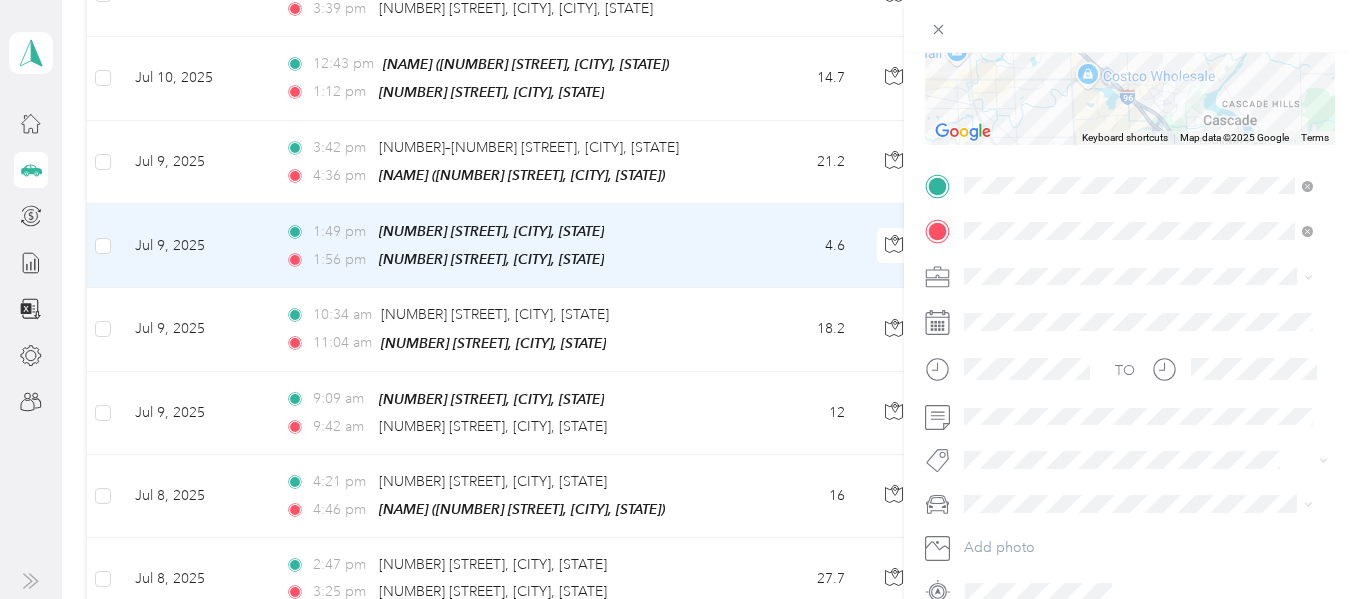 scroll, scrollTop: 378, scrollLeft: 0, axis: vertical 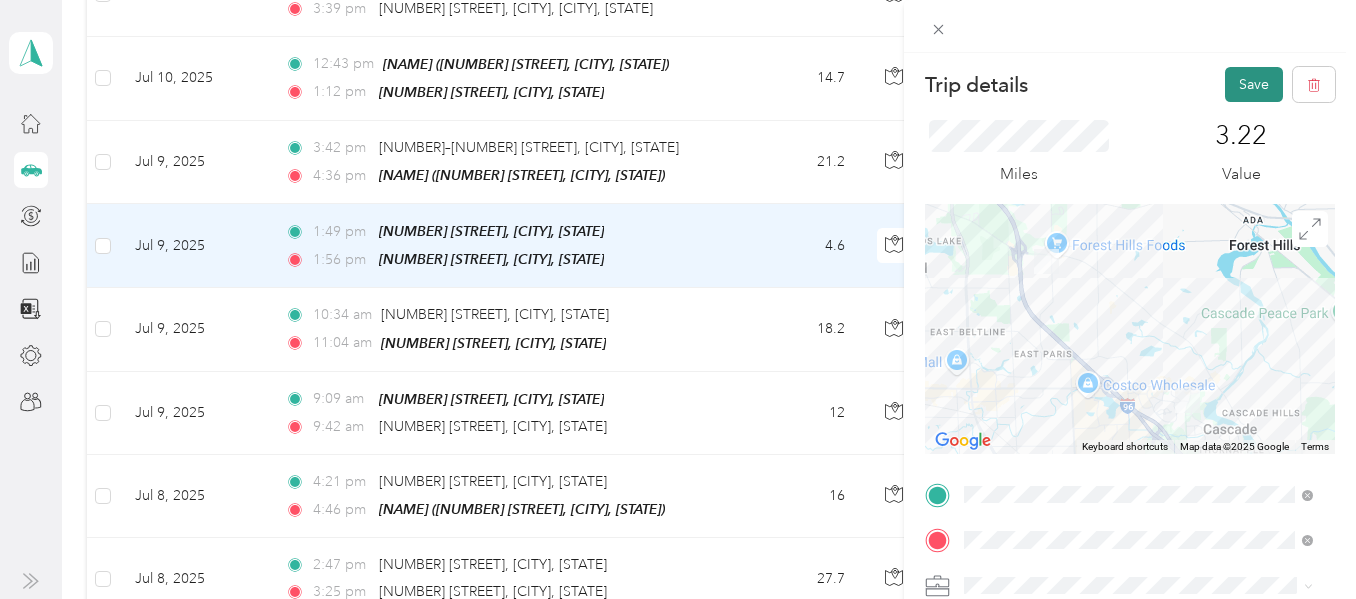 click on "Save" at bounding box center [1254, 84] 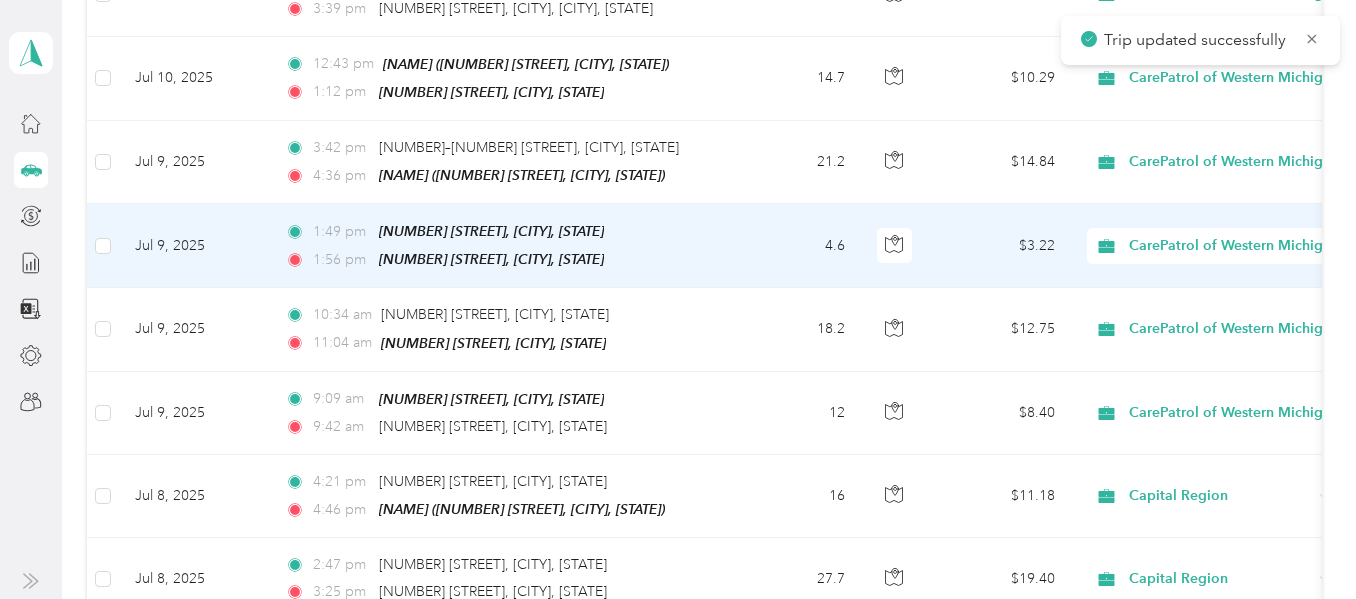 scroll, scrollTop: 7677, scrollLeft: 0, axis: vertical 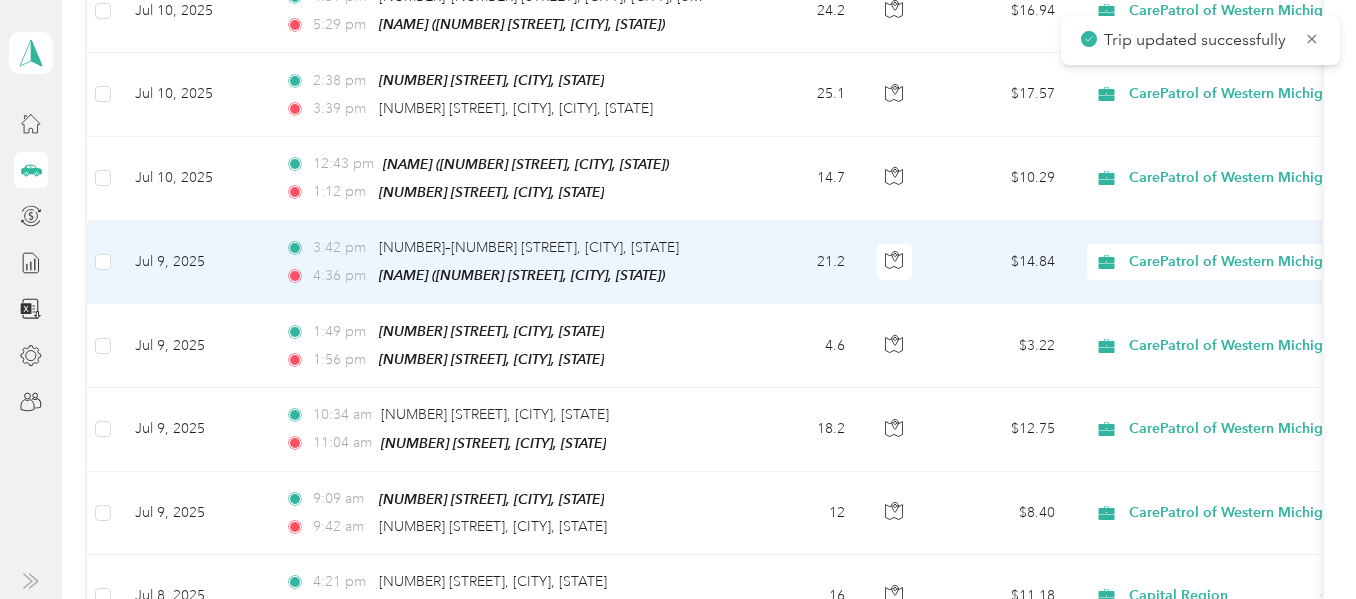 click on "[TIME] [NUMBER] [STREET], [CITY], [STATE] [TIME] [NAME] ([NUMBER] [STREET], [CITY], [STATE])" at bounding box center (499, 262) 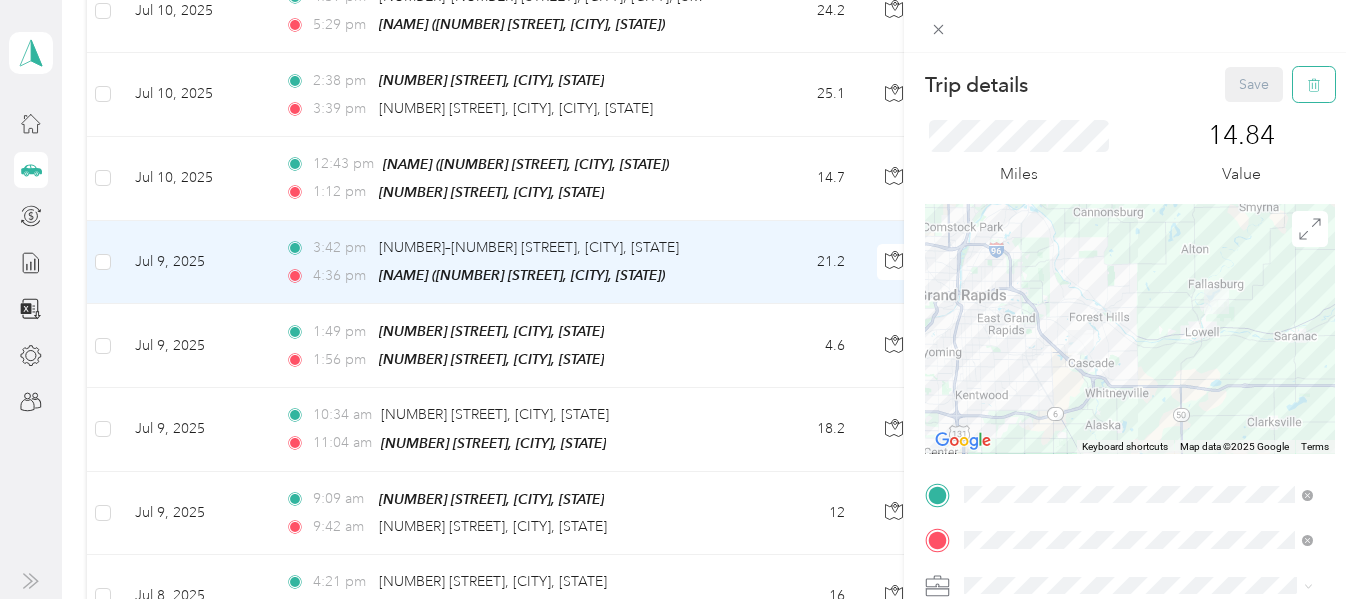 click at bounding box center (1314, 84) 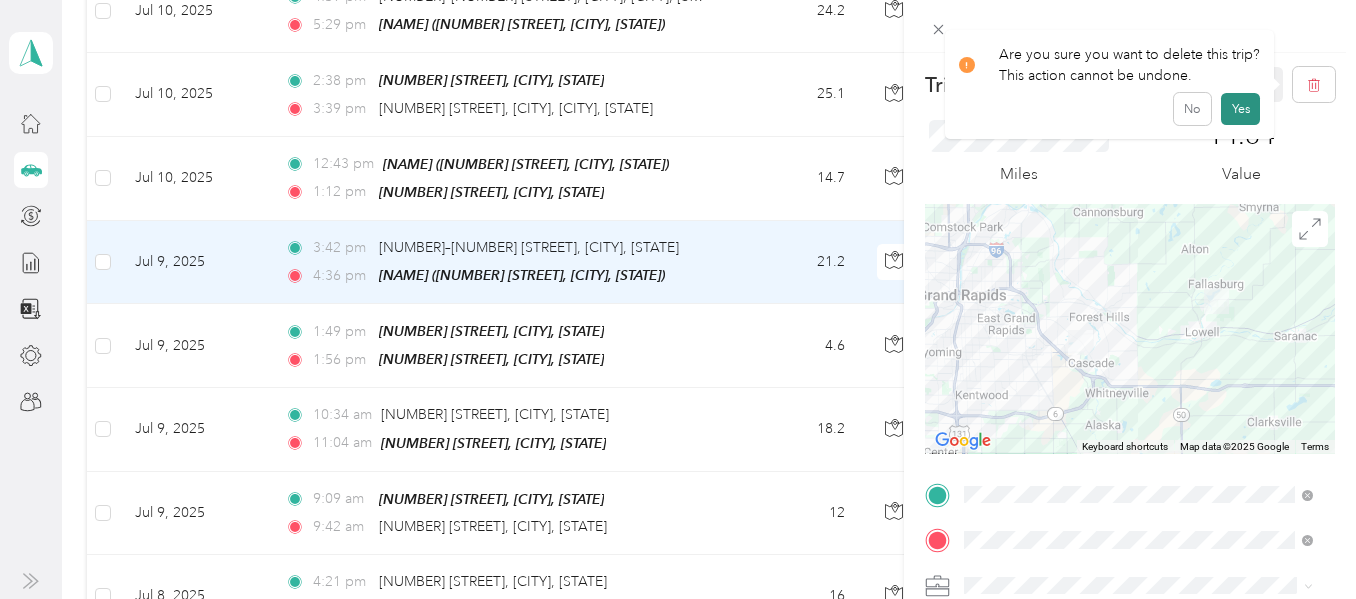 click on "Yes" at bounding box center (1240, 109) 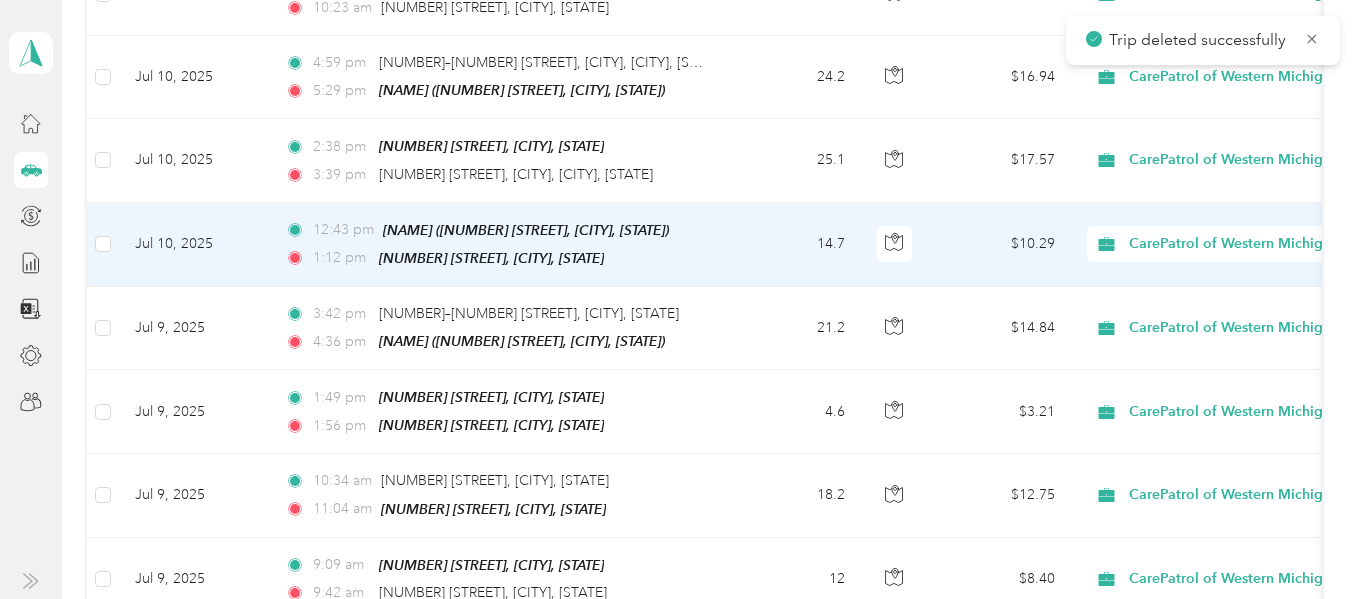scroll, scrollTop: 7577, scrollLeft: 0, axis: vertical 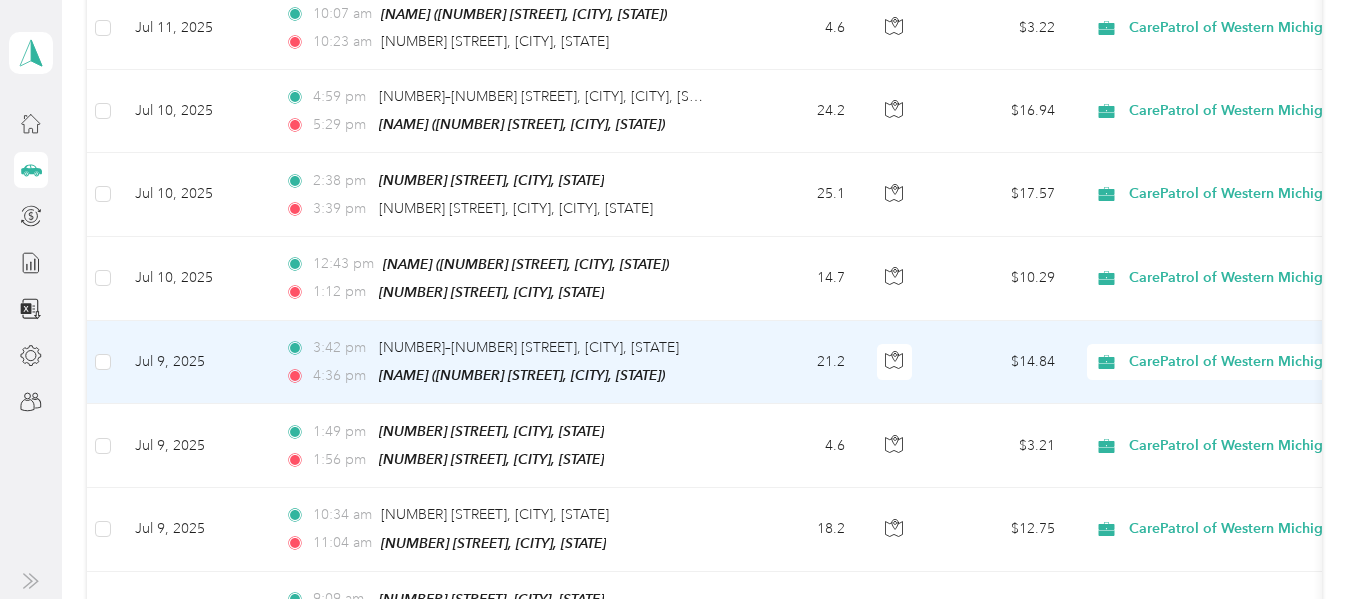 click on "21.2" at bounding box center (795, 362) 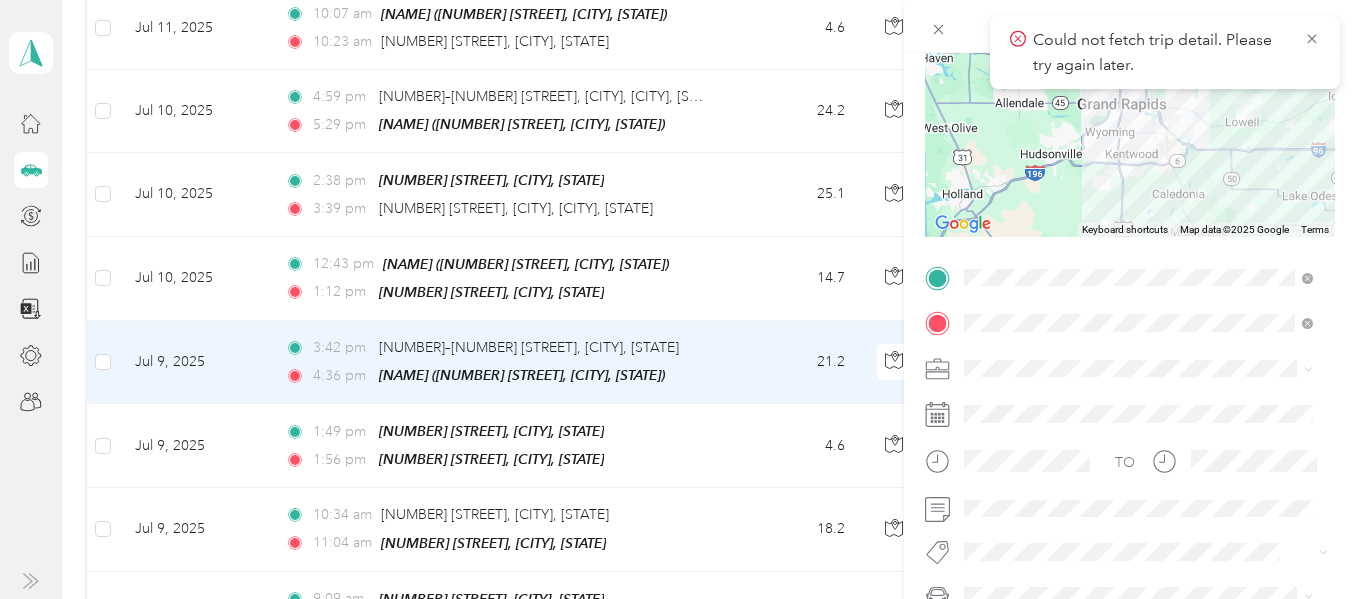 scroll, scrollTop: 206, scrollLeft: 0, axis: vertical 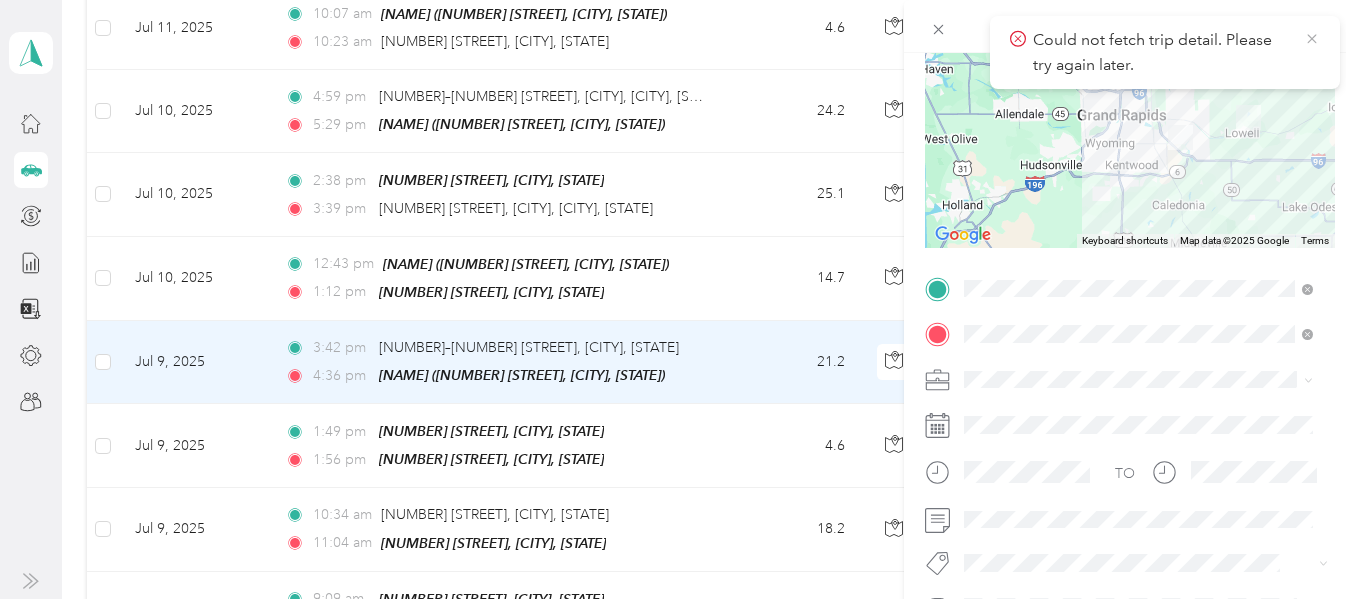 click 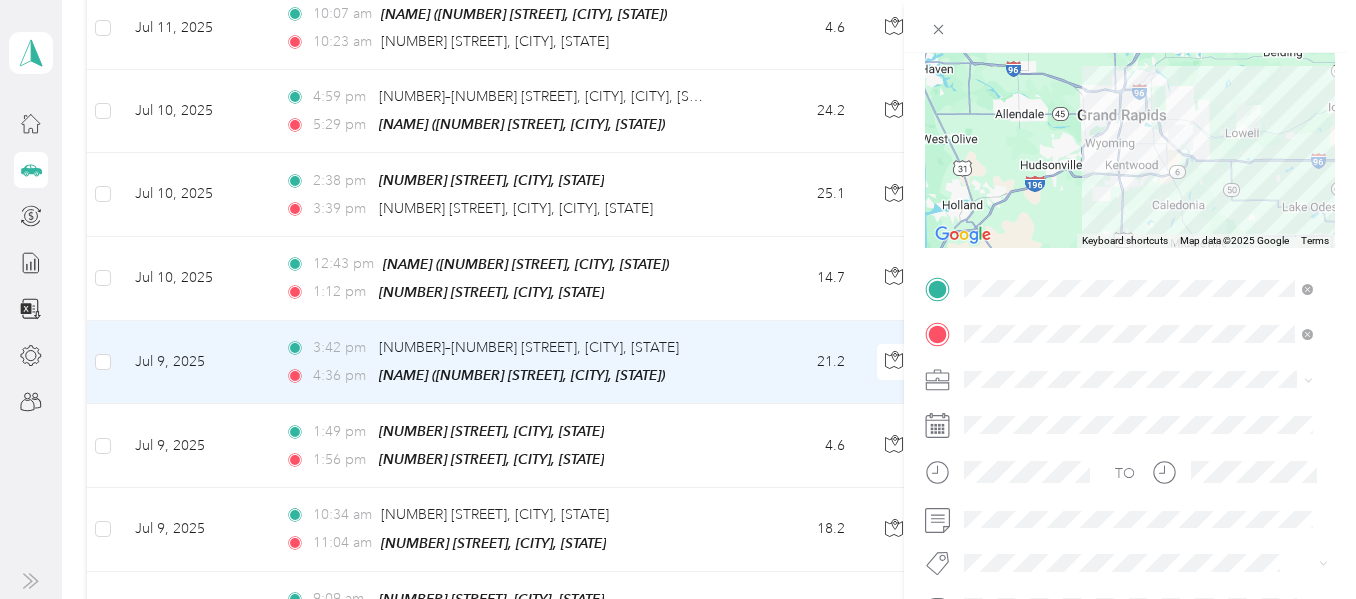 scroll, scrollTop: 0, scrollLeft: 0, axis: both 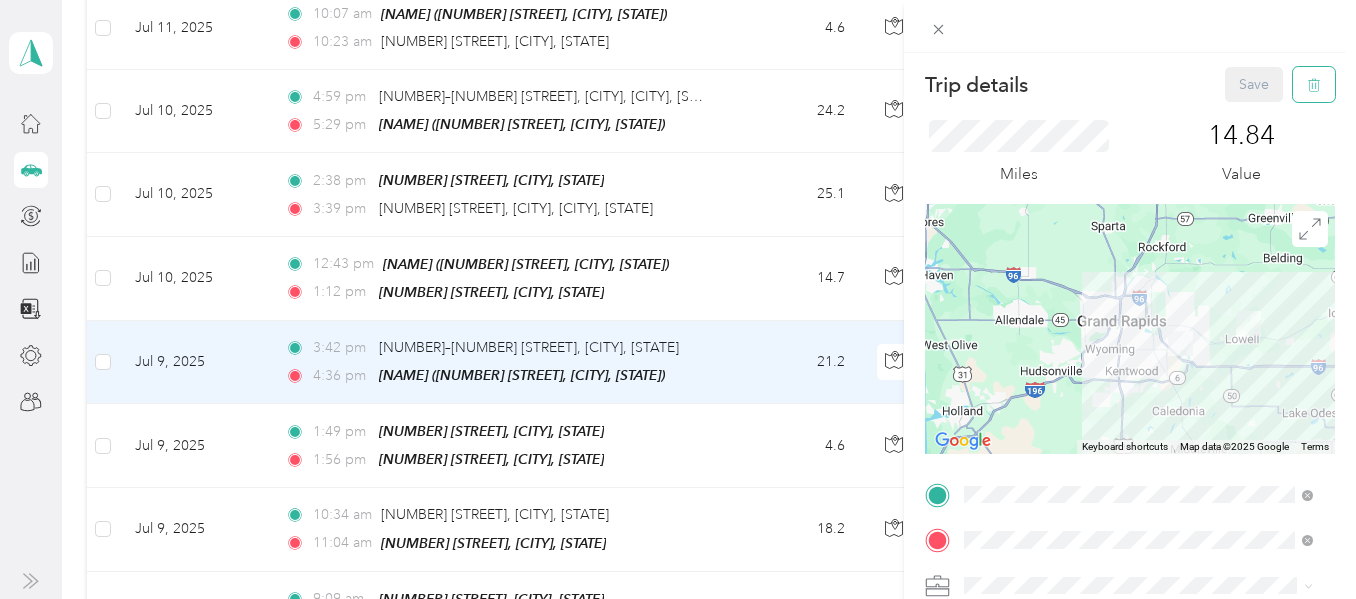 click 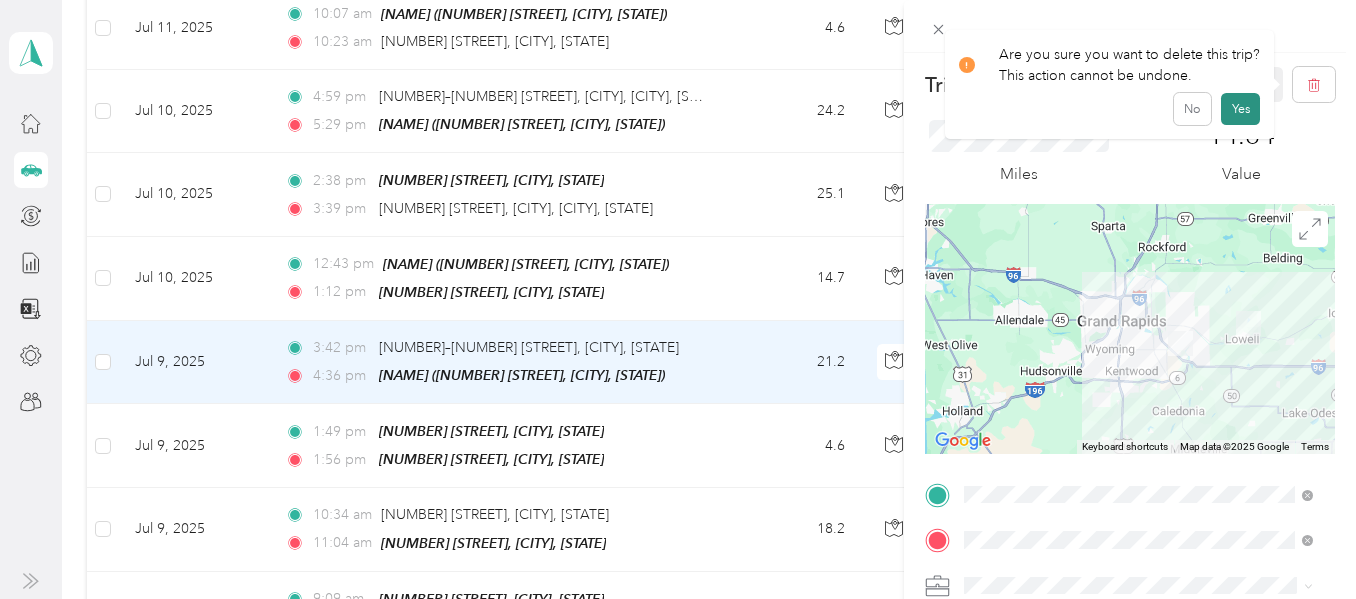 click on "Yes" at bounding box center (1240, 109) 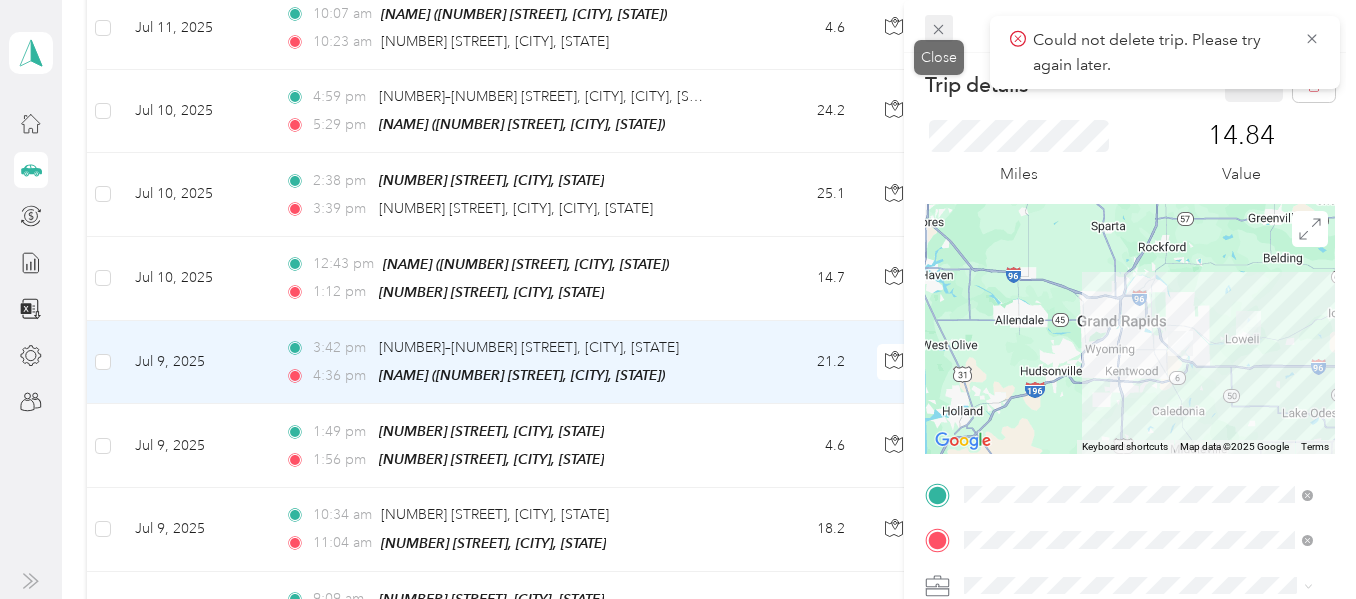 click at bounding box center (939, 29) 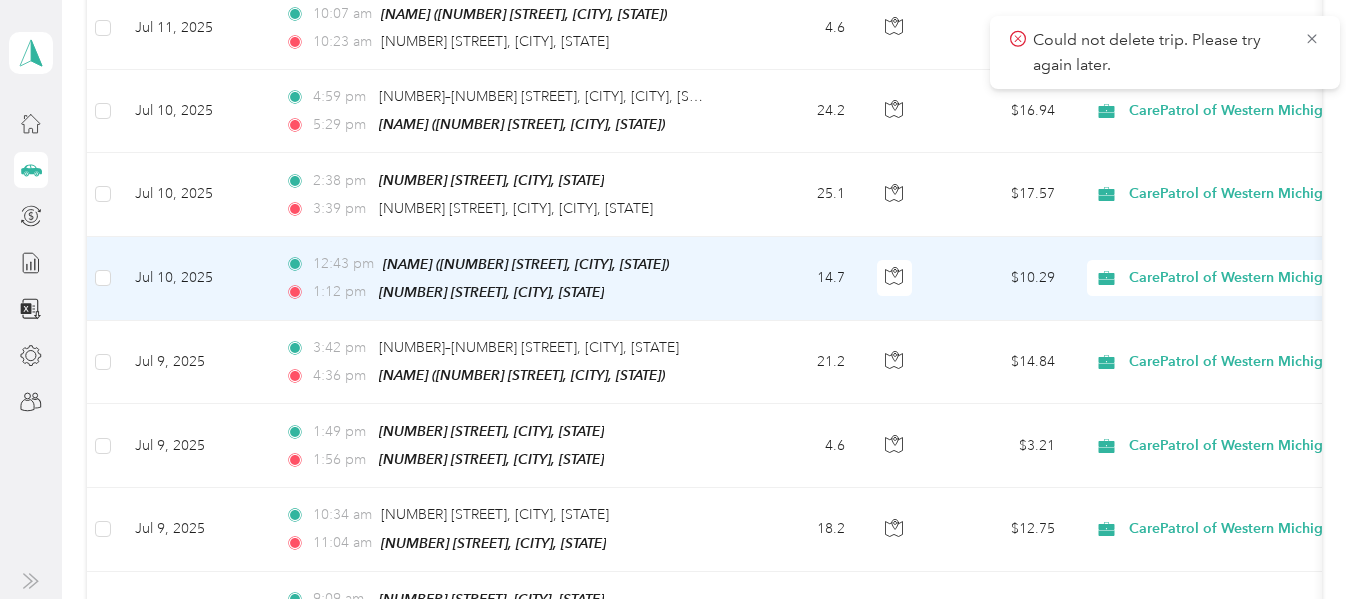 click on "14.7" at bounding box center (795, 279) 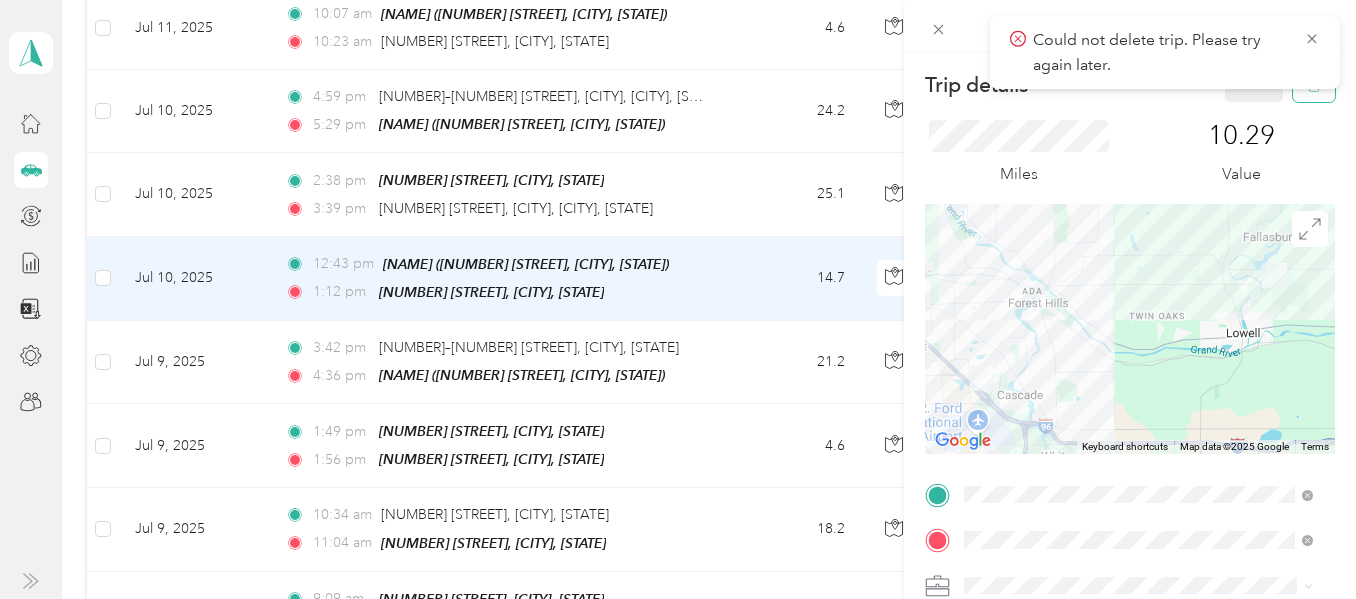 click at bounding box center (1314, 84) 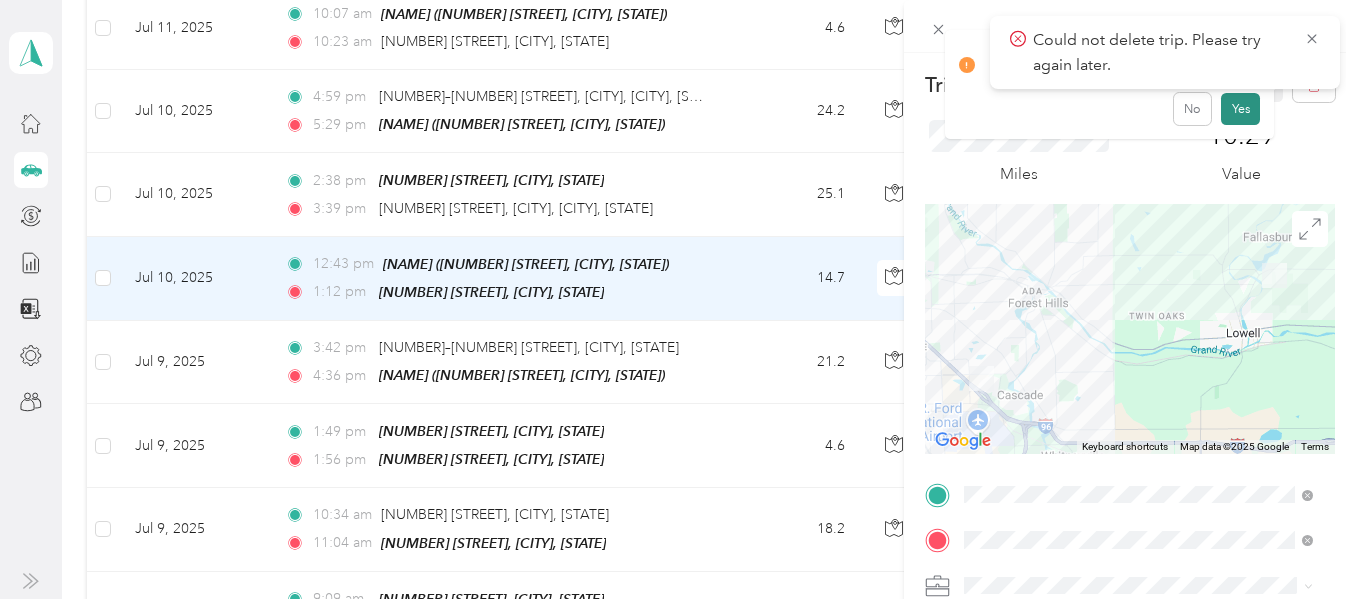 click on "Yes" at bounding box center [1240, 109] 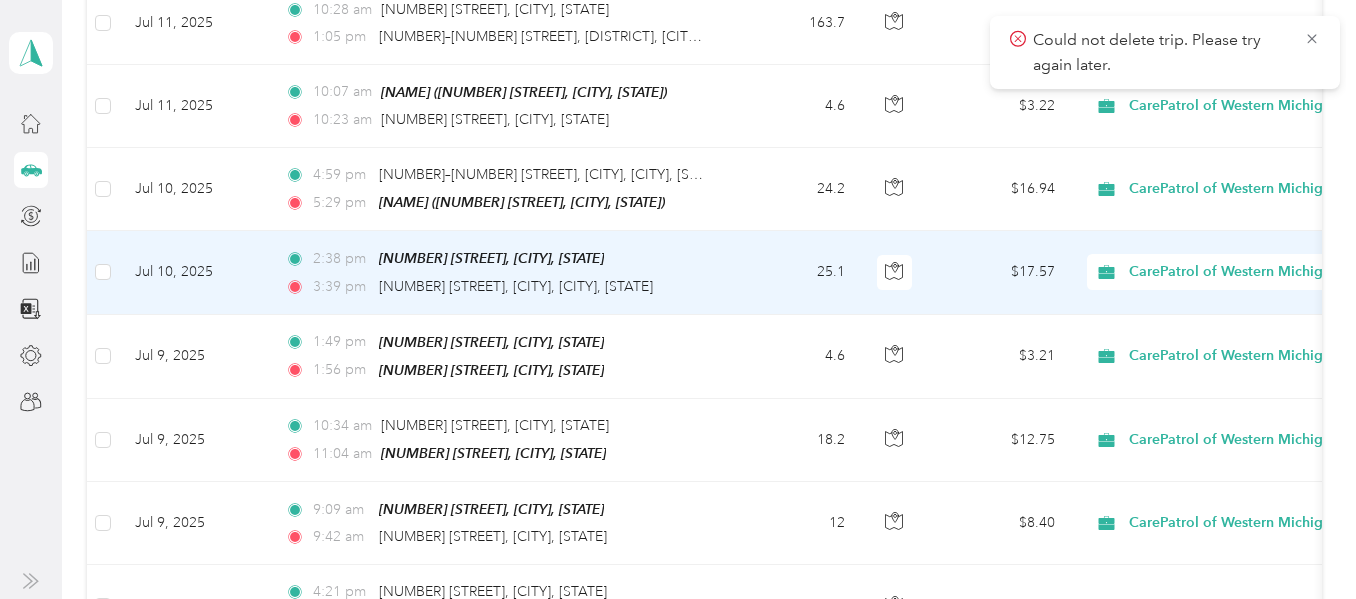 scroll, scrollTop: 7377, scrollLeft: 0, axis: vertical 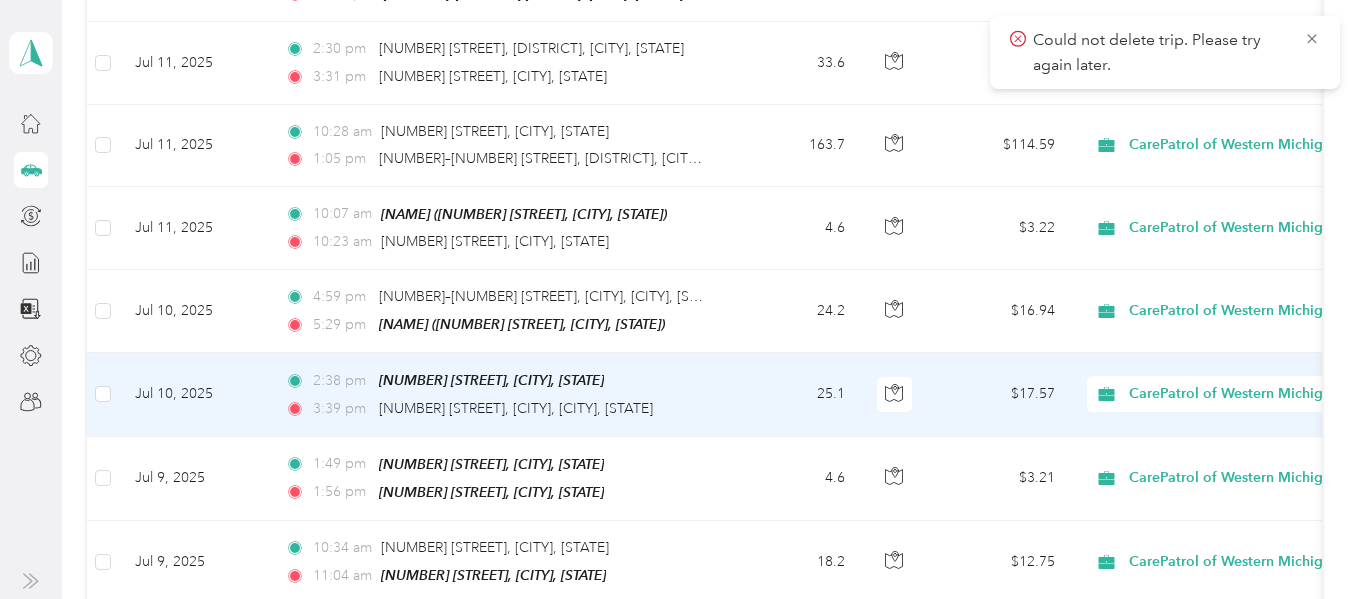 click on "25.1" at bounding box center [795, 394] 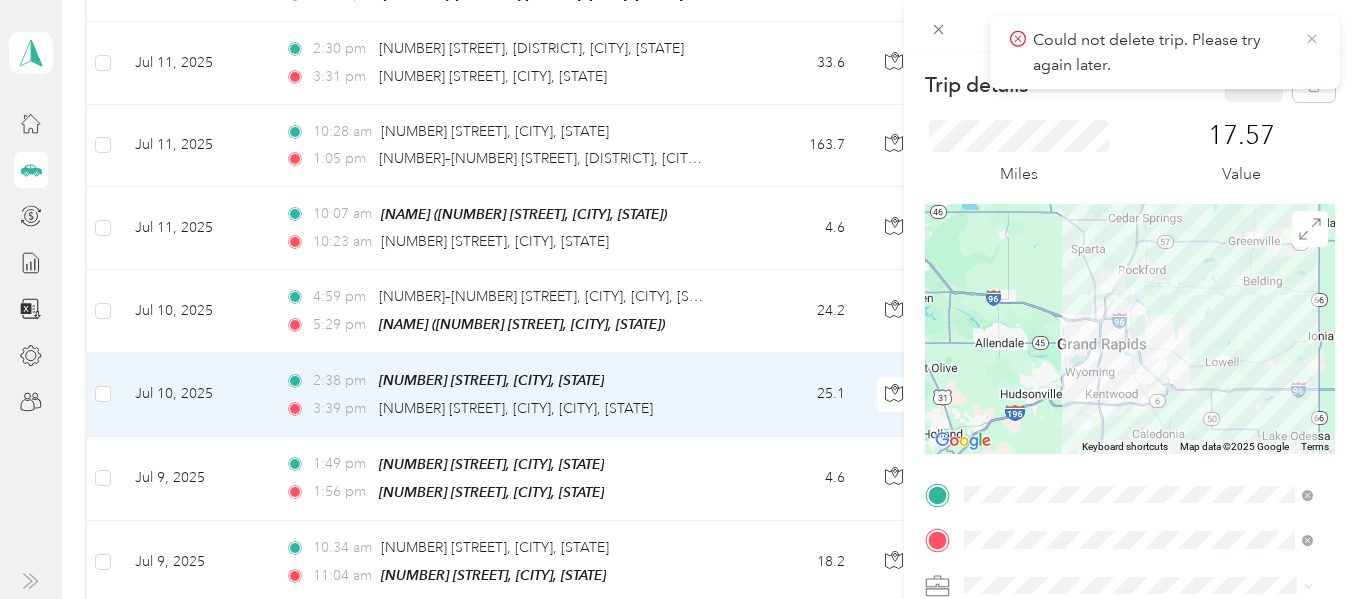 click 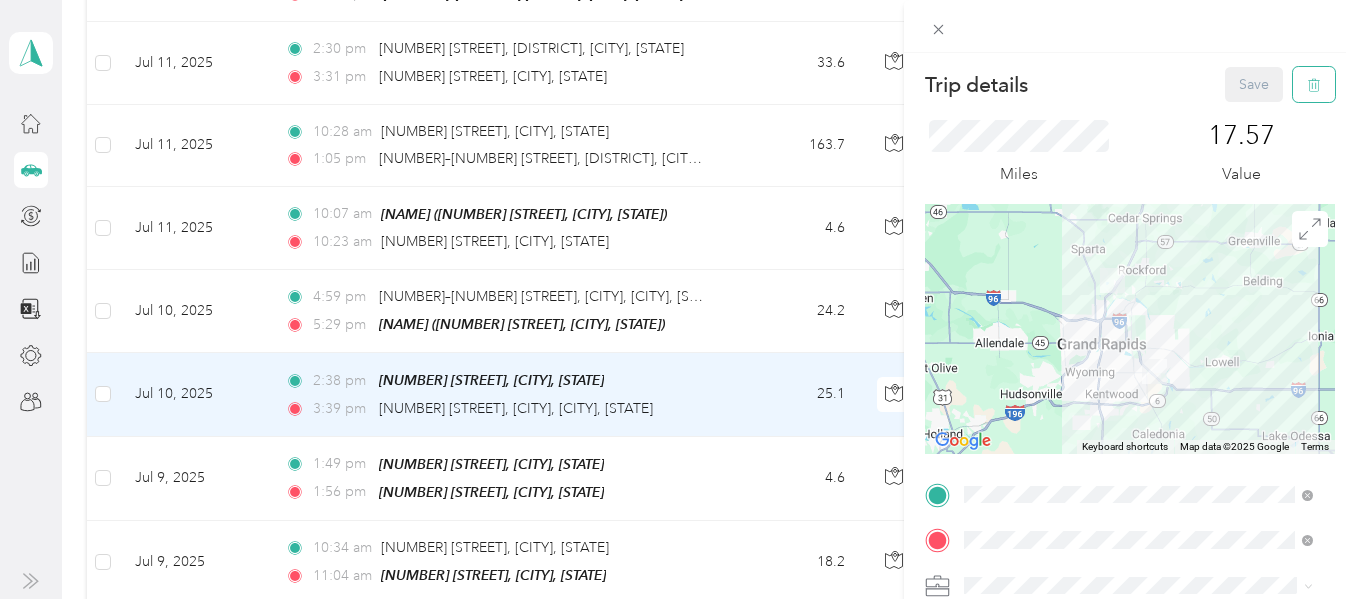 click at bounding box center [1314, 84] 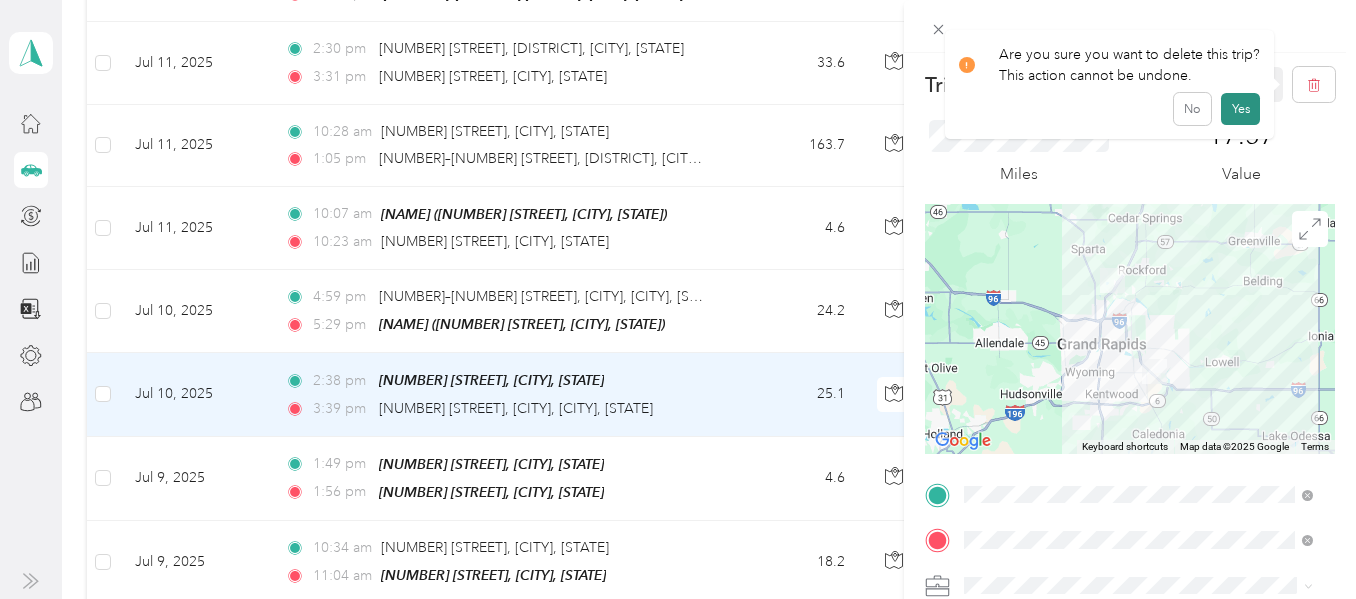 click on "Yes" at bounding box center [1240, 109] 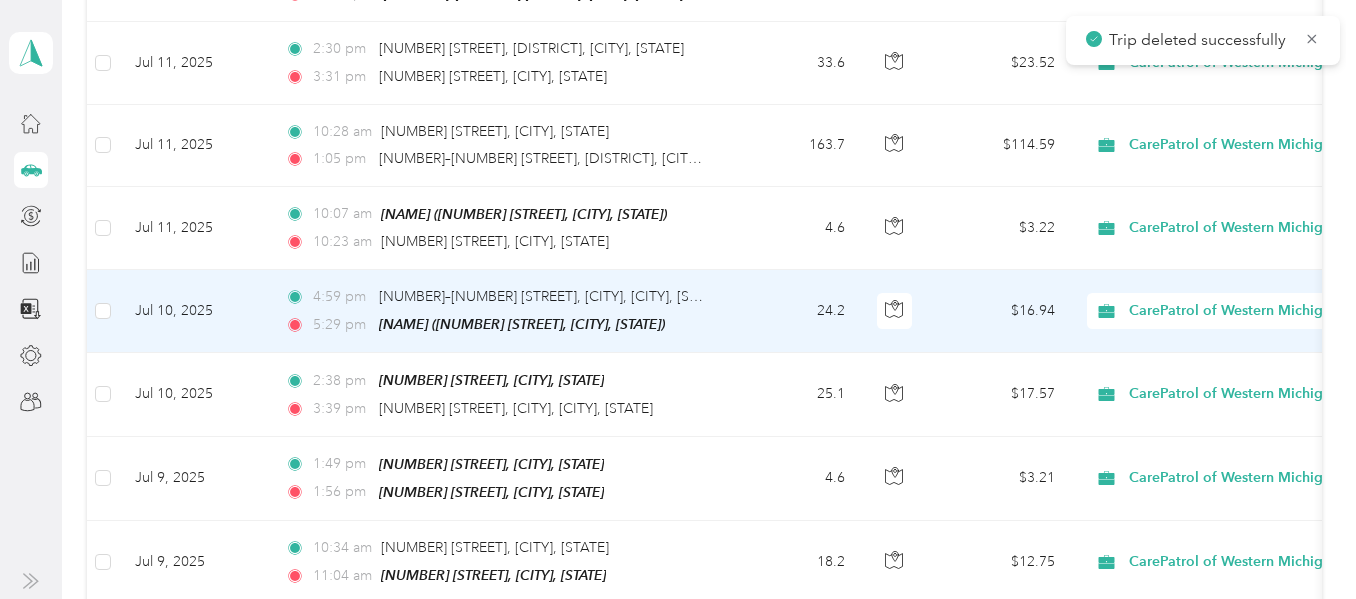 click on "24.2" at bounding box center [795, 311] 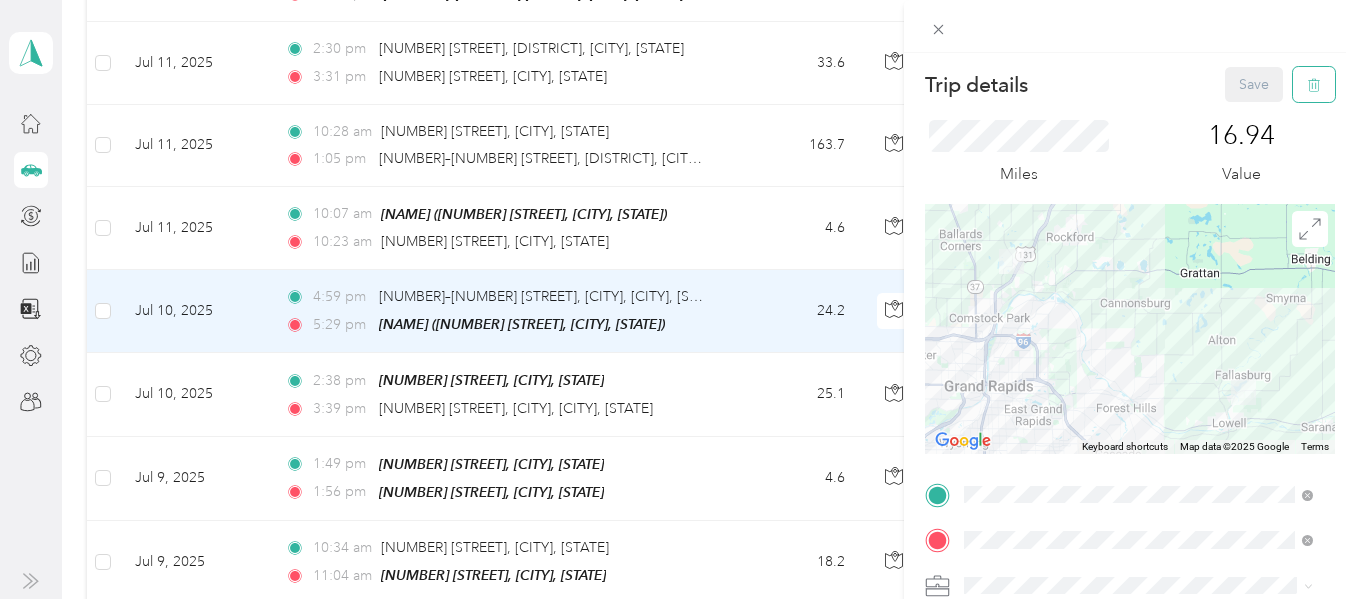 click 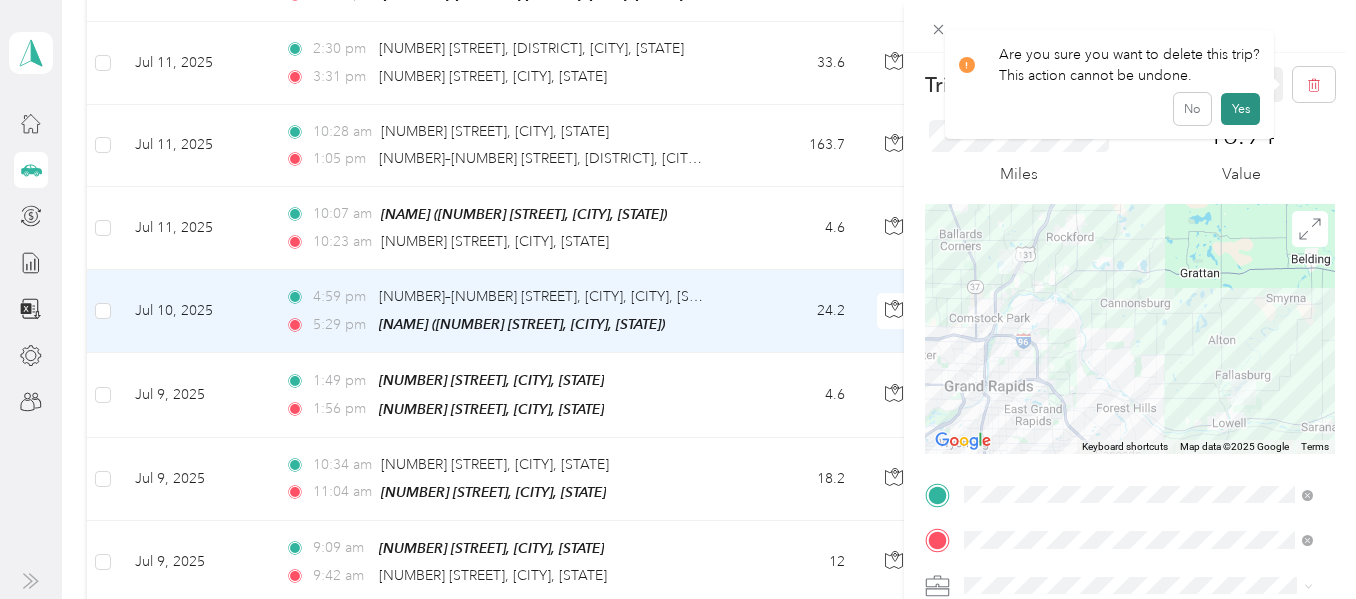 click on "Yes" at bounding box center [1240, 109] 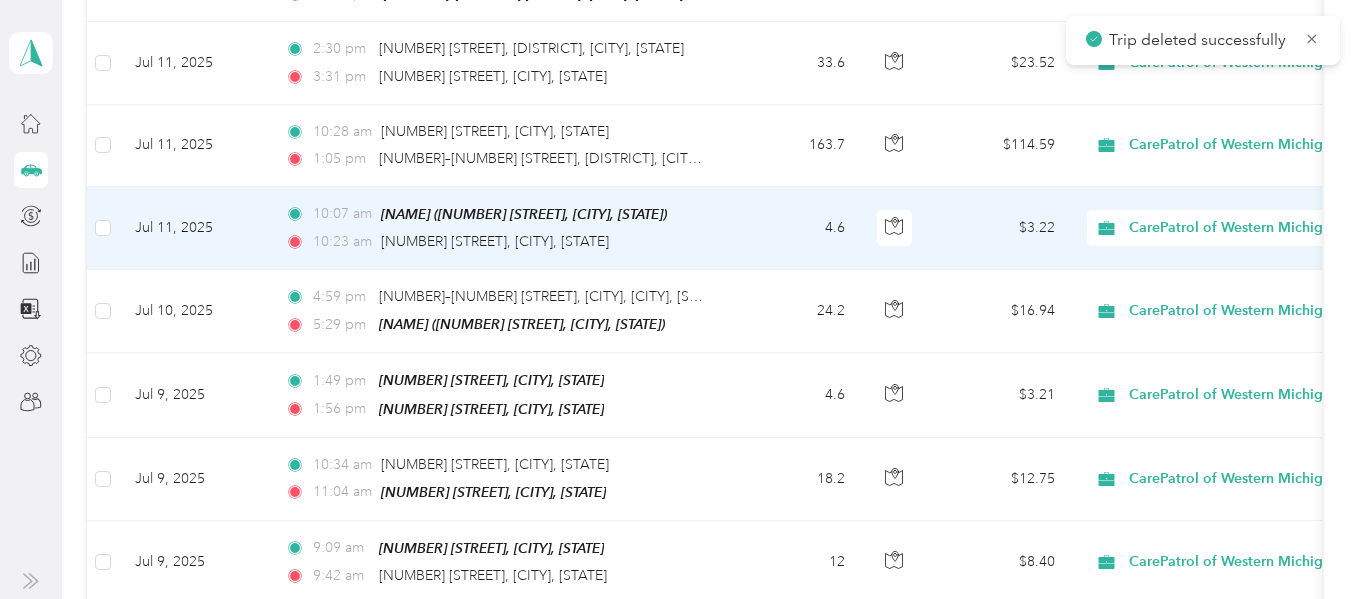 scroll, scrollTop: 7277, scrollLeft: 0, axis: vertical 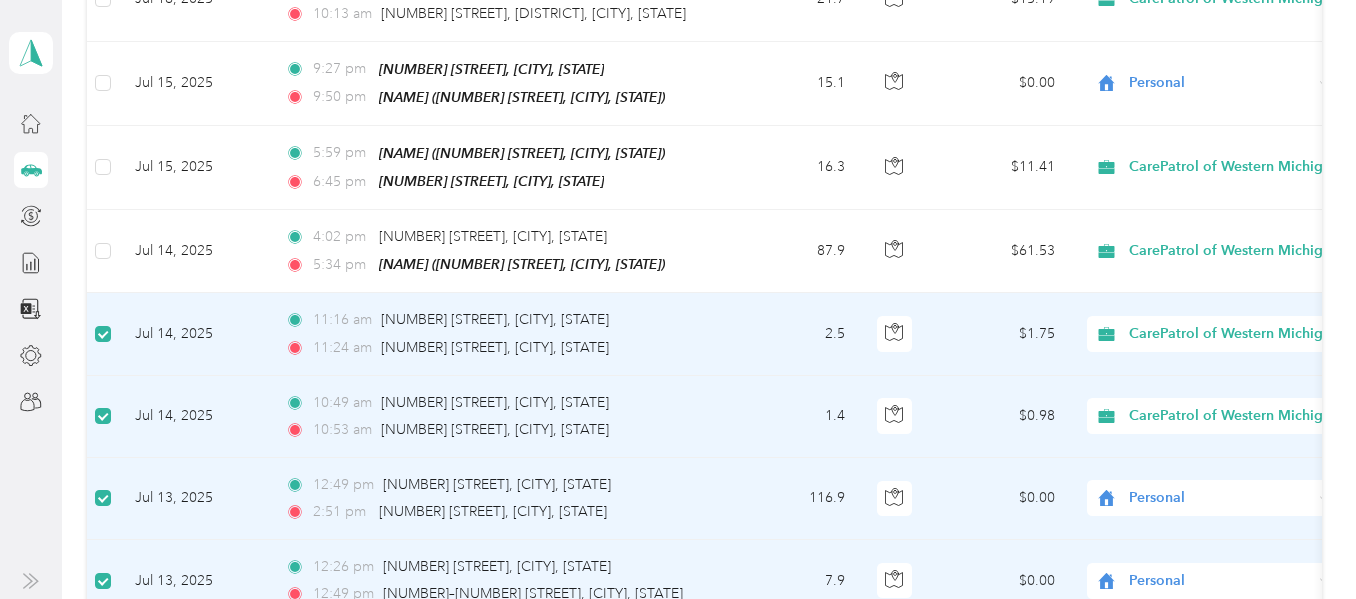 click on "[DATE] [TIME] [NUMBER] [STREET], [CITY], [STATE] [TIME] [NUMBER] [STREET], [CITY], [STATE] [NUMBER] [CURRENCY] [NAME] [STATE] [DATE] [TIME] [NUMBER] [STREET], [CITY], [STATE] [TIME] [NUMBER] [STREET], [CITY], [STATE] [NUMBER] [CURRENCY] [NAME] [STATE] [DATE] [TIME] [NUMBER] [STREET], [CITY], [STATE] [TIME] [NUMBER] [STREET], [CITY], [STATE] [NUMBER] [CURRENCY] [NAME] [STATE] [DATE] [TIME] [NUMBER] [STREET], [CITY], [STATE] [TIME] [NUMBER] [STREET], [CITY], [STATE] [NUMBER] [CURRENCY] [NAME] [STATE]" at bounding box center (704, -2041) 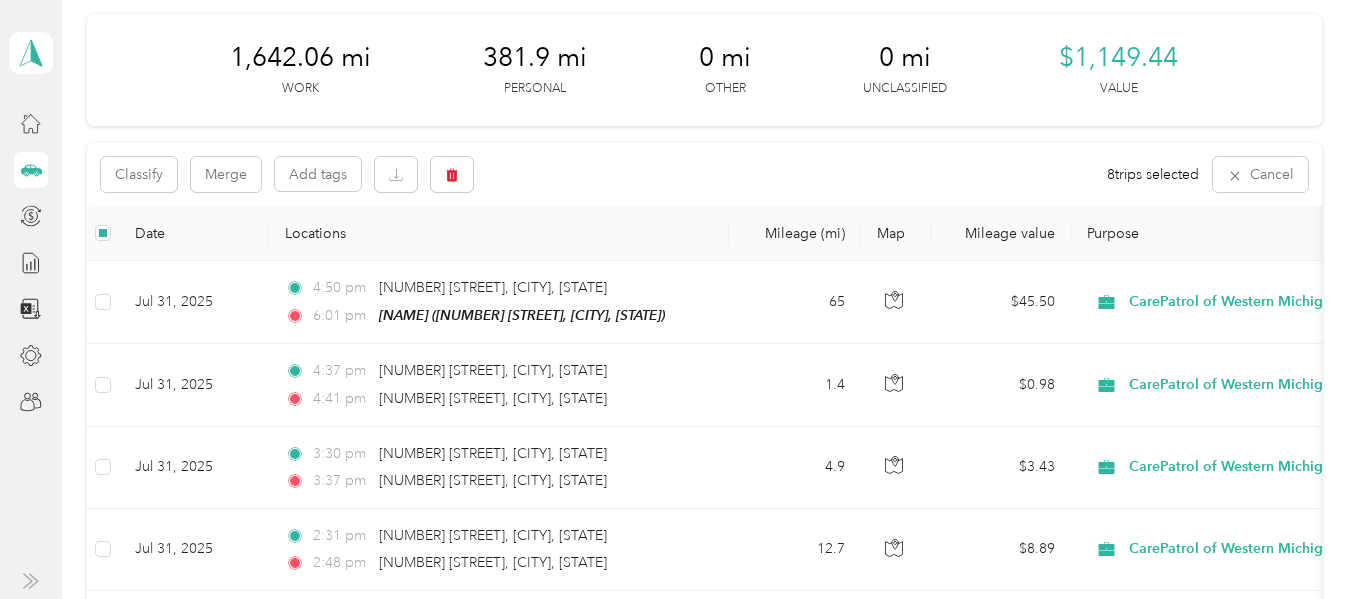 scroll, scrollTop: 0, scrollLeft: 0, axis: both 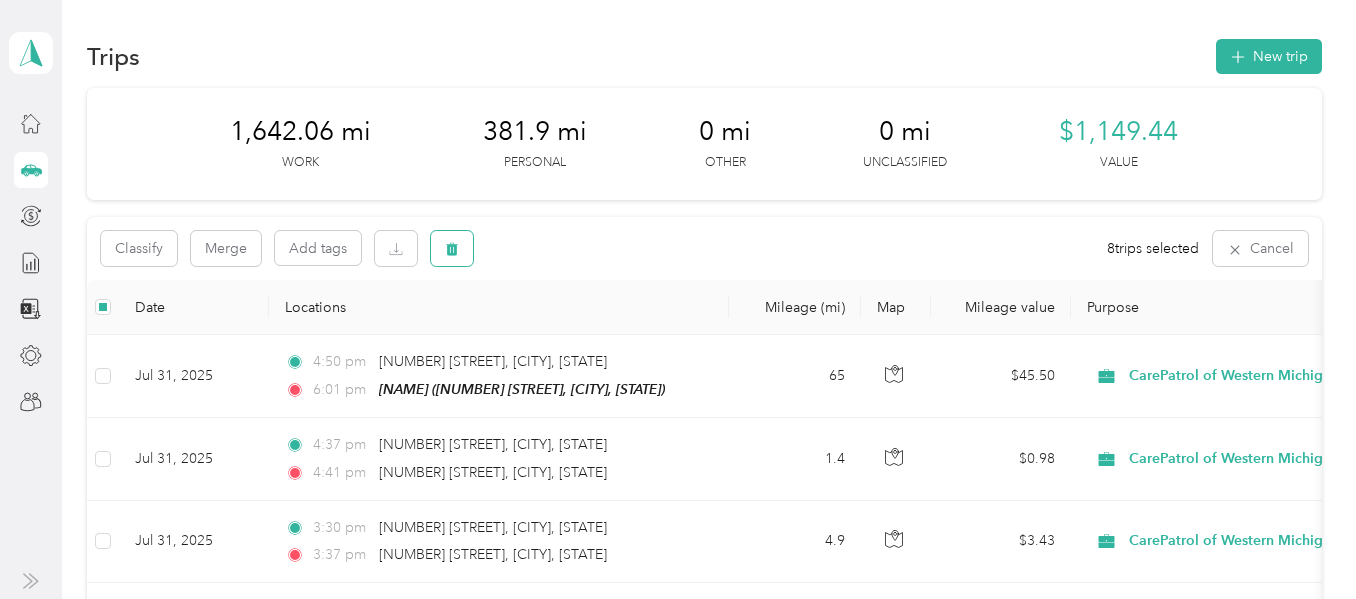 click 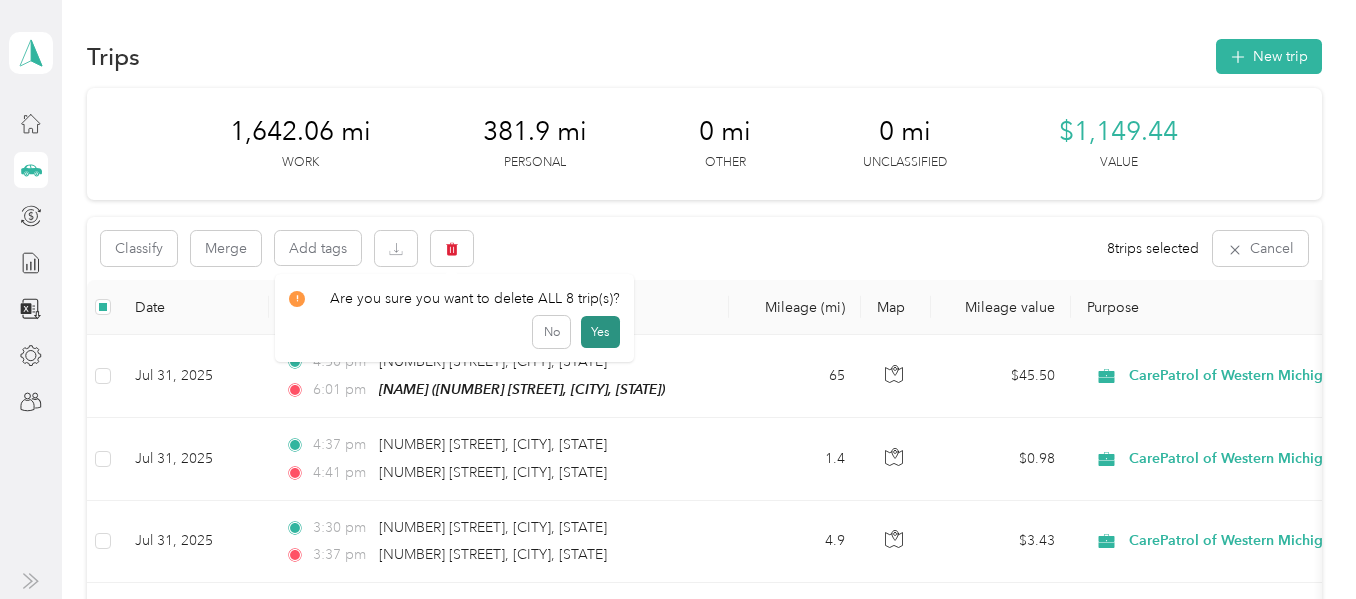 click on "Yes" at bounding box center [600, 332] 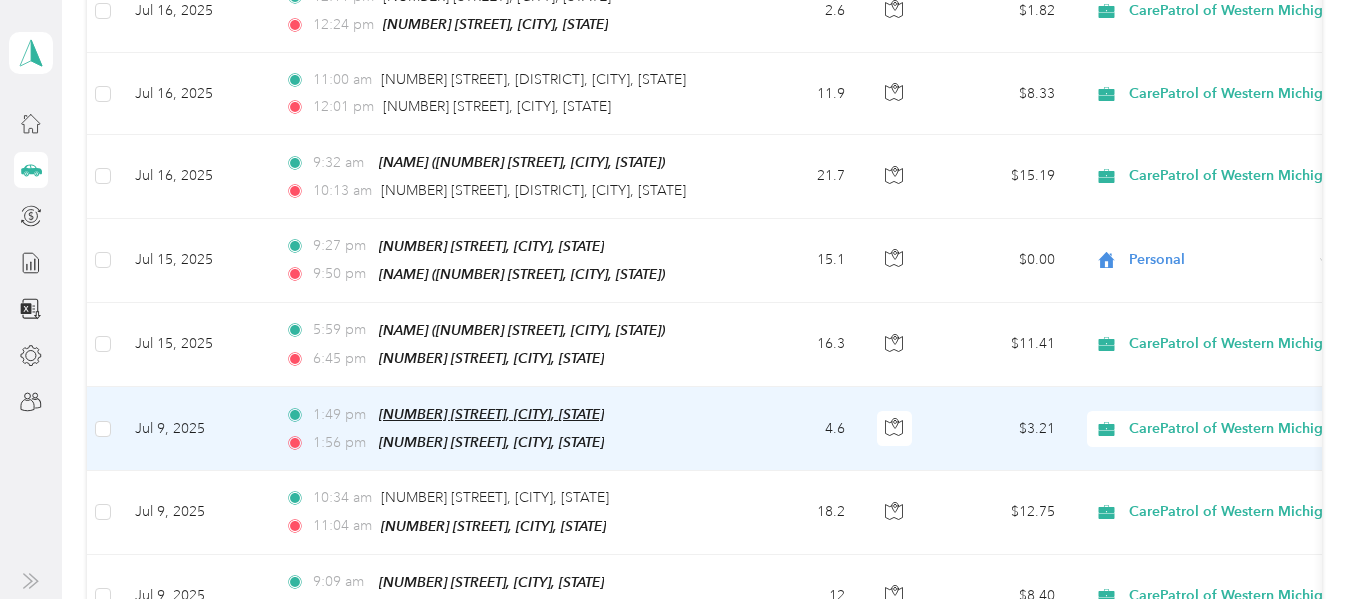 scroll, scrollTop: 6500, scrollLeft: 0, axis: vertical 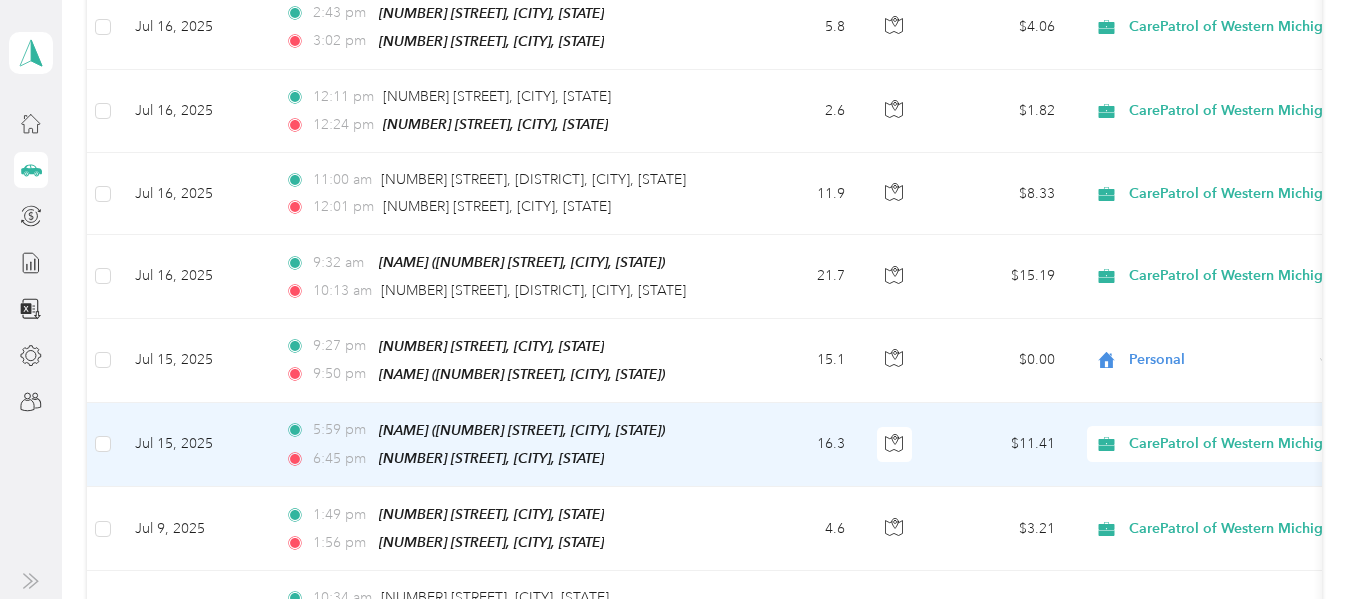 click on "16.3" at bounding box center (795, 445) 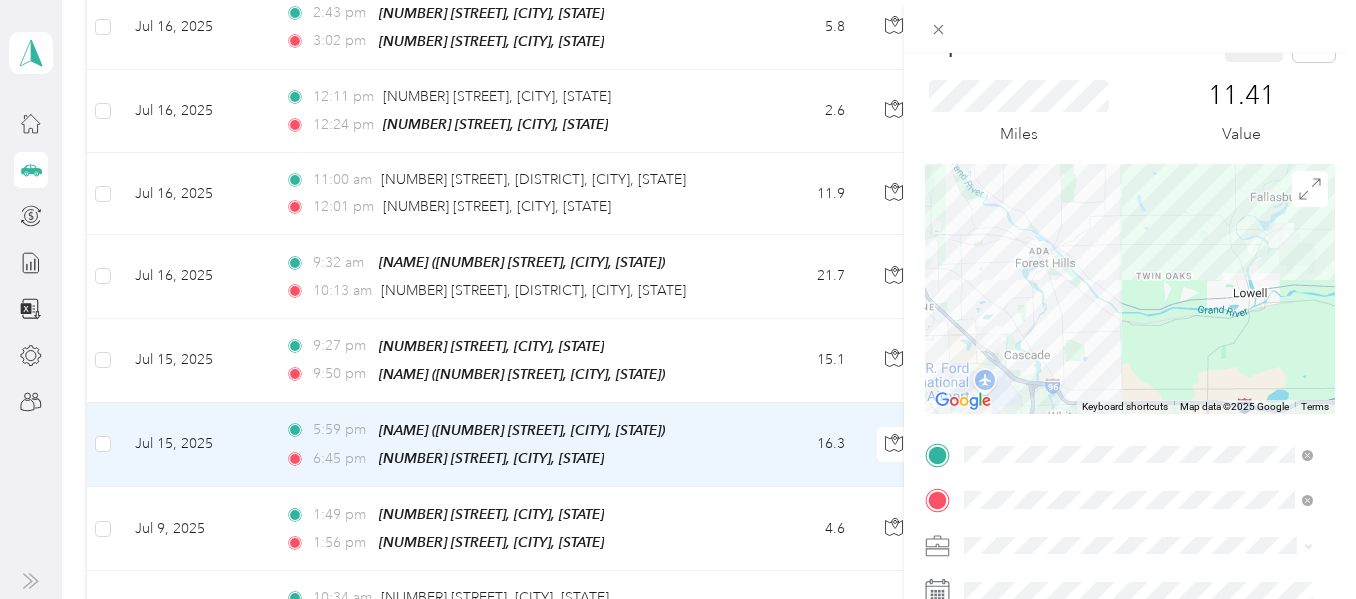 scroll, scrollTop: 300, scrollLeft: 0, axis: vertical 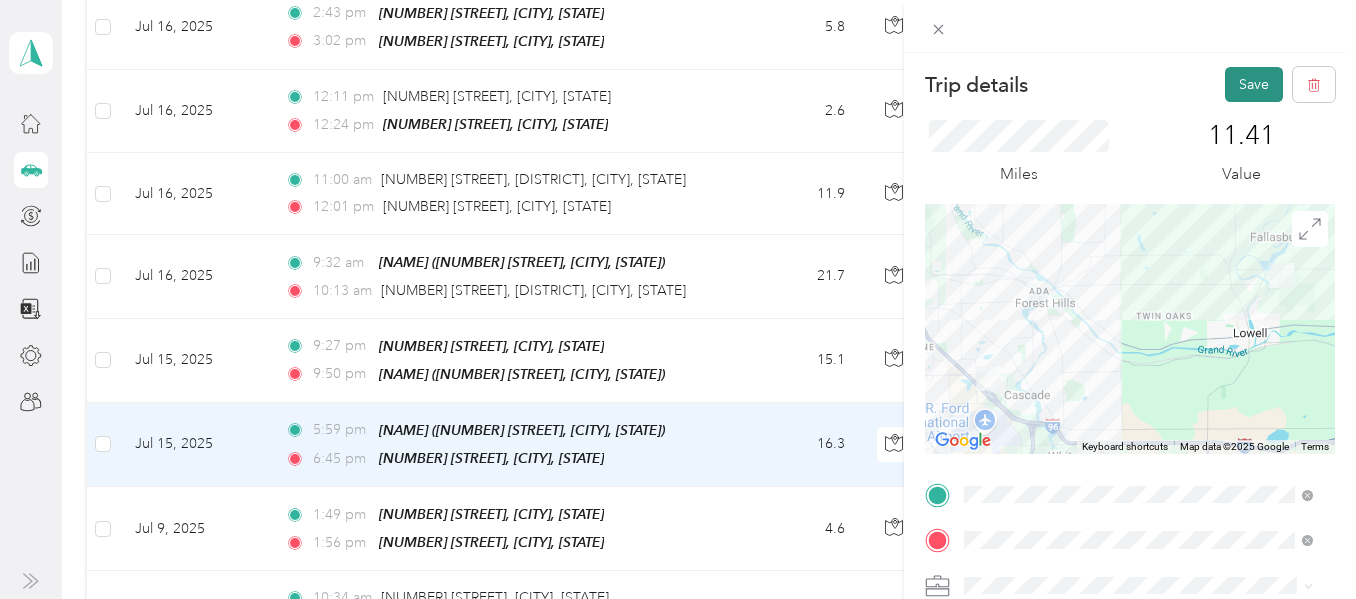 click on "Save" at bounding box center (1254, 84) 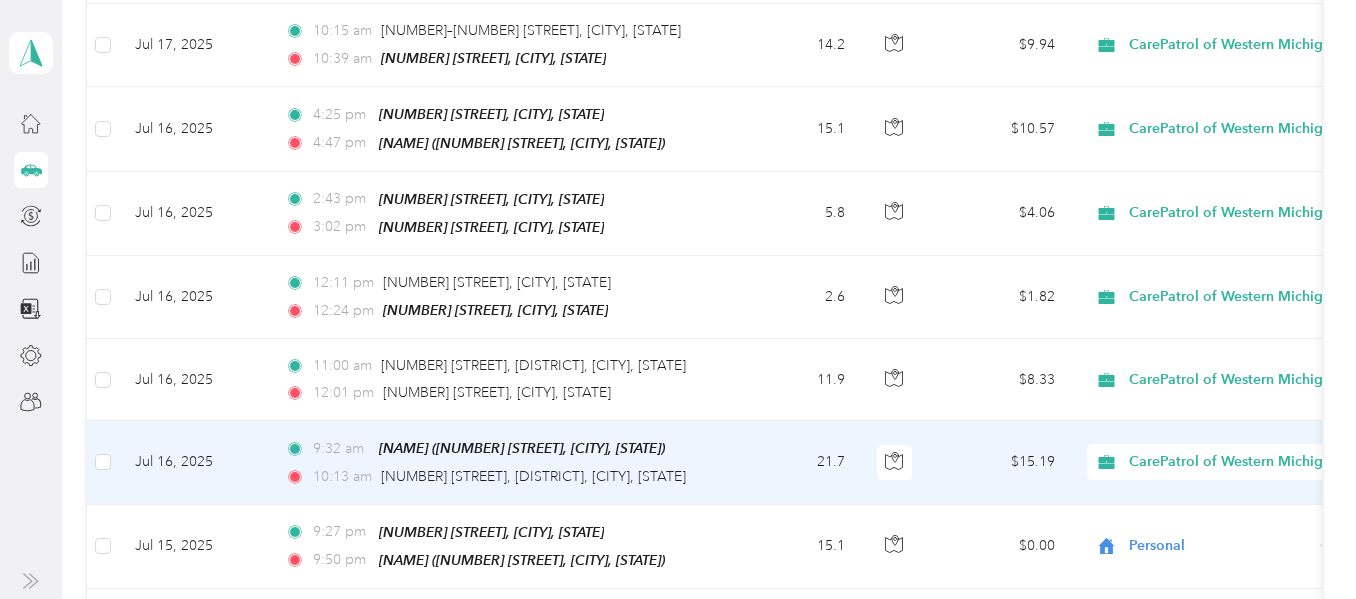 scroll, scrollTop: 6300, scrollLeft: 0, axis: vertical 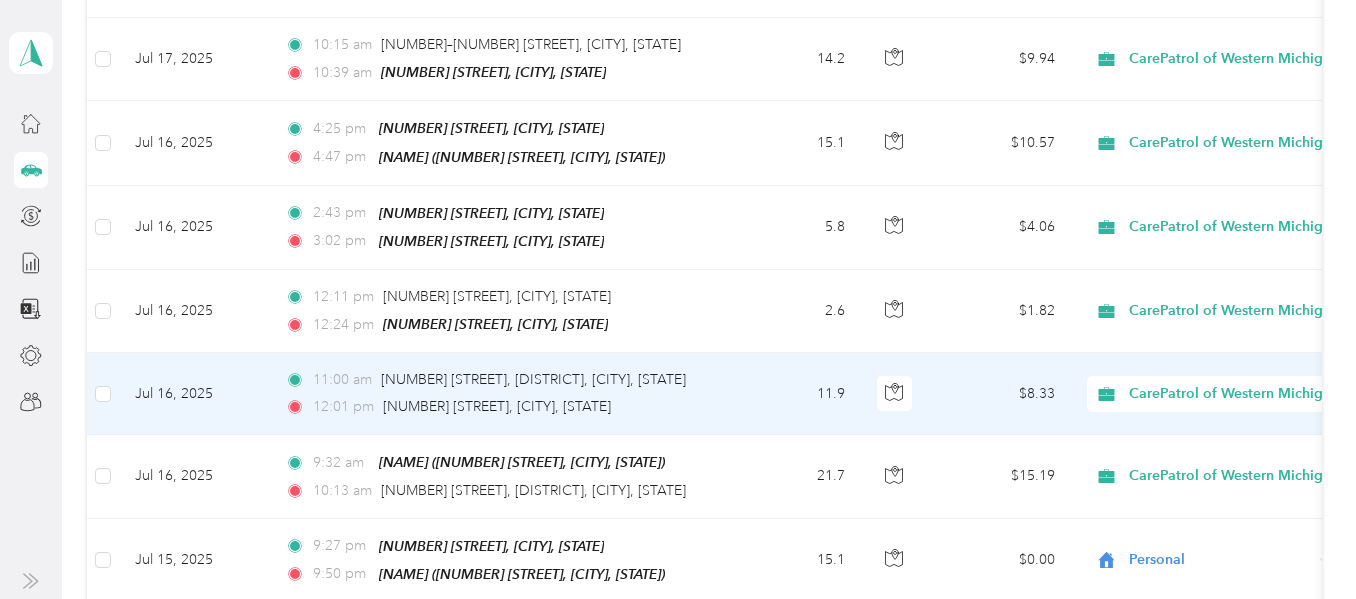 click on "CarePatrol of Western Michigan" at bounding box center [1234, 394] 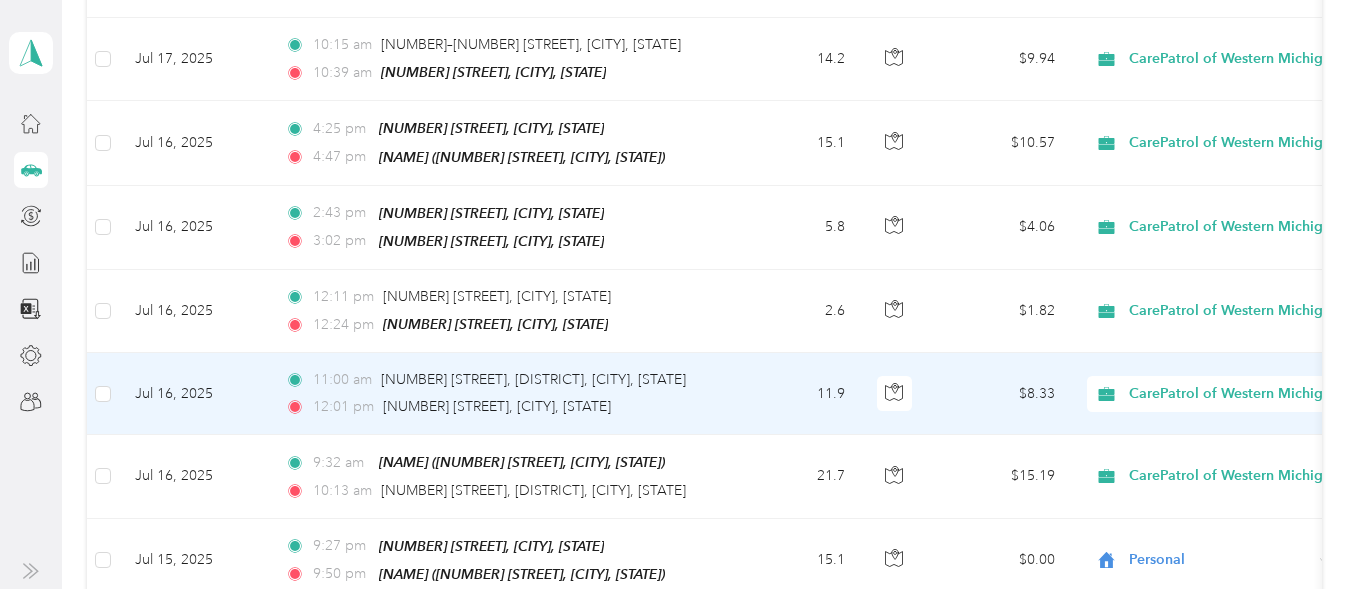 click on "Personal" at bounding box center (1253, 81) 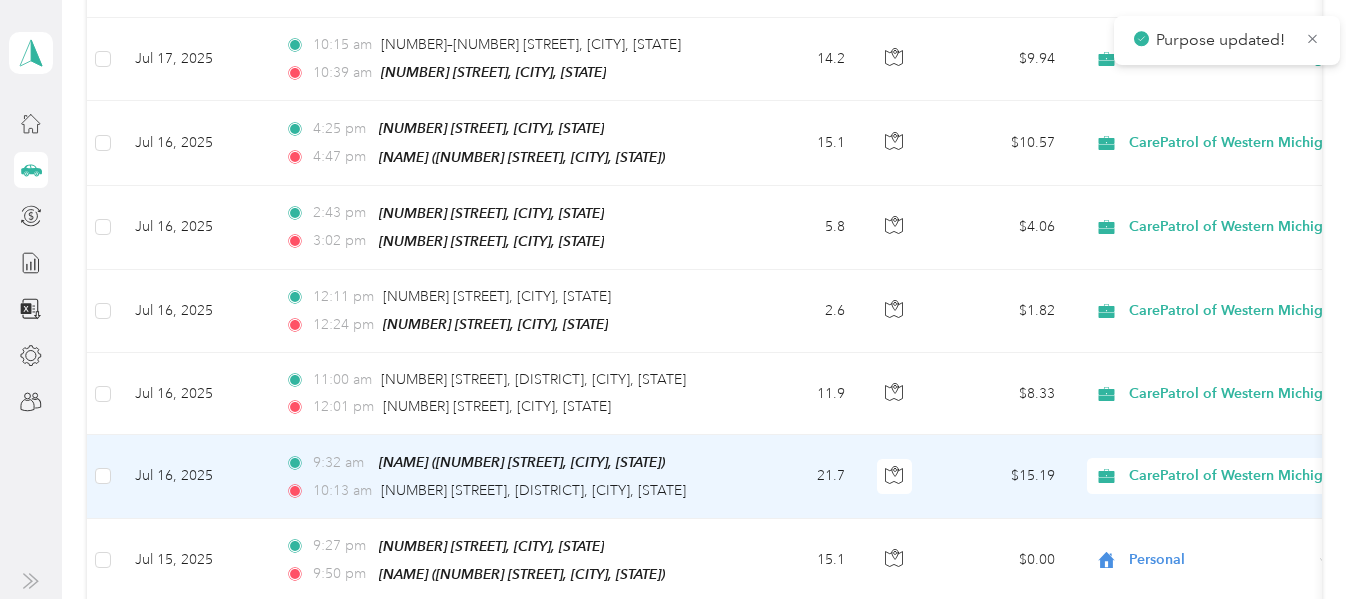 click on "CarePatrol of Western Michigan" at bounding box center [1234, 476] 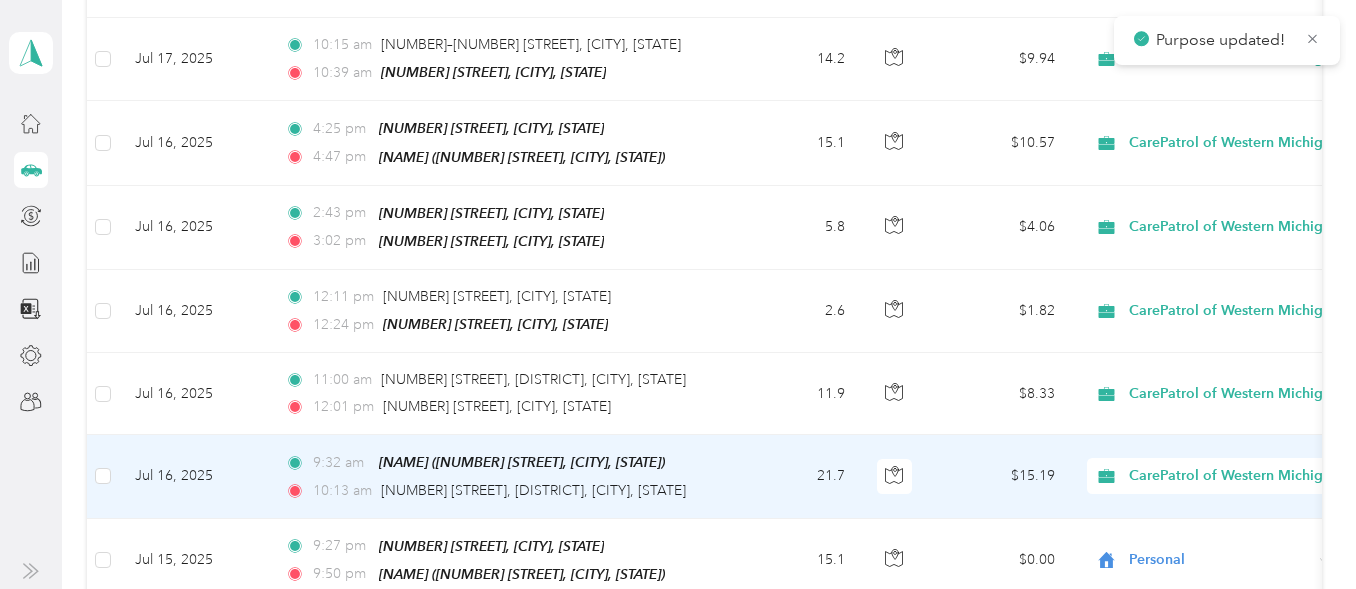 click on "Personal" at bounding box center (1253, 163) 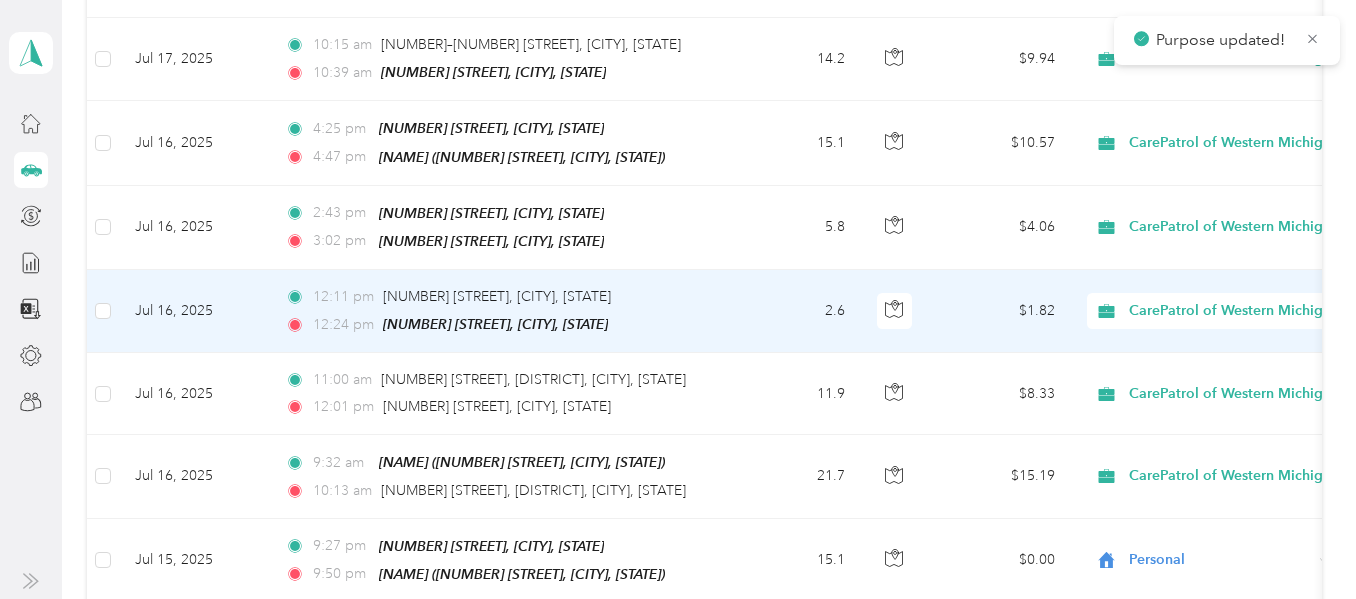 click on "2.6" at bounding box center [795, 311] 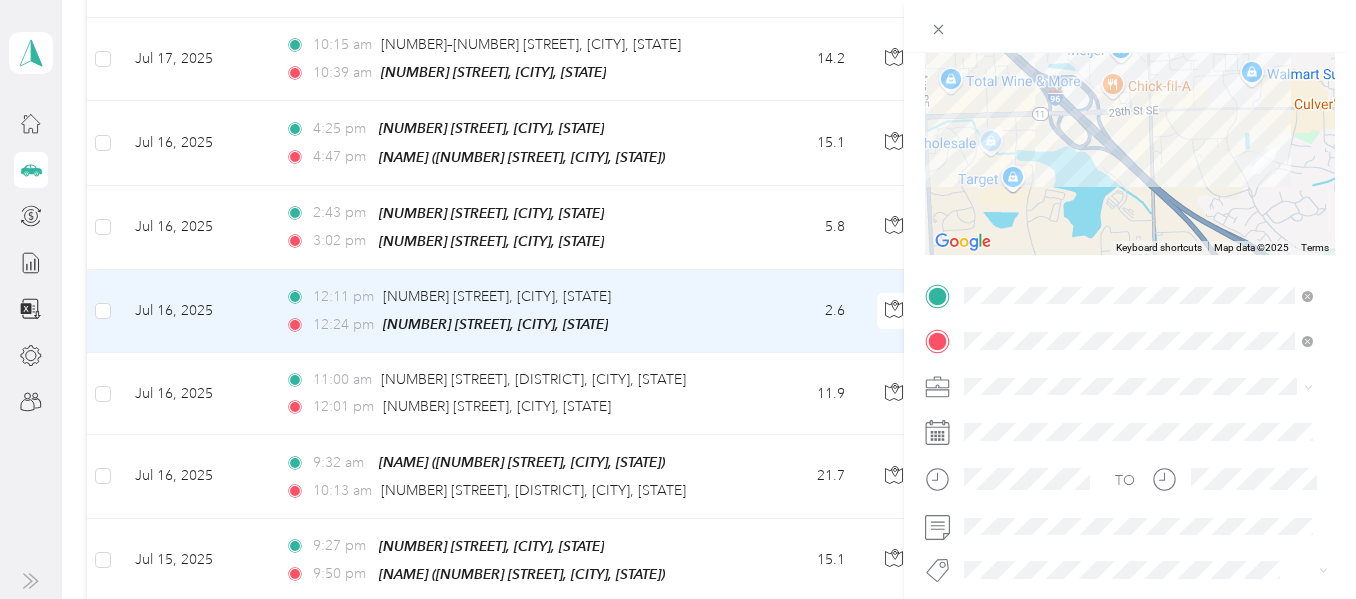 scroll, scrollTop: 200, scrollLeft: 0, axis: vertical 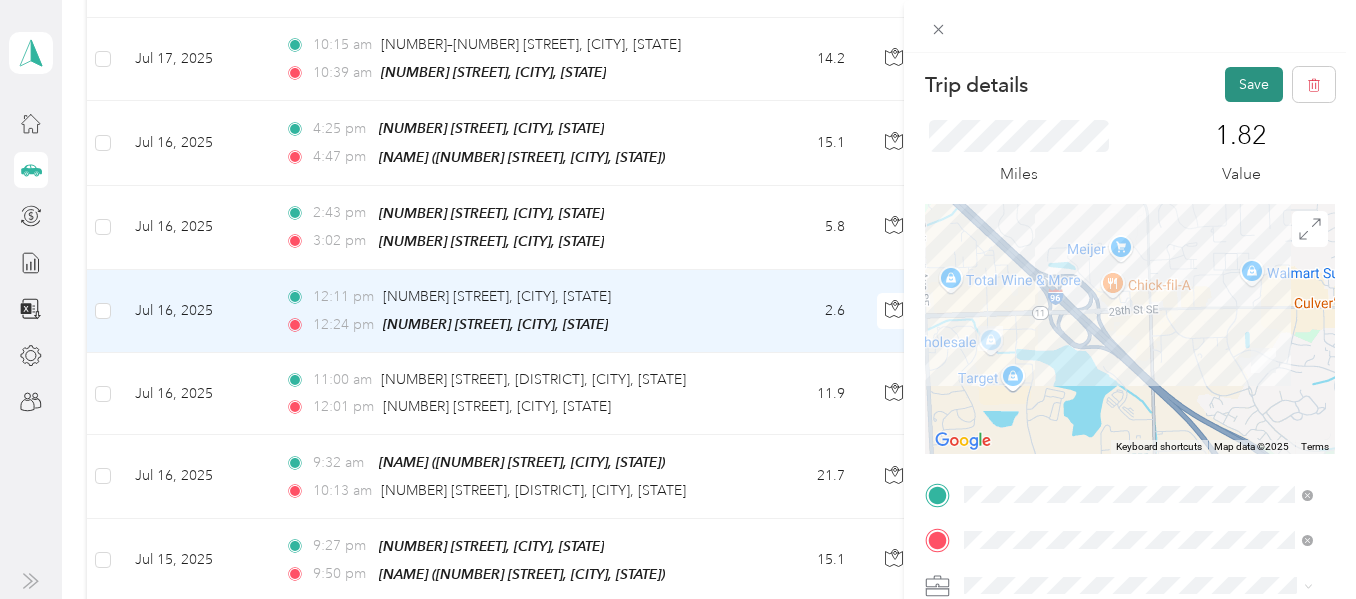 click on "Save" at bounding box center (1254, 84) 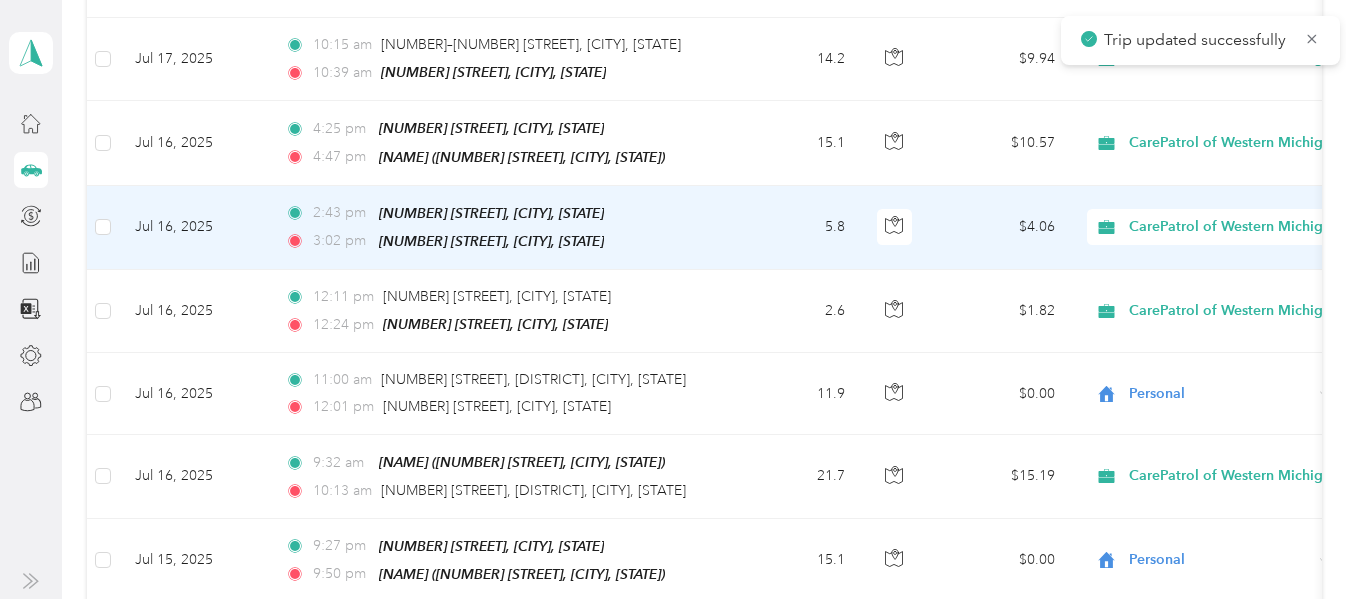 click on "5.8" at bounding box center (795, 228) 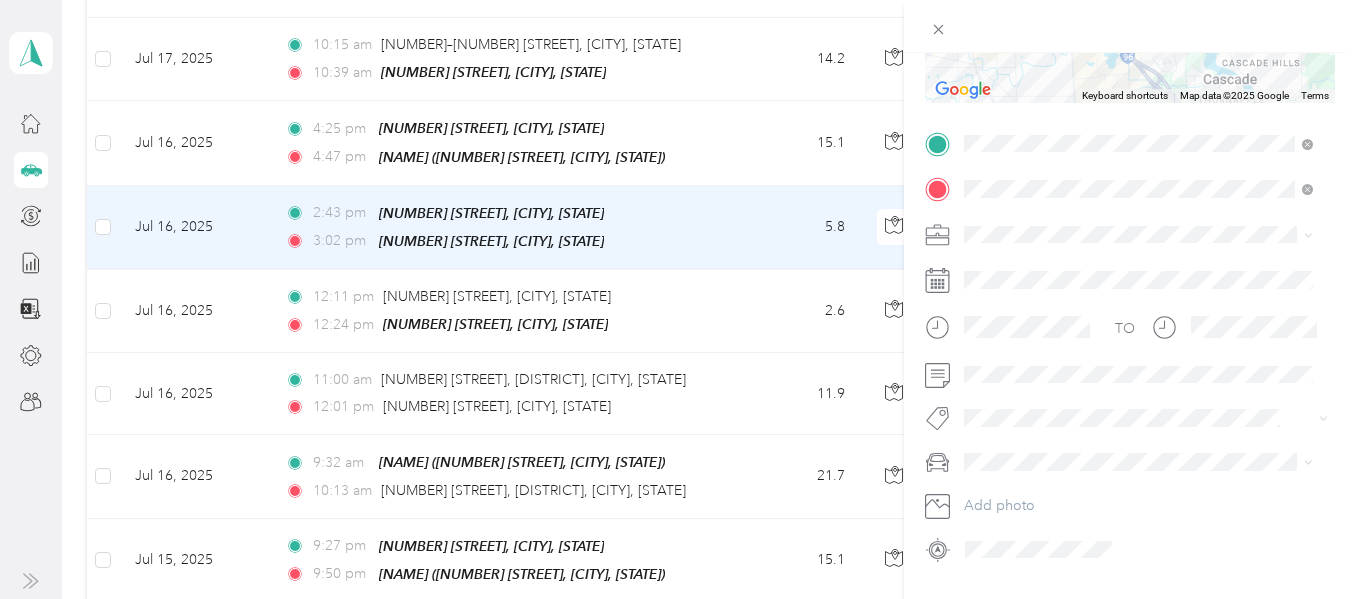 scroll, scrollTop: 405, scrollLeft: 0, axis: vertical 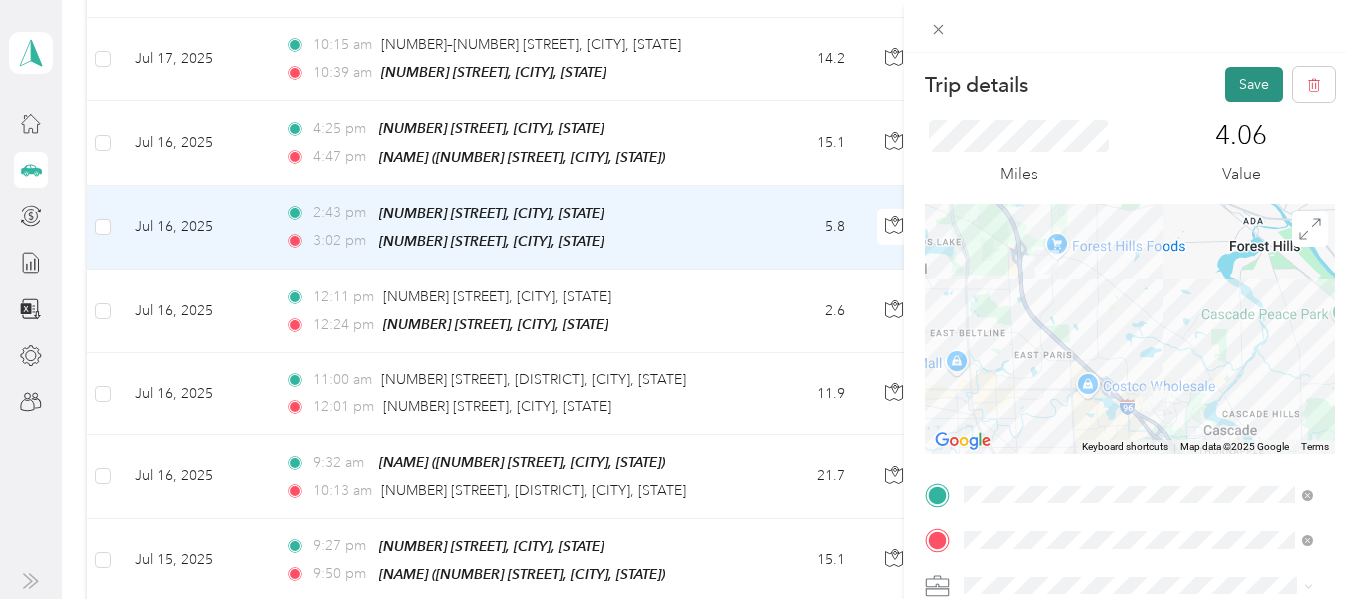click on "Save" at bounding box center (1254, 84) 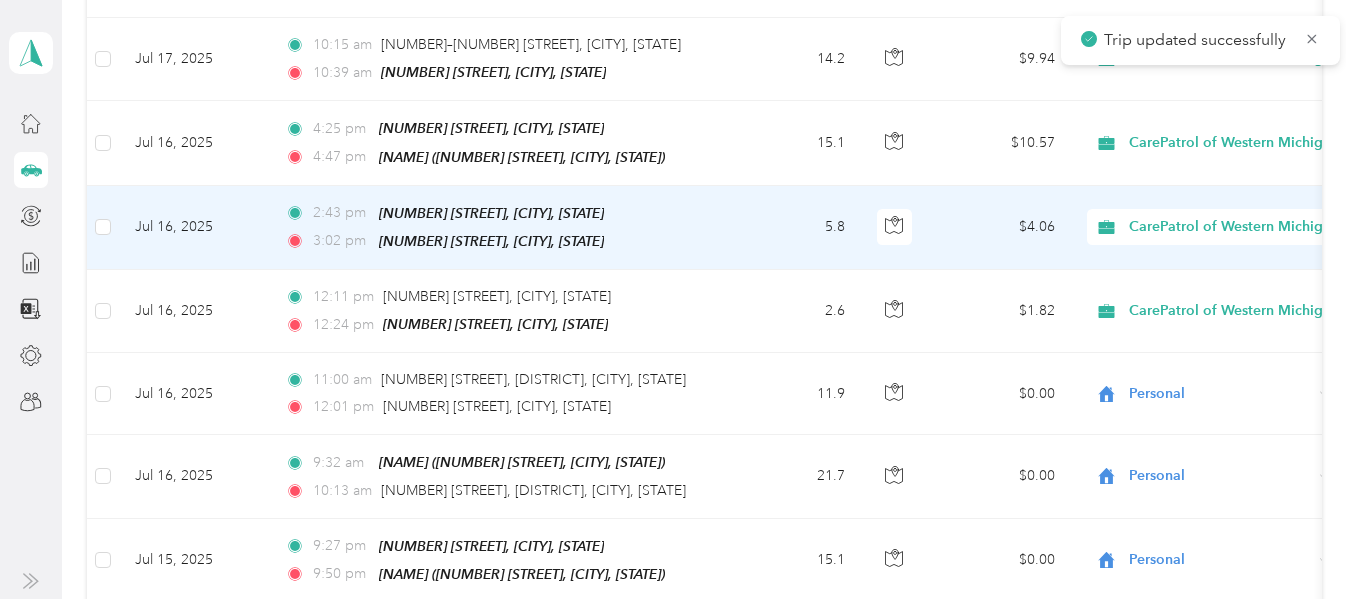 scroll, scrollTop: 6200, scrollLeft: 0, axis: vertical 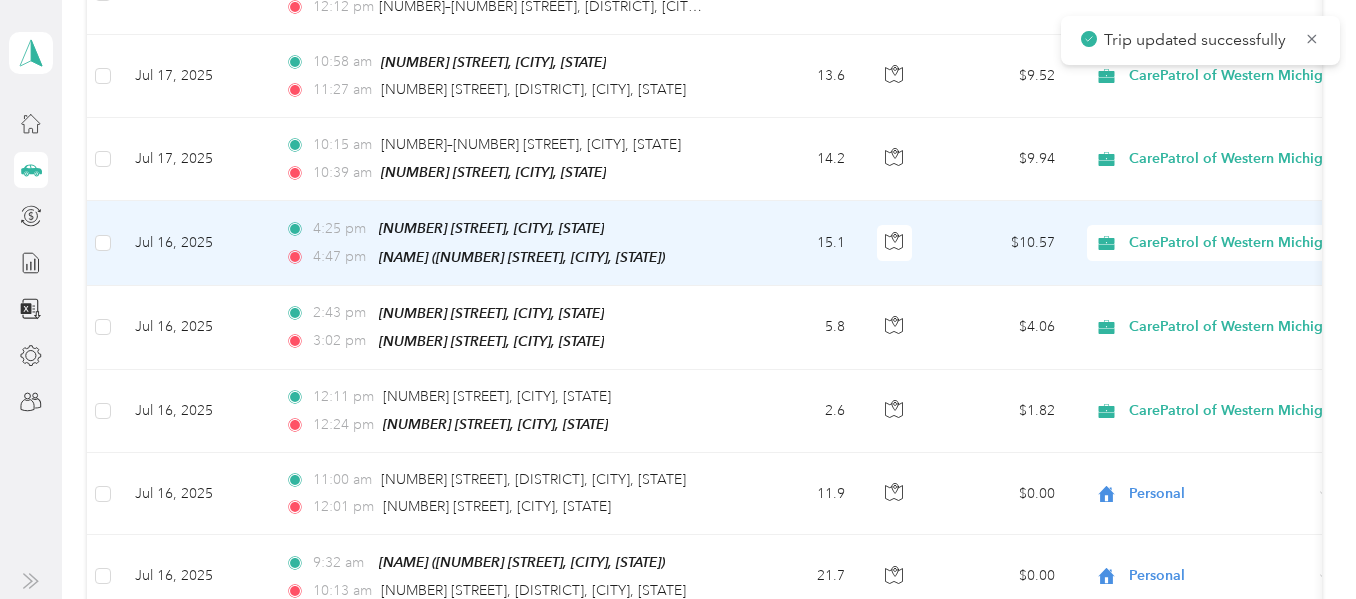 click on "15.1" at bounding box center (795, 243) 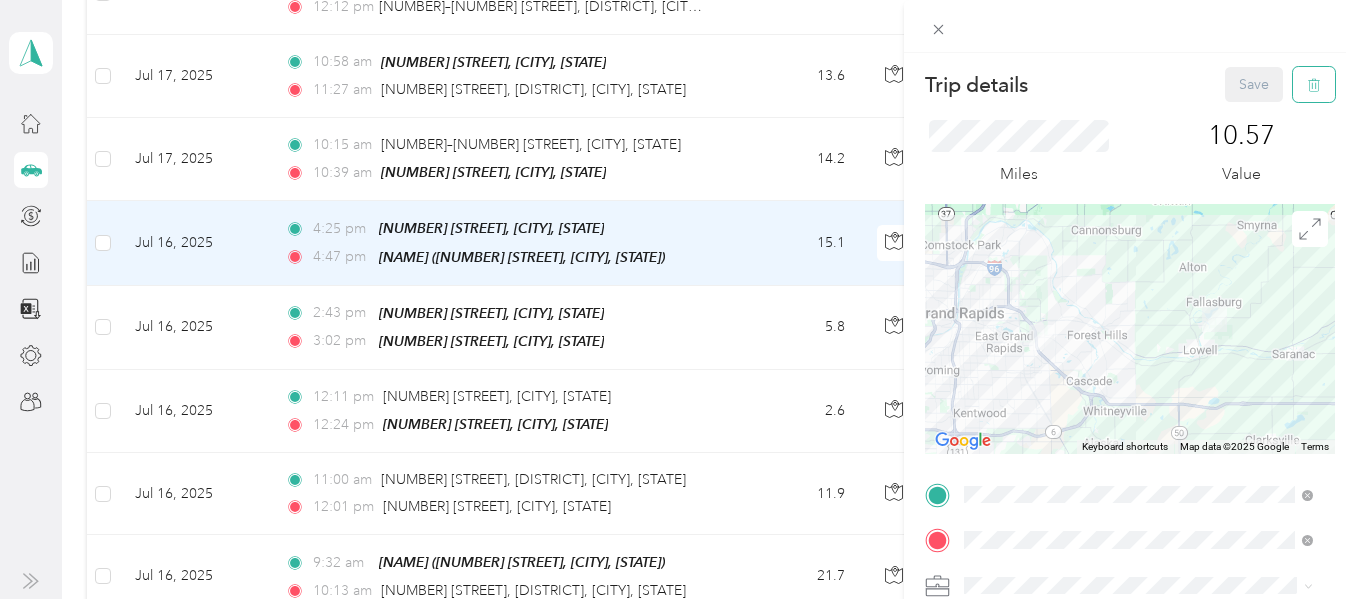 click at bounding box center (1314, 84) 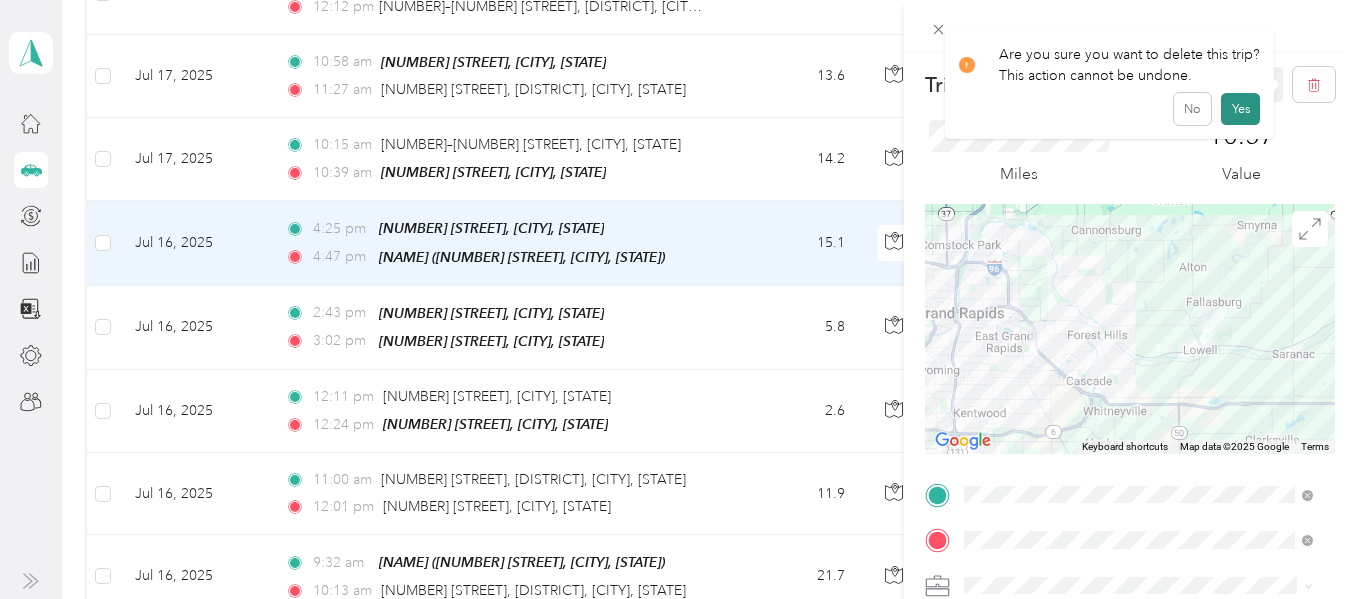 click on "Yes" at bounding box center (1240, 109) 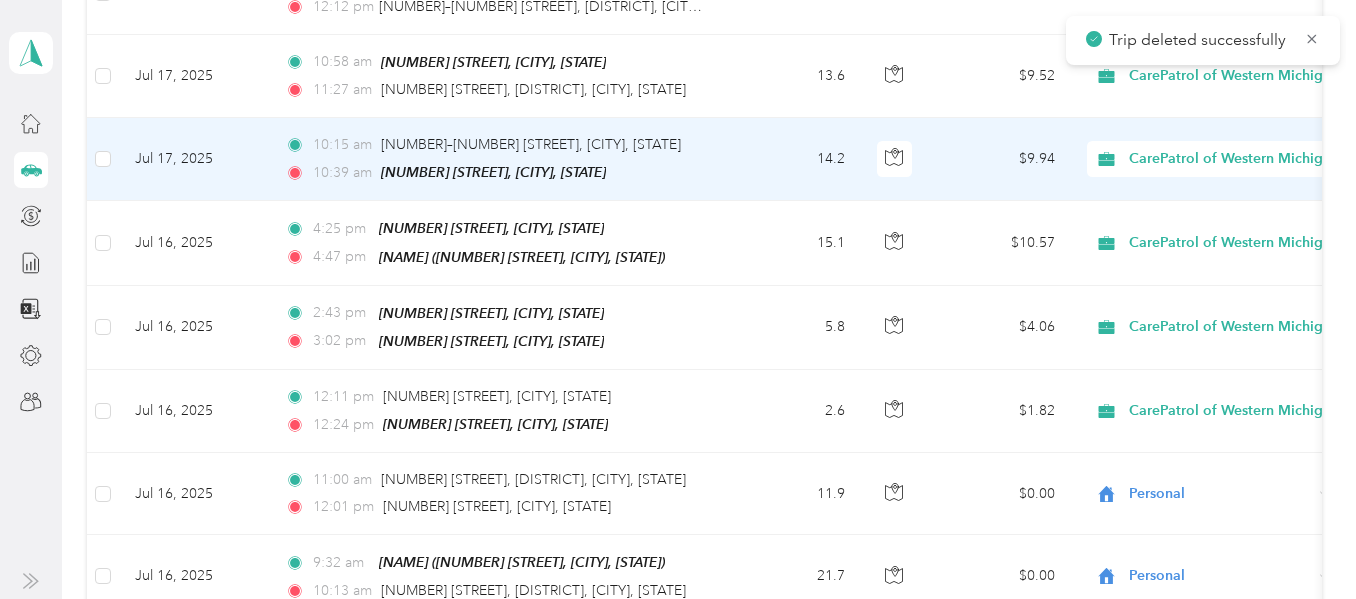 scroll, scrollTop: 6100, scrollLeft: 0, axis: vertical 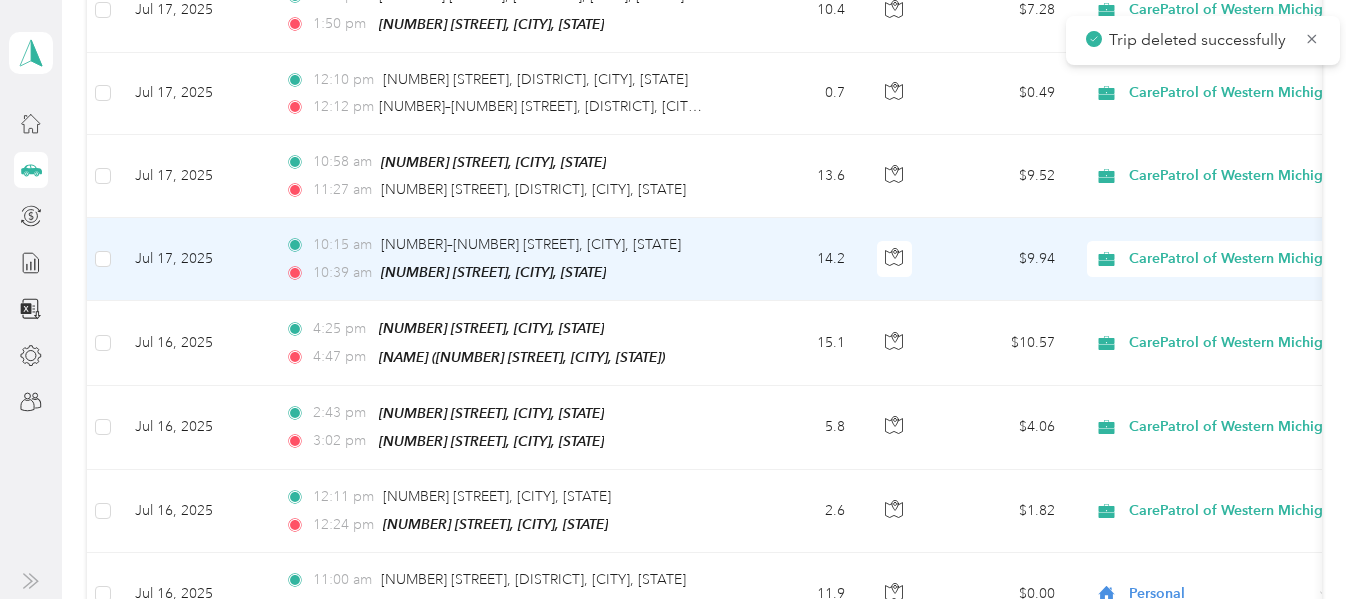 click on "CarePatrol of Western Michigan" at bounding box center [1234, 259] 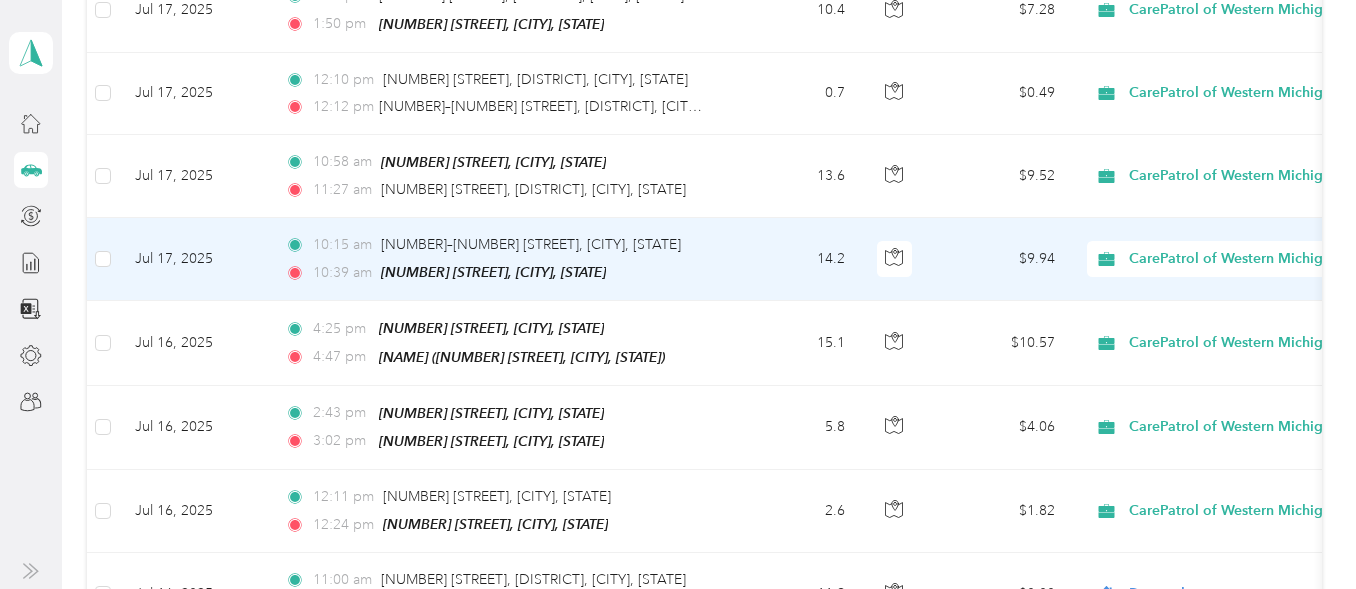 click on "Personal" at bounding box center [1253, 272] 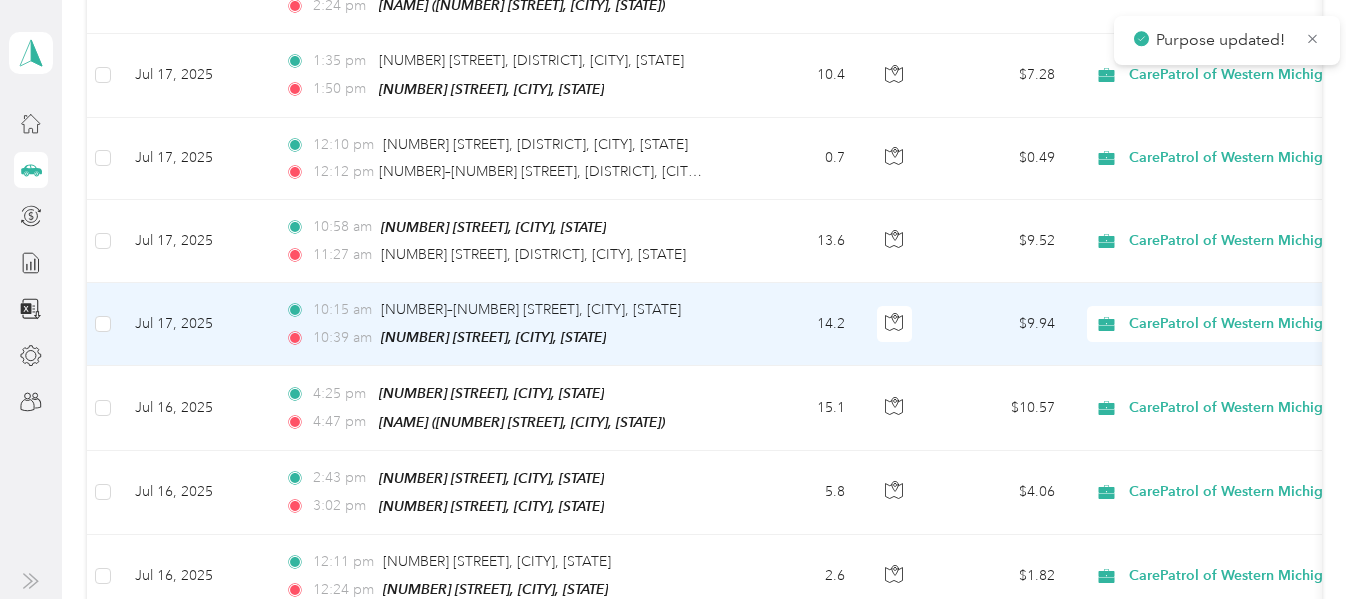 scroll, scrollTop: 6000, scrollLeft: 0, axis: vertical 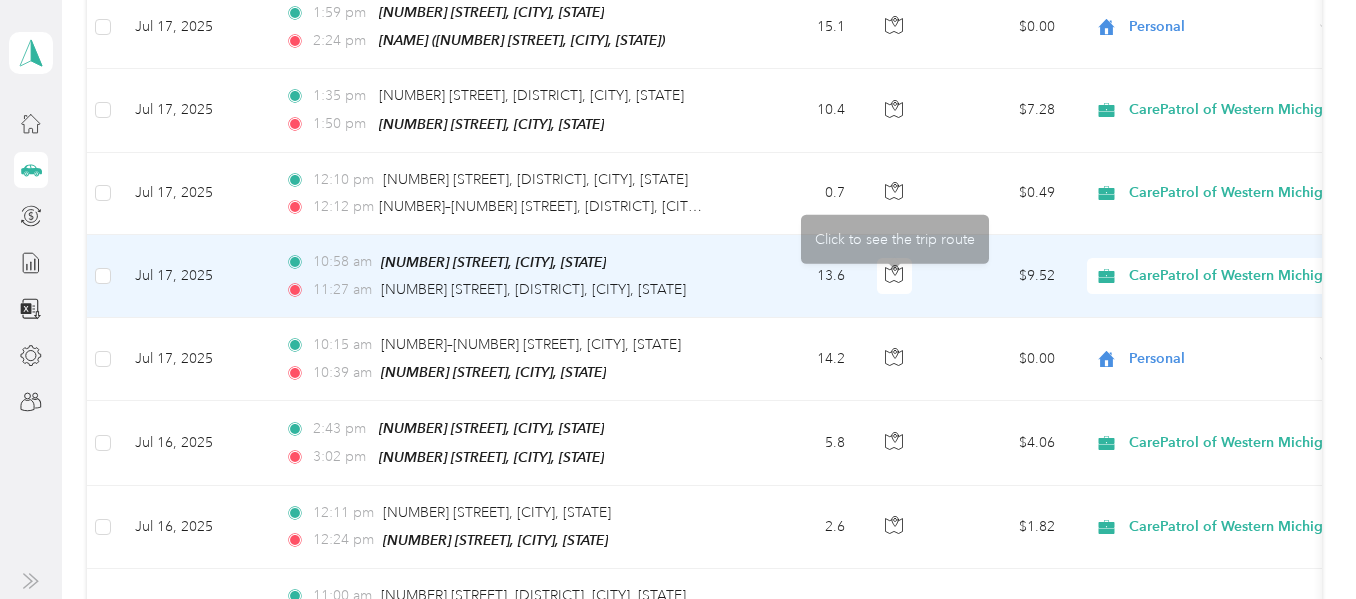 click on "13.6" at bounding box center (795, 276) 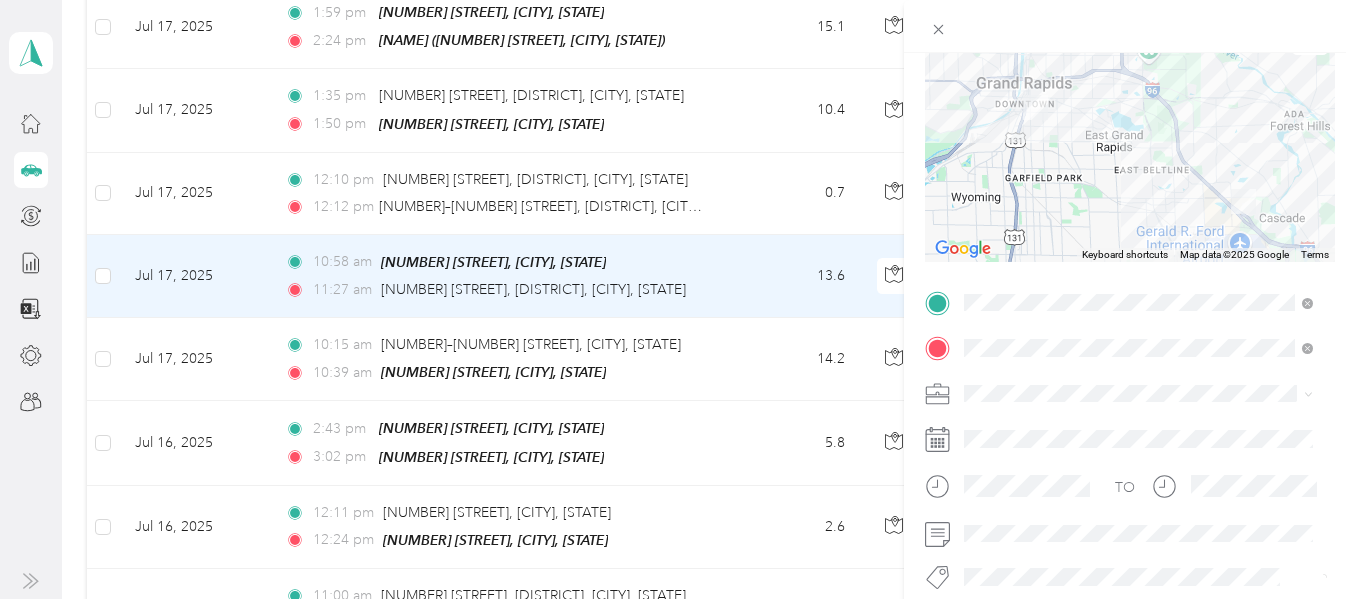 scroll, scrollTop: 200, scrollLeft: 0, axis: vertical 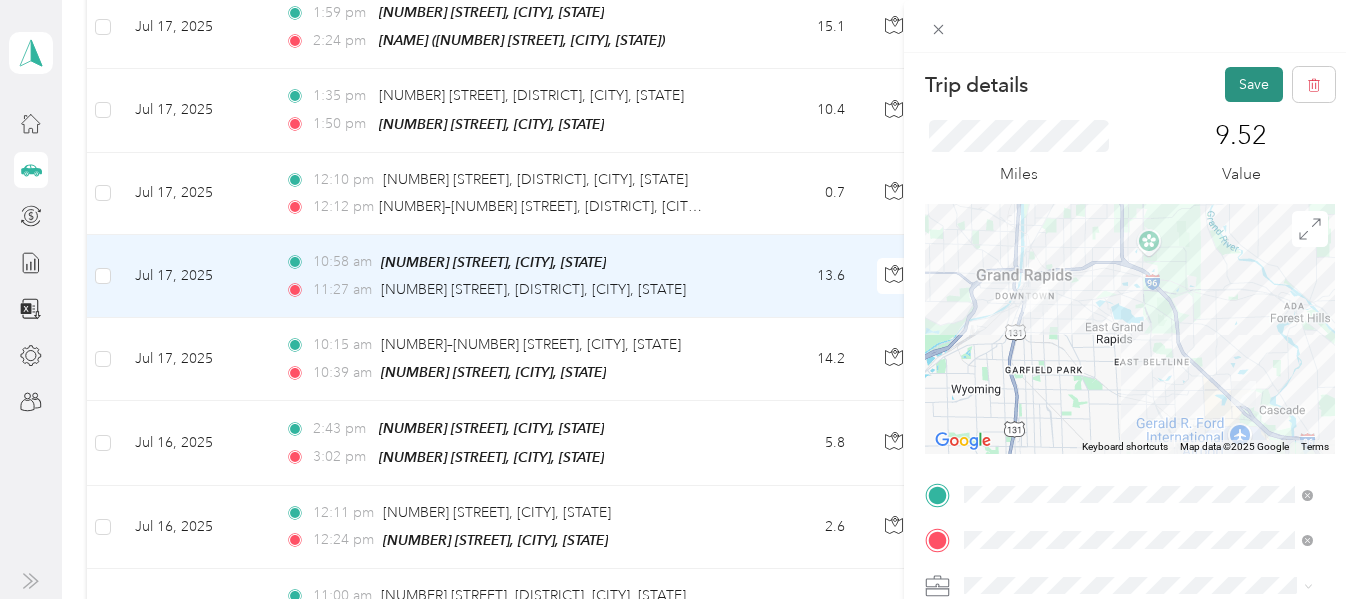 click on "Save" at bounding box center [1254, 84] 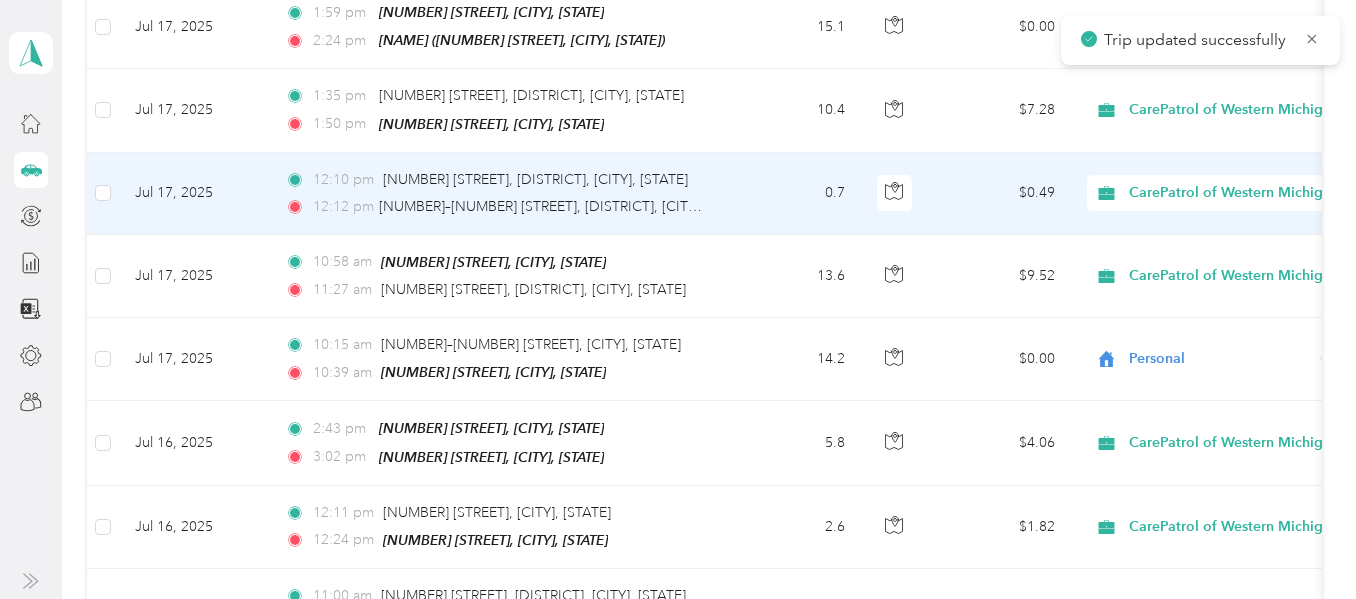 click on "0.7" at bounding box center (795, 194) 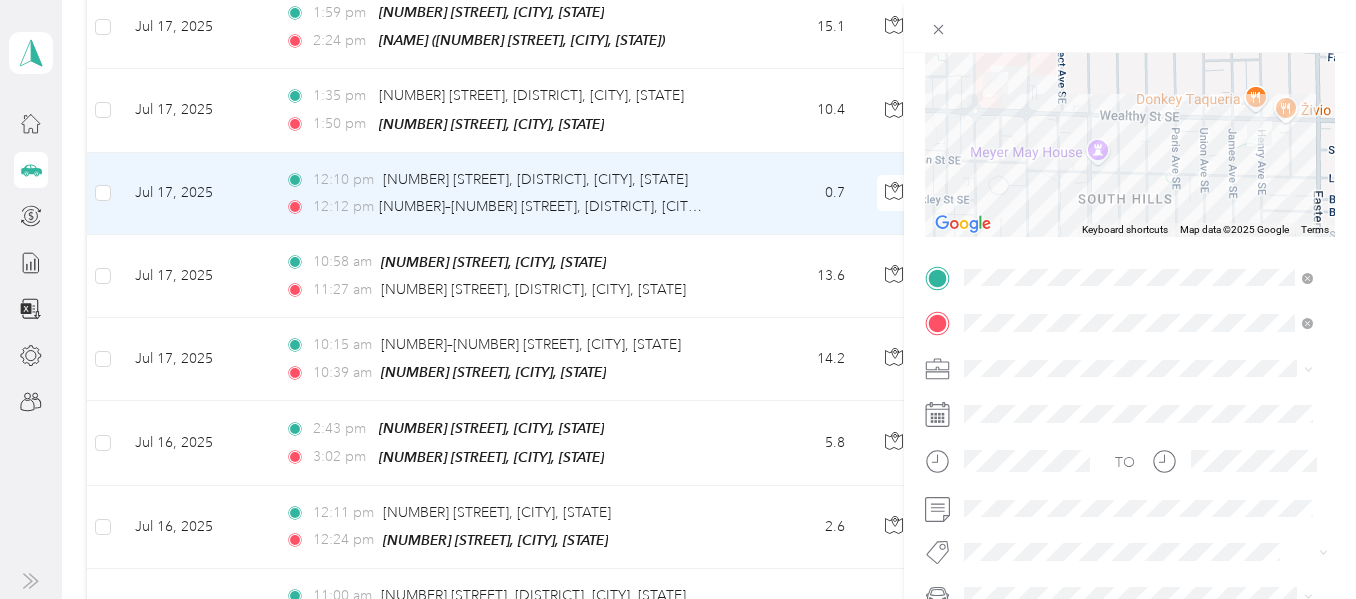 scroll, scrollTop: 405, scrollLeft: 0, axis: vertical 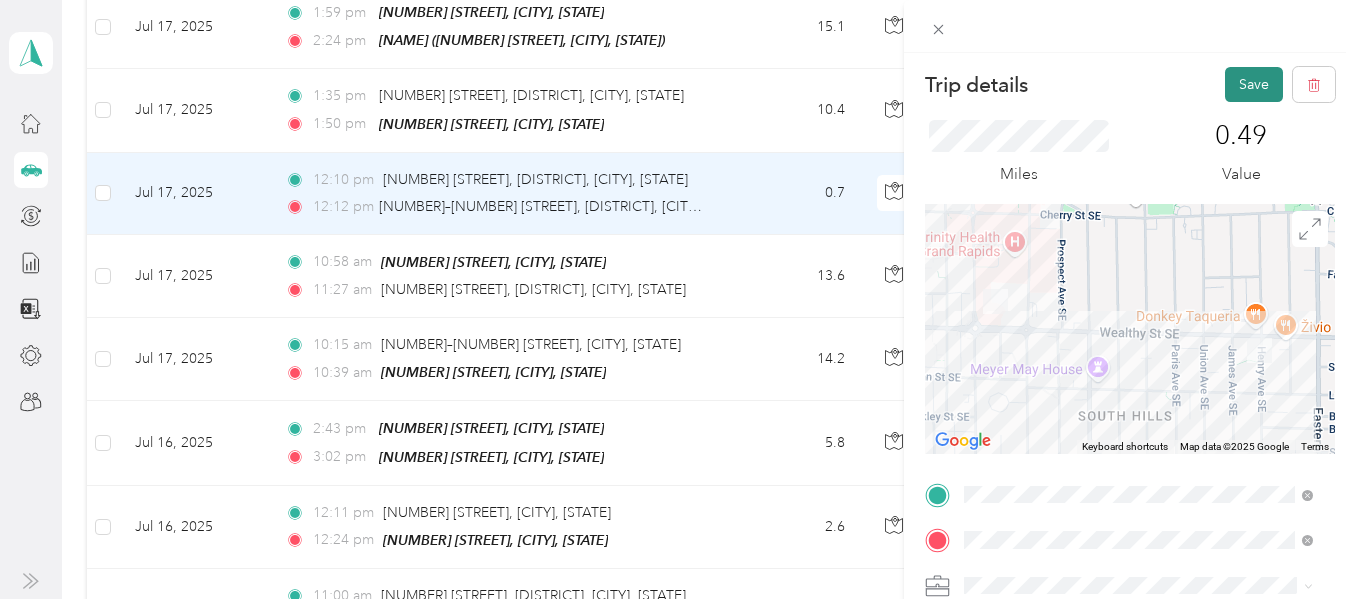 click on "Save" at bounding box center (1254, 84) 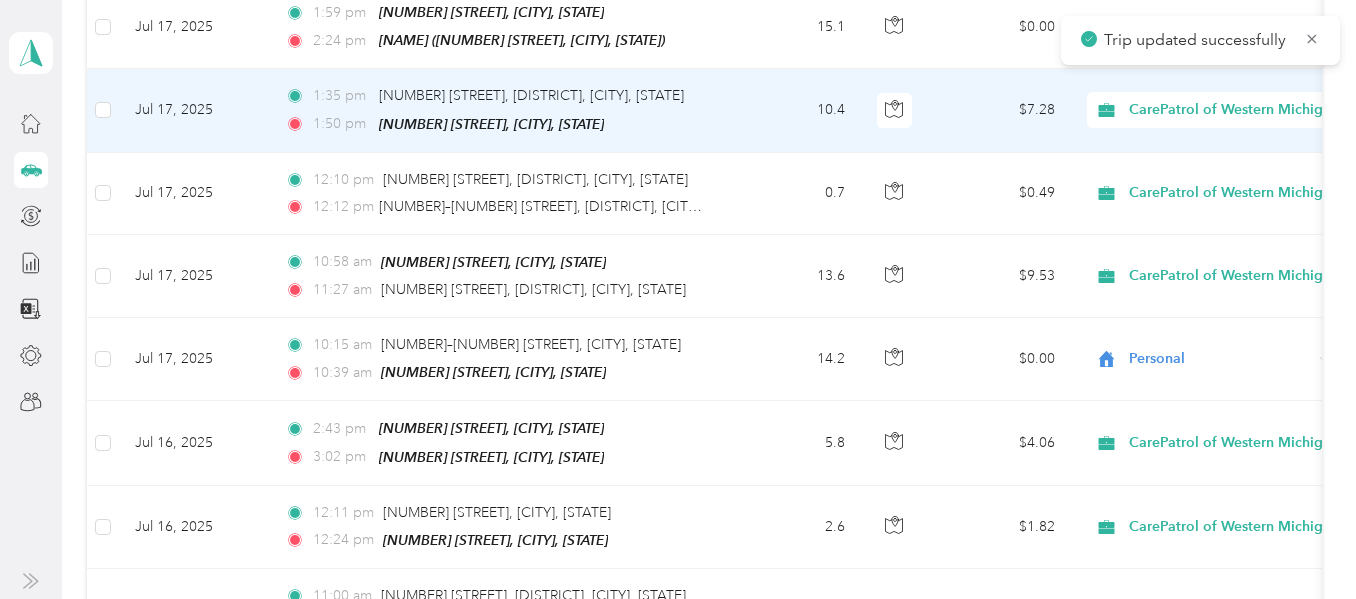 click on "10.4" at bounding box center (795, 110) 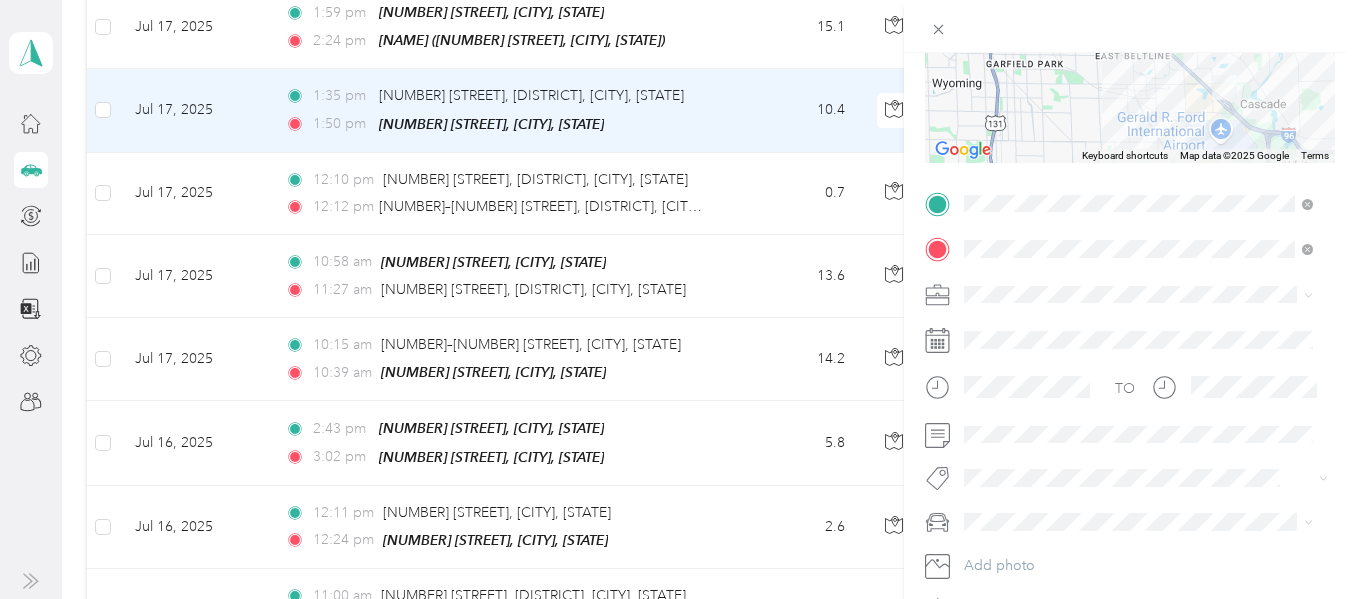 scroll, scrollTop: 344, scrollLeft: 0, axis: vertical 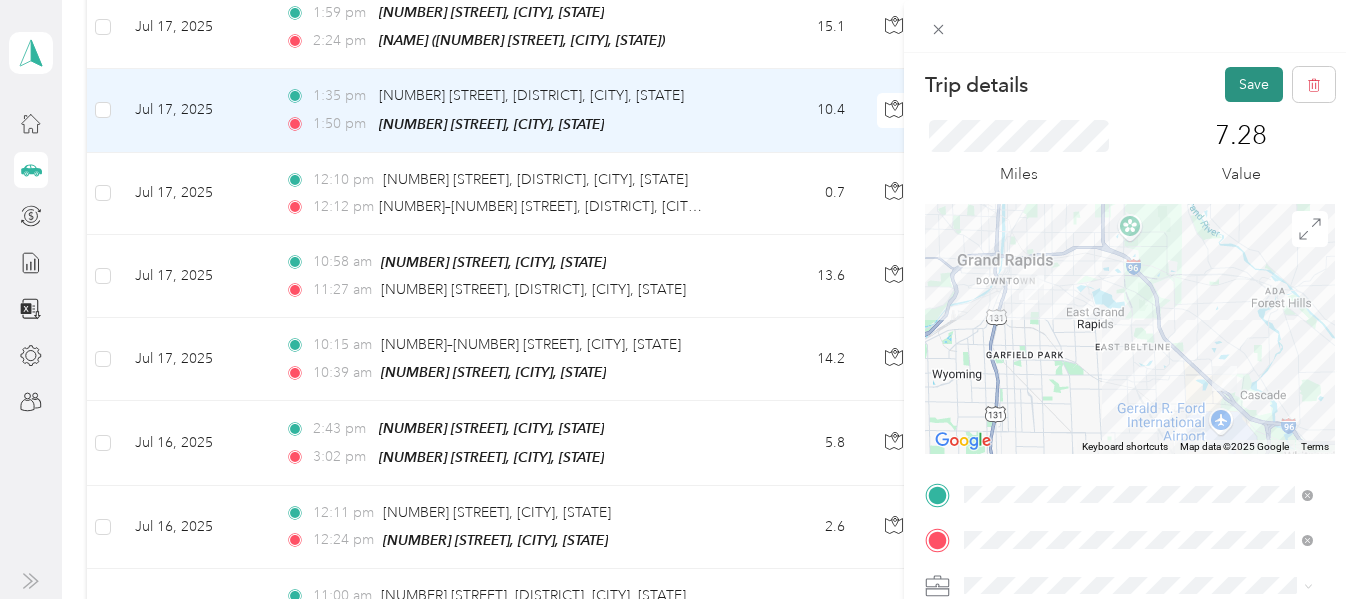 click on "Save" at bounding box center [1254, 84] 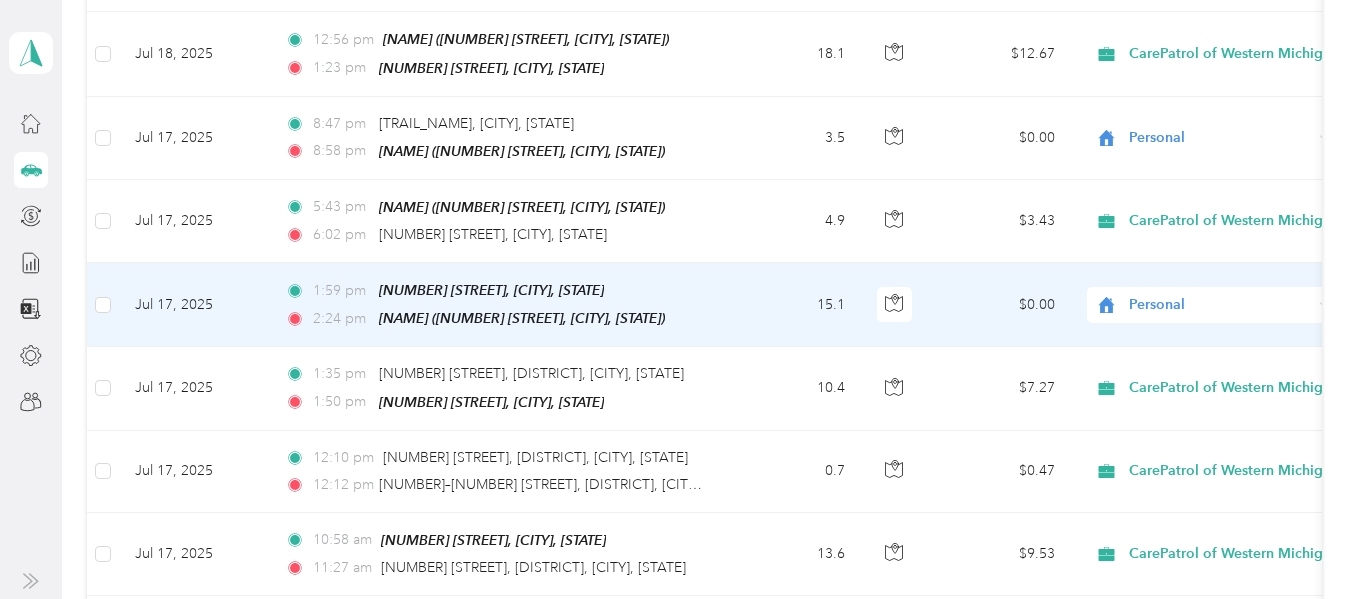 scroll, scrollTop: 5700, scrollLeft: 0, axis: vertical 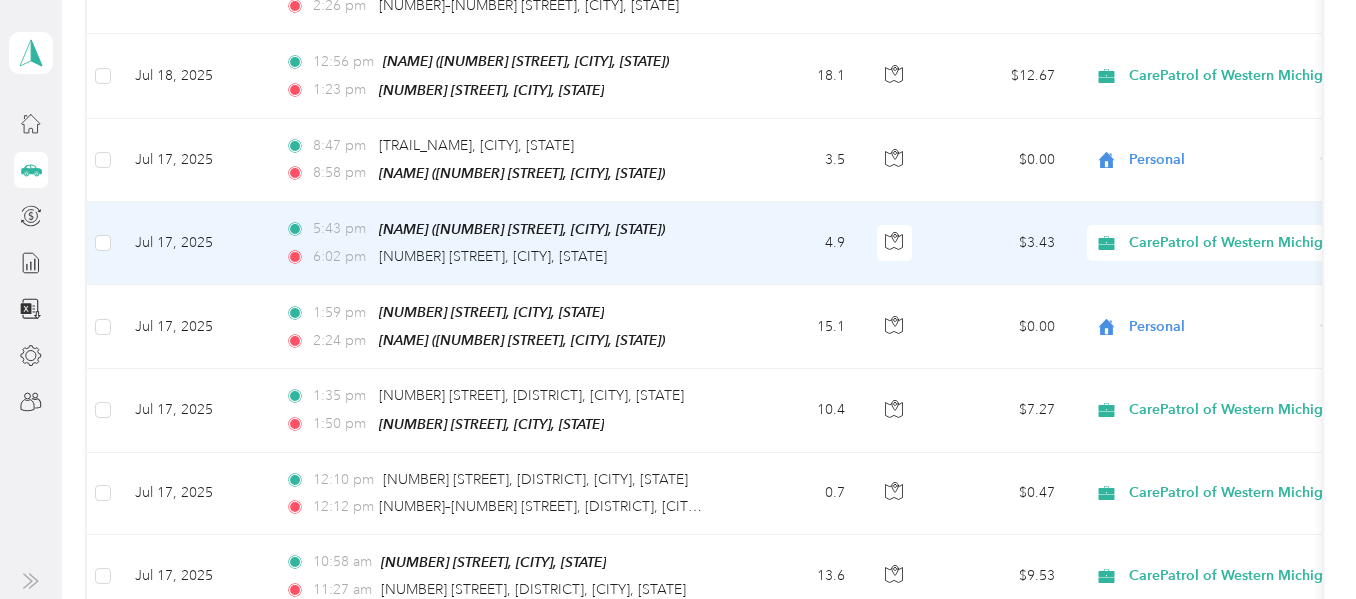 click on "4.9" at bounding box center (795, 243) 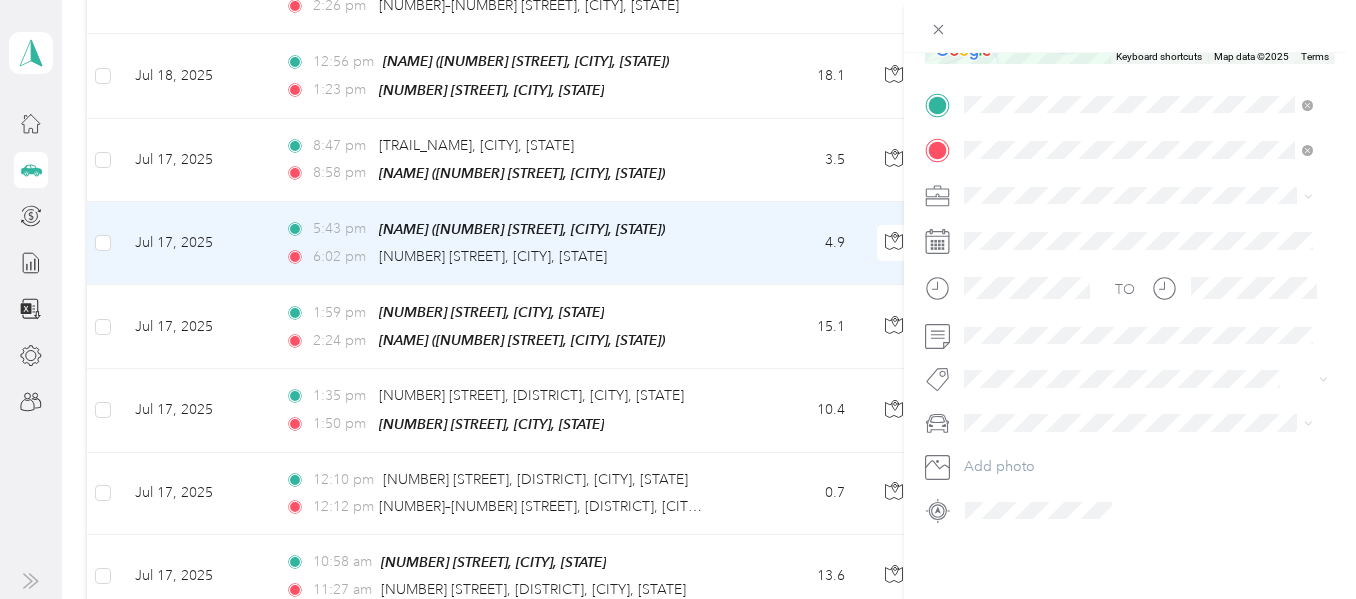 scroll, scrollTop: 405, scrollLeft: 0, axis: vertical 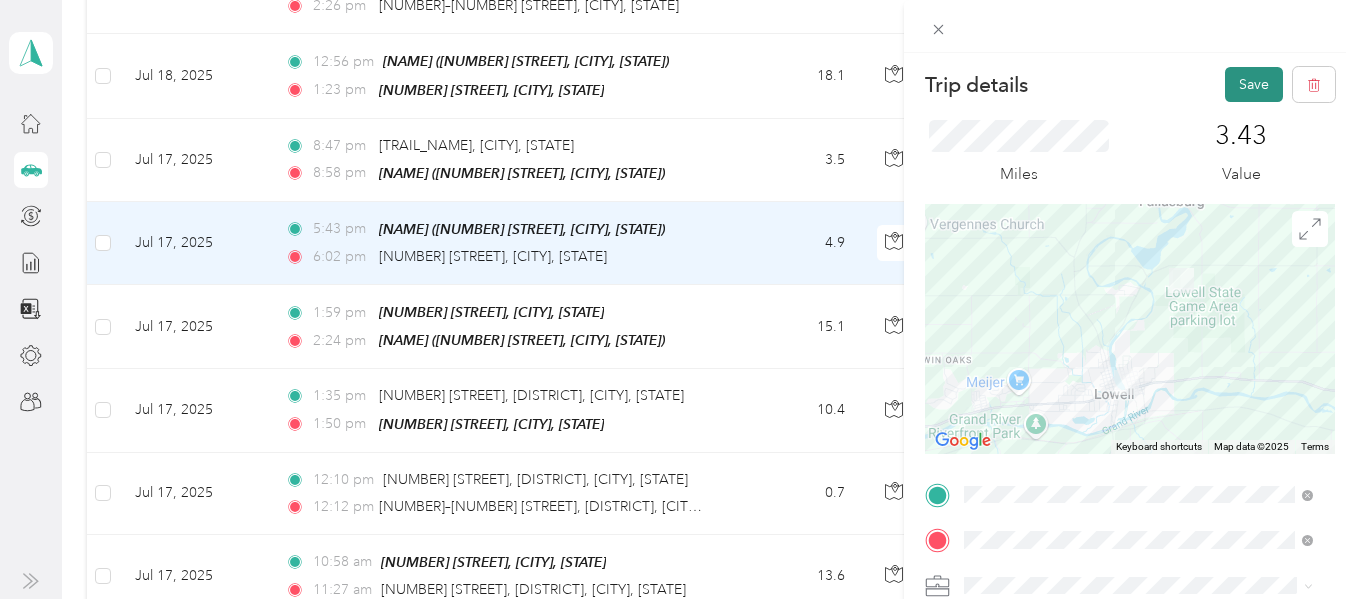 click on "Save" at bounding box center [1254, 84] 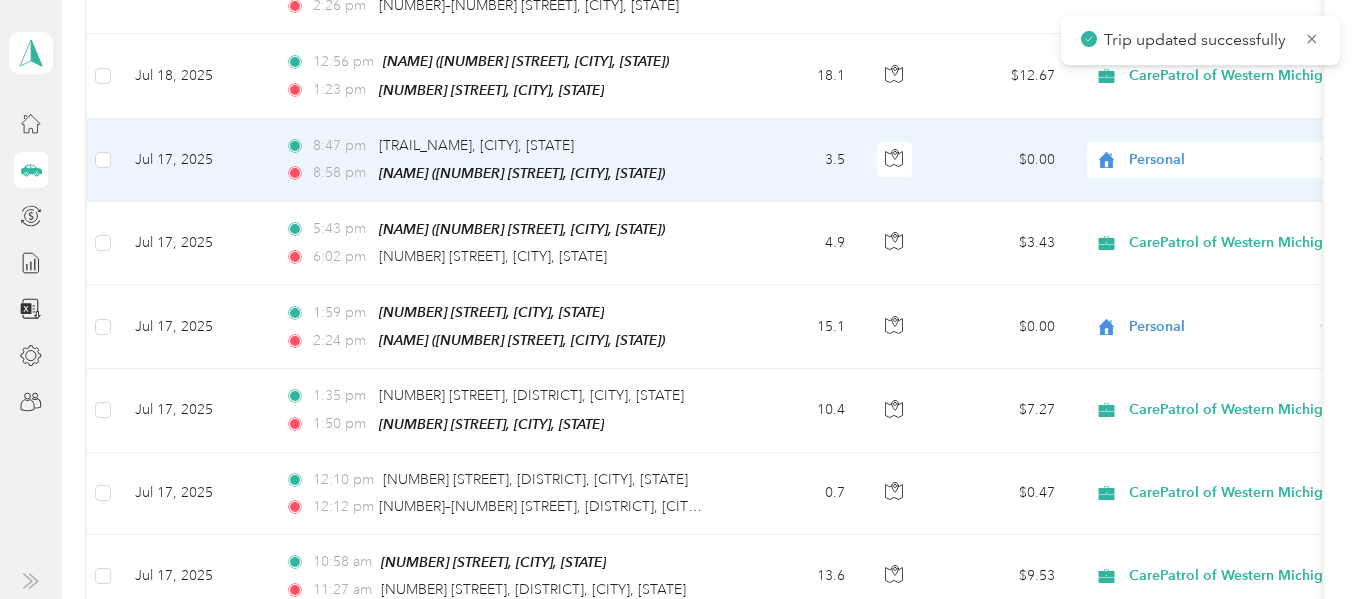 click on "3.5" at bounding box center [795, 160] 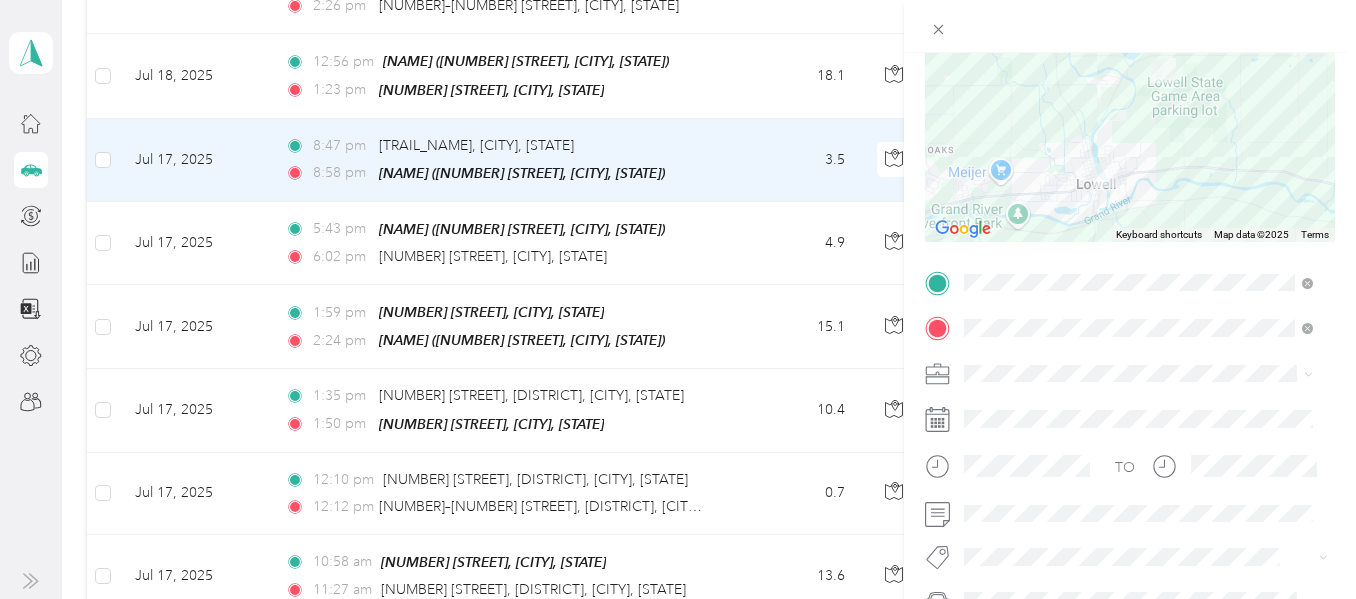 scroll, scrollTop: 400, scrollLeft: 0, axis: vertical 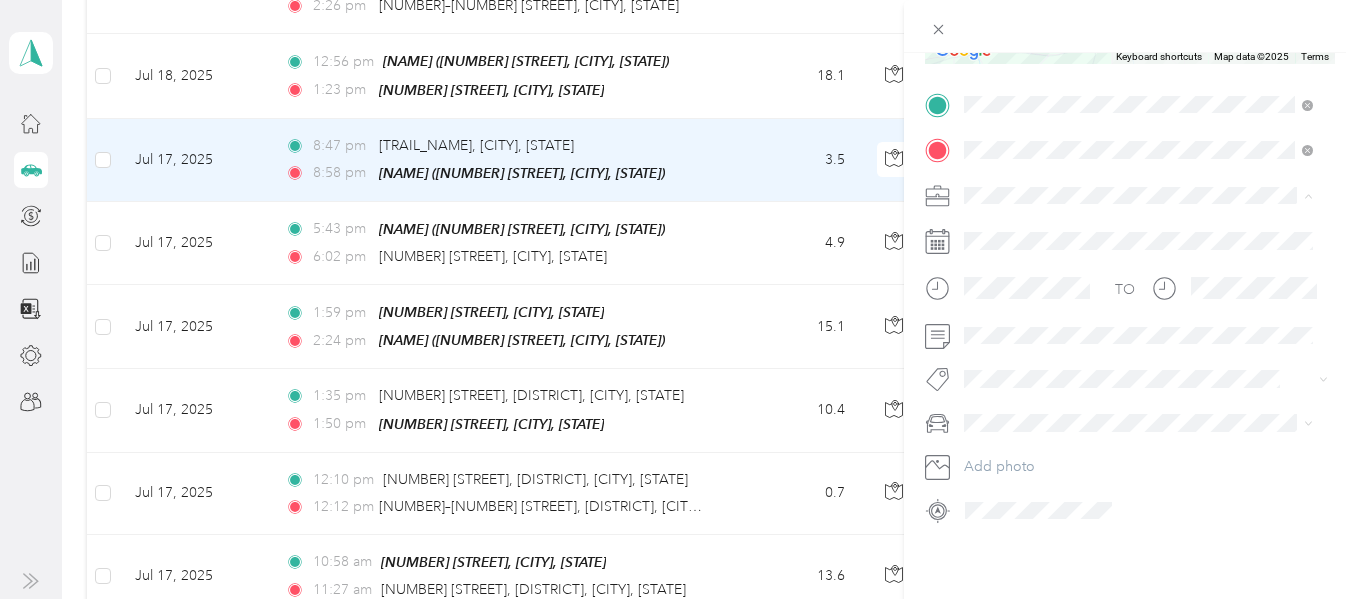 click on "CarePatrol of Western Michigan" at bounding box center (1070, 325) 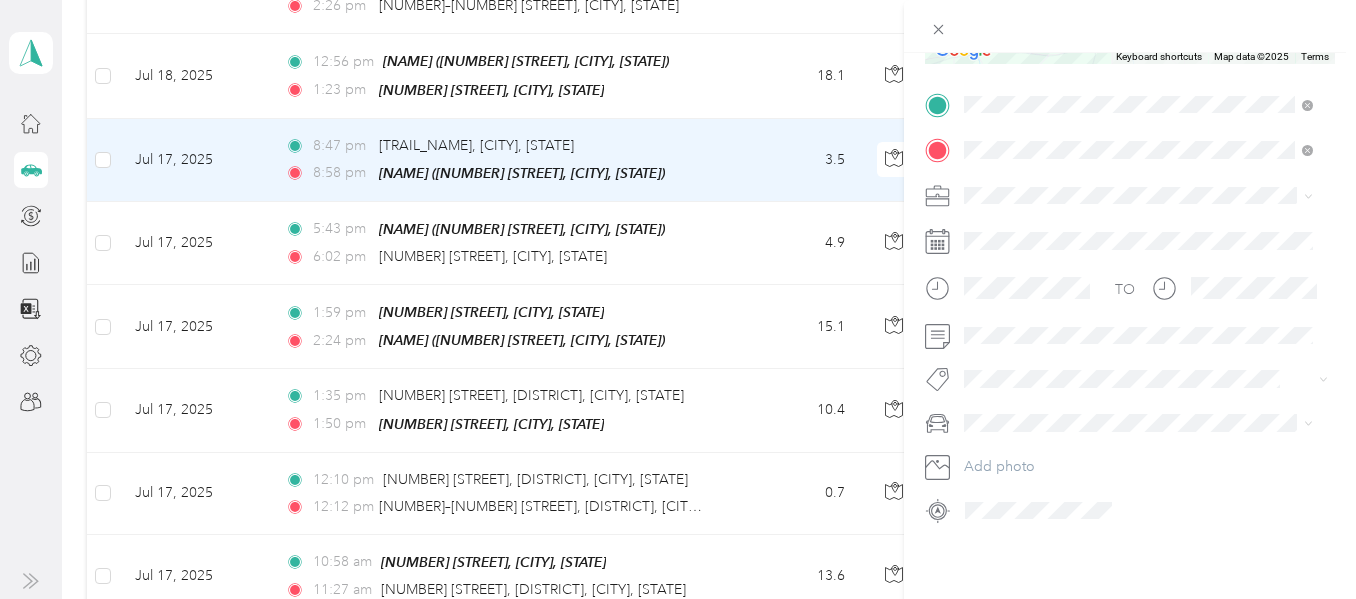 scroll, scrollTop: 0, scrollLeft: 0, axis: both 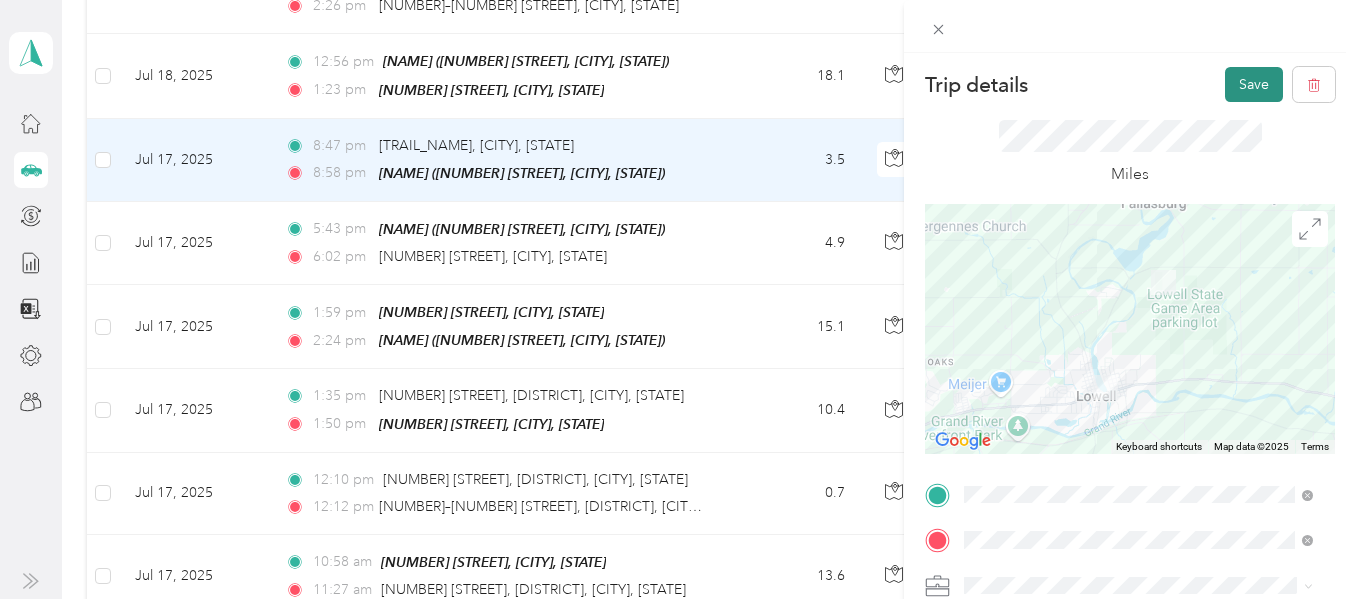 click on "Save" at bounding box center (1254, 84) 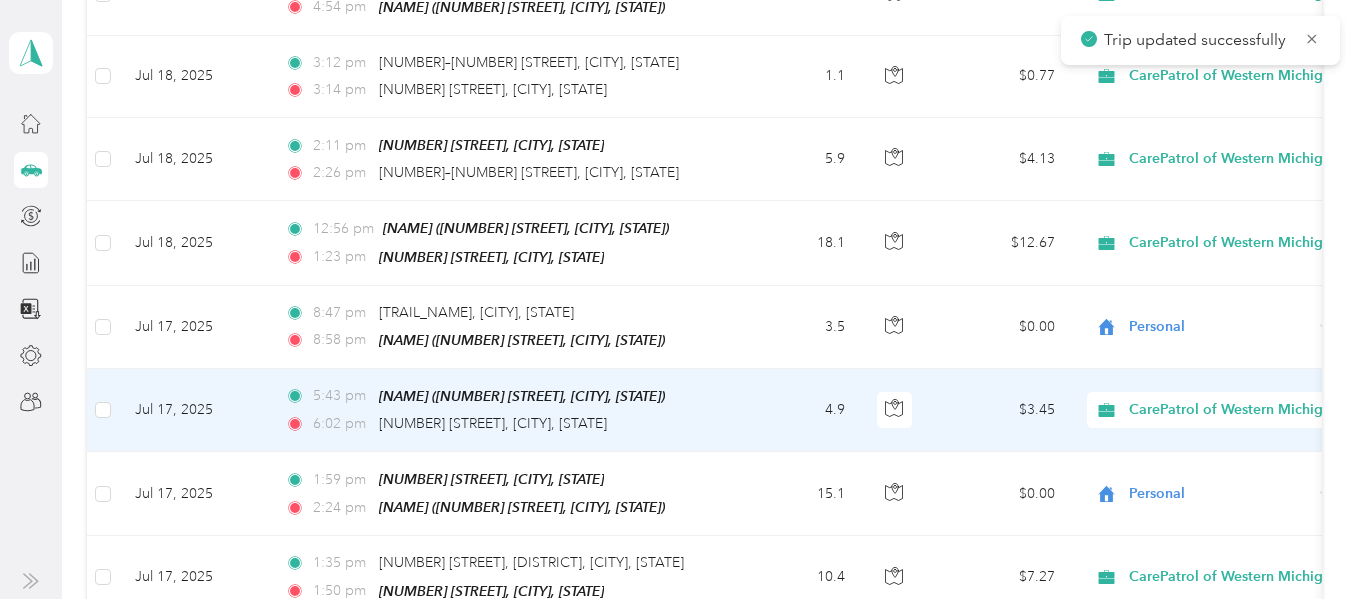 scroll, scrollTop: 5500, scrollLeft: 0, axis: vertical 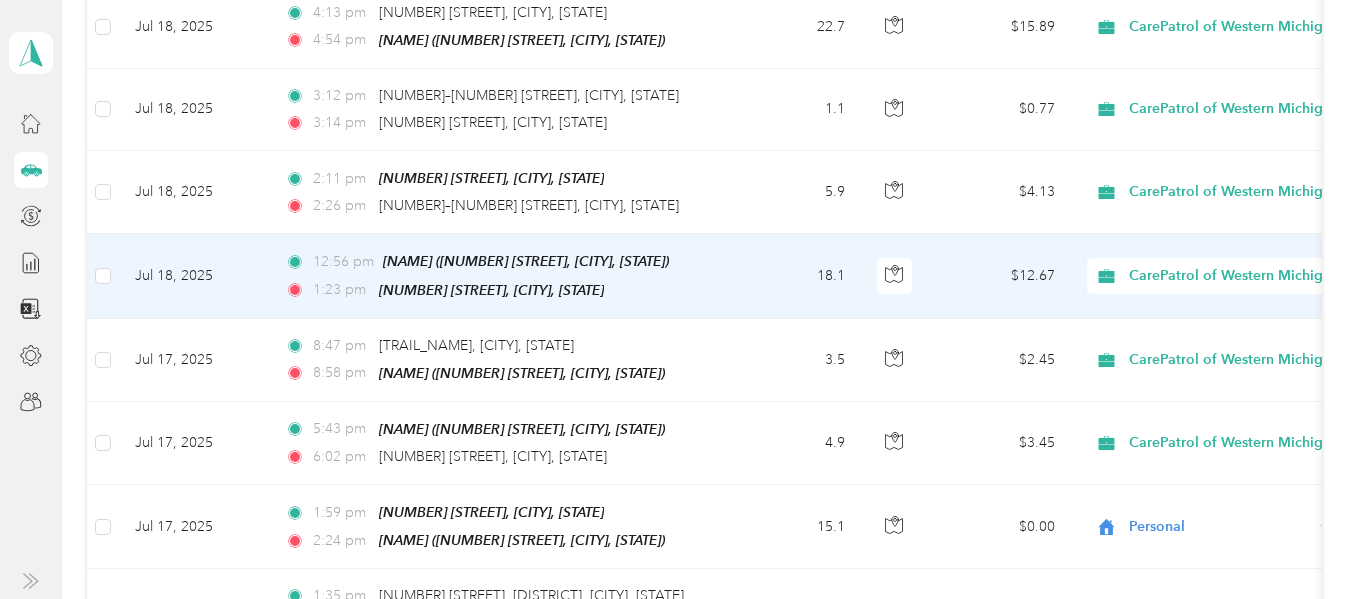 click on "18.1" at bounding box center (795, 276) 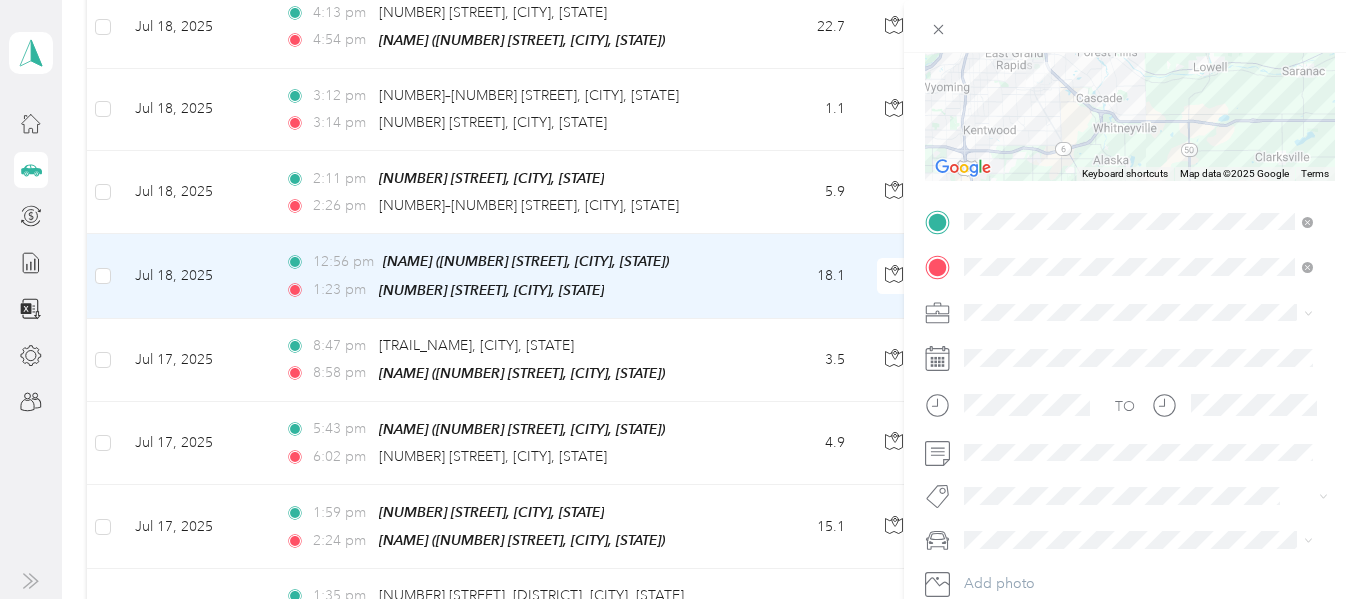 scroll, scrollTop: 262, scrollLeft: 0, axis: vertical 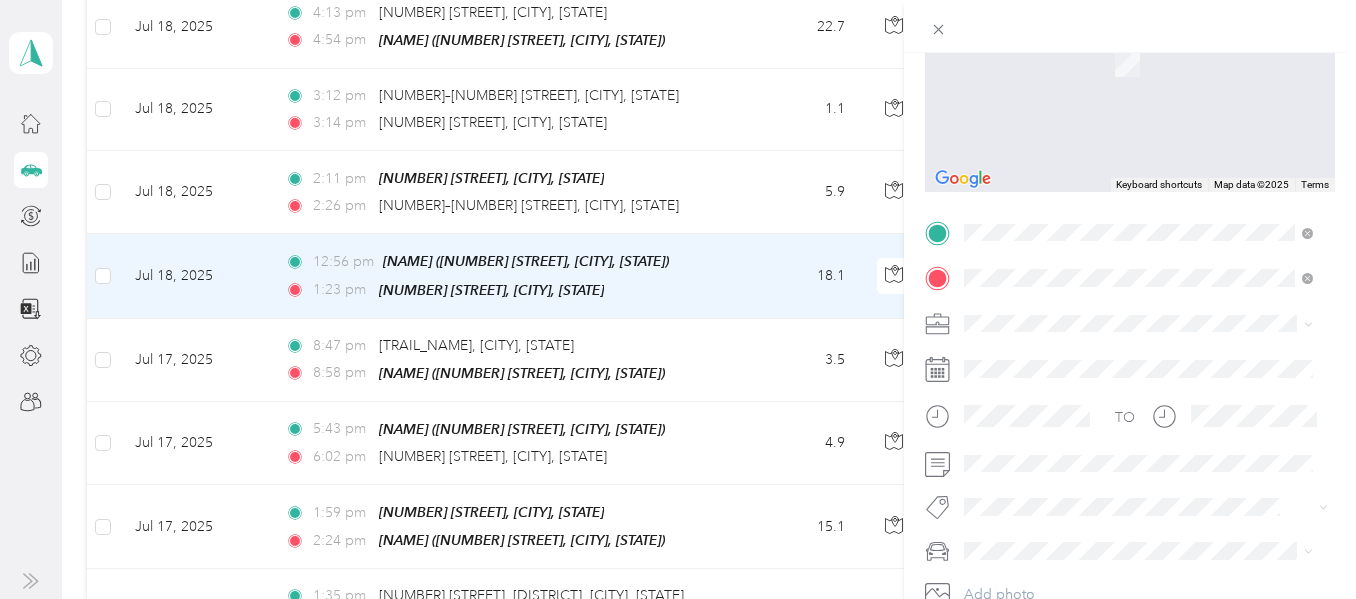 click on "[NUMBER] [STREET], [POSTAL_CODE], [CITY], [STATE], [COUNTRY]" at bounding box center [1154, 334] 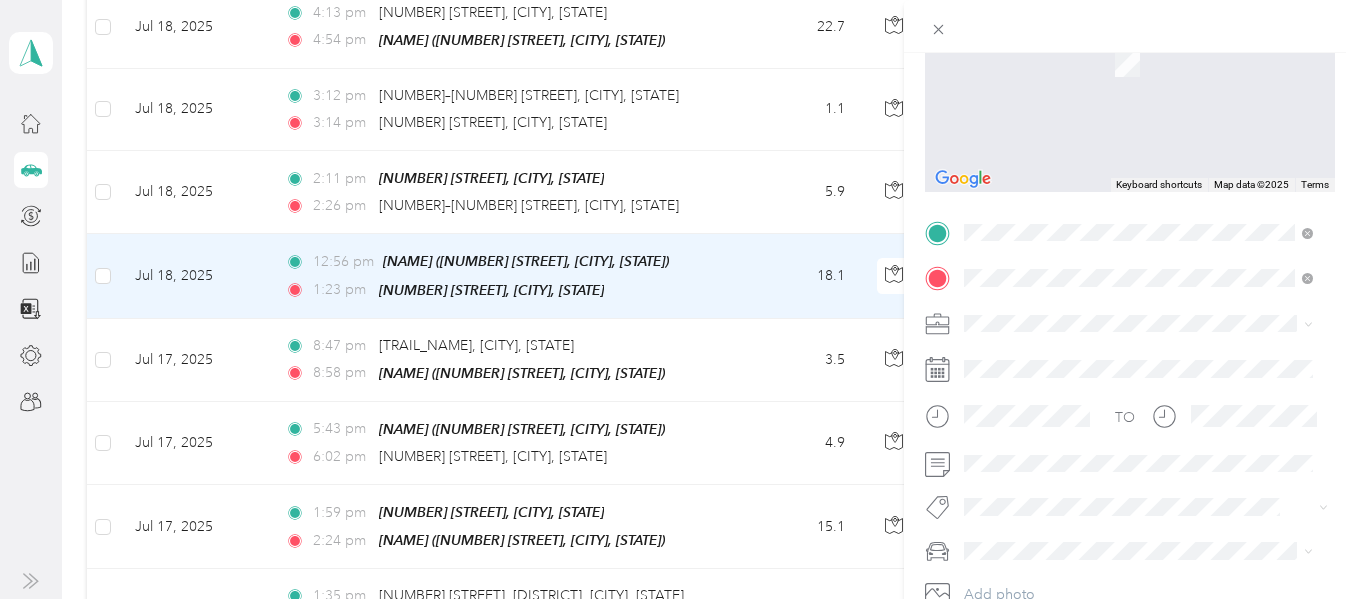 scroll, scrollTop: 287, scrollLeft: 0, axis: vertical 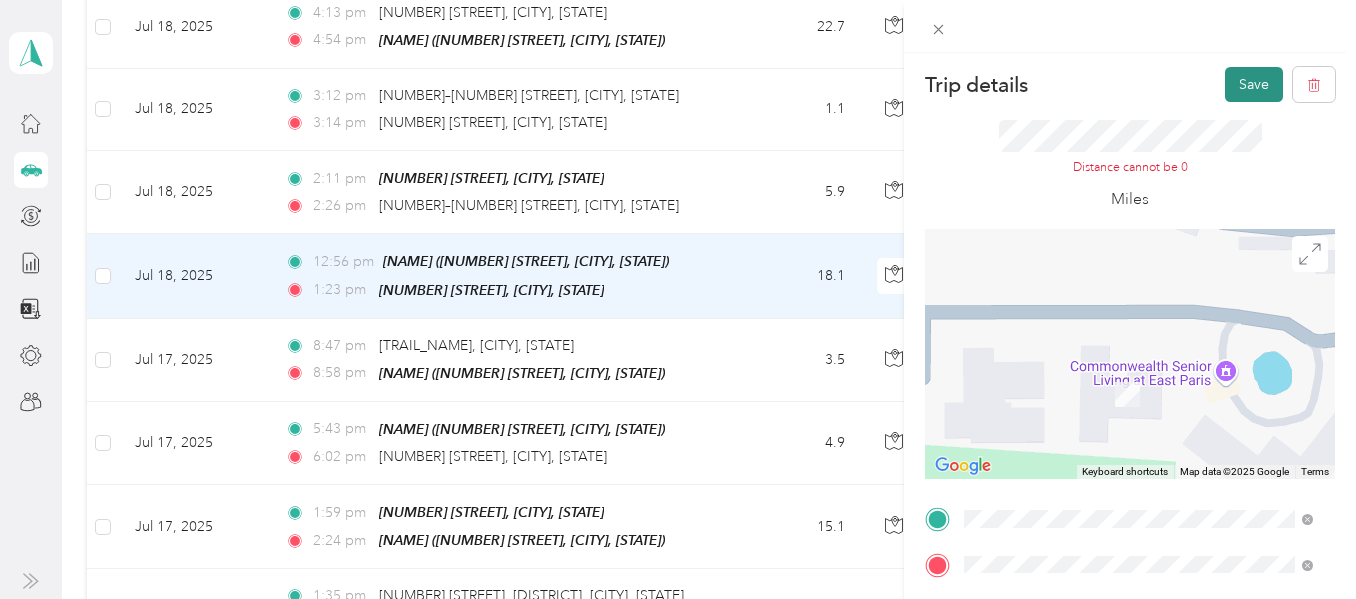 click on "Save" at bounding box center [1254, 84] 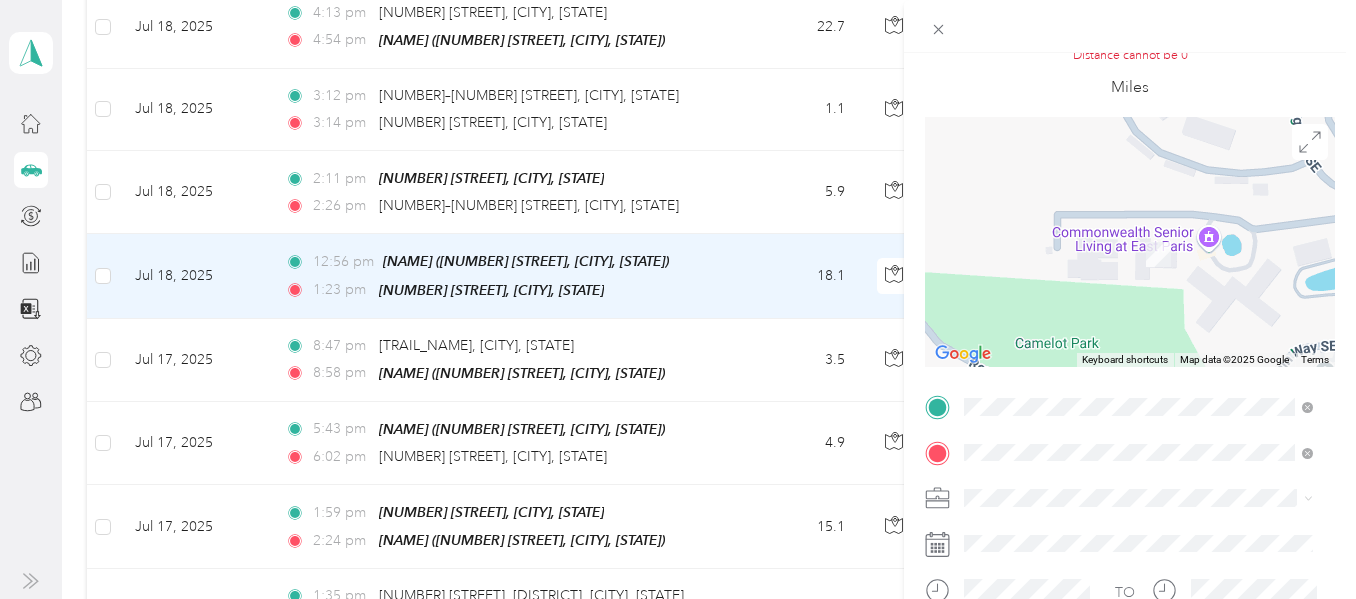scroll, scrollTop: 200, scrollLeft: 0, axis: vertical 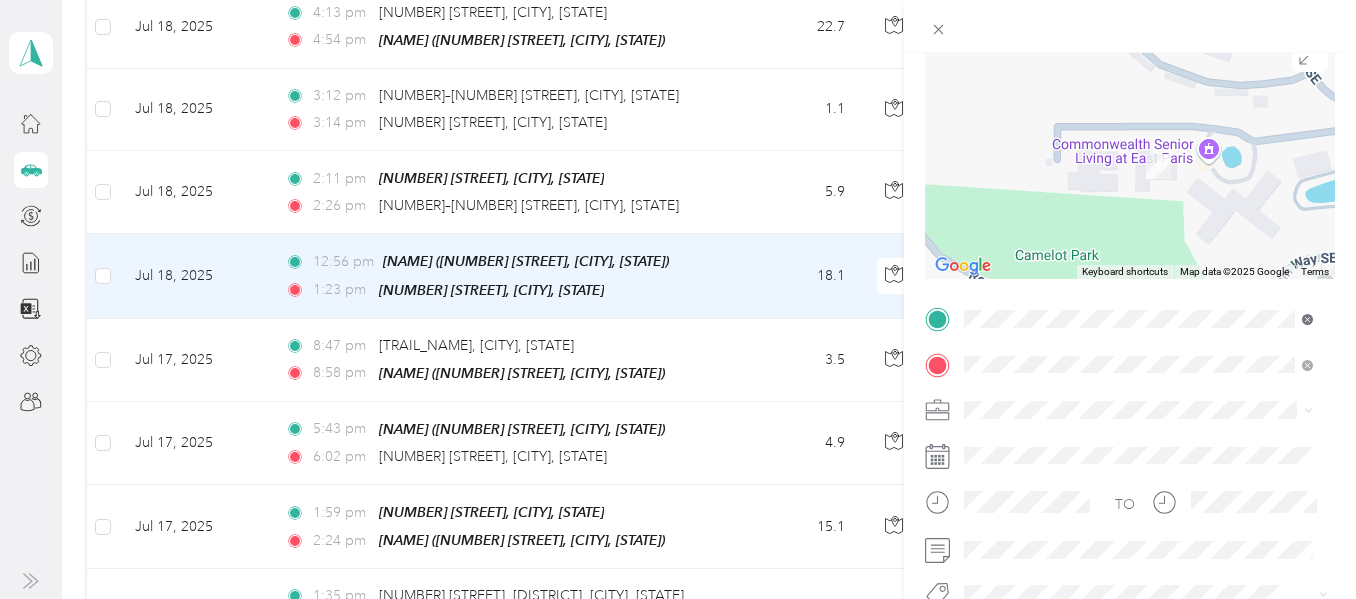 click 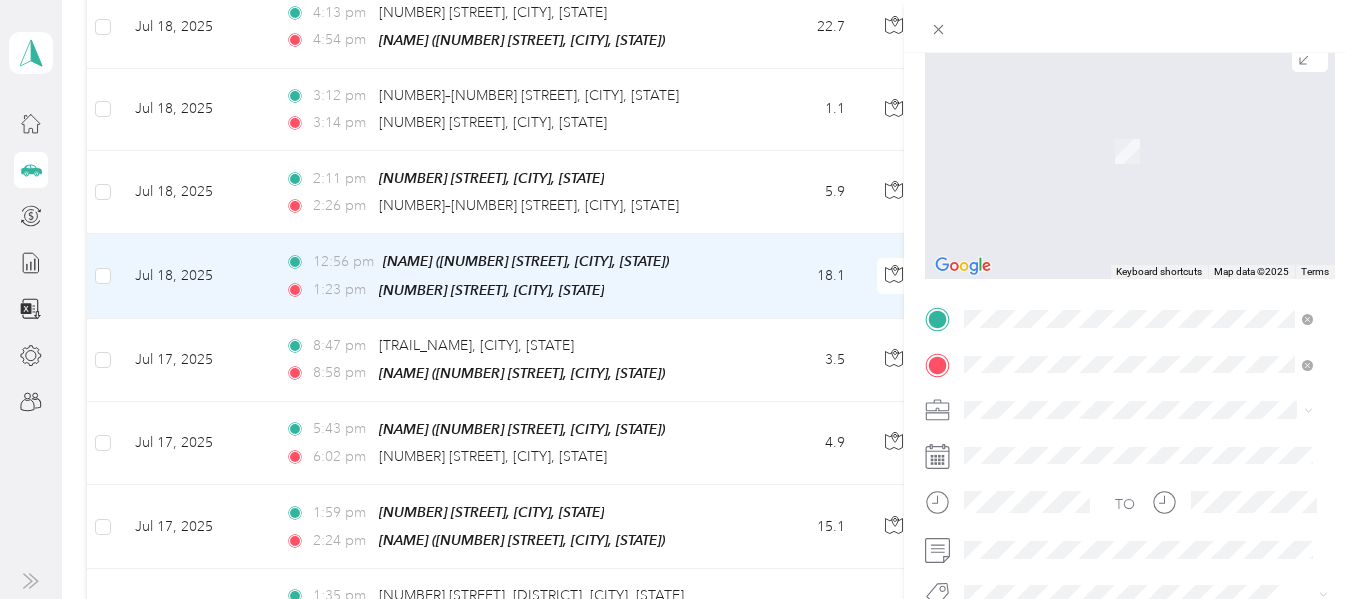 click on "[NUMBER] [STREET], [POSTAL_CODE], [CITY], [STATE], [COUNTRY]" at bounding box center (1154, 105) 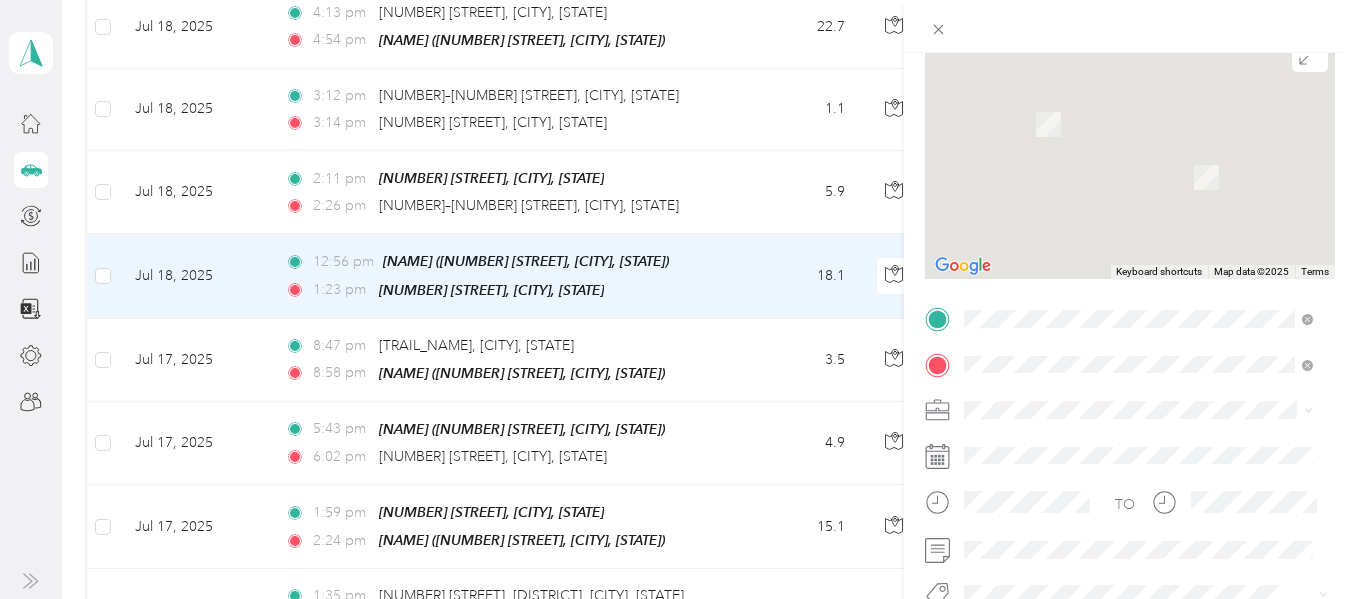 scroll, scrollTop: 175, scrollLeft: 0, axis: vertical 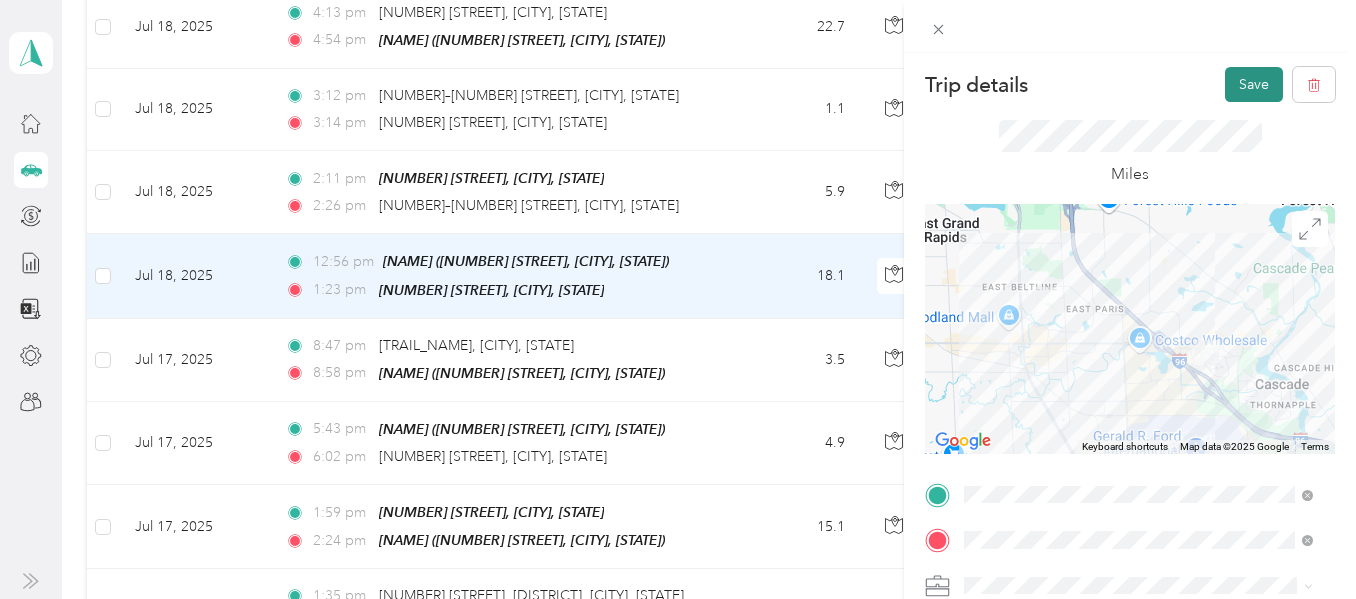 click on "Save" at bounding box center [1254, 84] 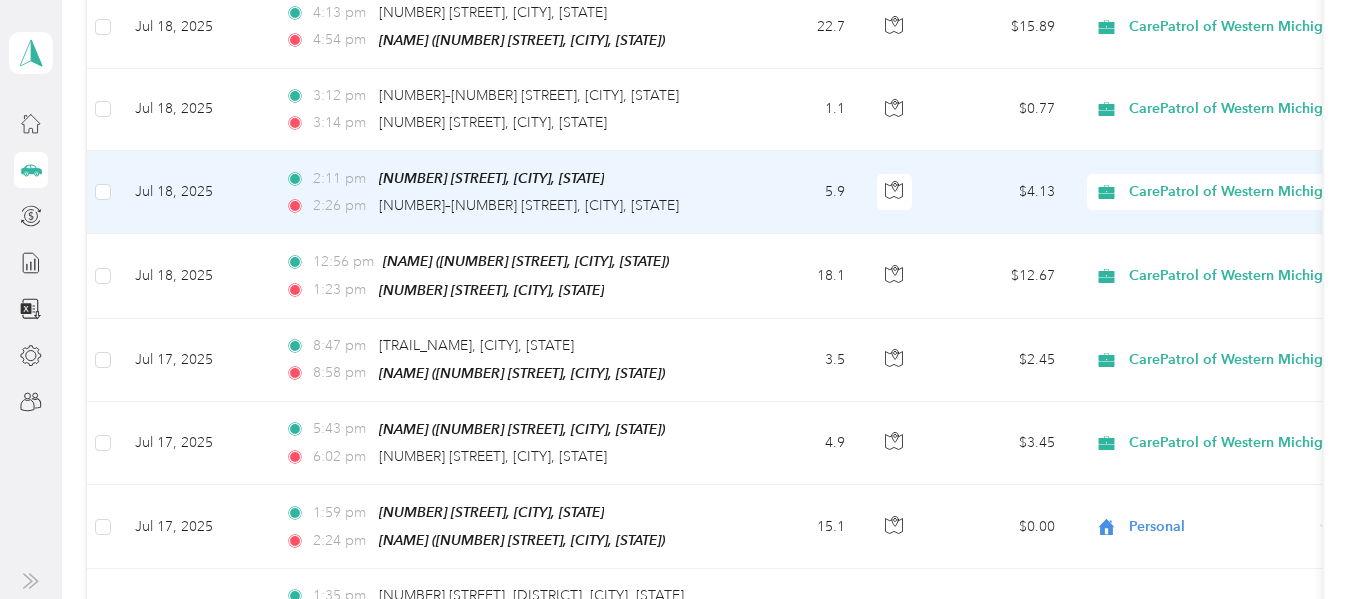 click on "5.9" at bounding box center [795, 192] 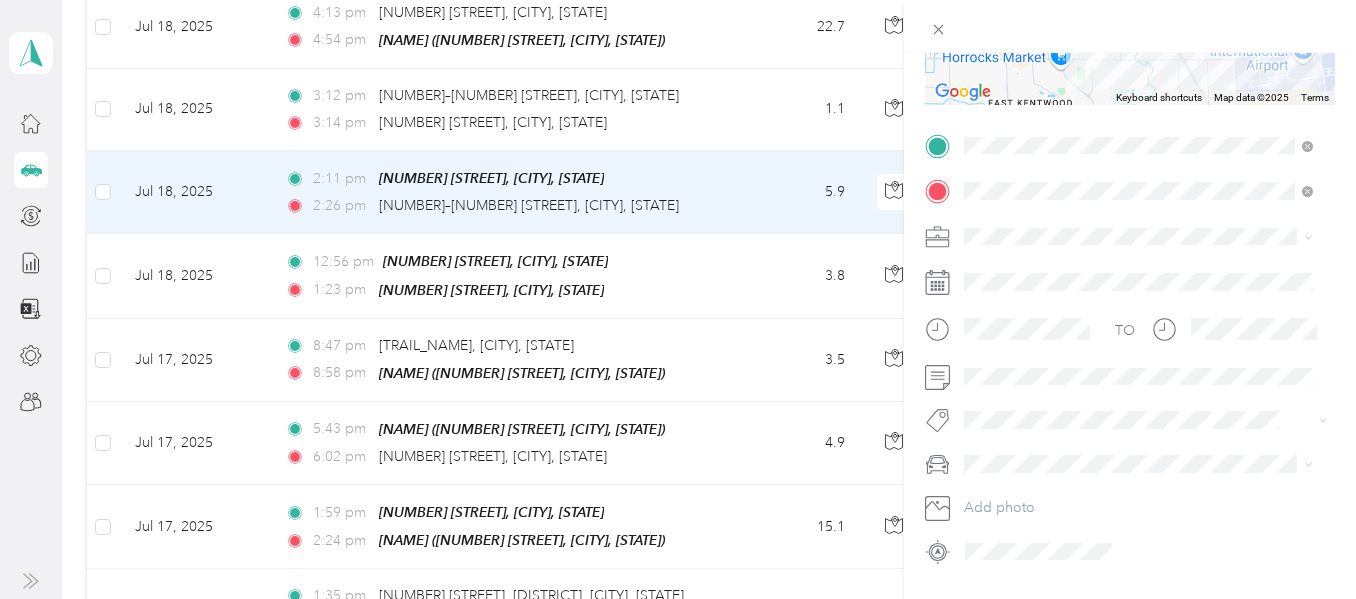 scroll, scrollTop: 356, scrollLeft: 0, axis: vertical 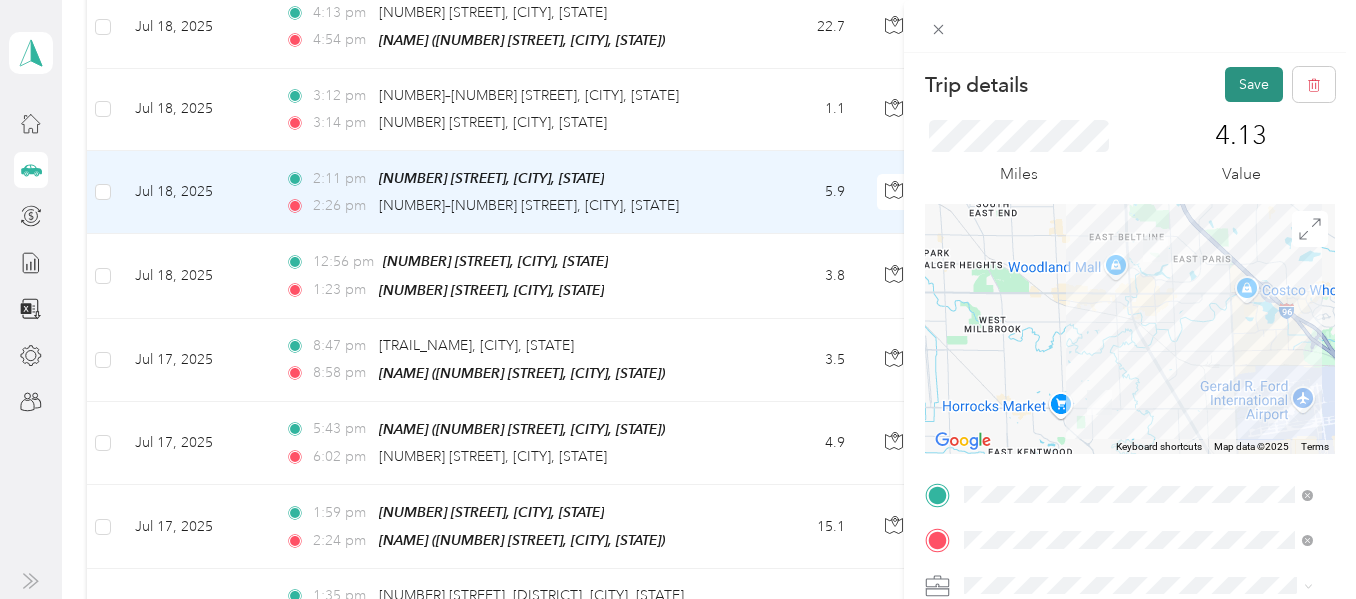 click on "Save" at bounding box center (1254, 84) 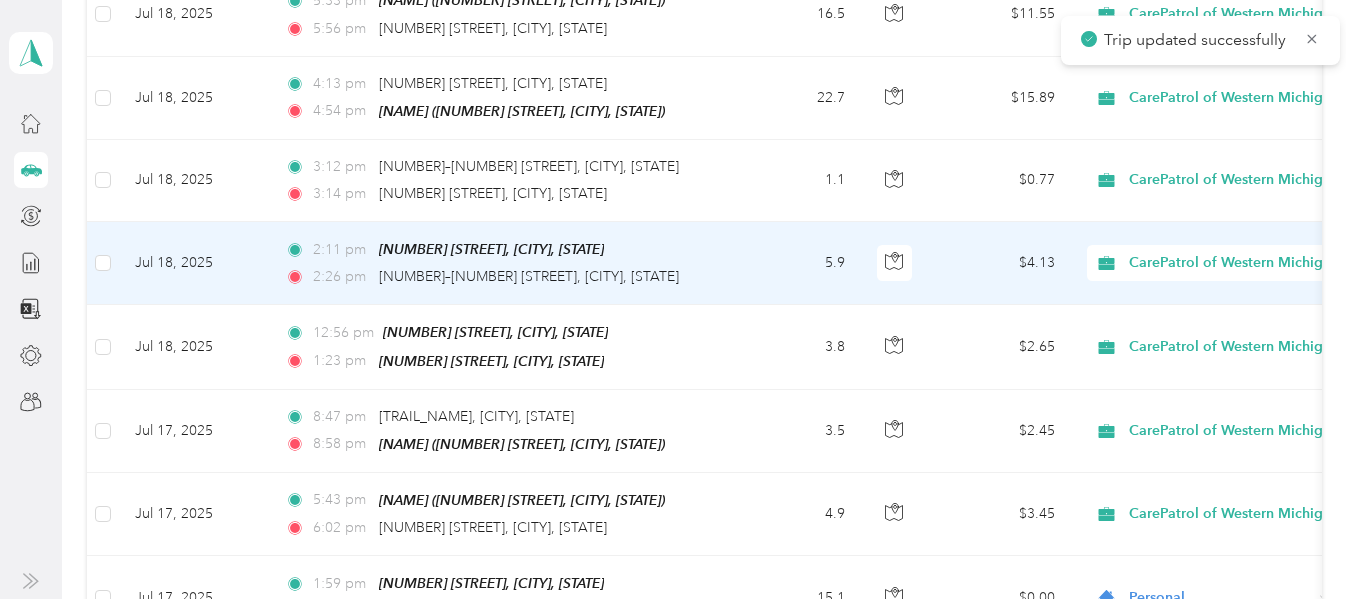 scroll, scrollTop: 5400, scrollLeft: 0, axis: vertical 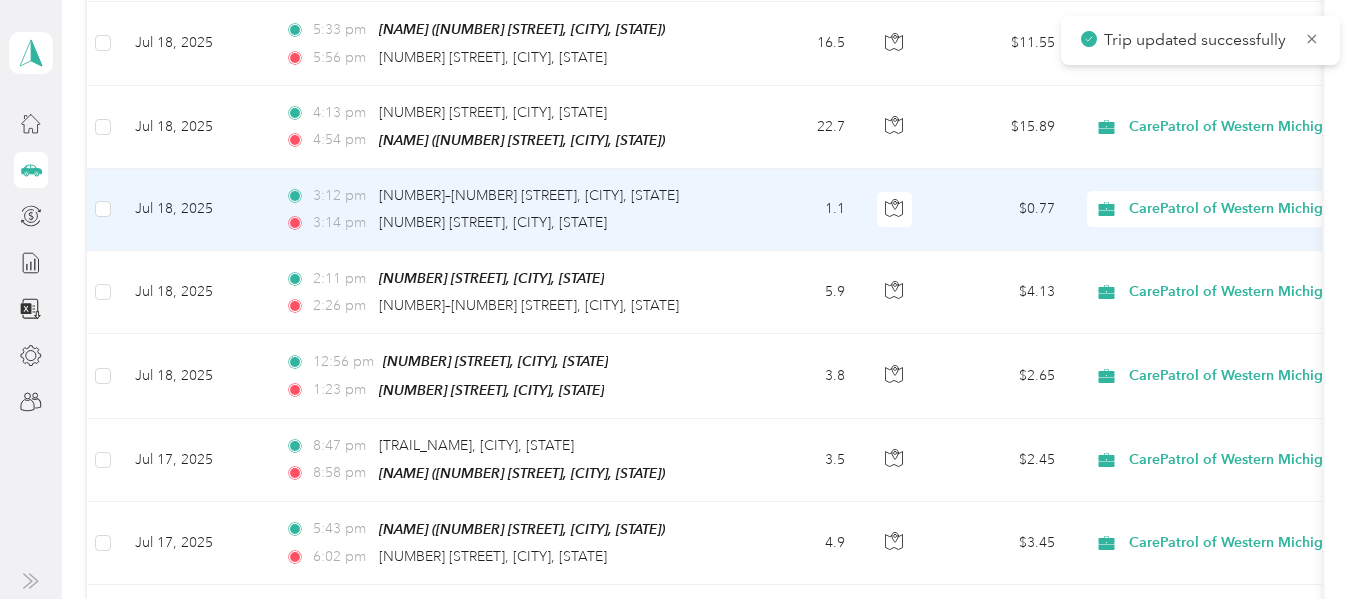 click on "CarePatrol of Western Michigan" at bounding box center (1234, 209) 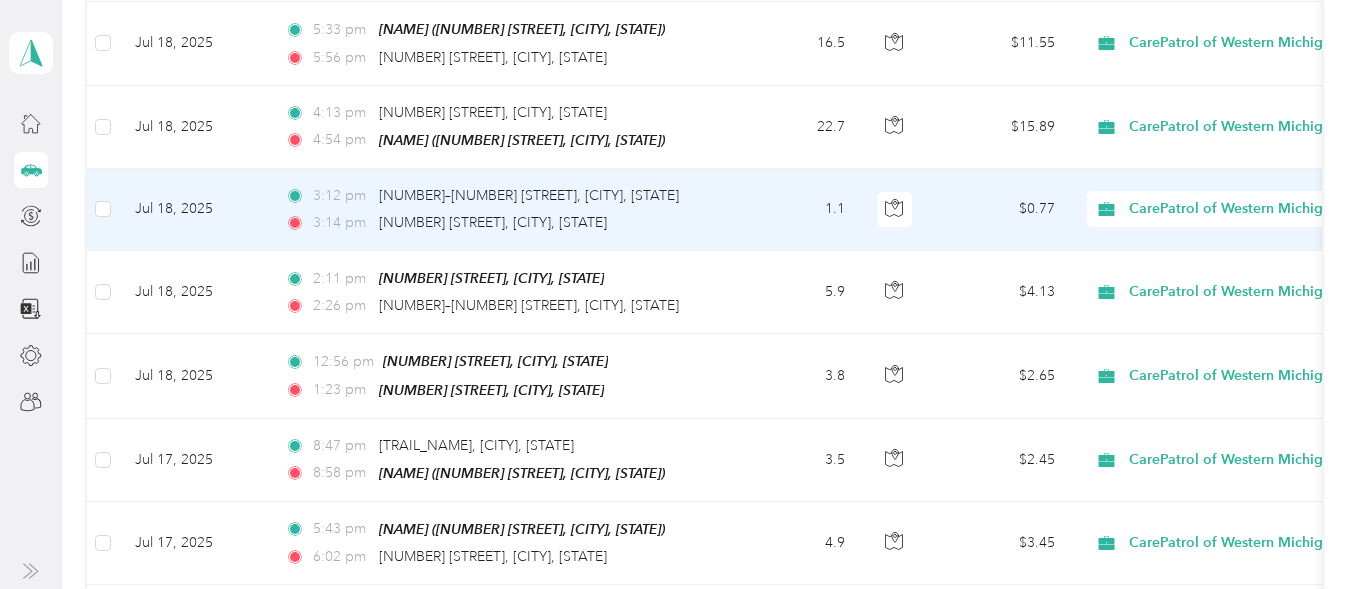 click on "Personal" at bounding box center (1253, 231) 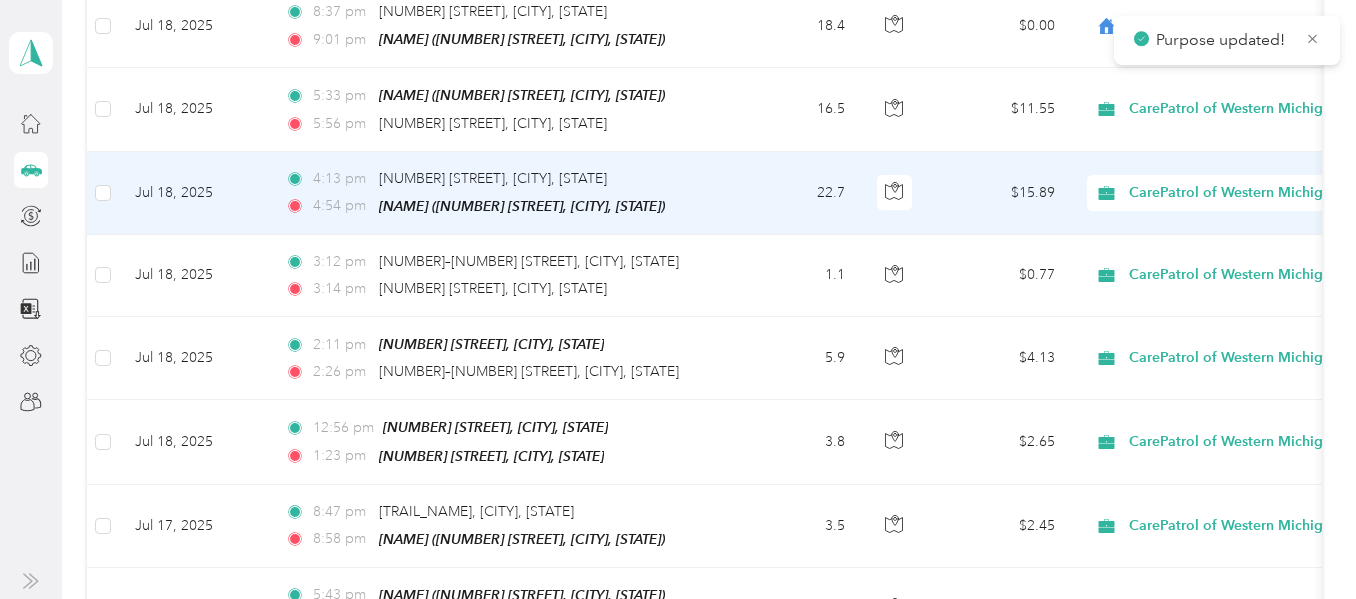 scroll, scrollTop: 5300, scrollLeft: 0, axis: vertical 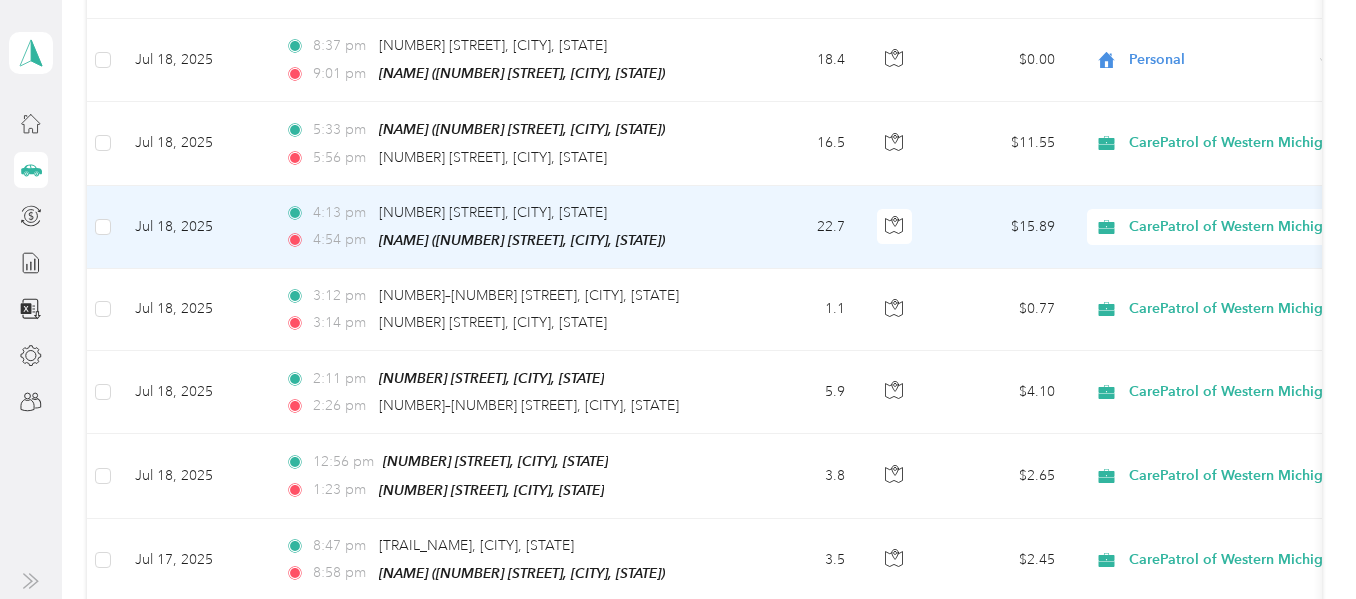 click on "CarePatrol of Western Michigan" at bounding box center [1234, 227] 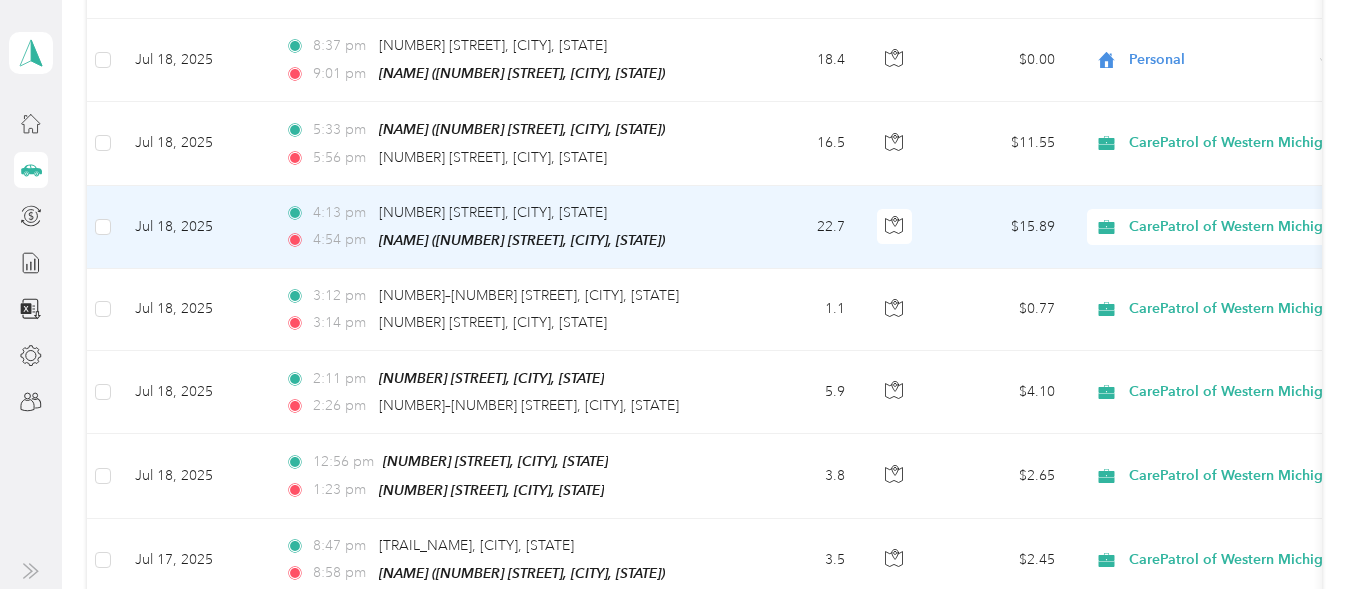 click on "Personal" at bounding box center [1253, 249] 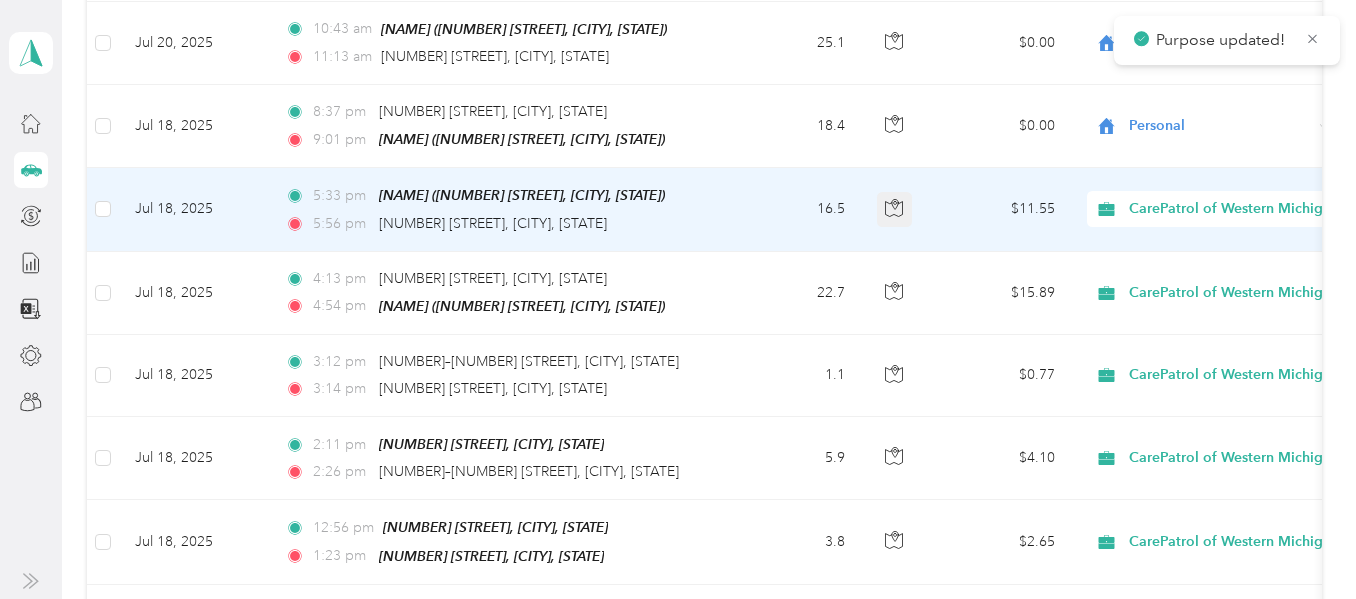 scroll, scrollTop: 5200, scrollLeft: 0, axis: vertical 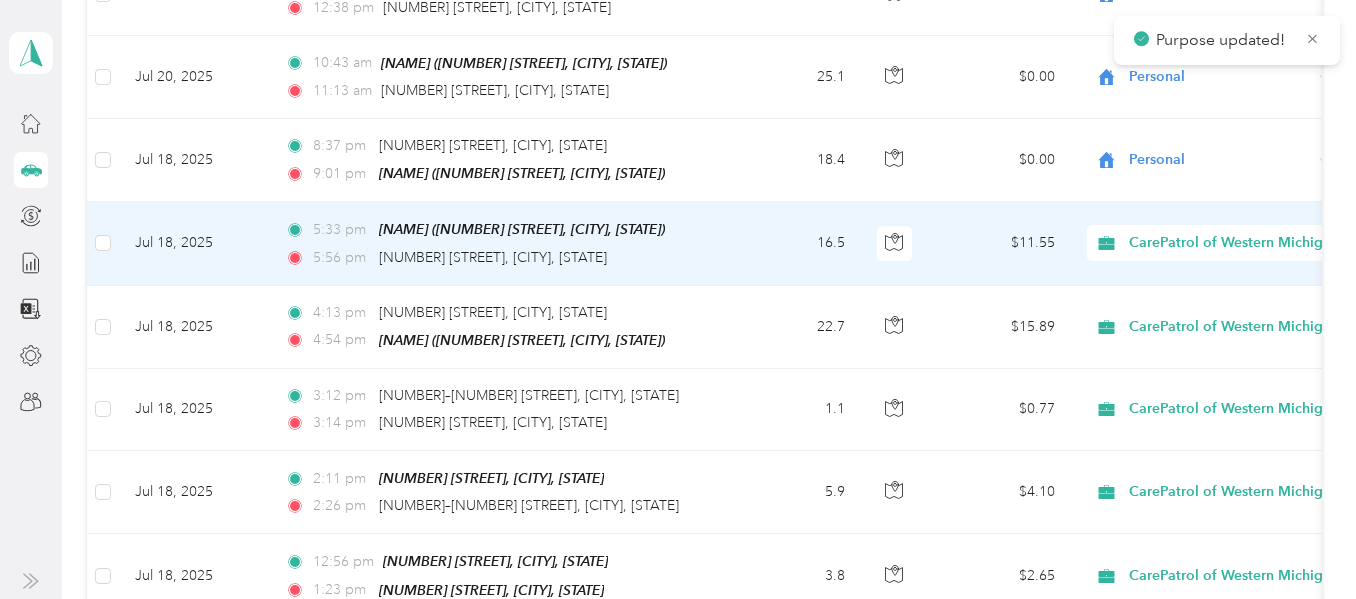 click on "CarePatrol of Western Michigan" at bounding box center [1234, 243] 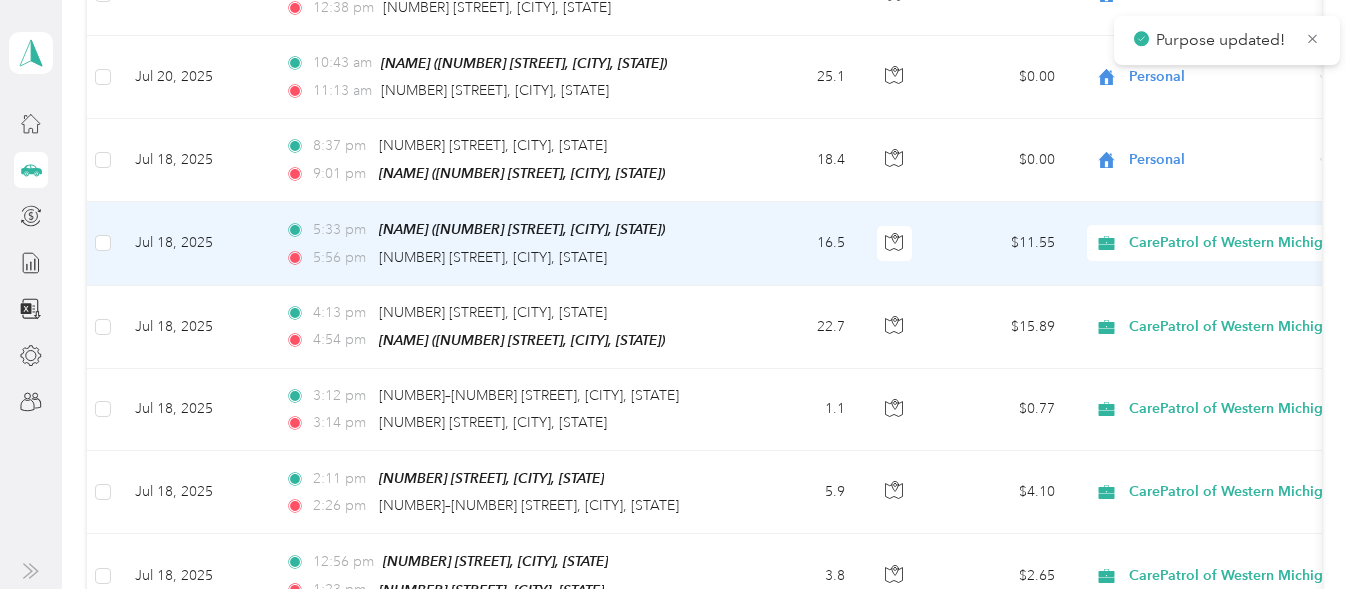 click on "Personal" at bounding box center (1253, 267) 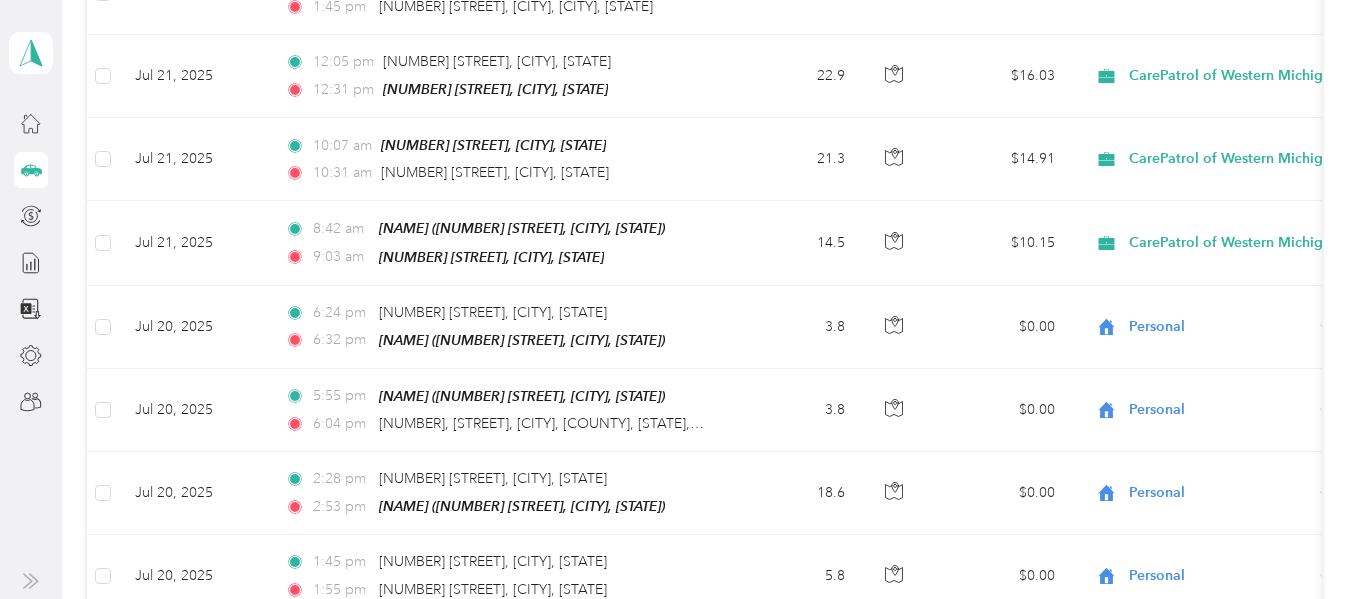scroll, scrollTop: 4500, scrollLeft: 0, axis: vertical 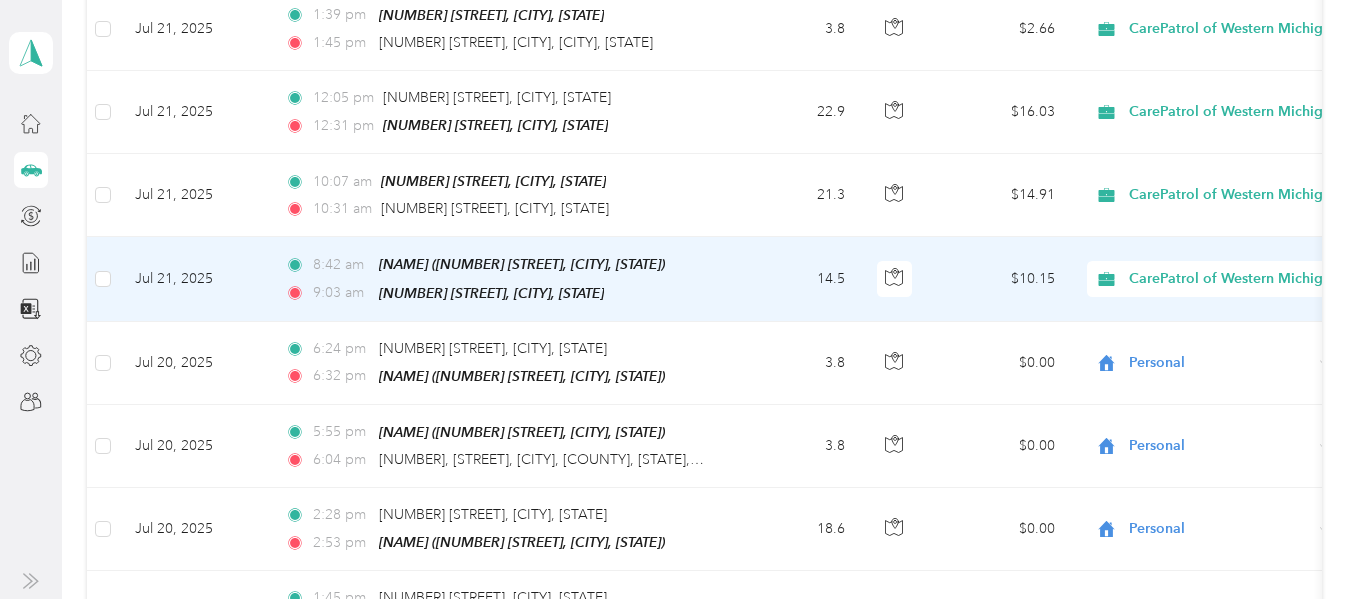 click on "CarePatrol of Western Michigan" at bounding box center [1234, 279] 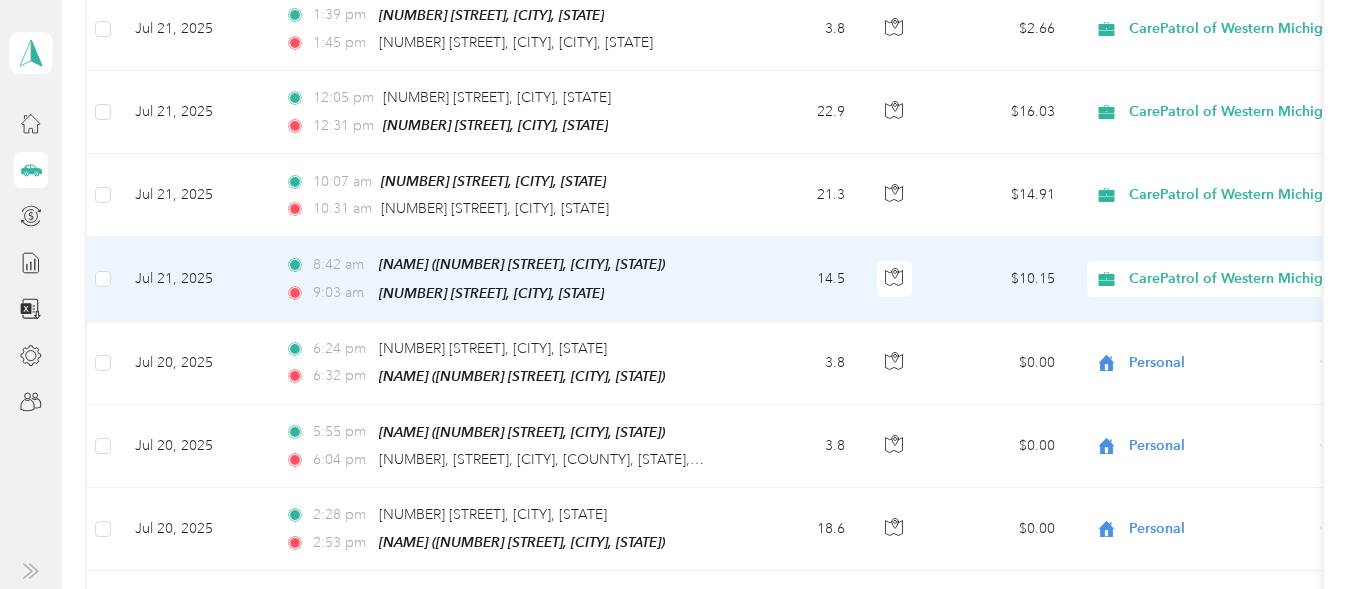 click on "Personal" at bounding box center (1253, 309) 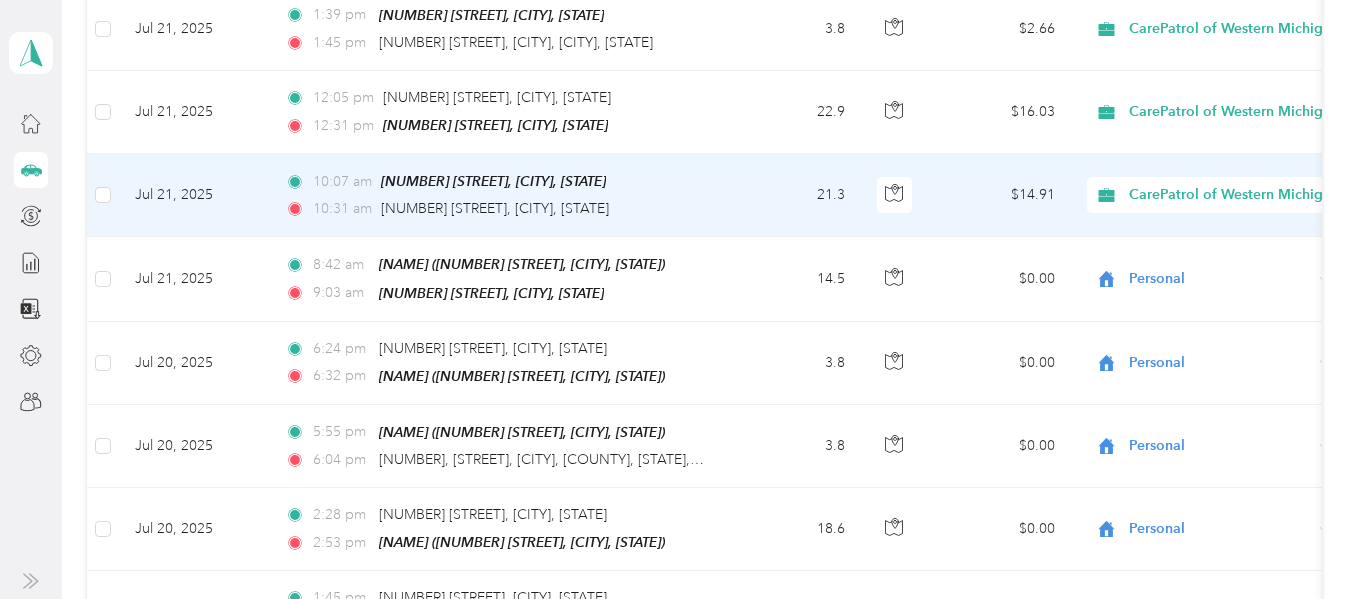 click on "21.3" at bounding box center (795, 195) 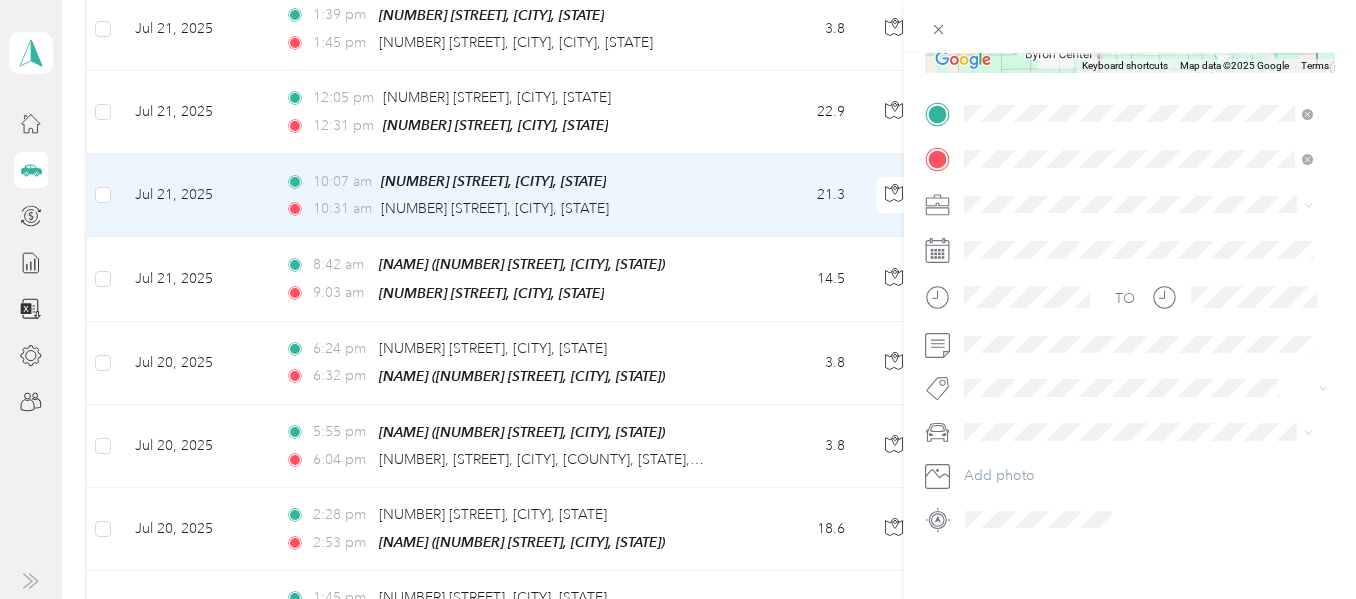 scroll, scrollTop: 391, scrollLeft: 0, axis: vertical 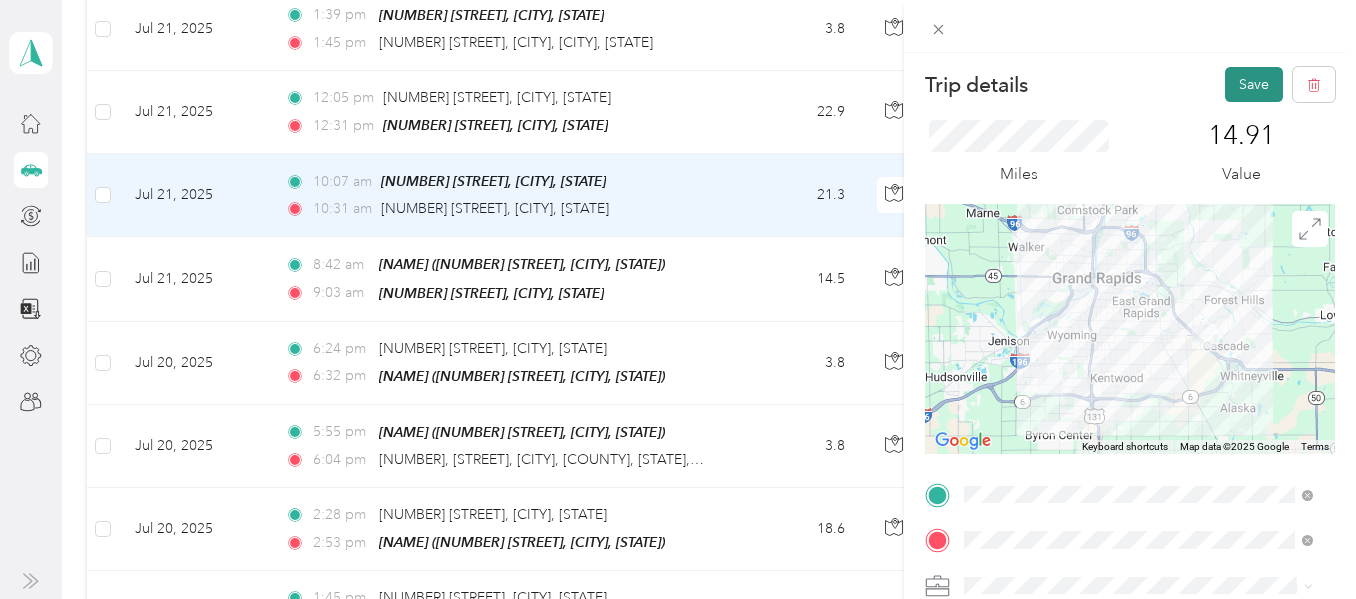 click on "Save" at bounding box center (1254, 84) 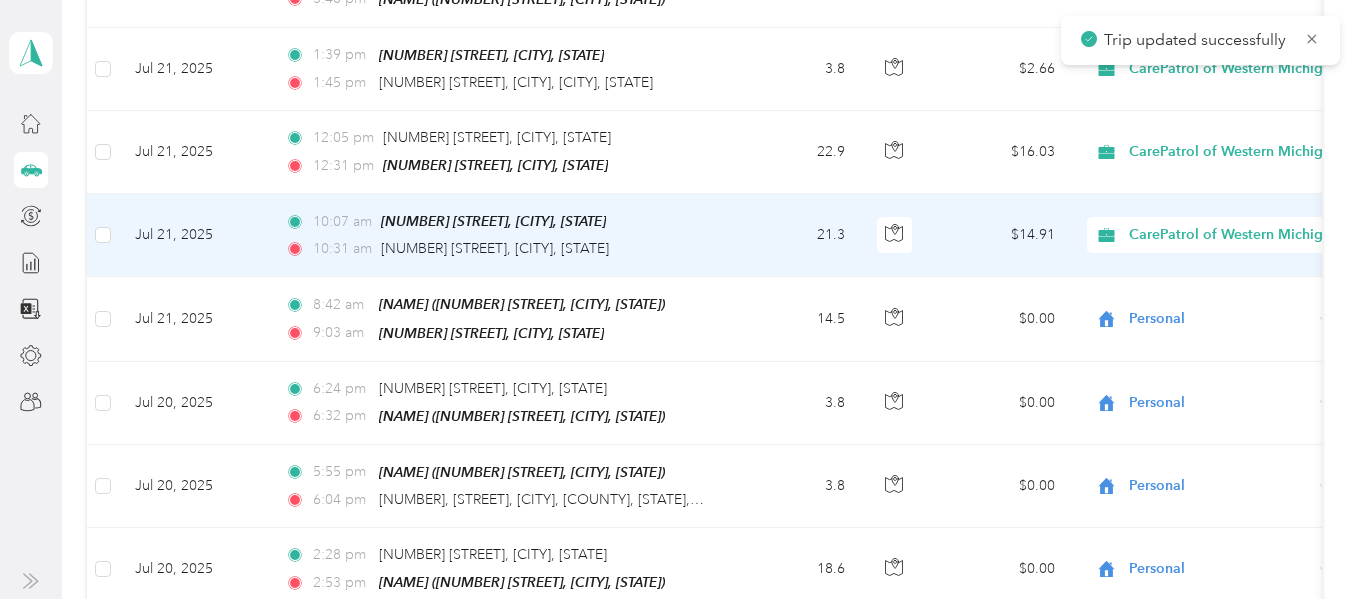 scroll, scrollTop: 4400, scrollLeft: 0, axis: vertical 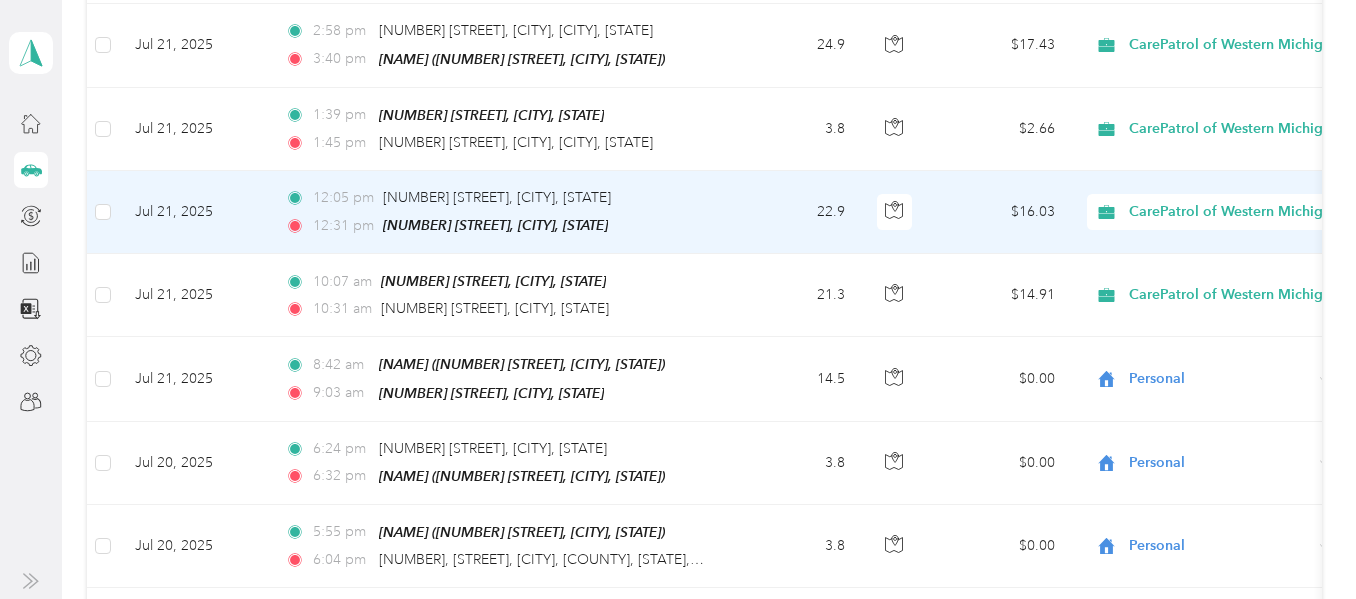 click on "22.9" at bounding box center [795, 212] 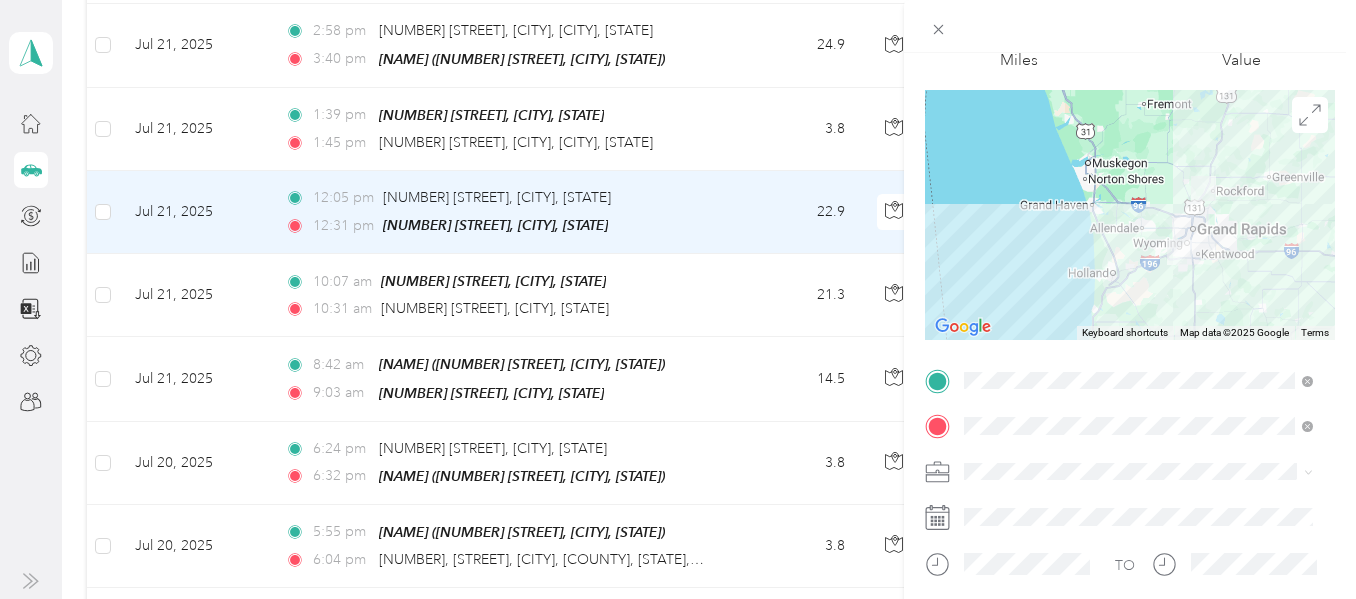 scroll, scrollTop: 300, scrollLeft: 0, axis: vertical 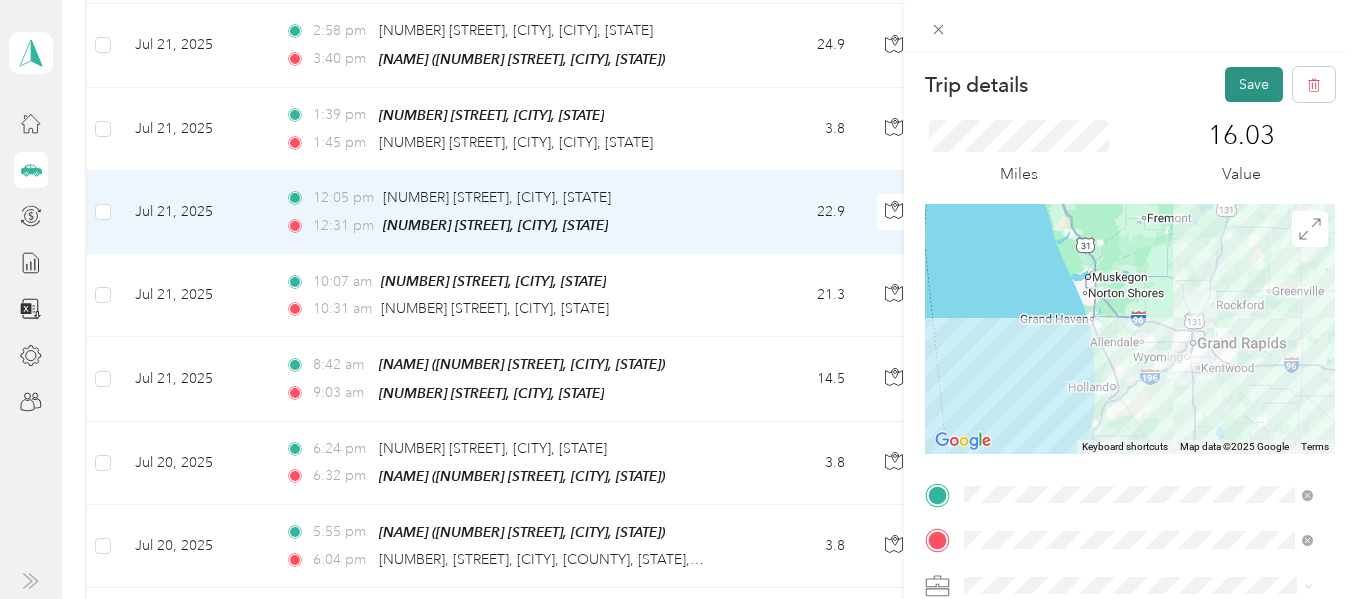 click on "Save" at bounding box center (1254, 84) 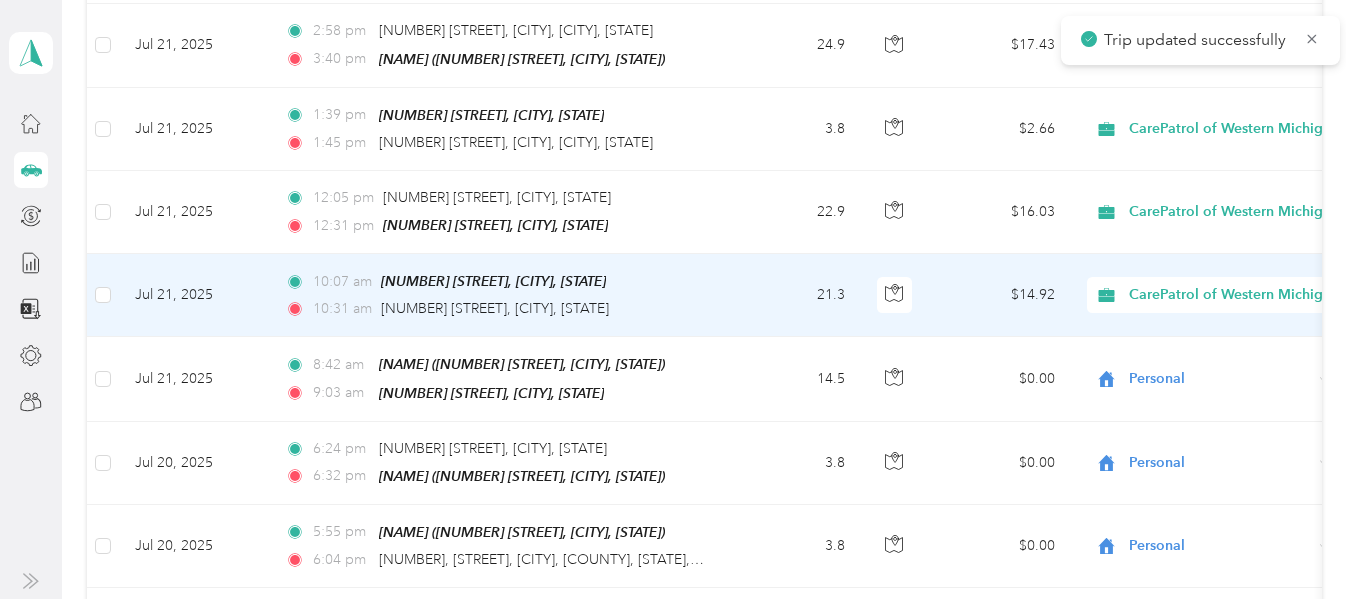scroll, scrollTop: 4300, scrollLeft: 0, axis: vertical 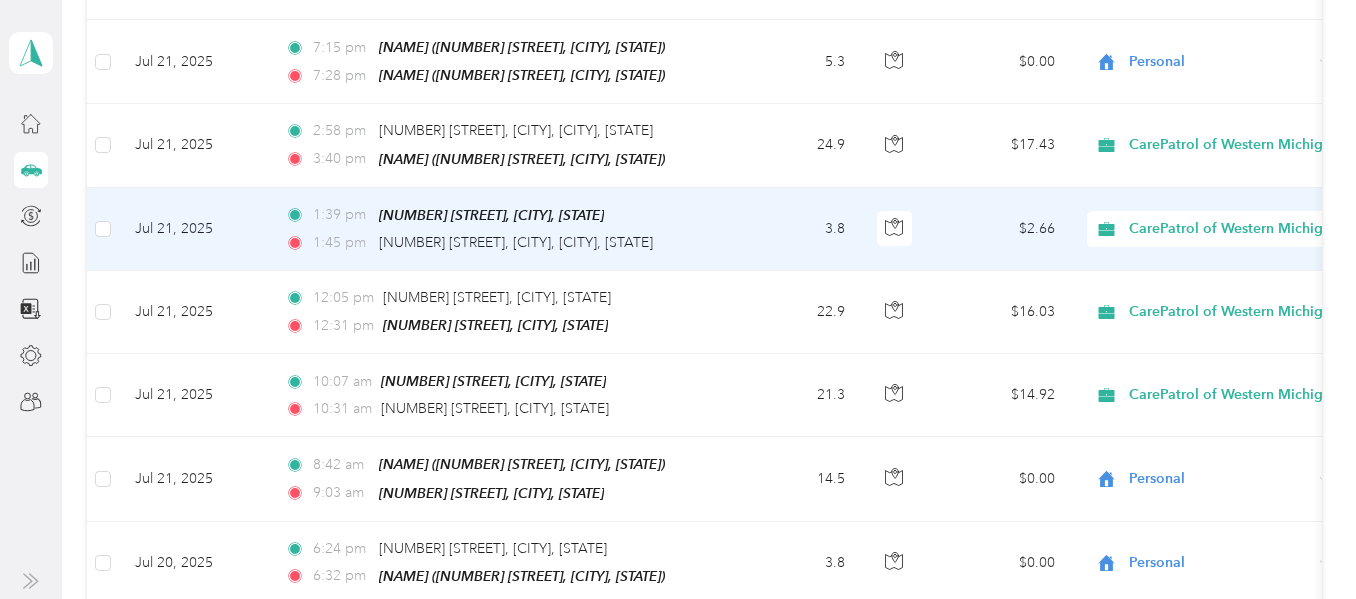 click on "$2.66" at bounding box center [1001, 229] 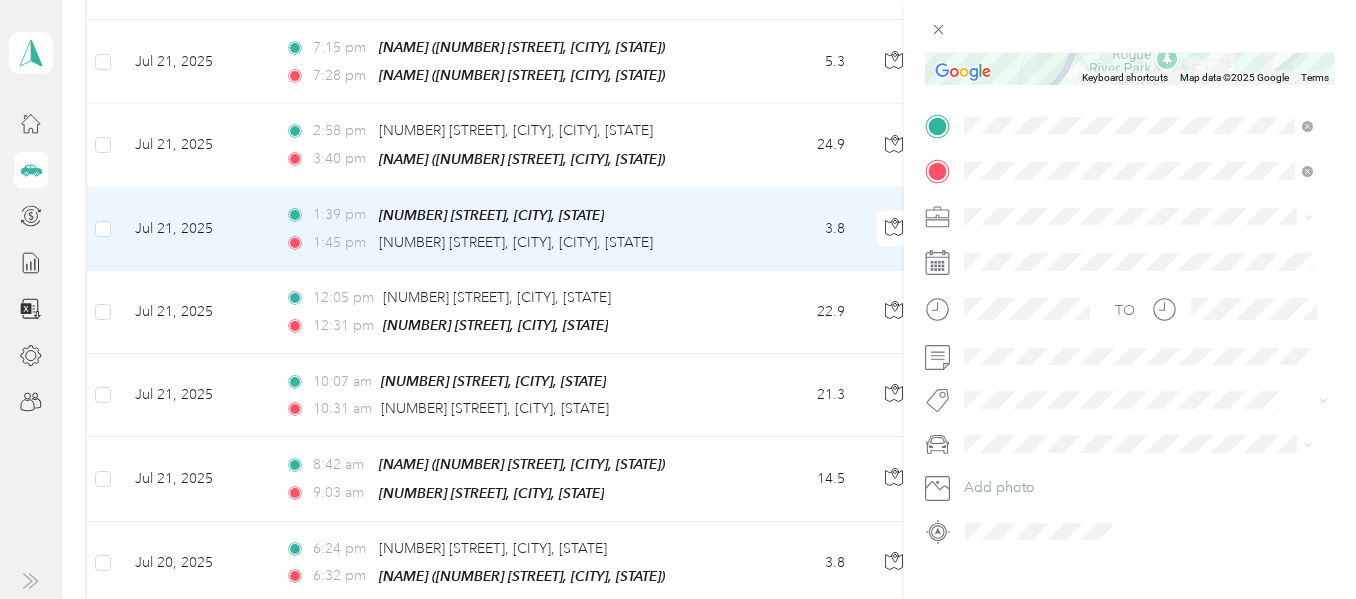 scroll, scrollTop: 371, scrollLeft: 0, axis: vertical 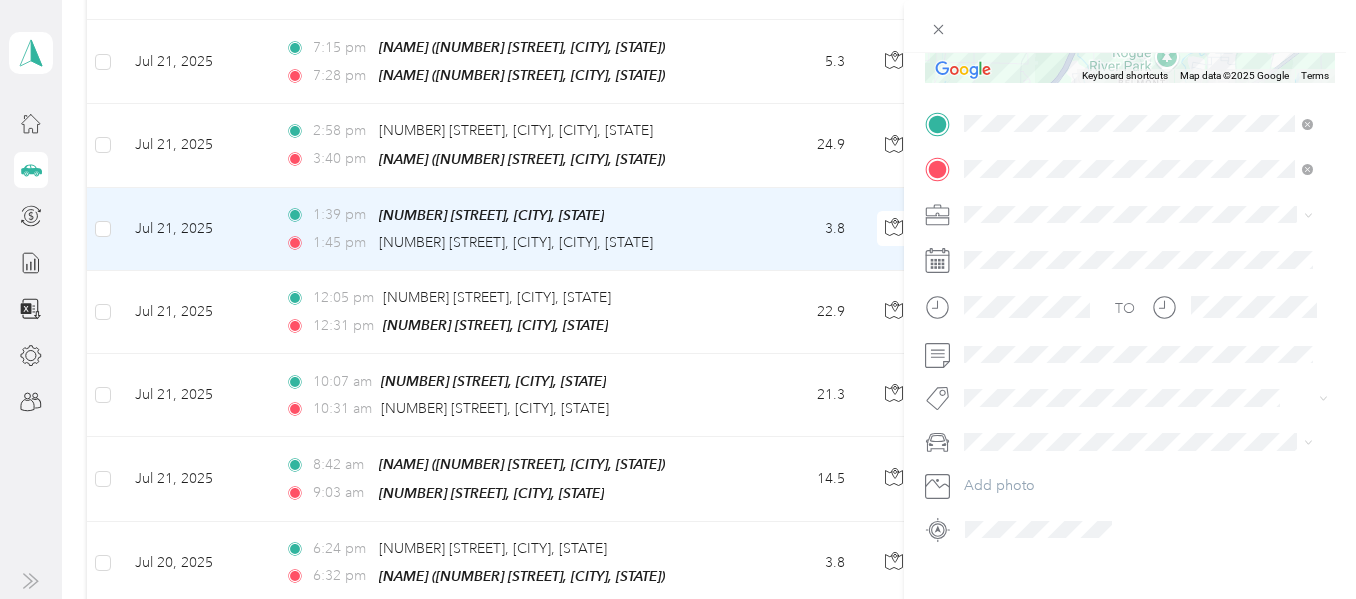 click 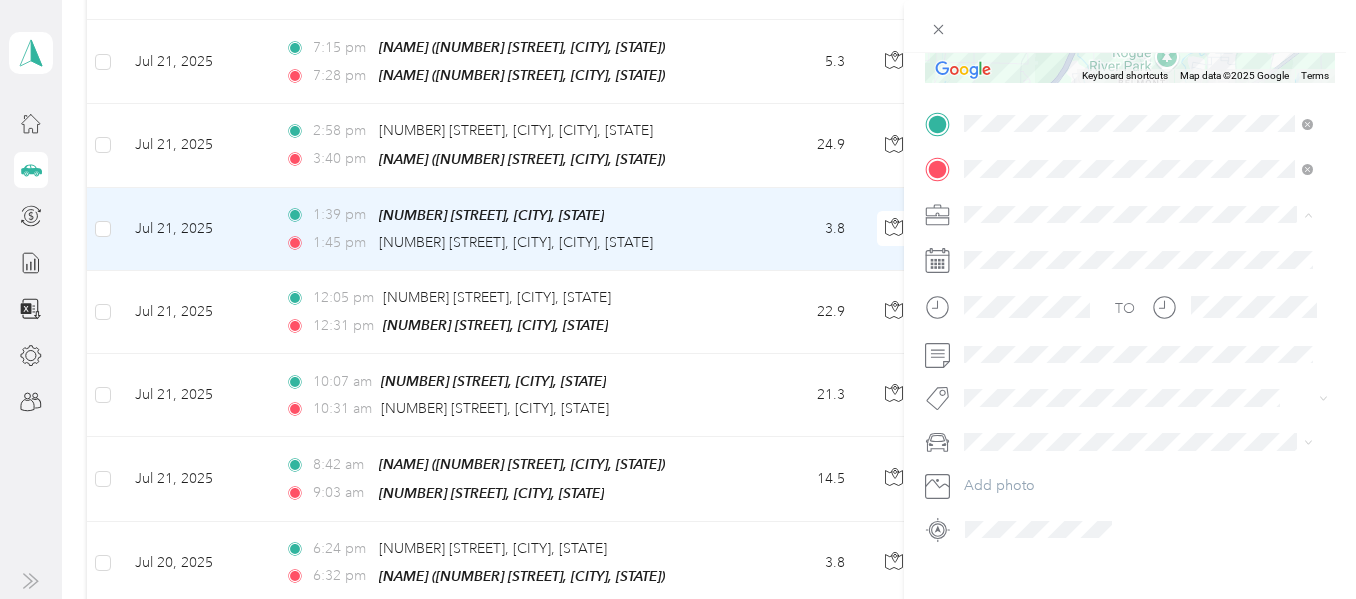 click on "Personal" at bounding box center (1138, 284) 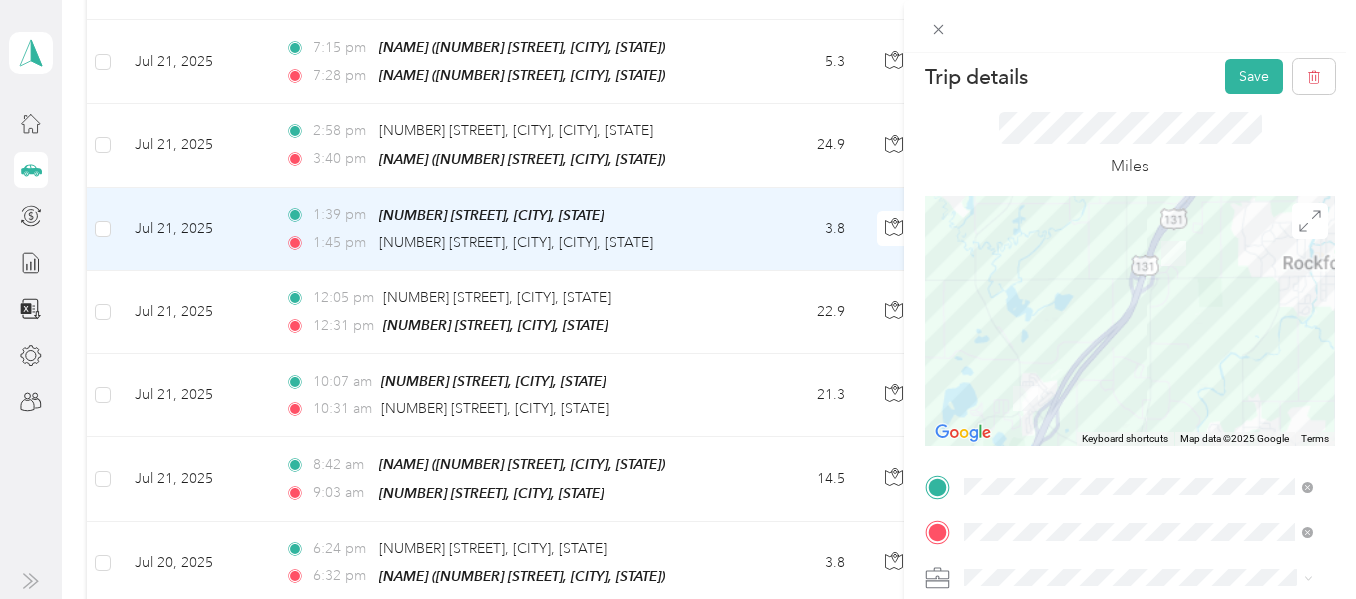 scroll, scrollTop: 0, scrollLeft: 0, axis: both 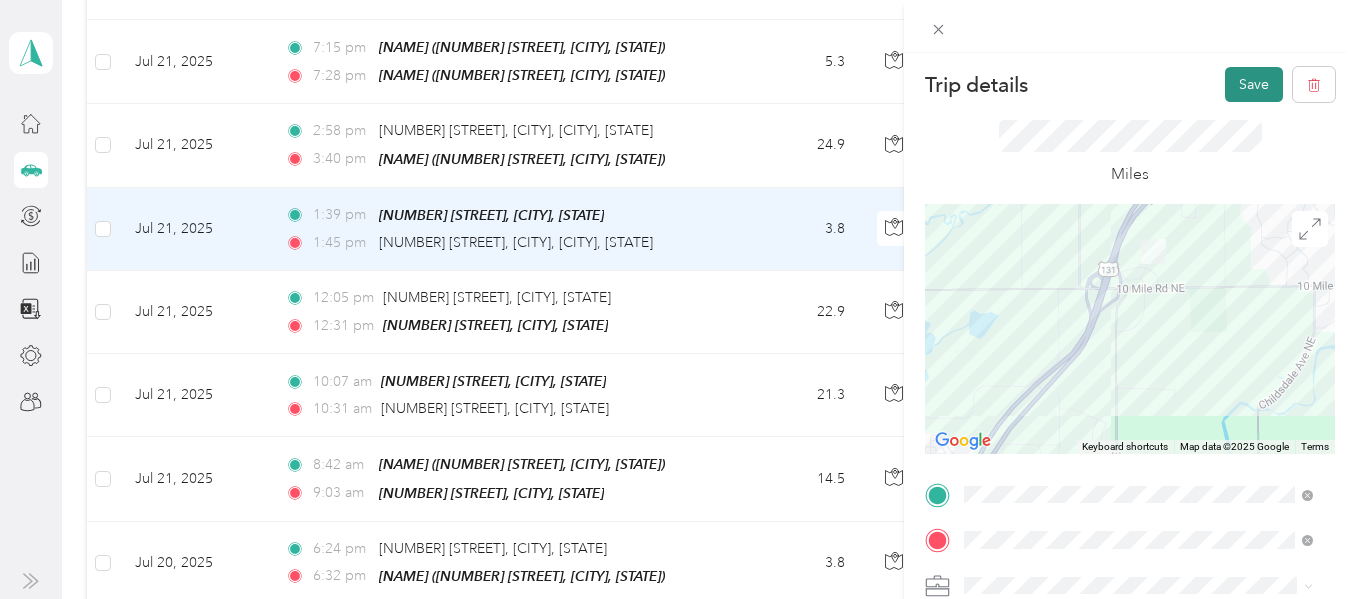 click on "Save" at bounding box center [1254, 84] 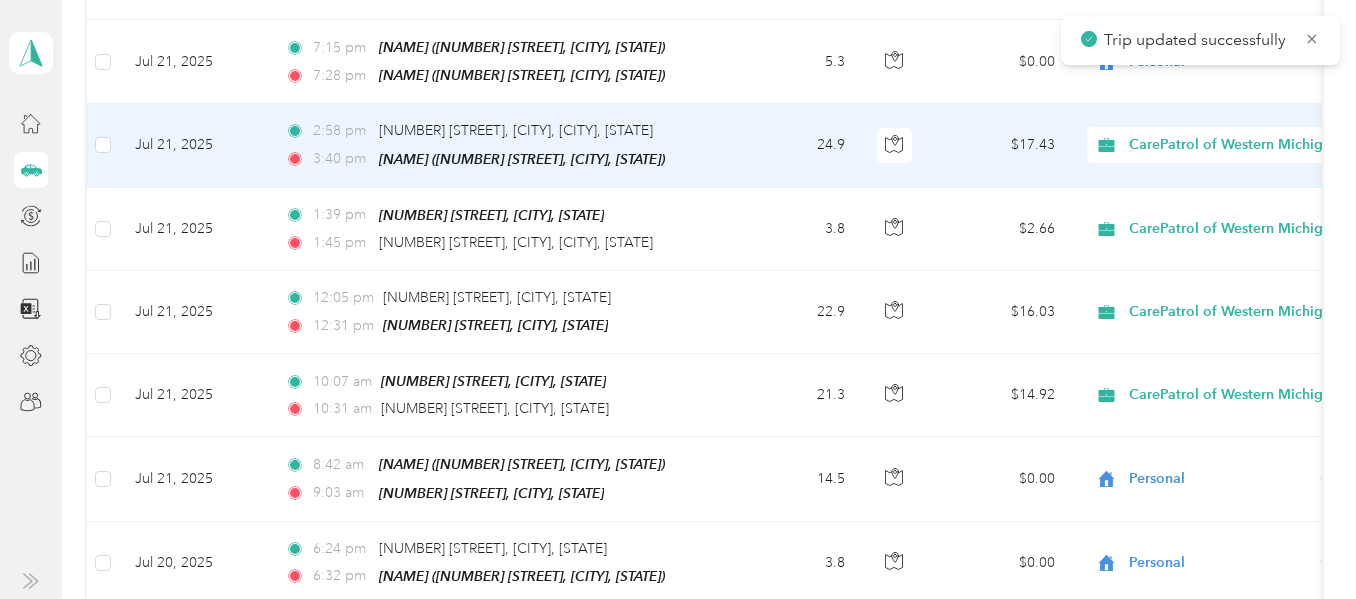 click on "CarePatrol of Western Michigan" at bounding box center [1234, 145] 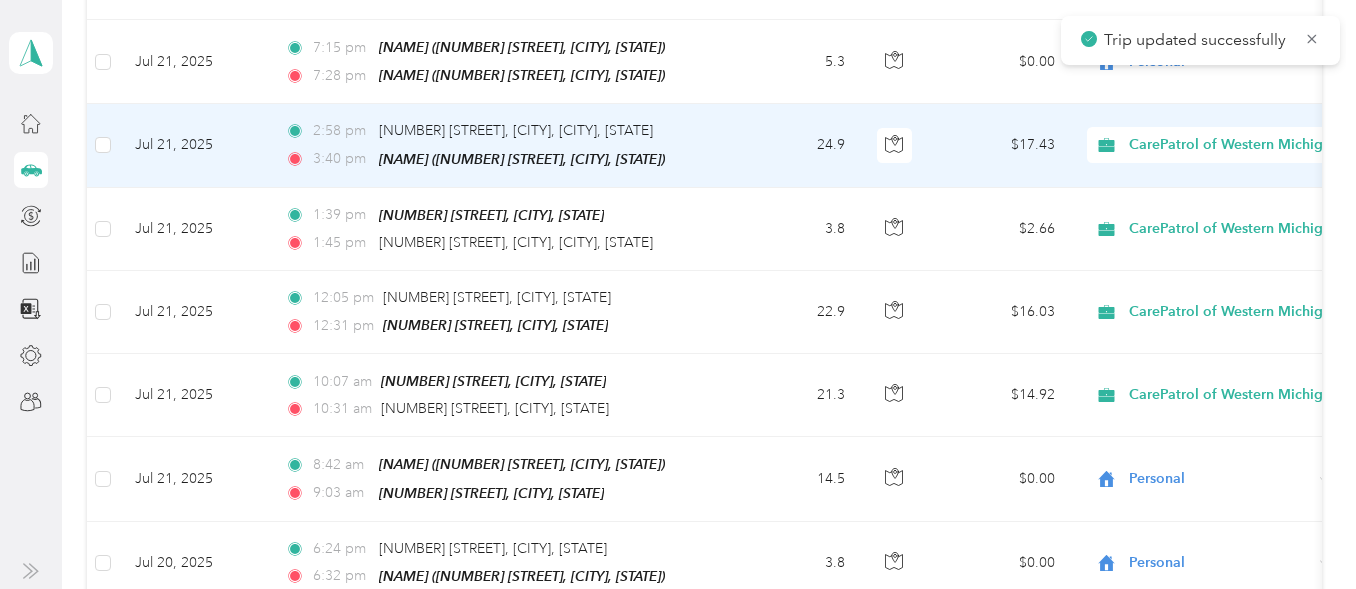 click on "Personal" at bounding box center (1253, 180) 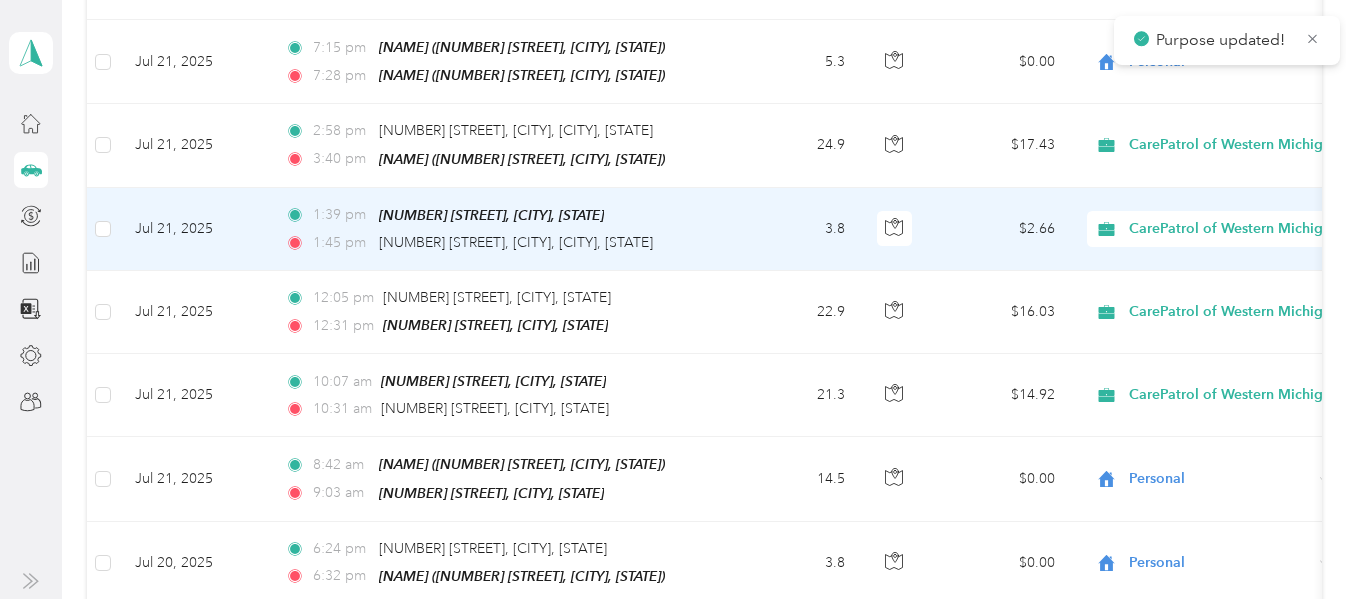 click on "CarePatrol of Western Michigan" at bounding box center (1234, 229) 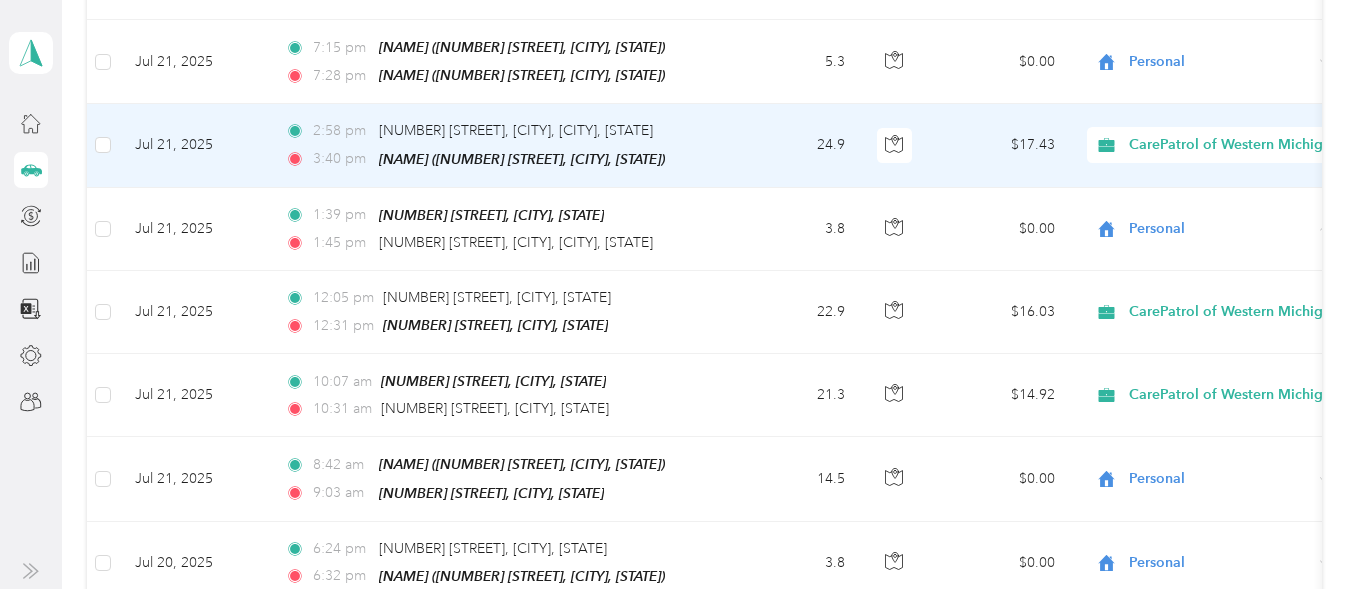 click on "$17.43" at bounding box center [1001, 145] 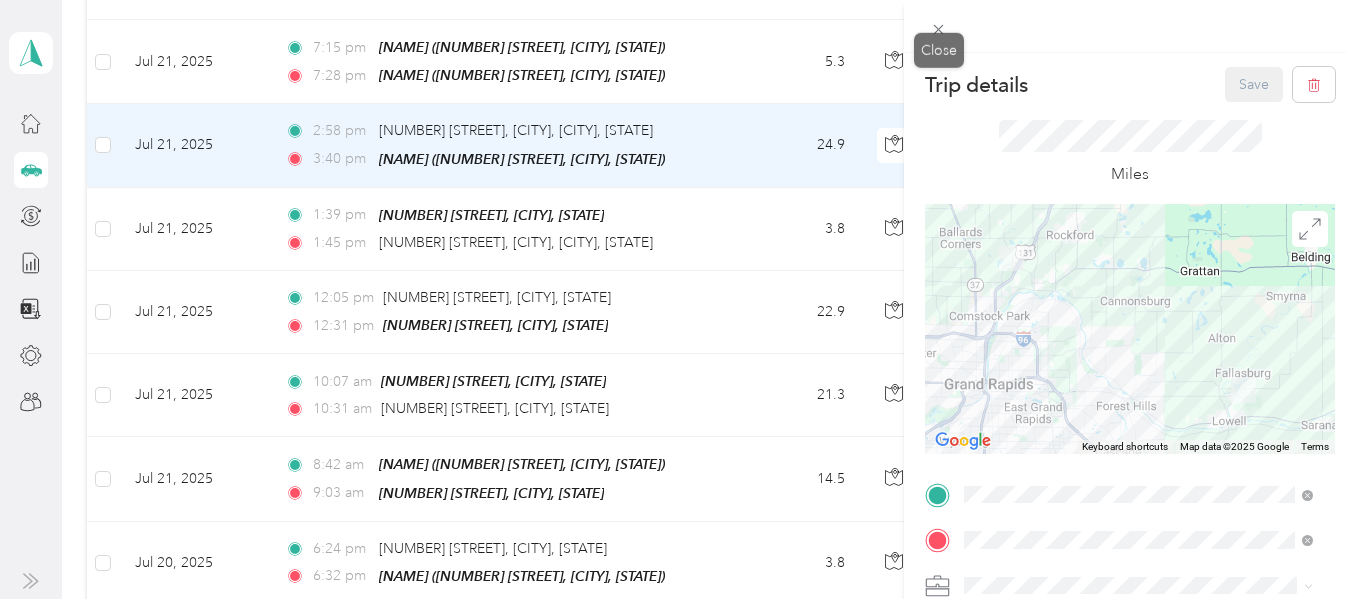 click at bounding box center [939, 29] 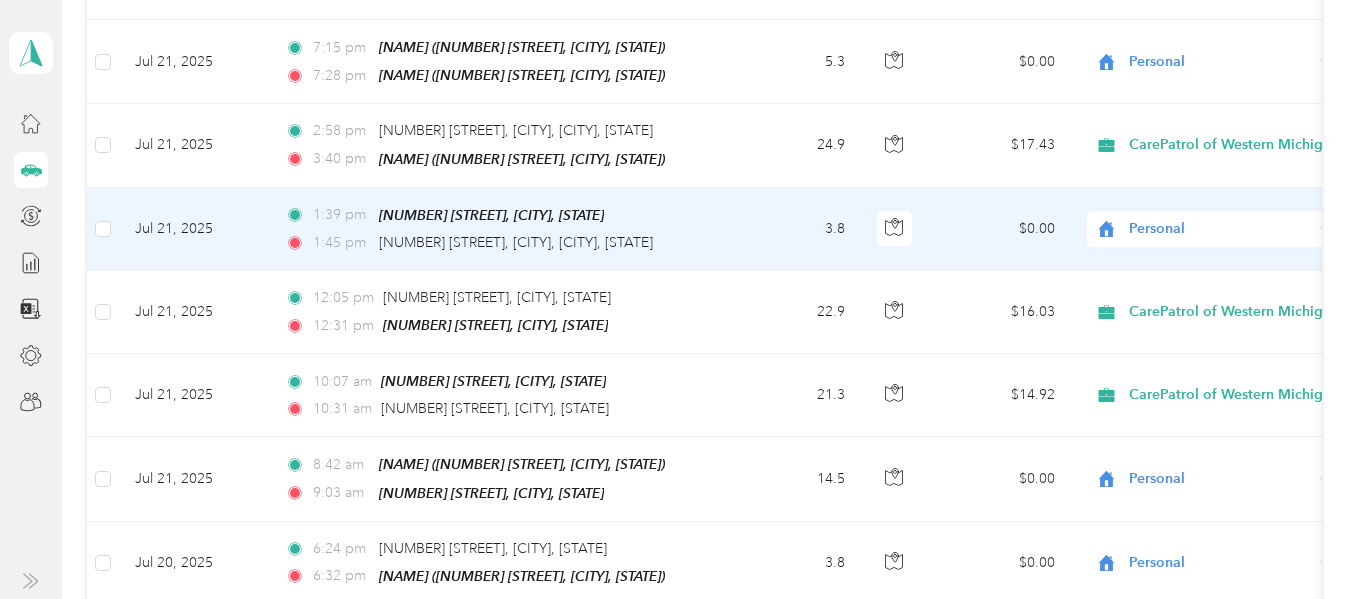 scroll, scrollTop: 4200, scrollLeft: 0, axis: vertical 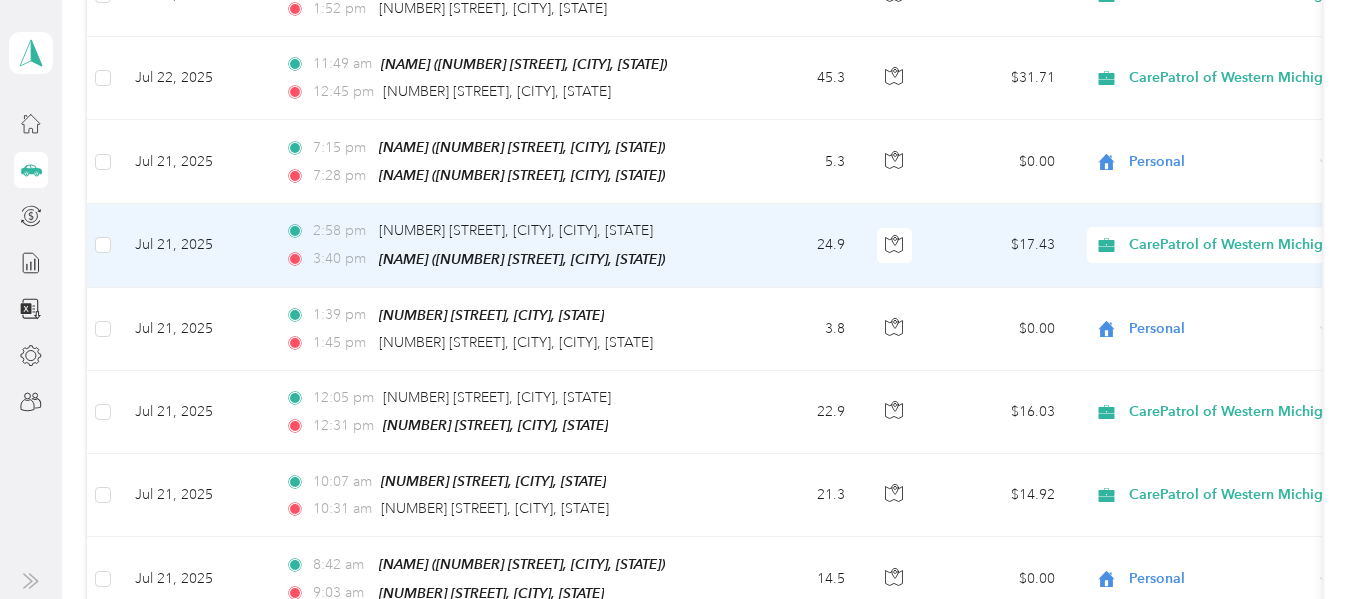 click on "CarePatrol of Western Michigan" at bounding box center [1234, 245] 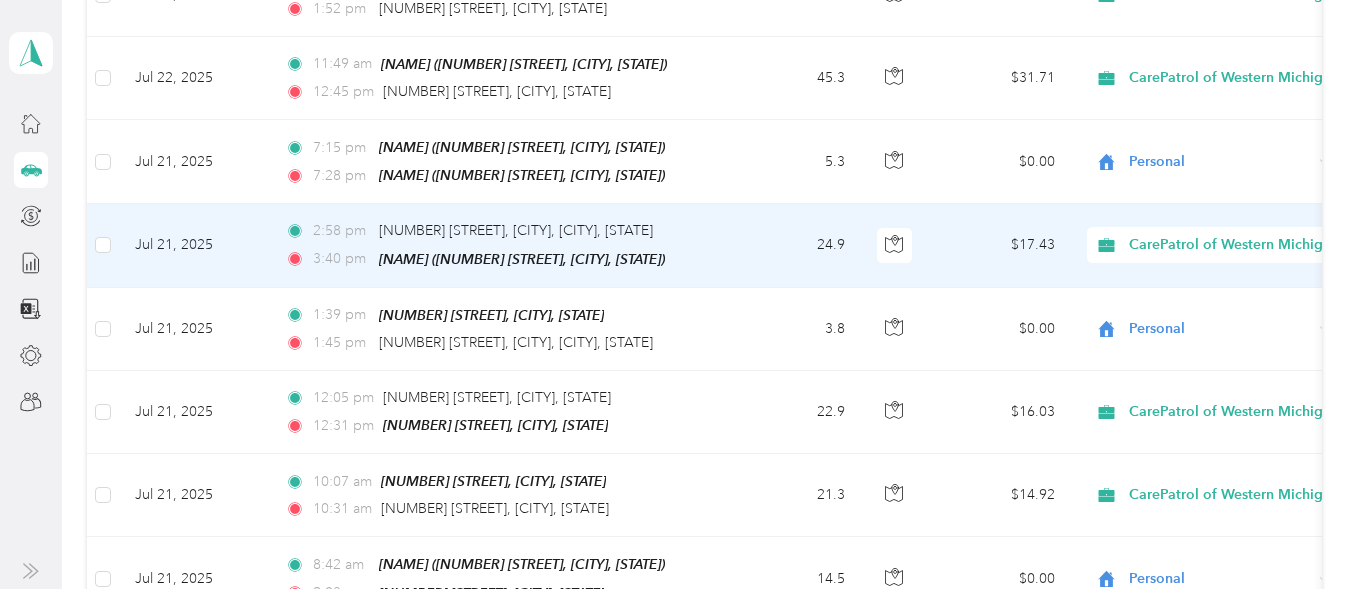 click on "Personal" at bounding box center (1253, 280) 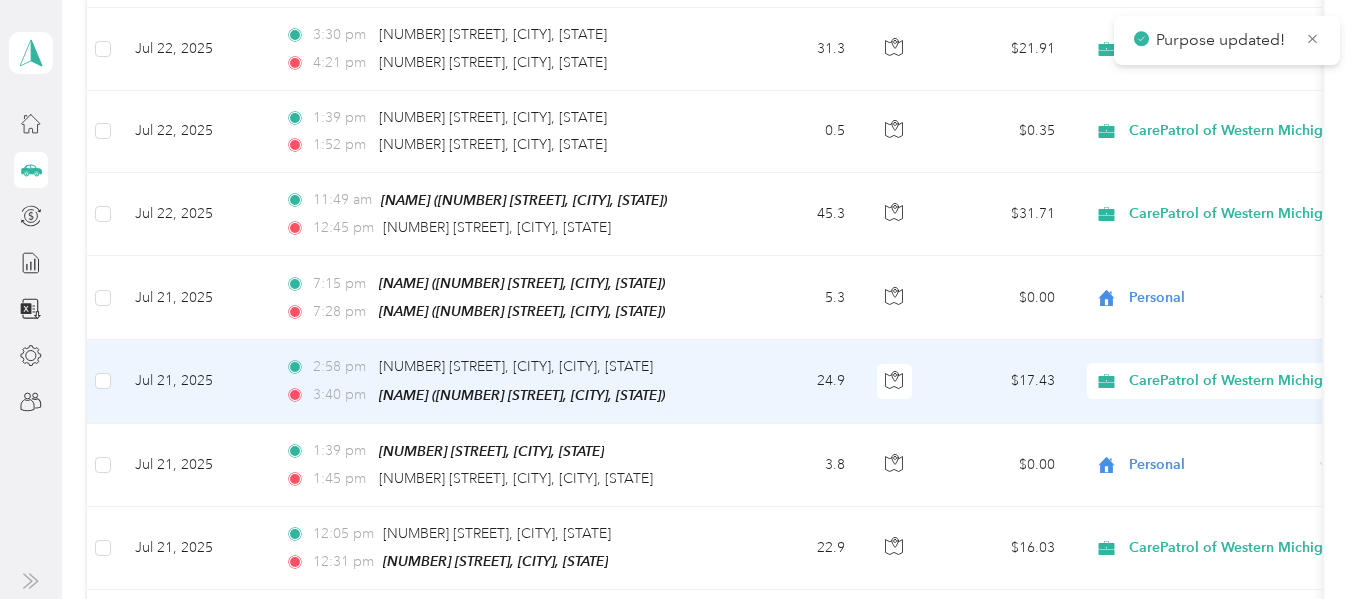 scroll, scrollTop: 4000, scrollLeft: 0, axis: vertical 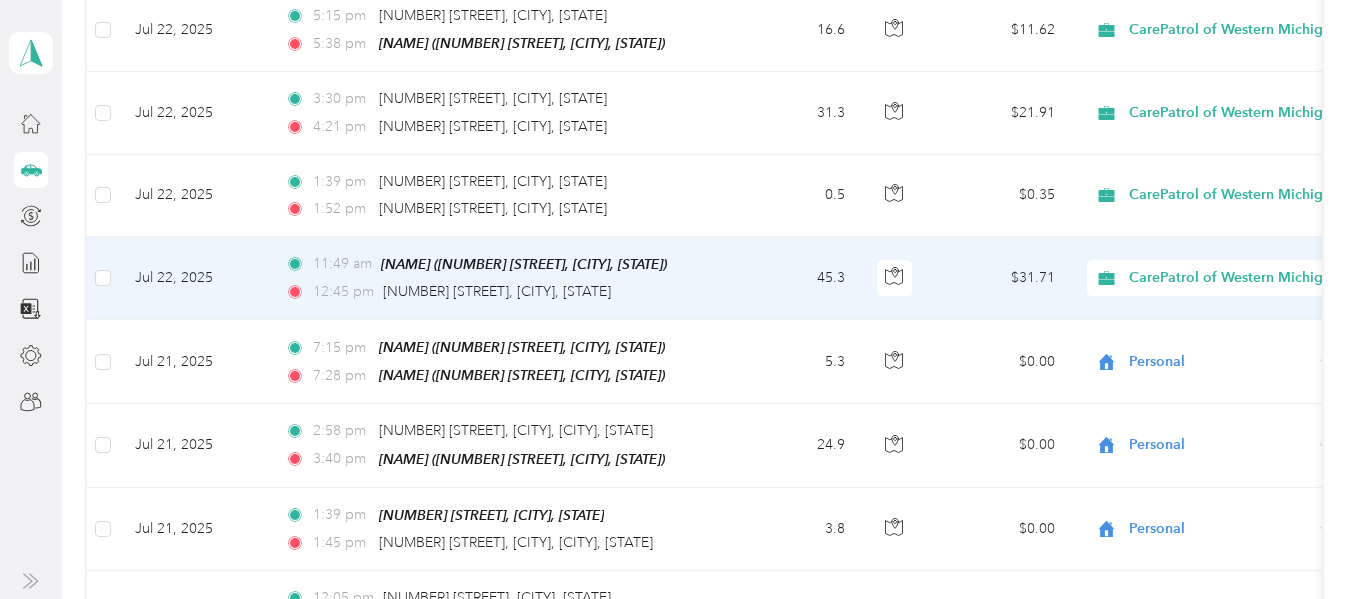 click on "45.3" at bounding box center [795, 278] 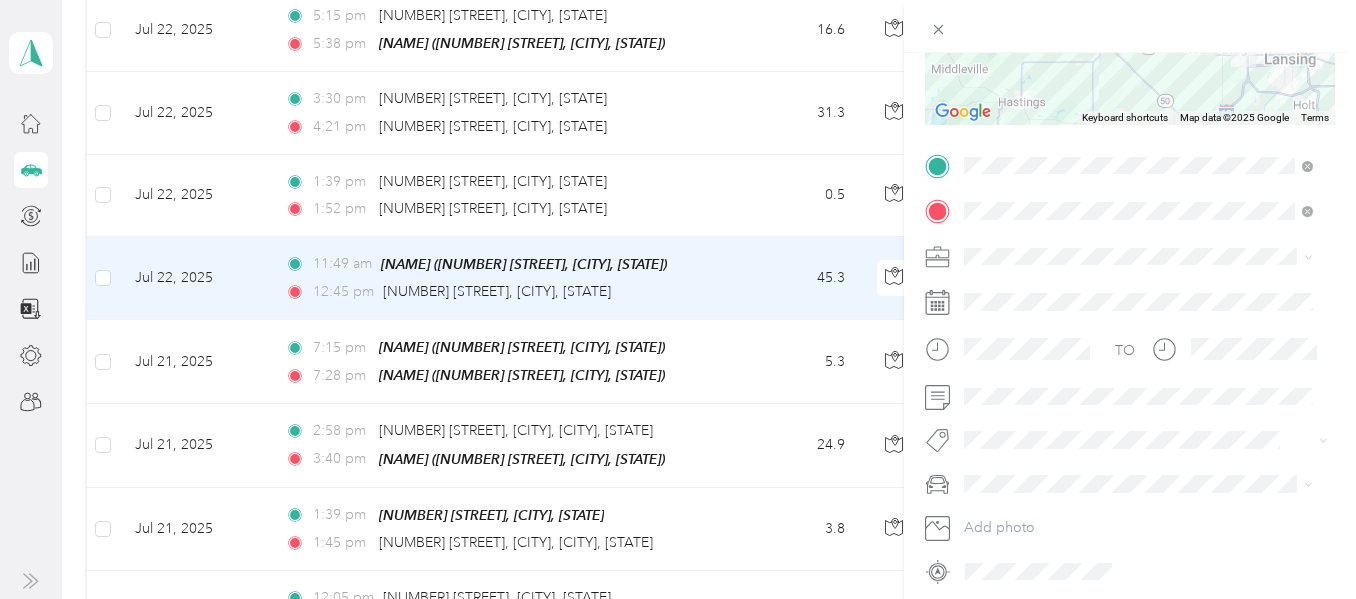 scroll, scrollTop: 356, scrollLeft: 0, axis: vertical 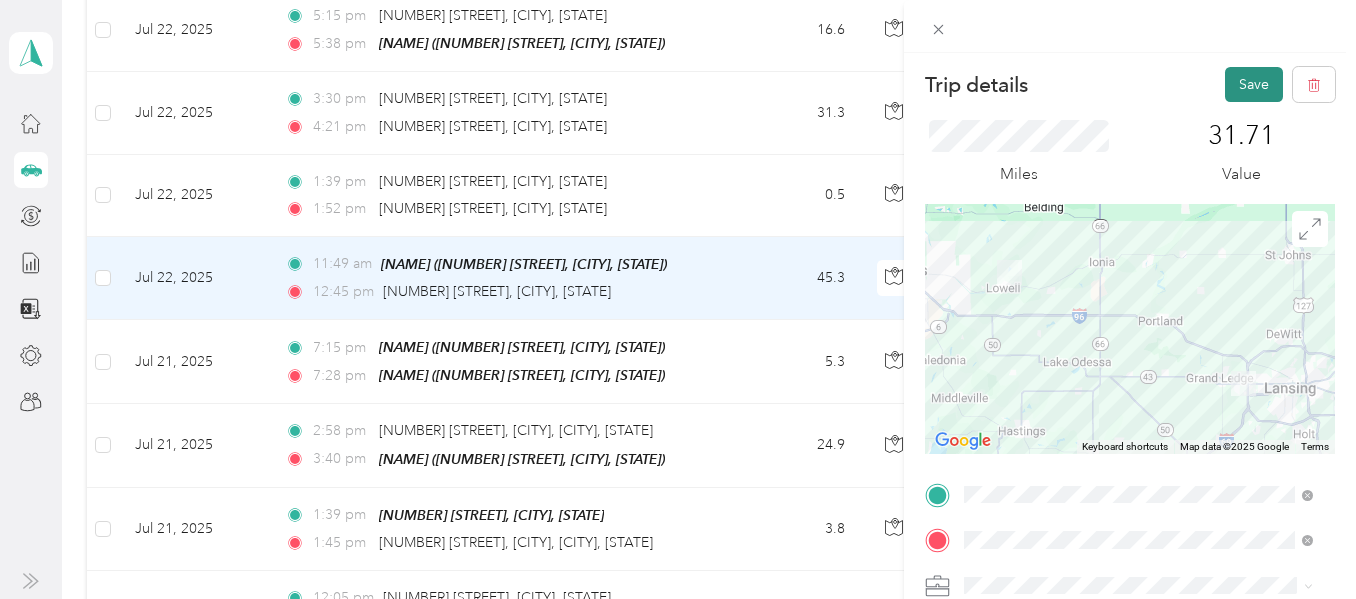 click on "Save" at bounding box center [1254, 84] 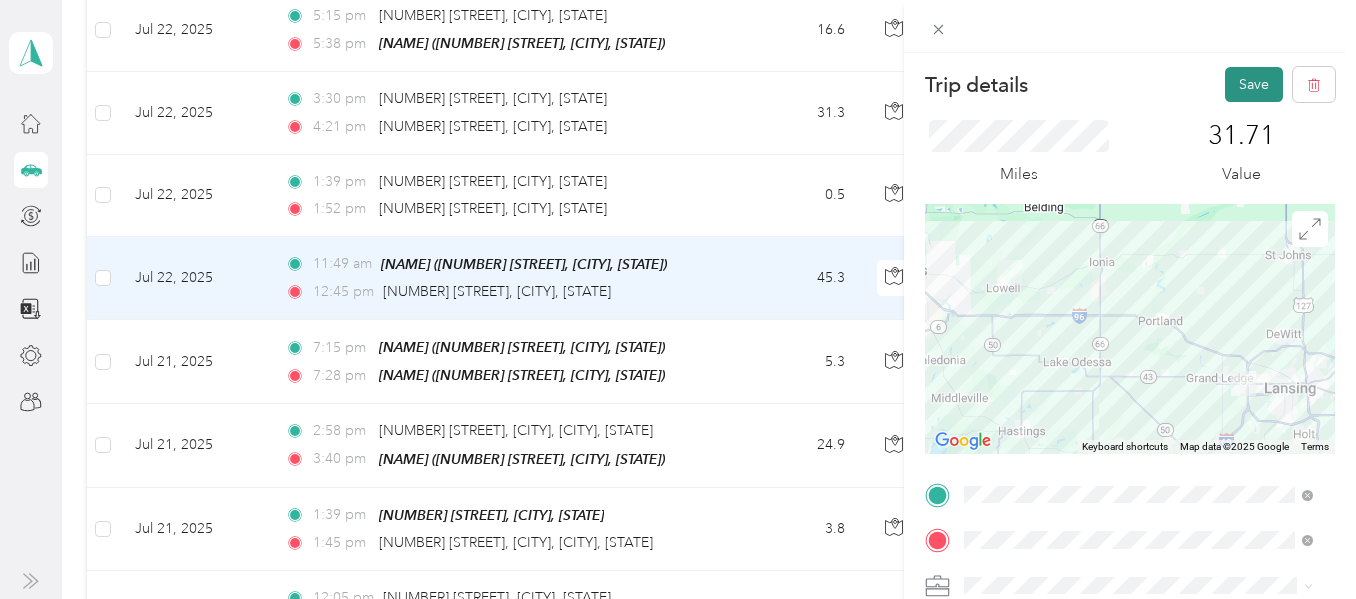 click on "Save" at bounding box center (1254, 84) 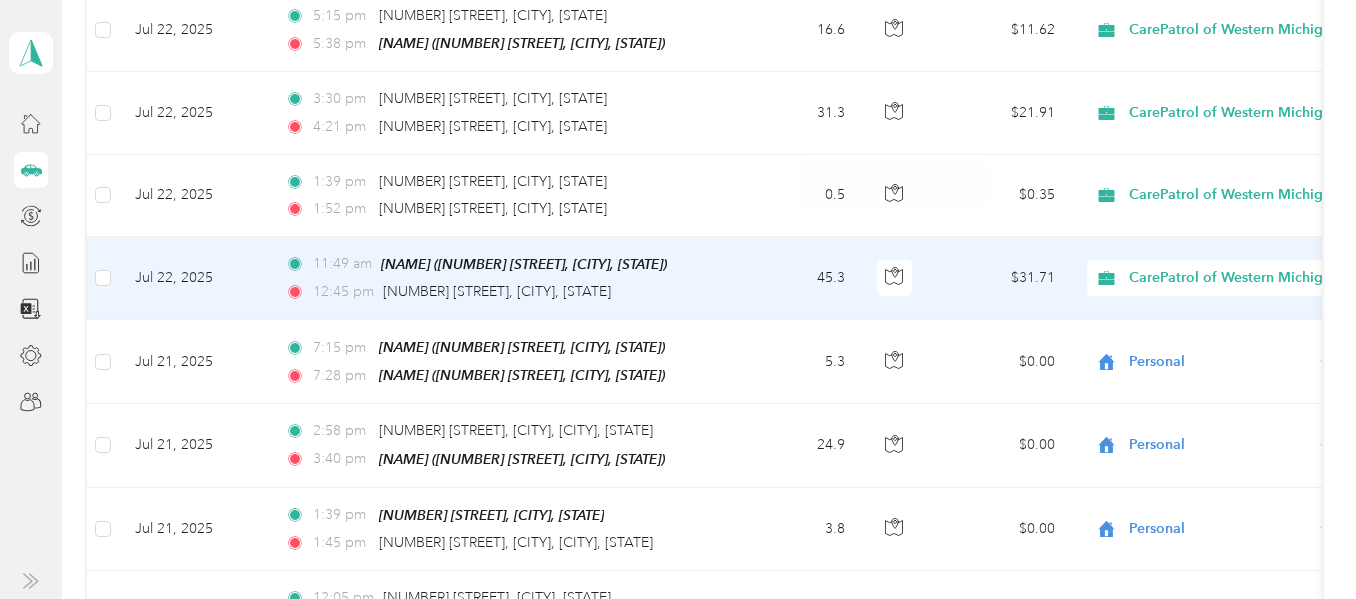 click on "CarePatrol of Western Michigan" at bounding box center (1211, 278) 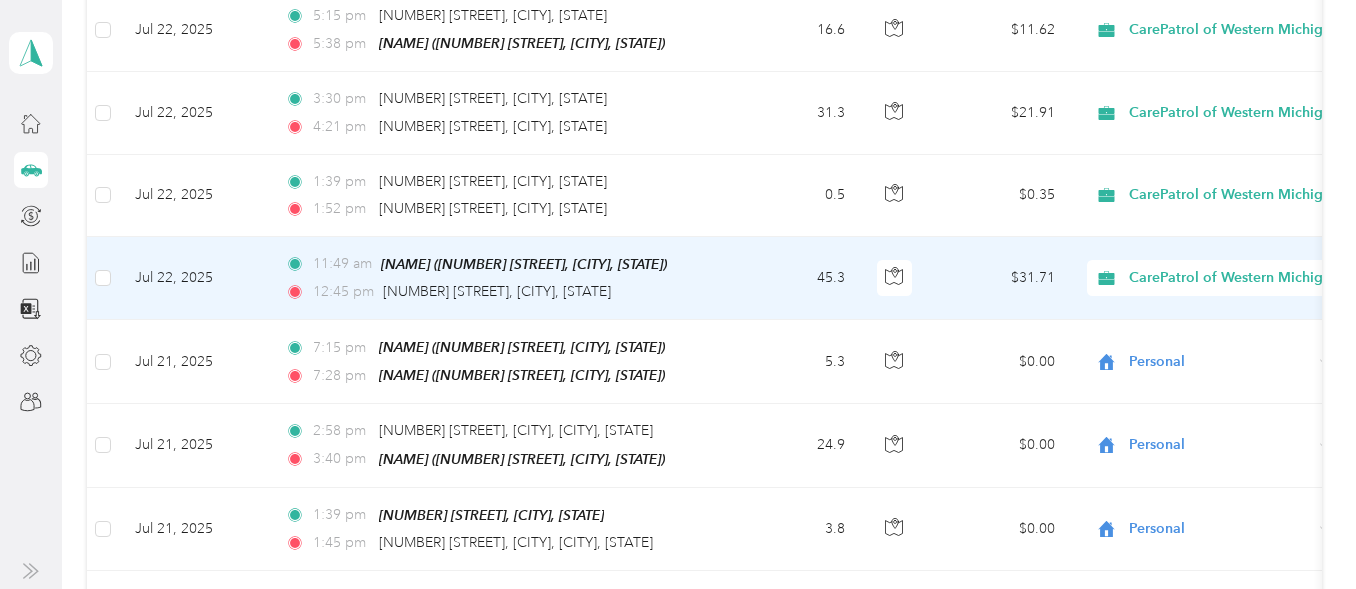click on "Capital Region" at bounding box center (1253, 350) 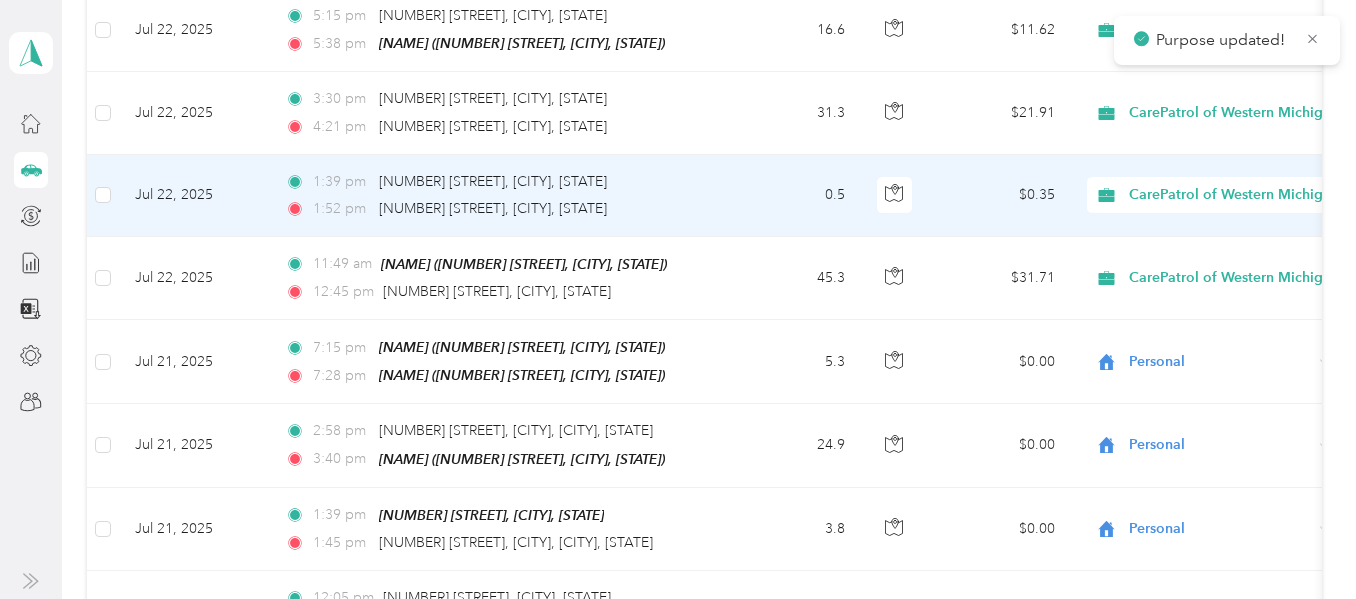click on "$0.35" at bounding box center [1001, 196] 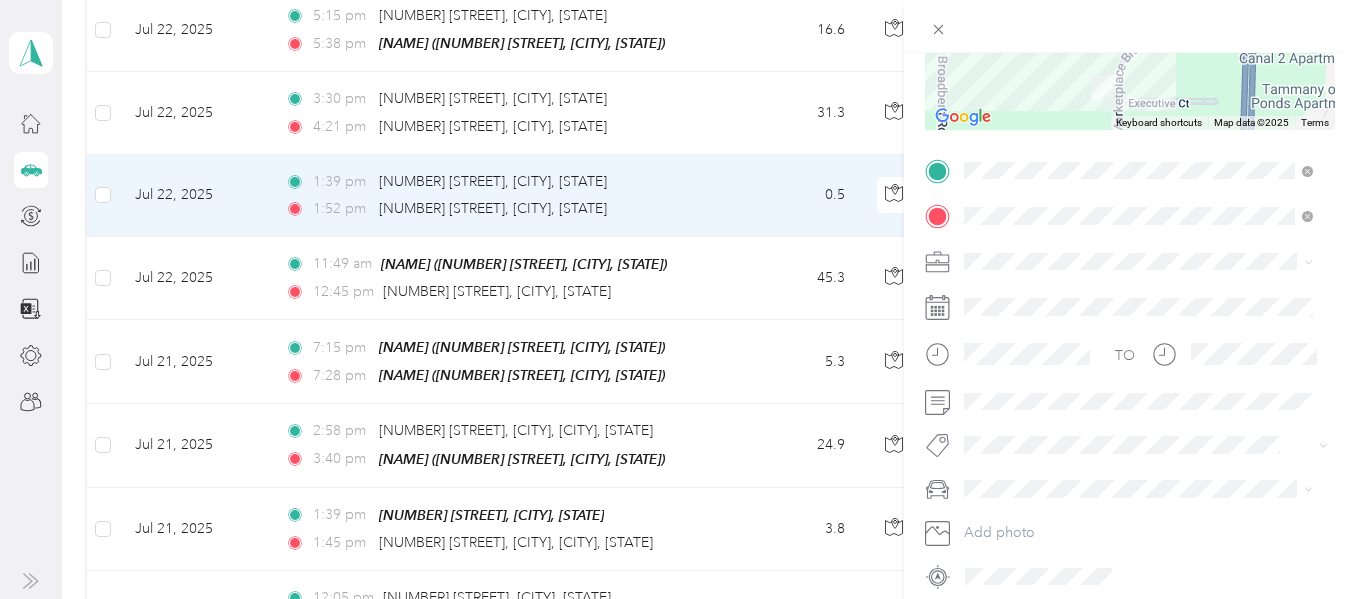 scroll, scrollTop: 329, scrollLeft: 0, axis: vertical 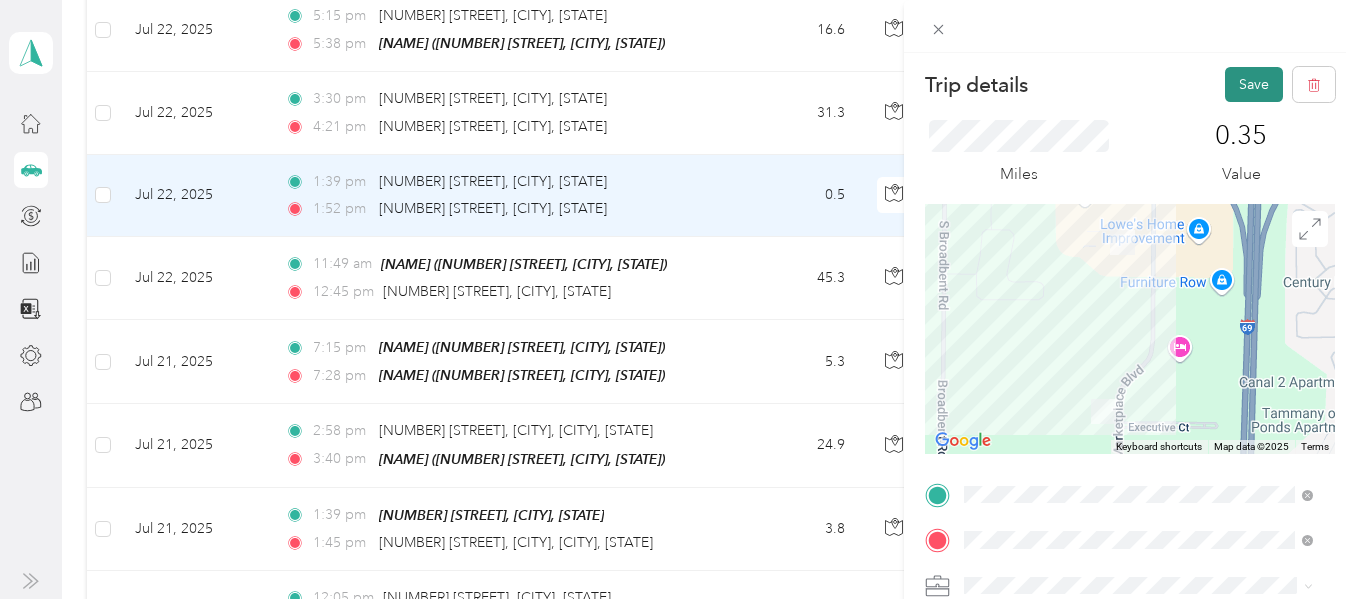 click on "Save" at bounding box center (1254, 84) 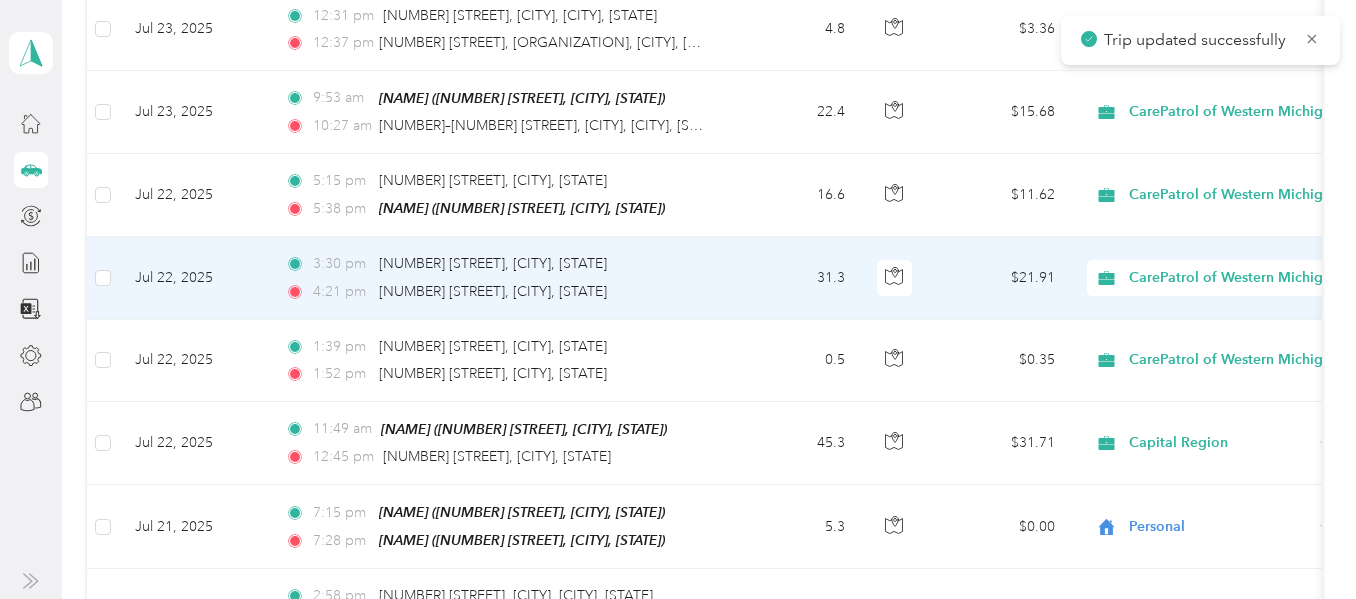 scroll, scrollTop: 3800, scrollLeft: 0, axis: vertical 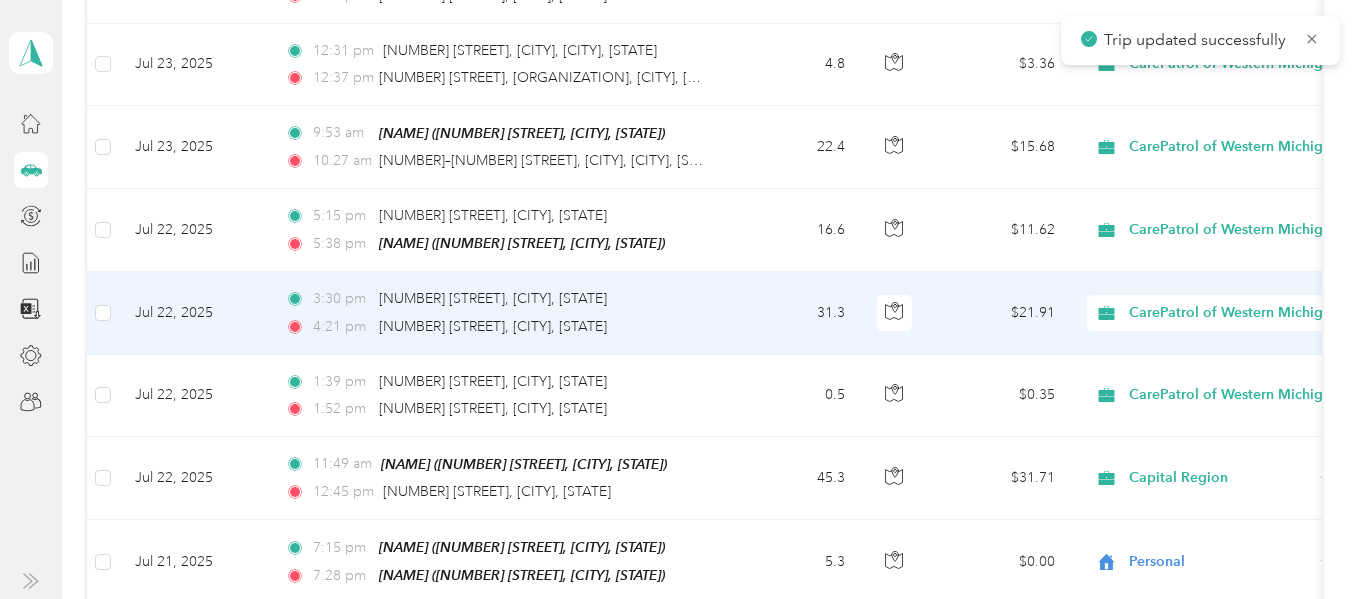 click on "[TIME] [NUMBER] [STREET], [CITY], [STATE] [TIME] [NUMBER] [STREET], [CITY], [STATE]" at bounding box center (499, 313) 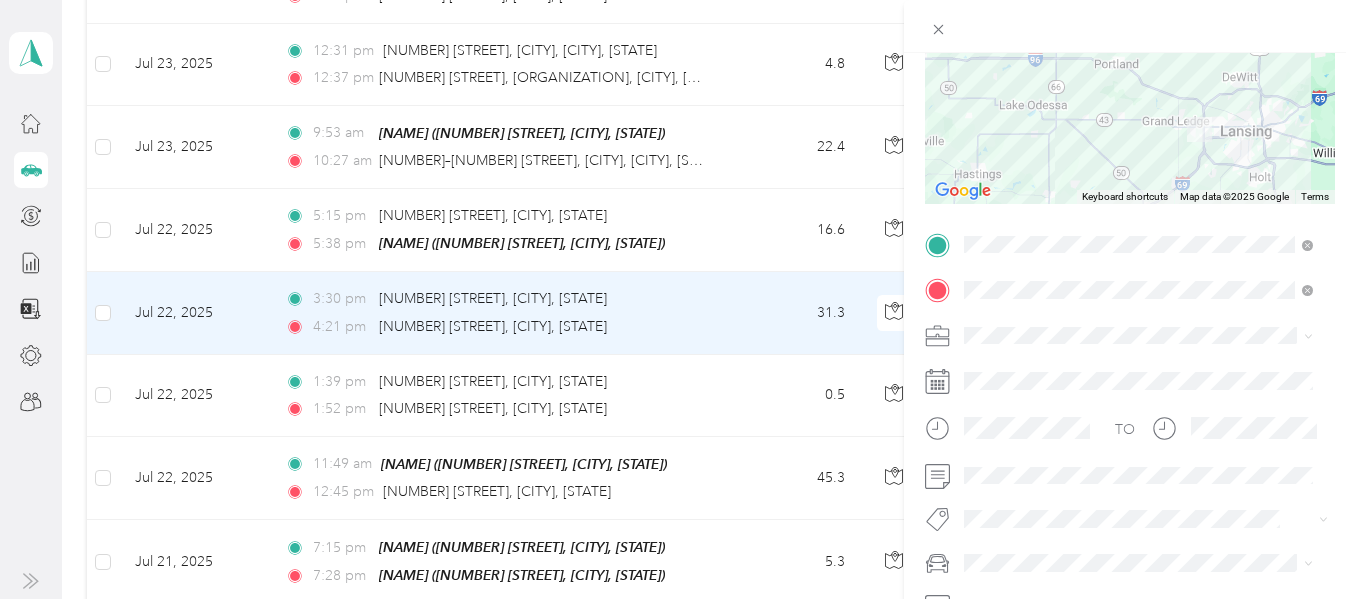 scroll, scrollTop: 260, scrollLeft: 0, axis: vertical 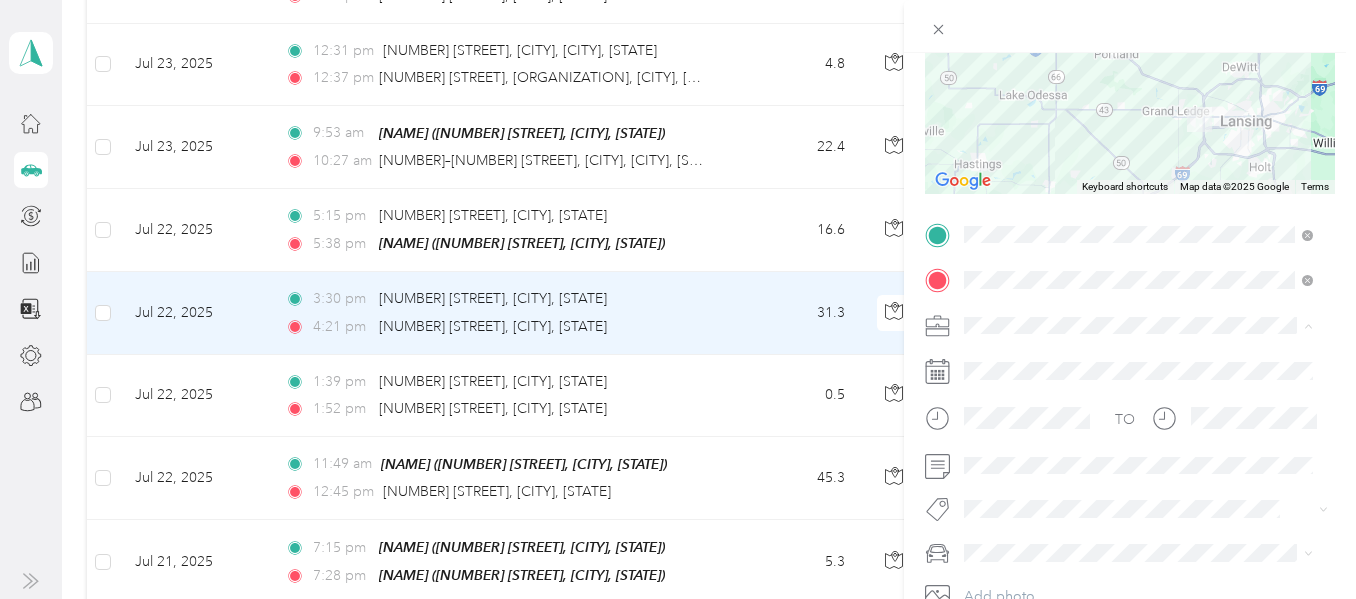 click on "Capital Region" at bounding box center [1017, 115] 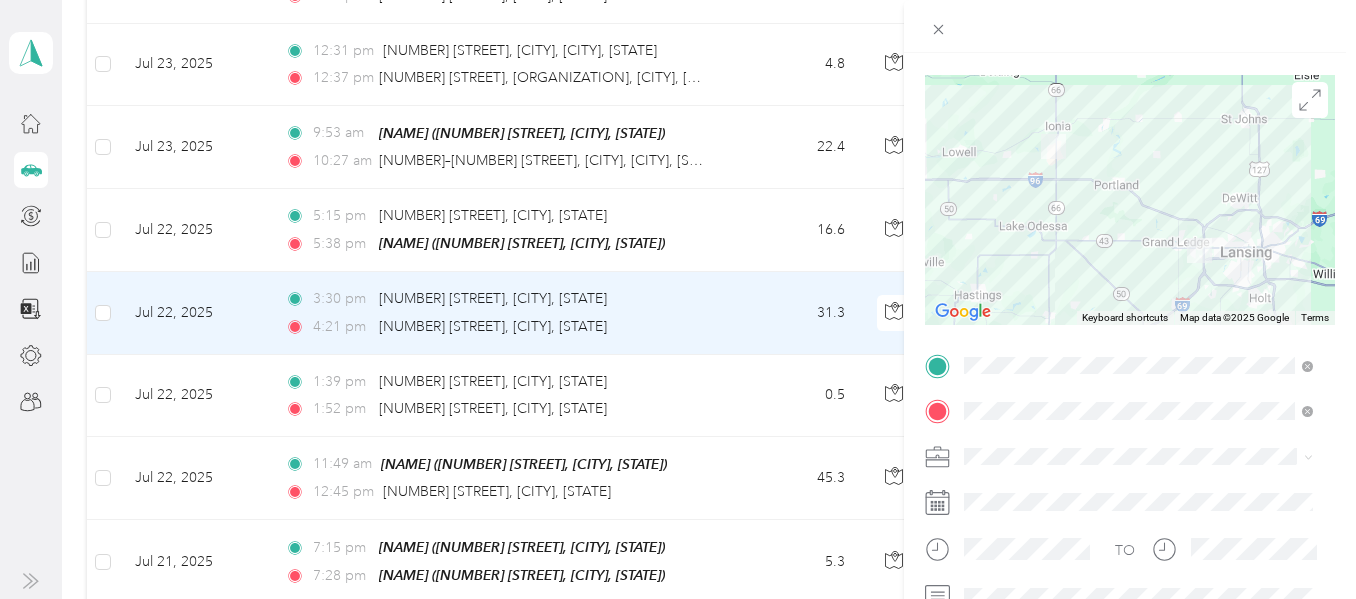 scroll, scrollTop: 0, scrollLeft: 0, axis: both 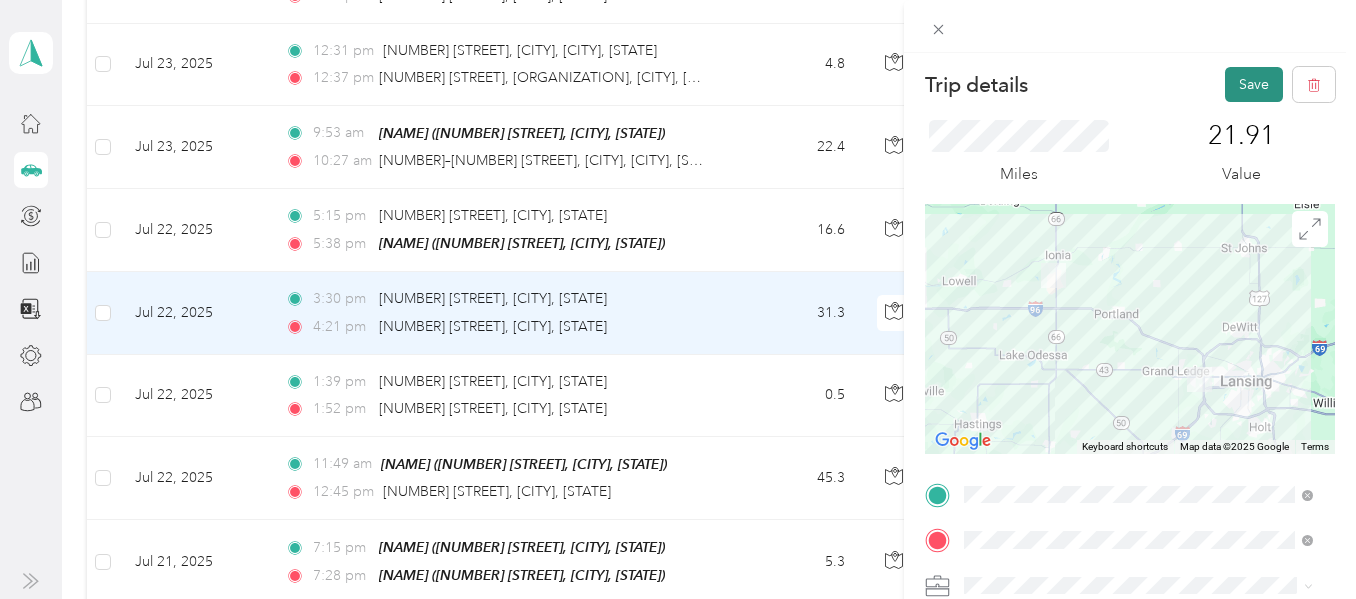 click on "Save" at bounding box center [1254, 84] 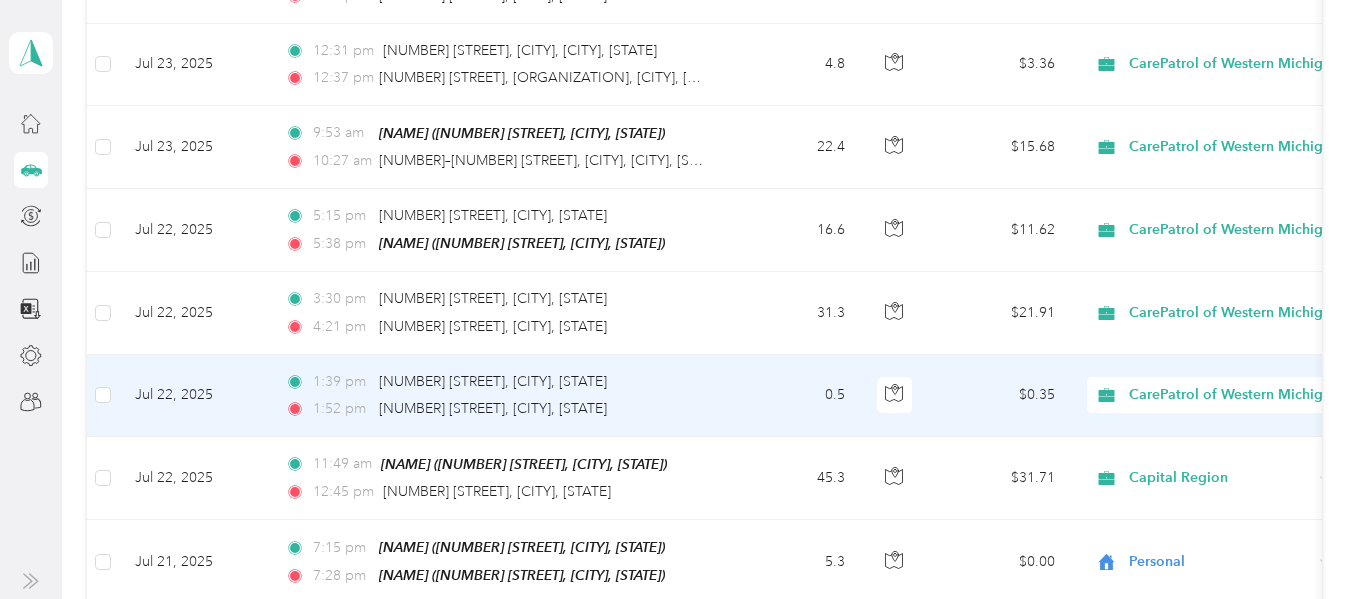 click on "CarePatrol of Western Michigan" at bounding box center [1234, 395] 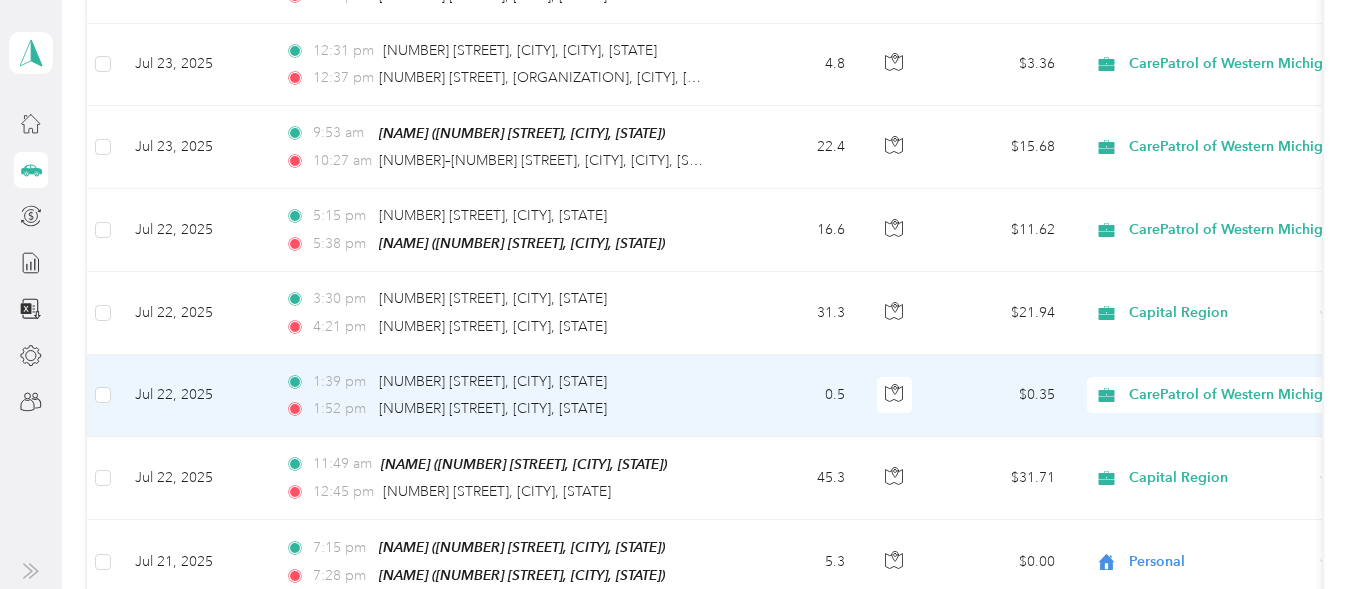 click on "Capital Region" at bounding box center (1253, 148) 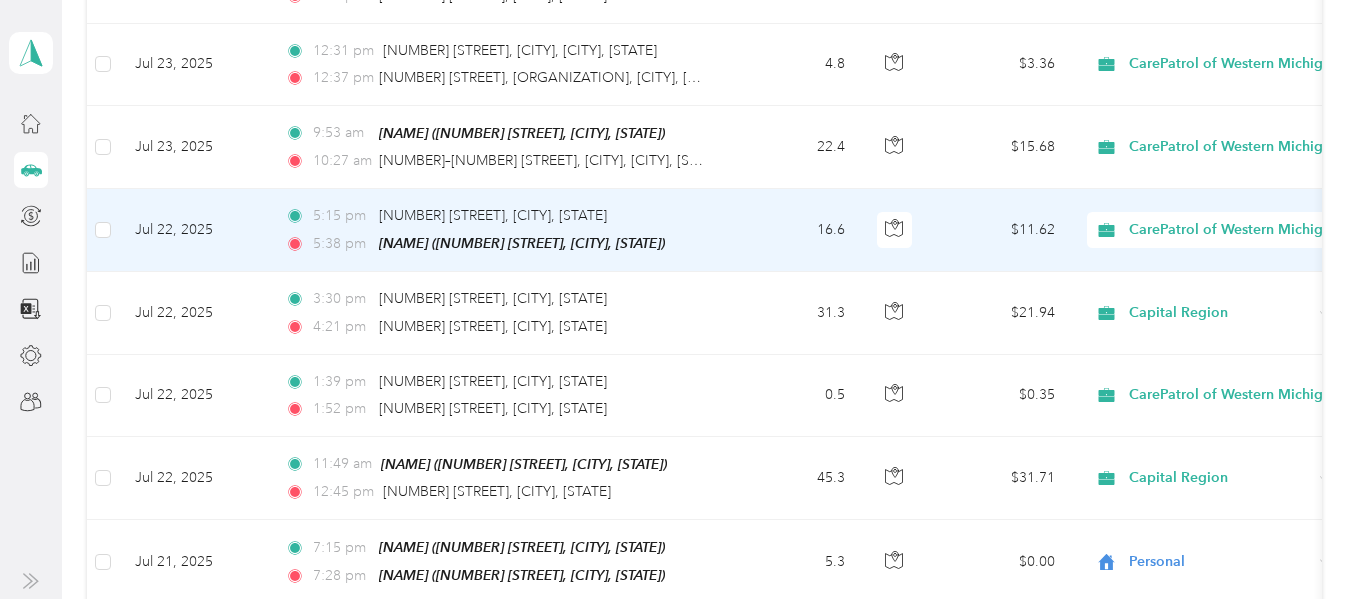 click on "CarePatrol of Western Michigan" at bounding box center [1234, 230] 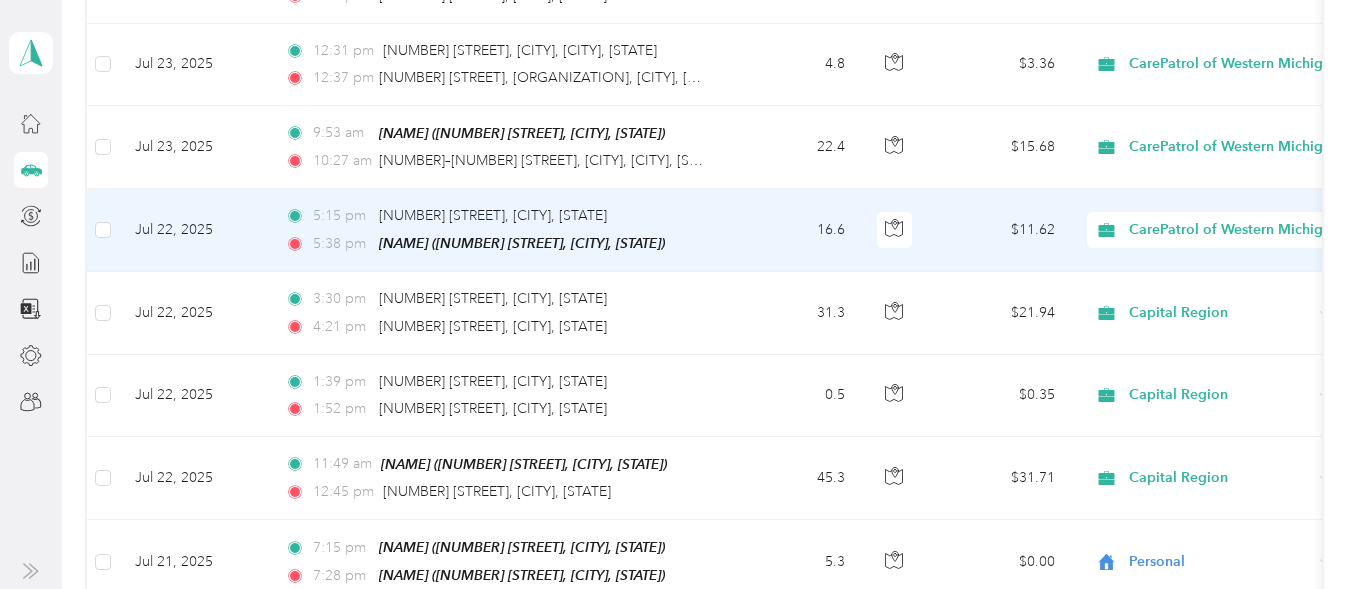 click on "Capital Region" at bounding box center [1236, 304] 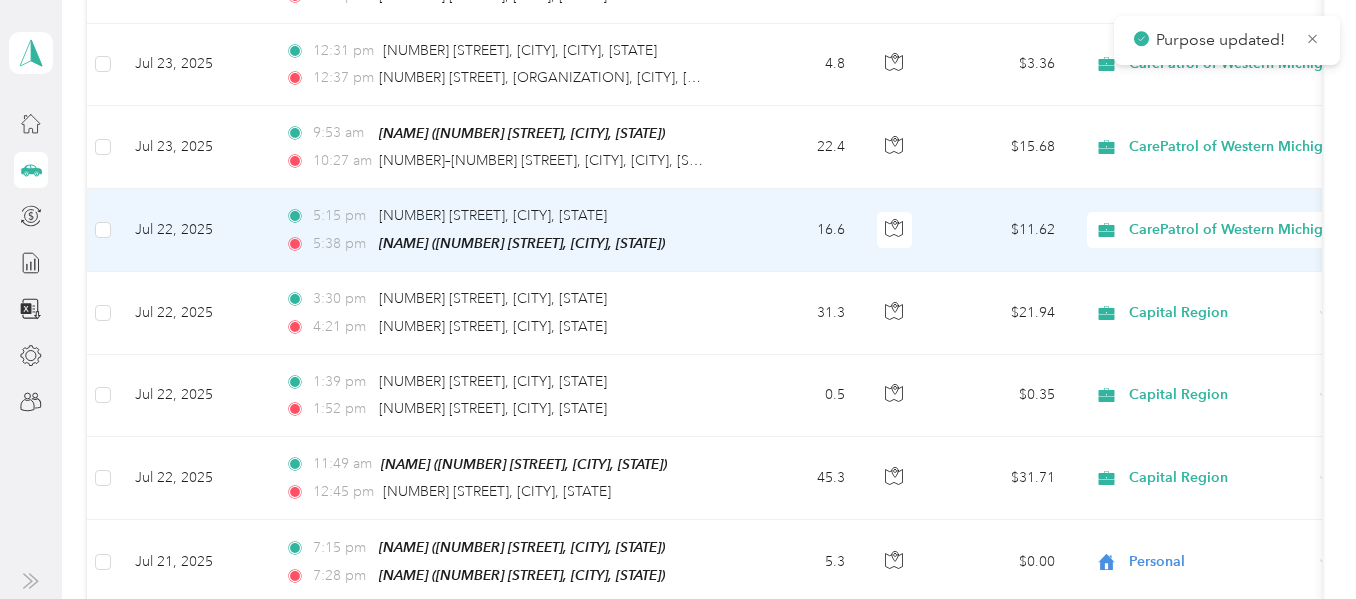 click on "$11.62" at bounding box center [1001, 230] 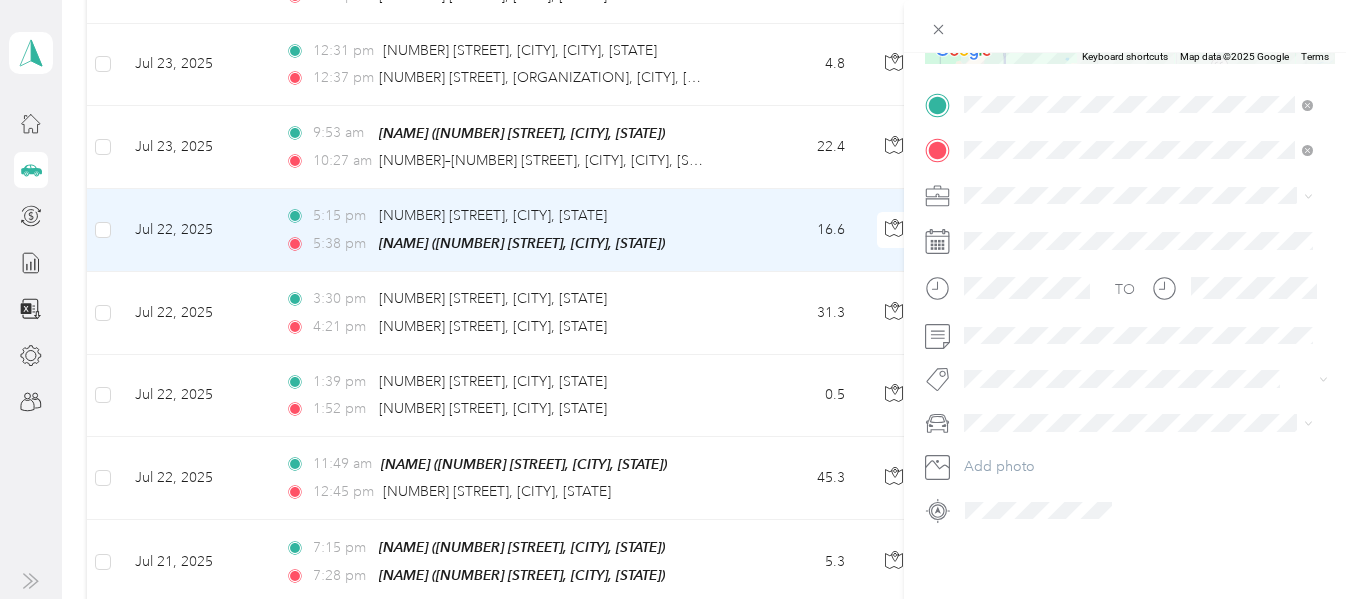 scroll, scrollTop: 405, scrollLeft: 0, axis: vertical 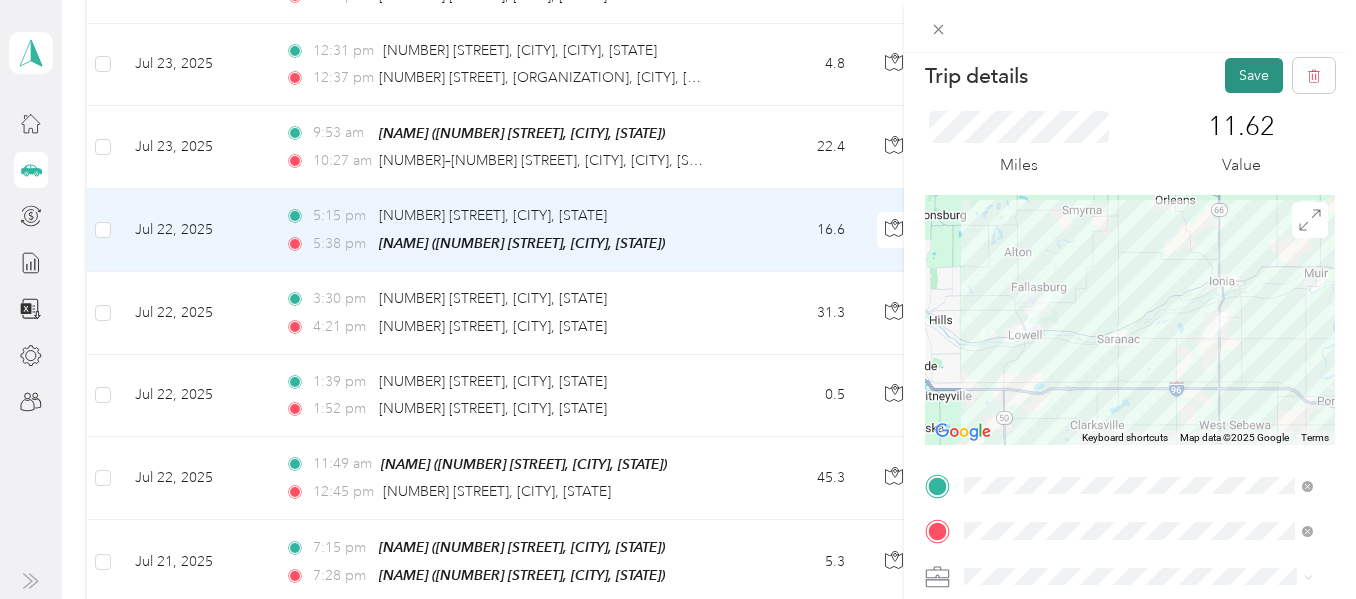 click on "Save" at bounding box center (1254, 75) 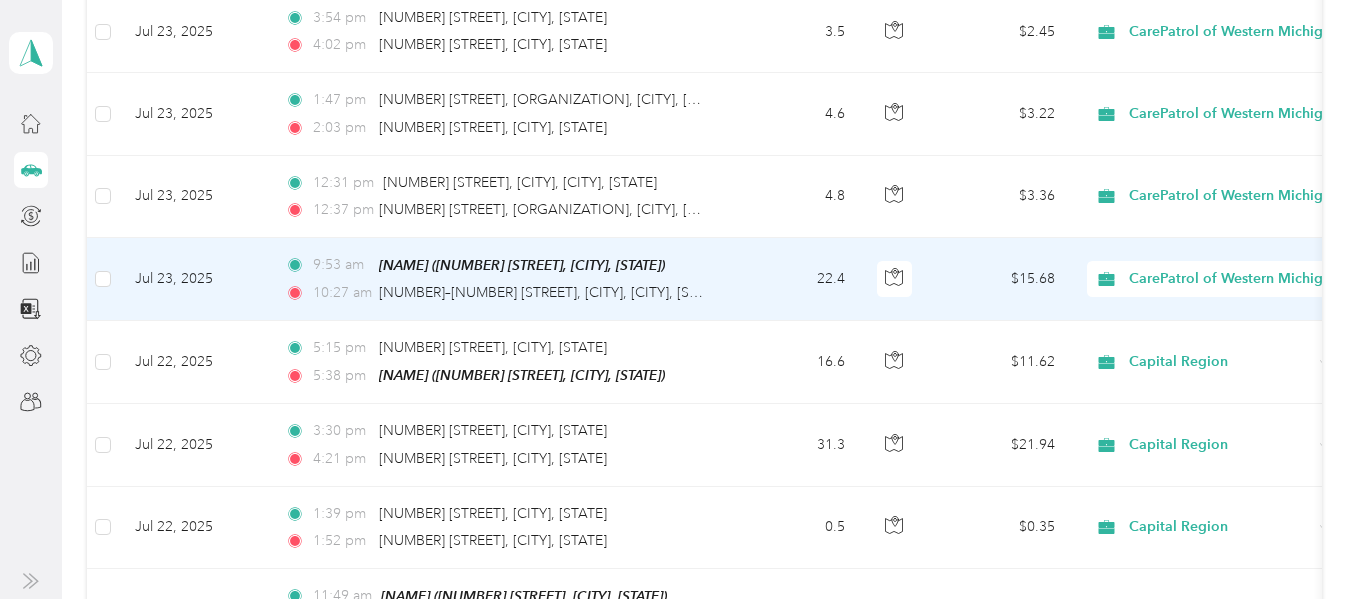 scroll, scrollTop: 3600, scrollLeft: 0, axis: vertical 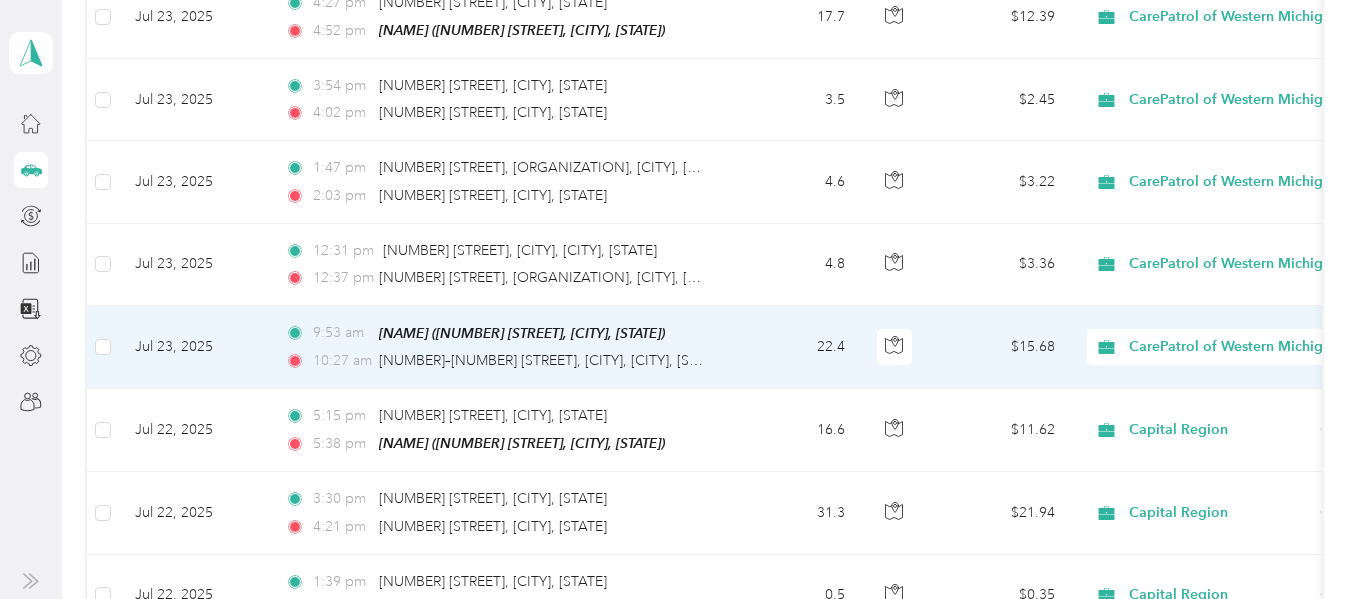 click on "22.4" at bounding box center [795, 347] 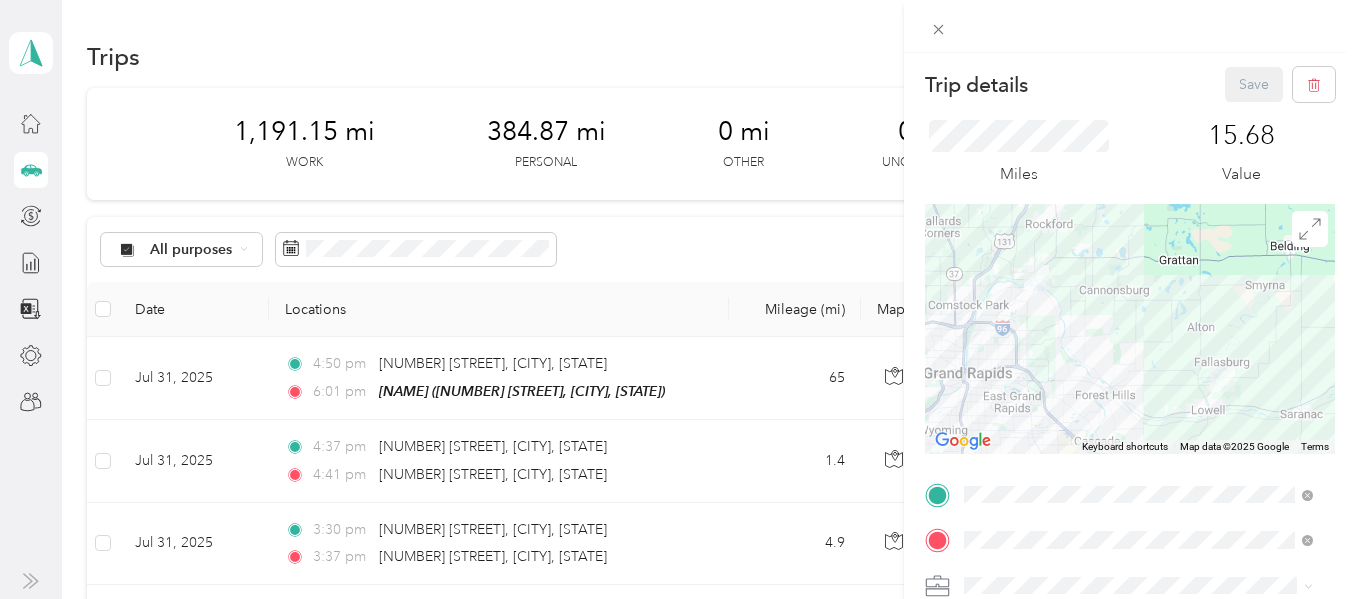 scroll, scrollTop: 0, scrollLeft: 0, axis: both 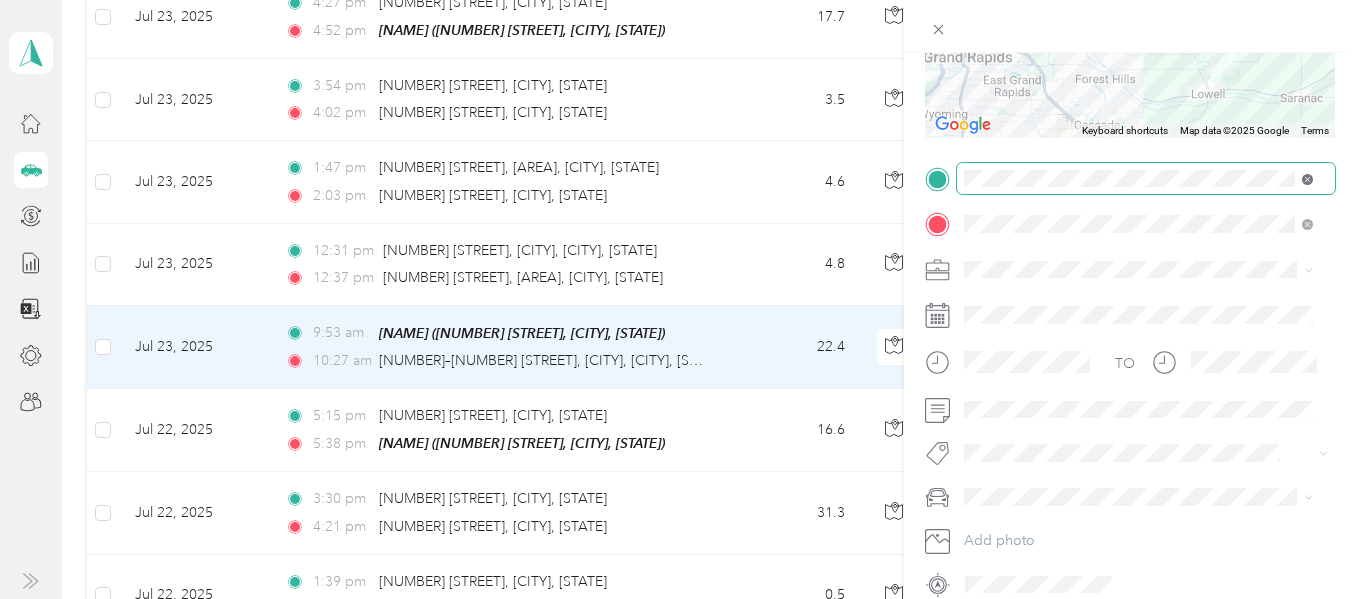 click 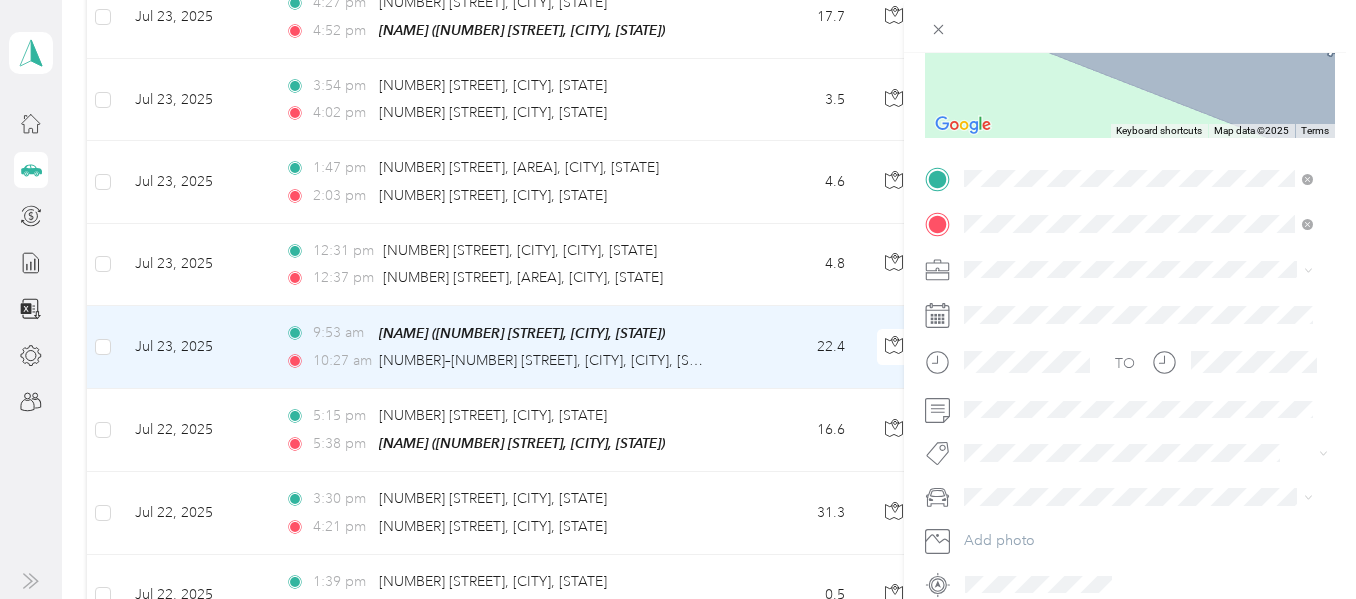 click on "[NUMBER] [STREET], [POSTAL_CODE], [CITY], [STATE], [COUNTRY]" at bounding box center [1154, 280] 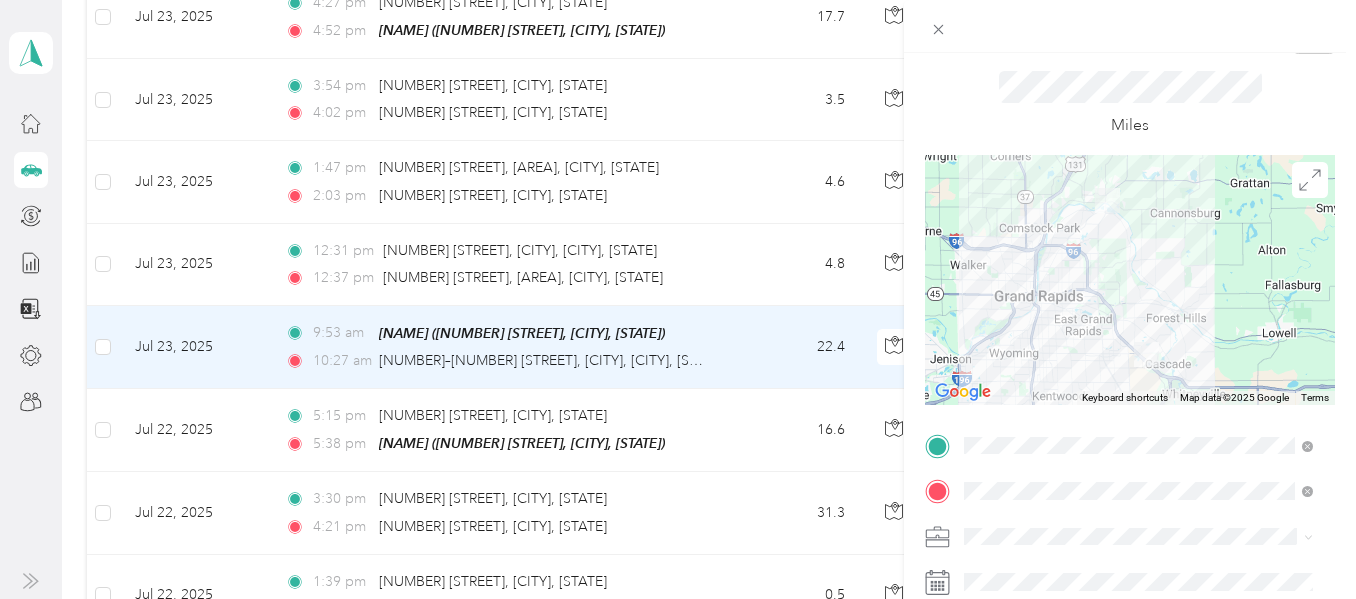 scroll, scrollTop: 0, scrollLeft: 0, axis: both 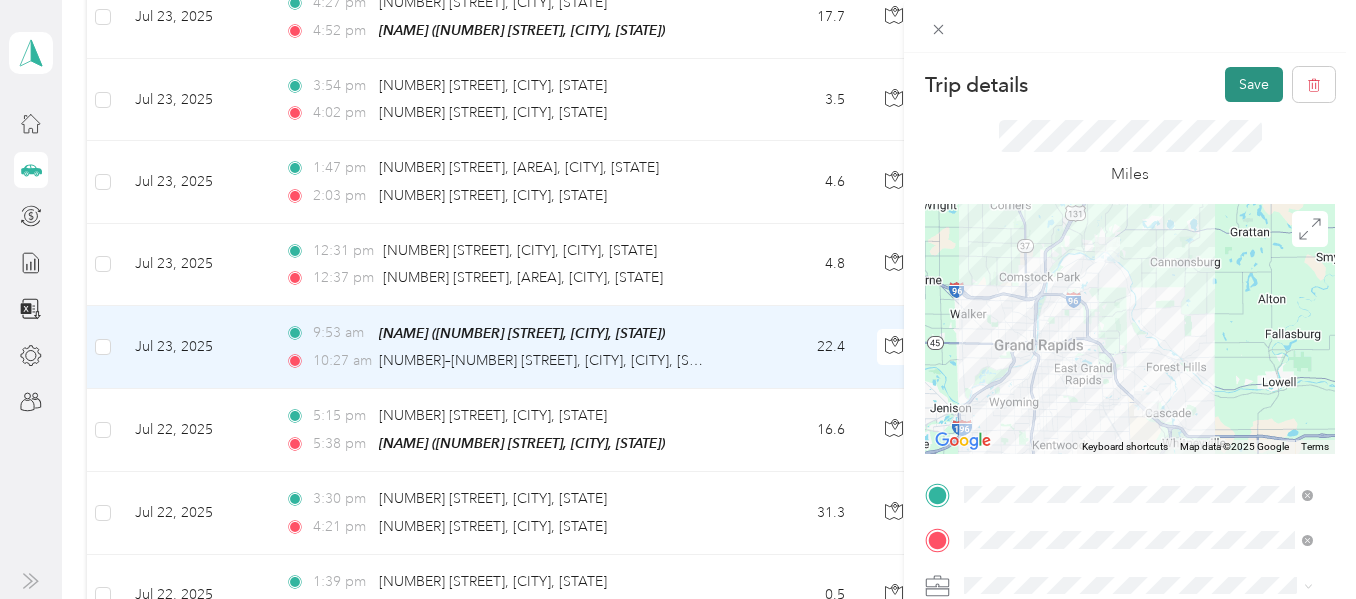 click on "Save" at bounding box center (1254, 84) 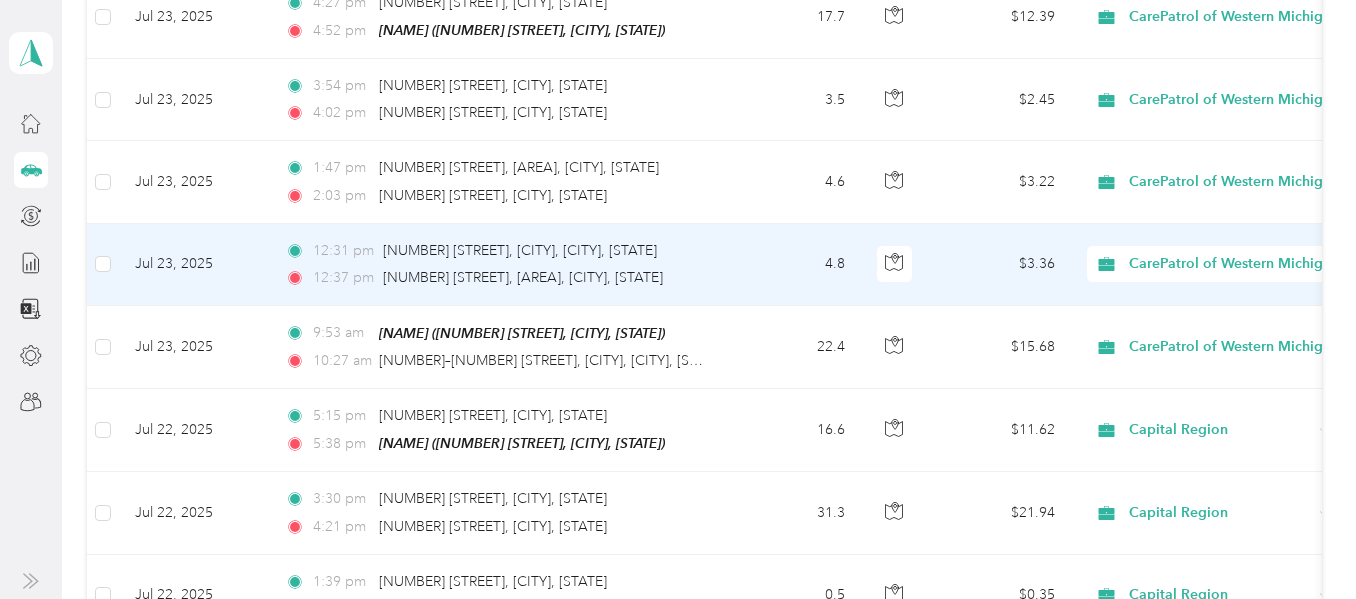 scroll, scrollTop: 3500, scrollLeft: 0, axis: vertical 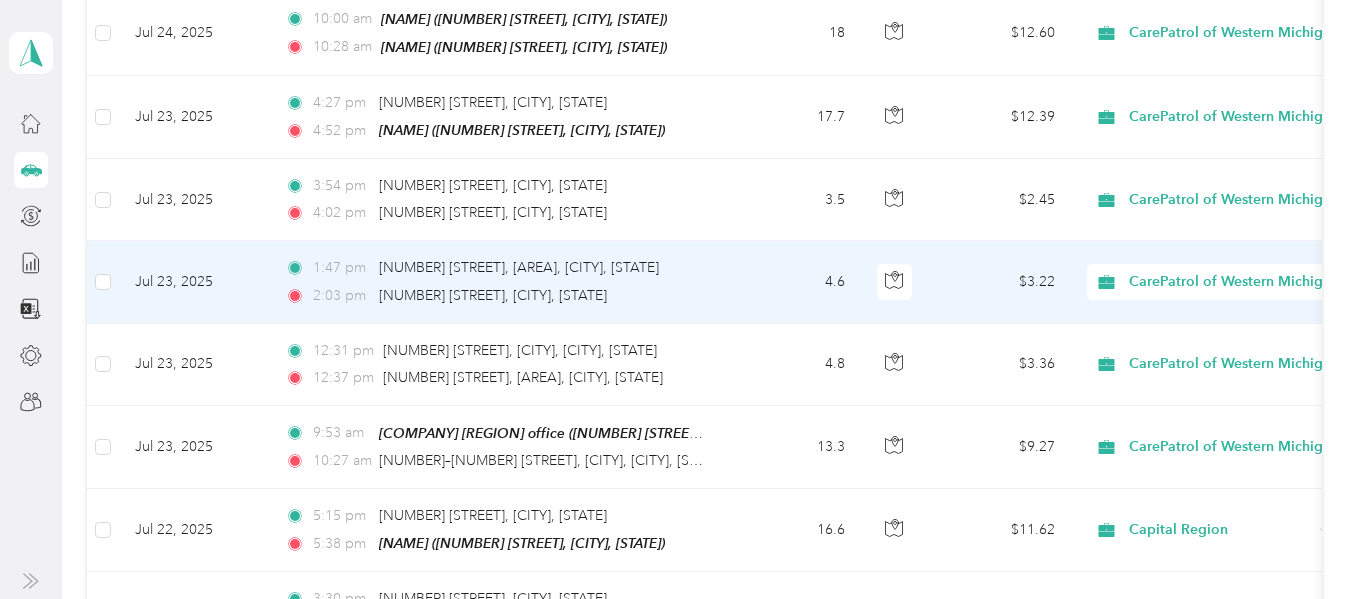 click on "4.6" at bounding box center [795, 282] 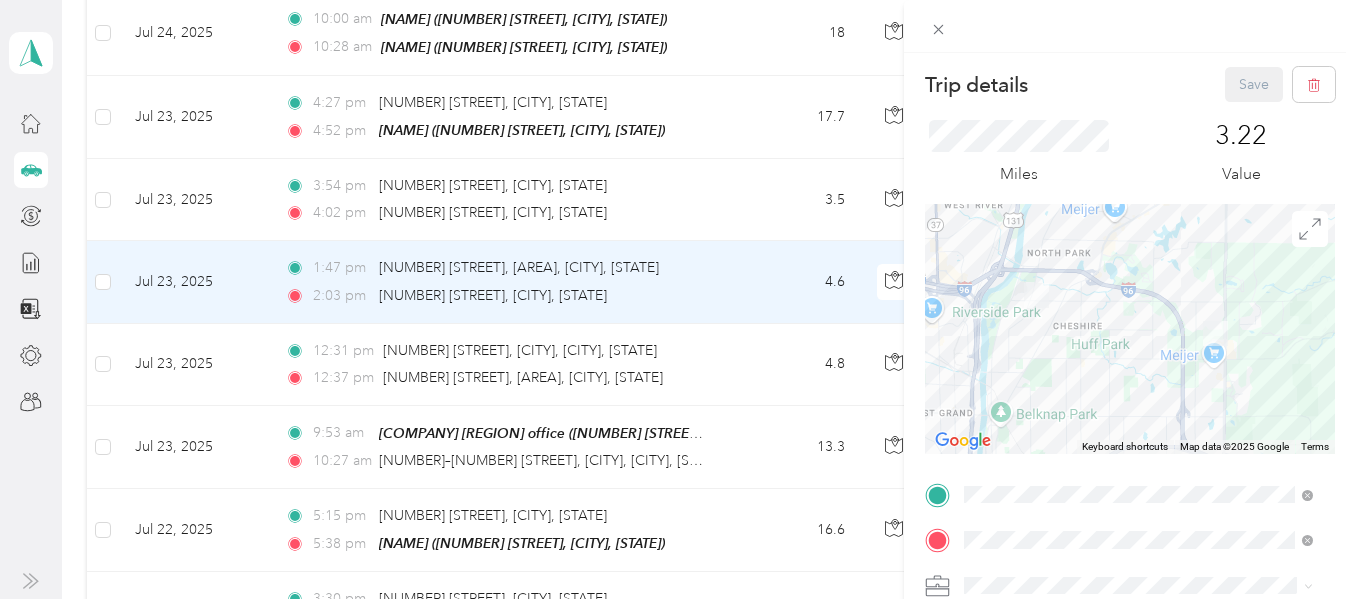 scroll, scrollTop: 405, scrollLeft: 0, axis: vertical 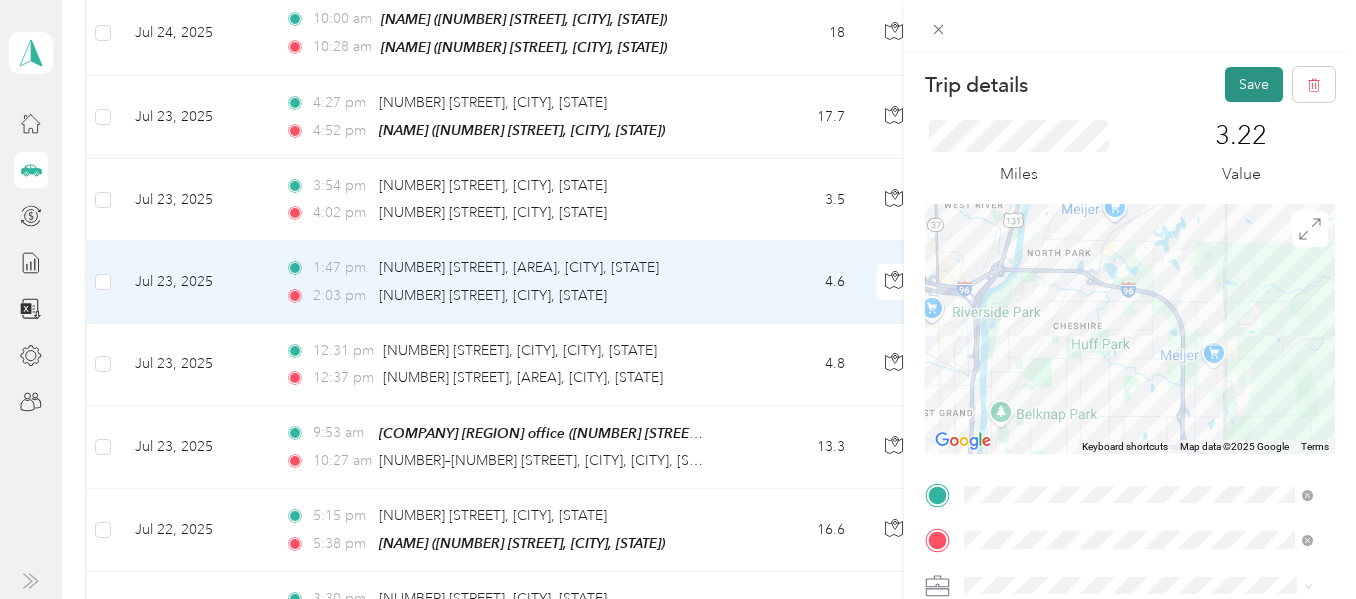click on "Save" at bounding box center (1254, 84) 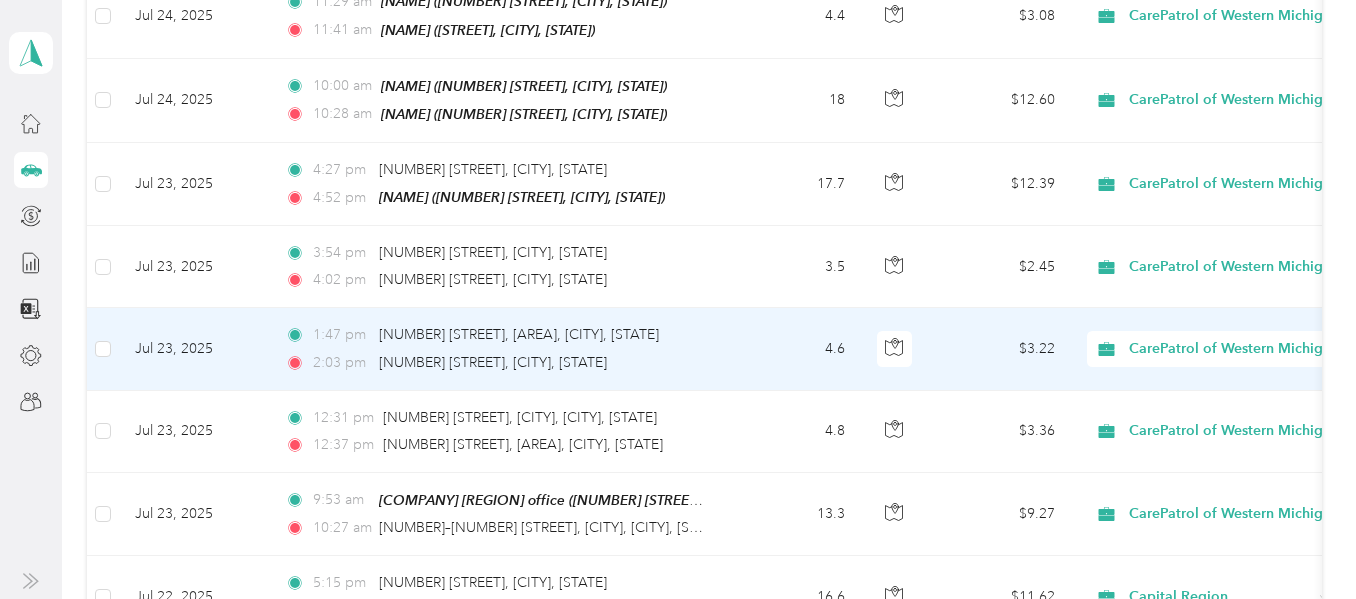 scroll, scrollTop: 3400, scrollLeft: 0, axis: vertical 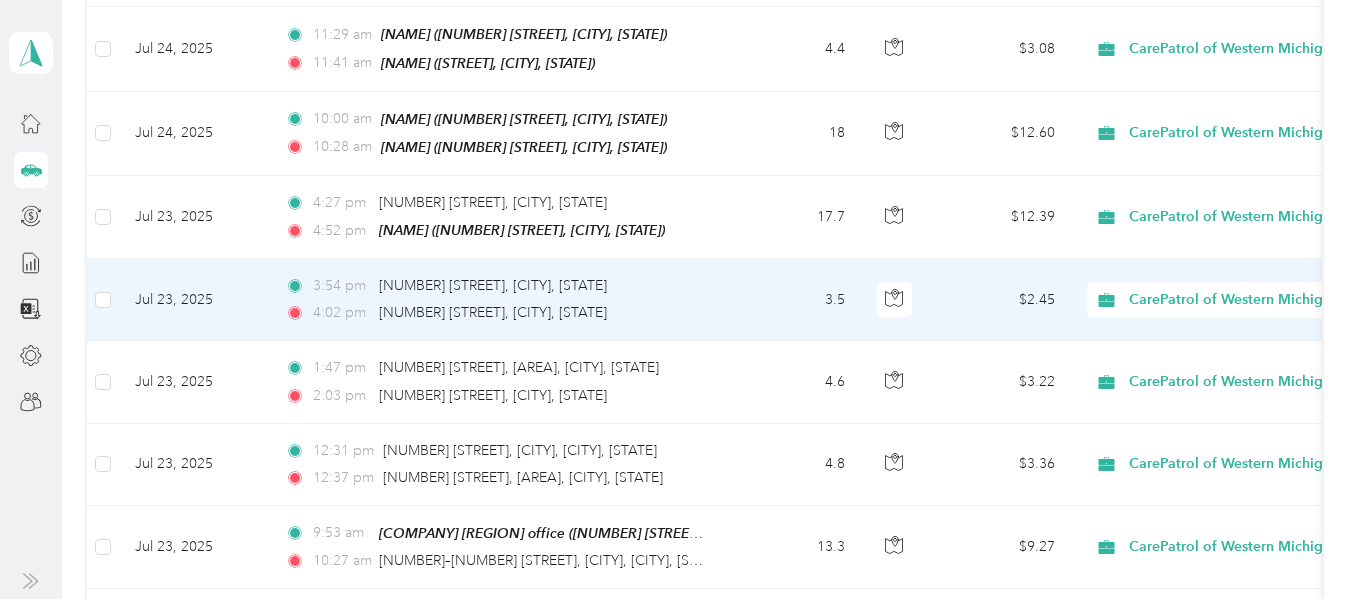 click on "3.5" at bounding box center (795, 300) 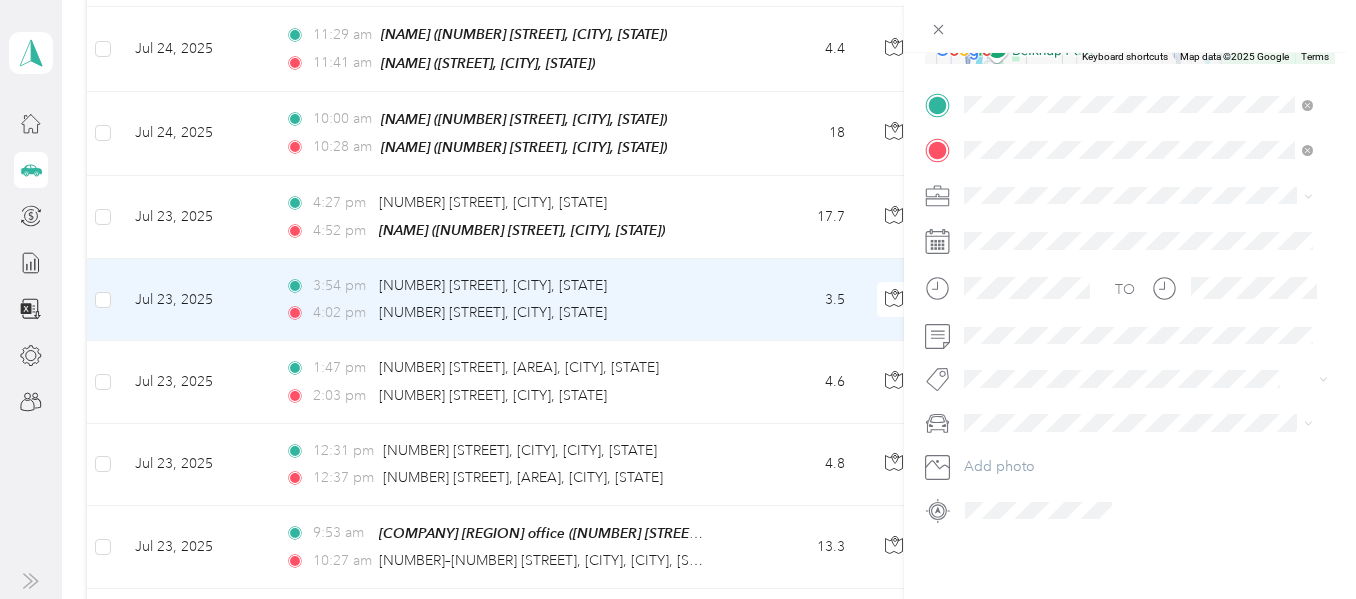 scroll, scrollTop: 405, scrollLeft: 0, axis: vertical 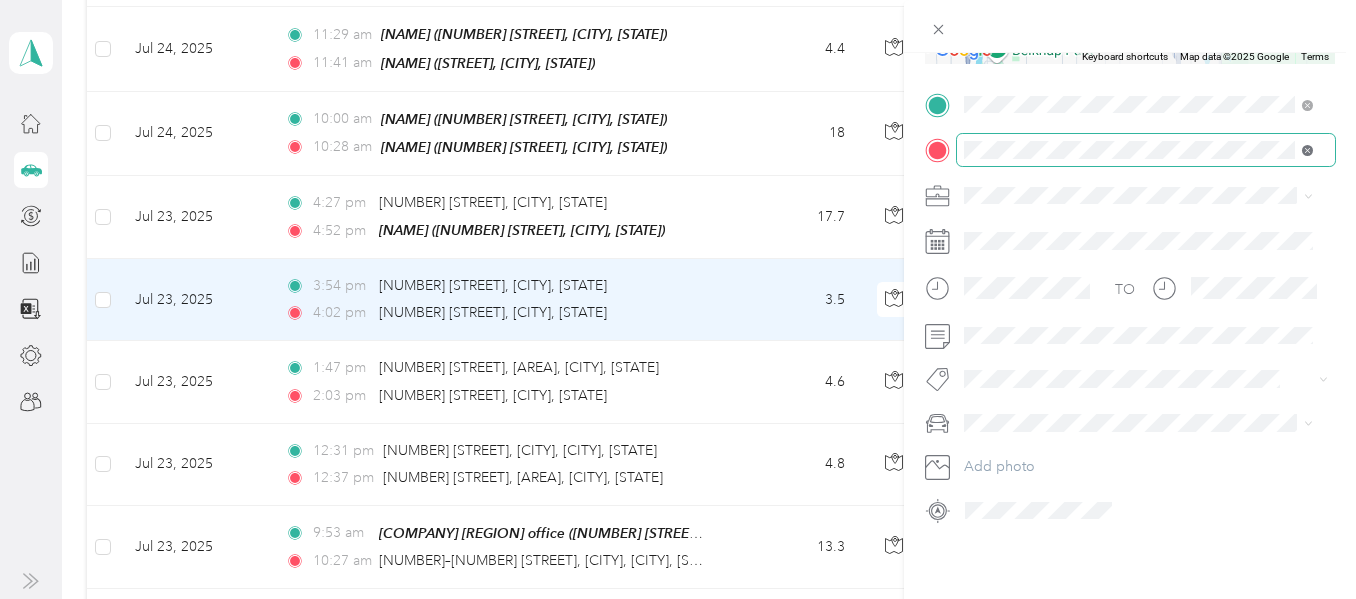 click 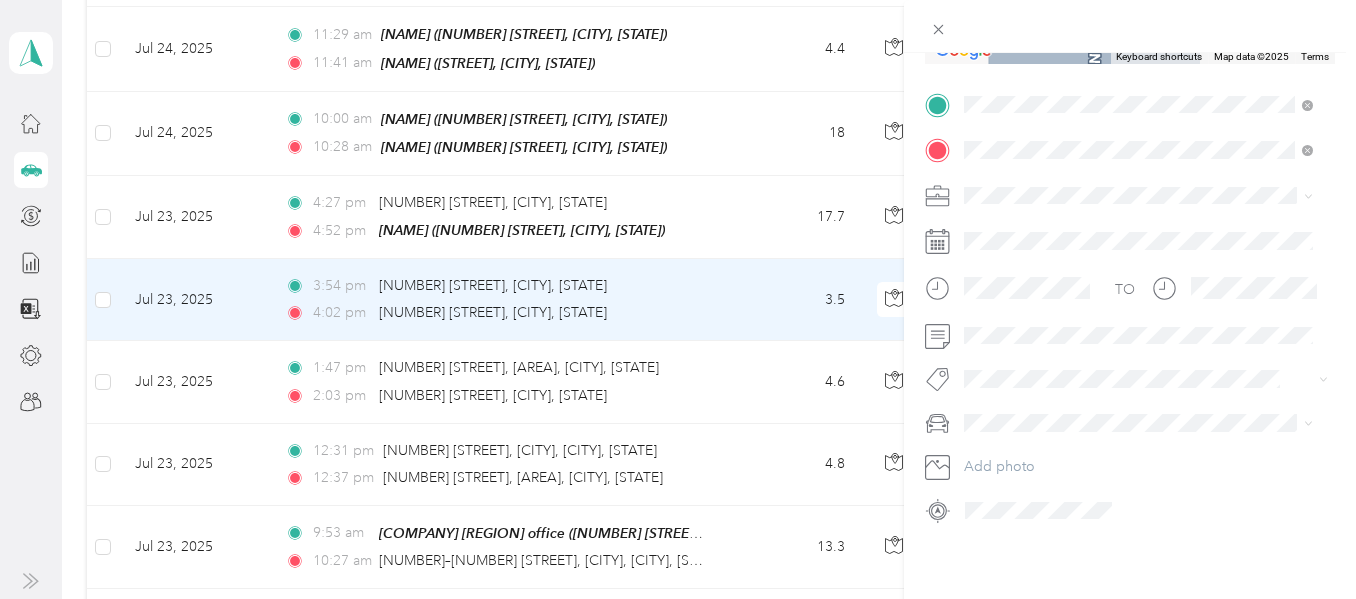 click on "[NUMBER] [STREET], [POSTAL_CODE], [CITY], [STATE], [COUNTRY]" at bounding box center [1154, 236] 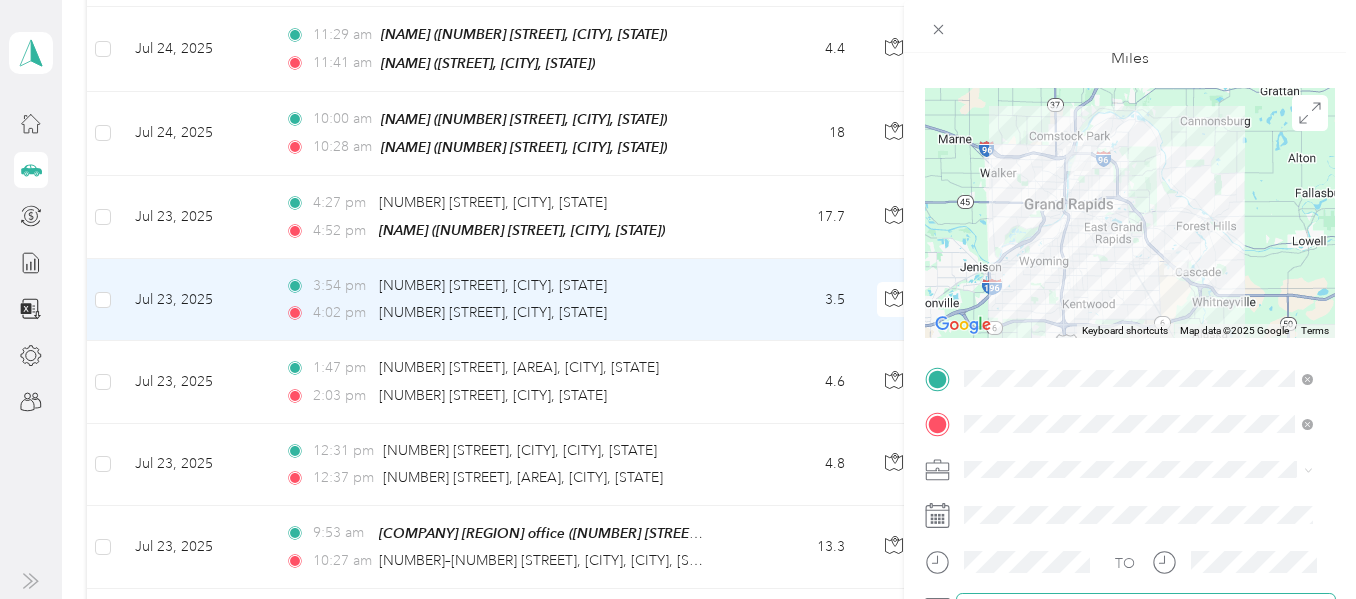 scroll, scrollTop: 0, scrollLeft: 0, axis: both 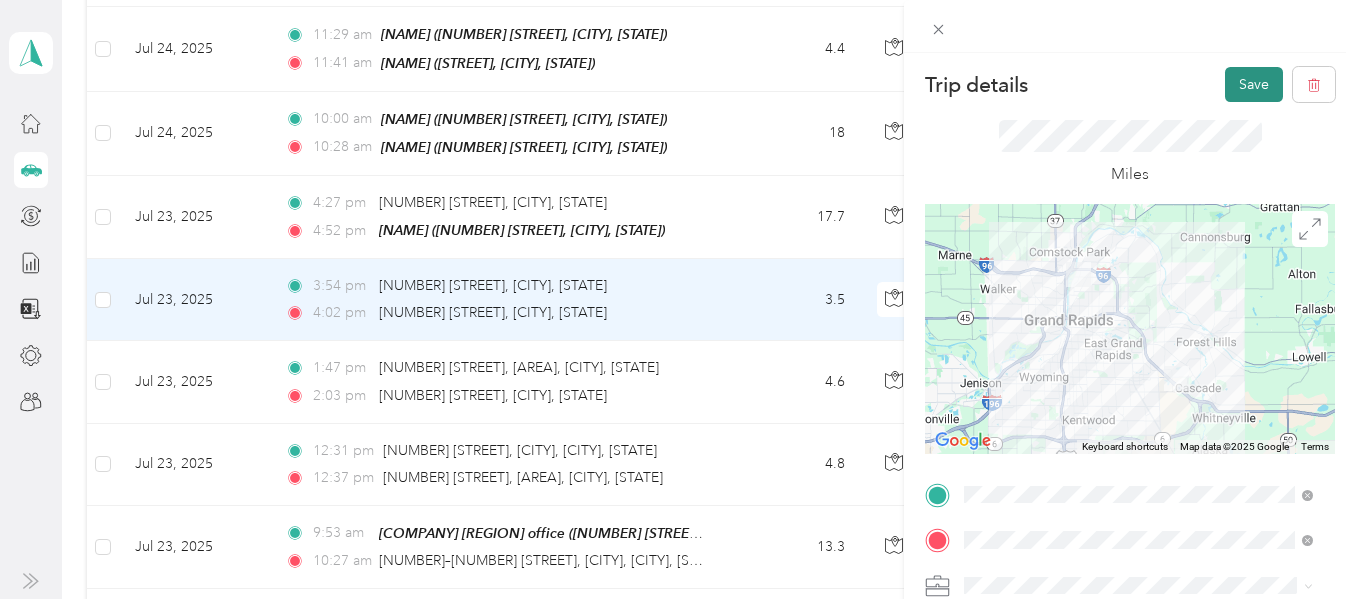 click on "Save" at bounding box center (1254, 84) 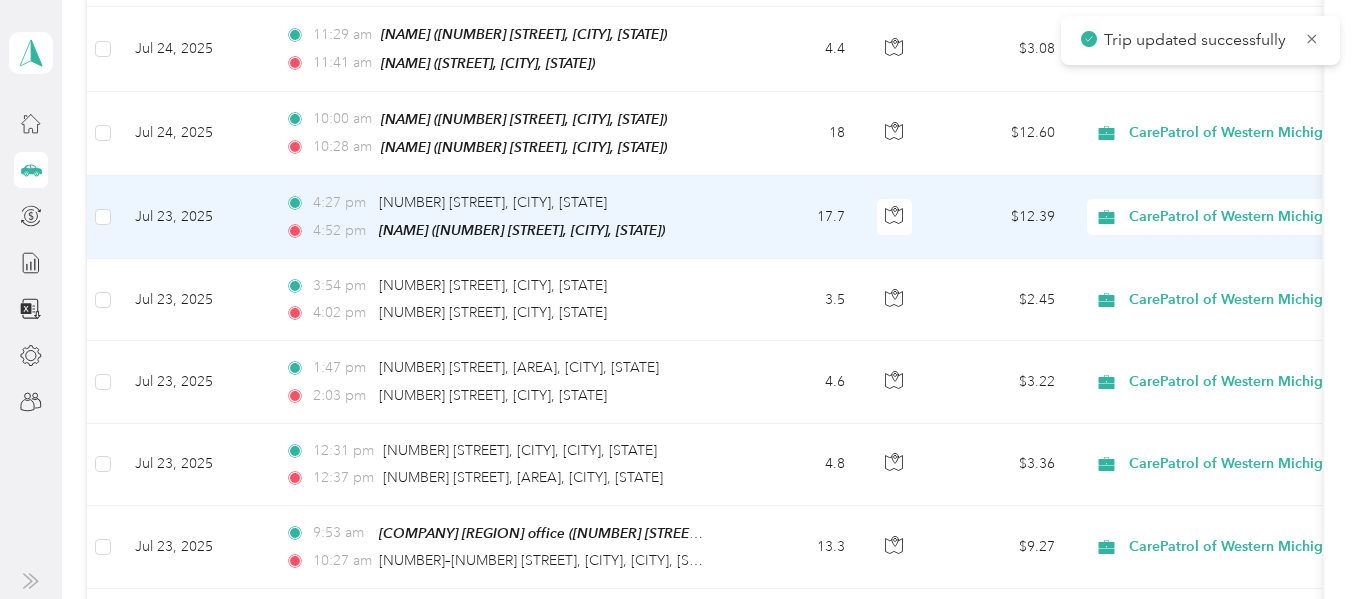 click on "CarePatrol of Western Michigan" at bounding box center [1234, 217] 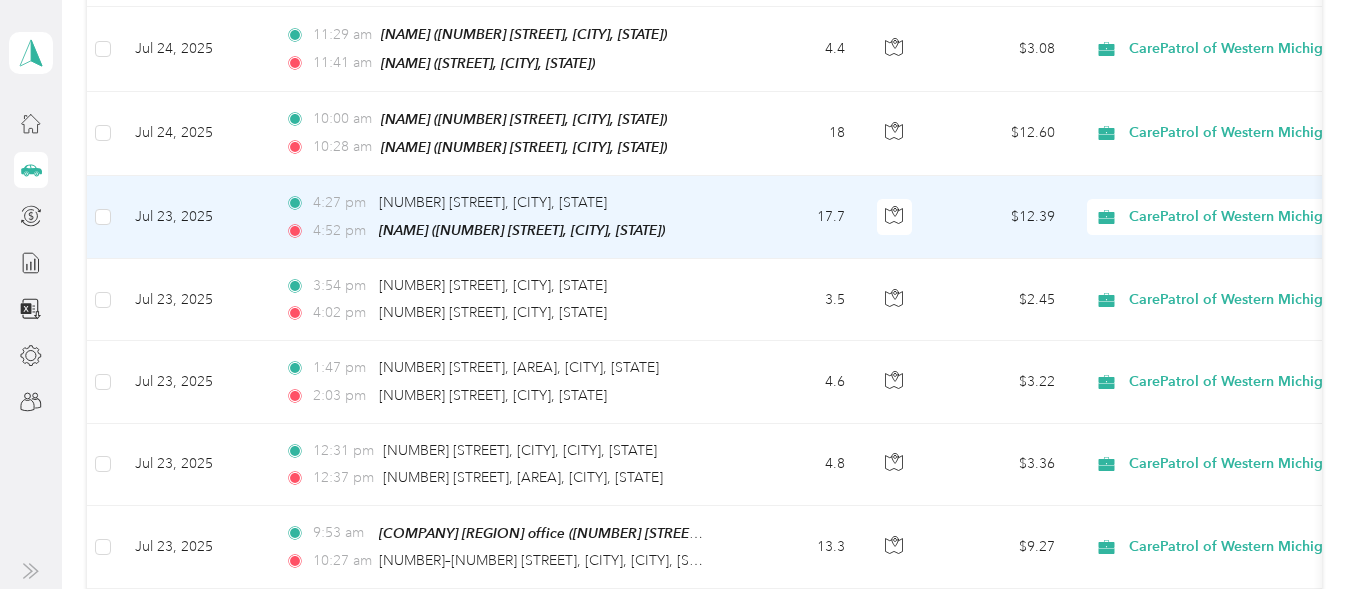 click on "Personal" at bounding box center (1253, 257) 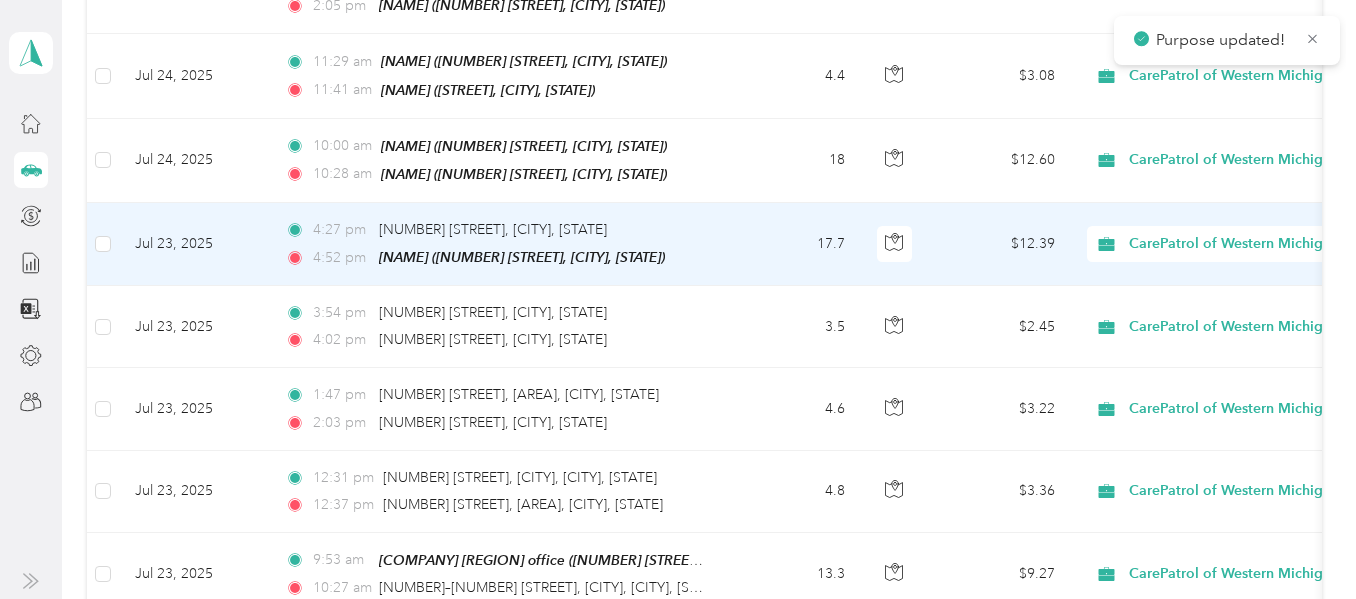 scroll, scrollTop: 3300, scrollLeft: 0, axis: vertical 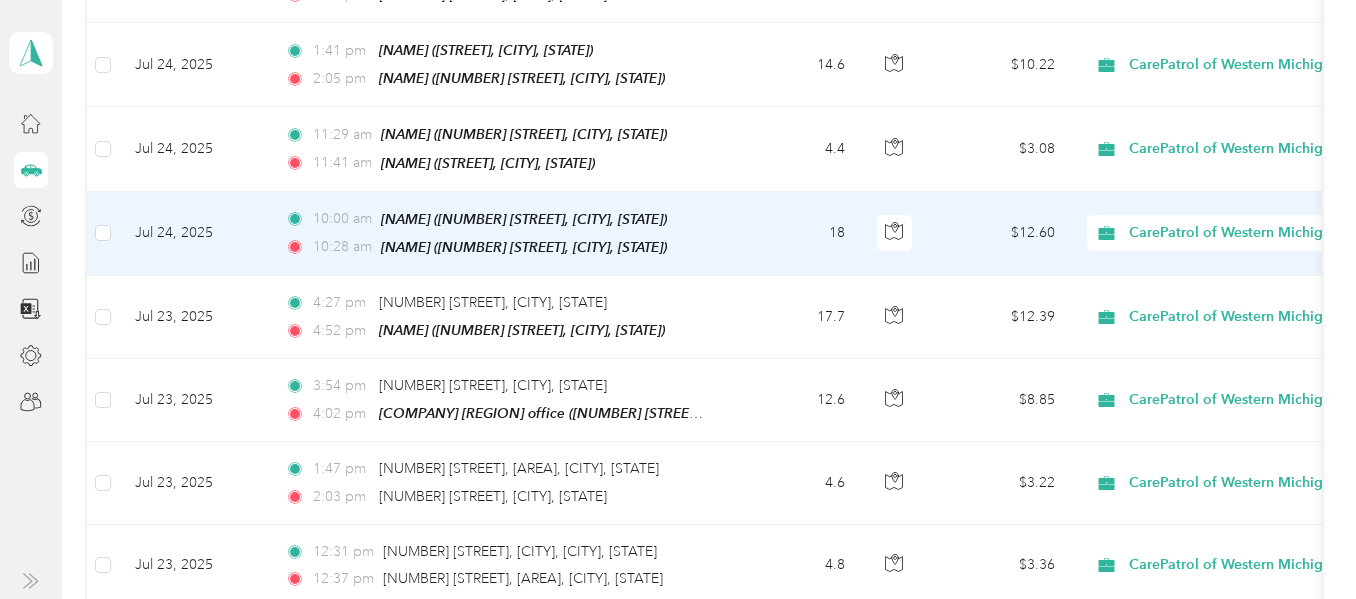 click on "18" at bounding box center [795, 234] 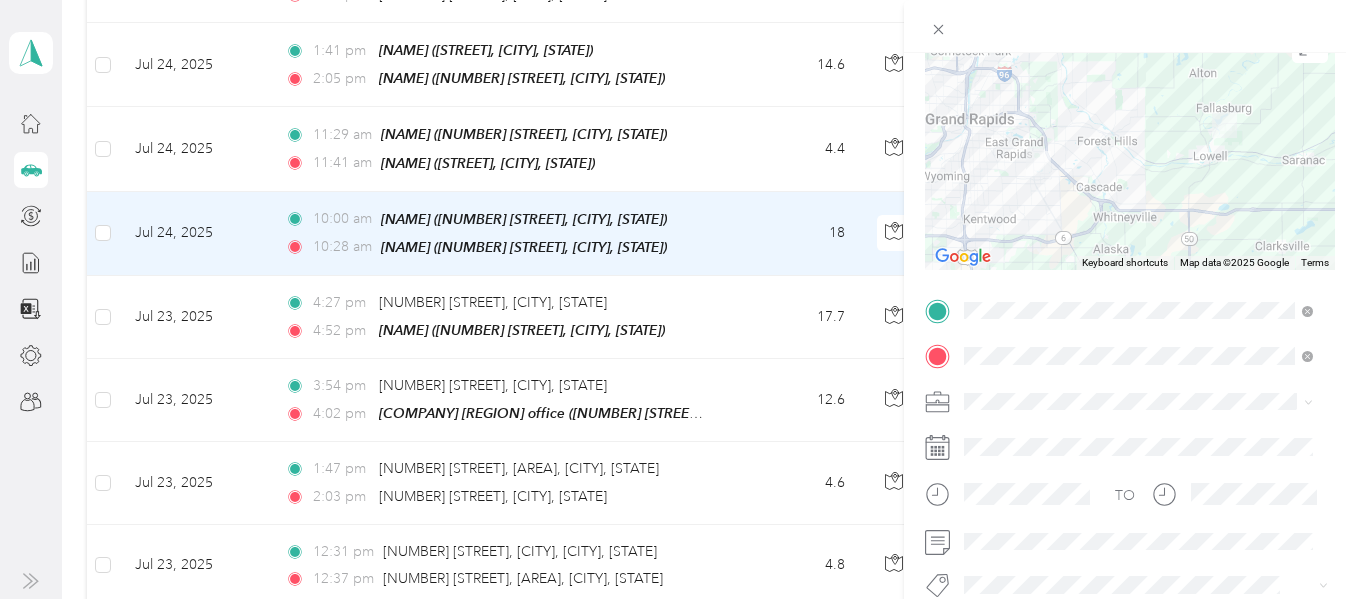 scroll, scrollTop: 195, scrollLeft: 0, axis: vertical 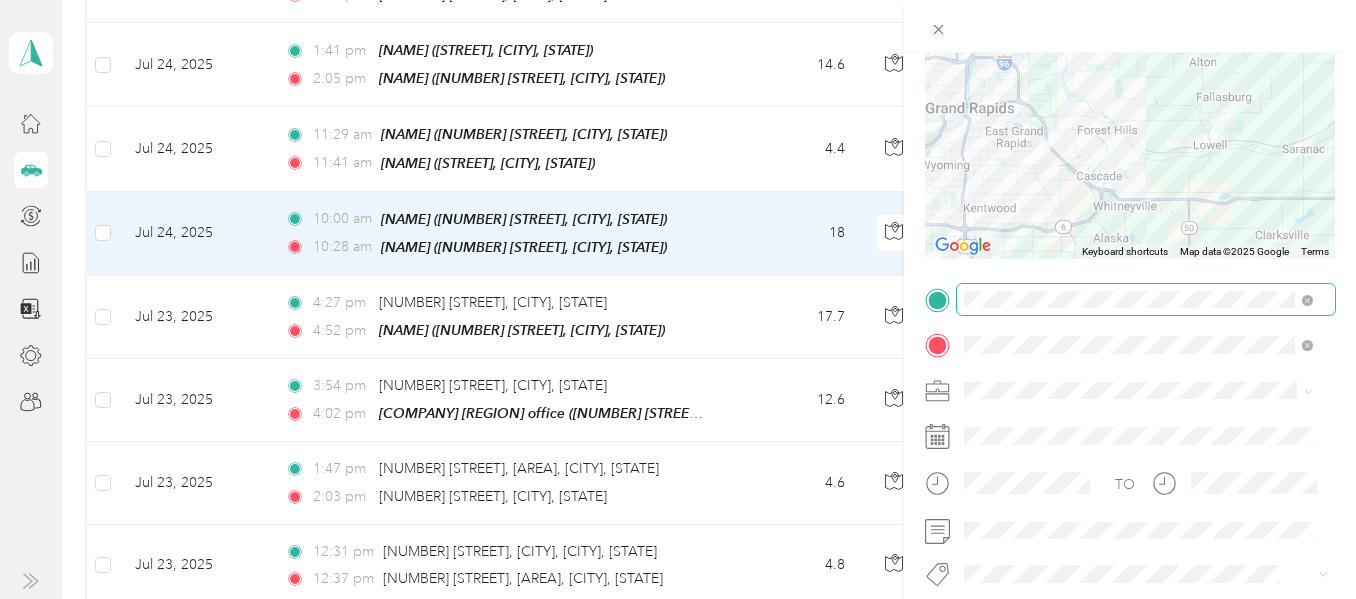 click at bounding box center (1307, 299) 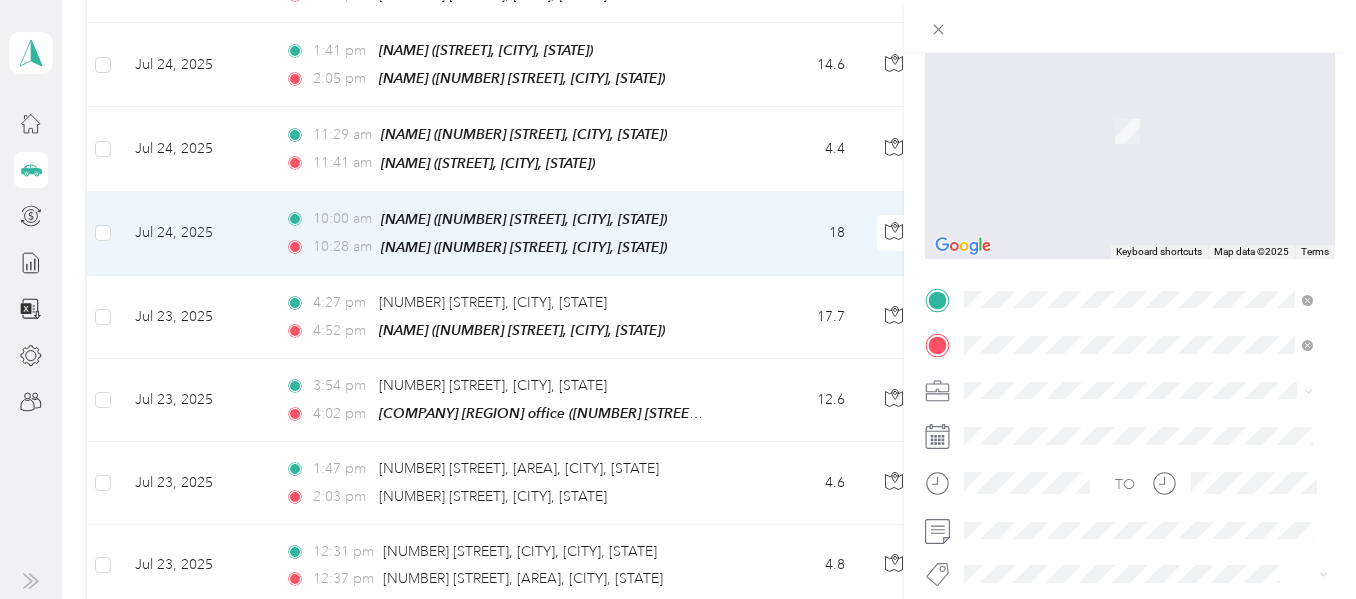 click on "[NUMBER] [STREET], [POSTAL_CODE], [CITY], [STATE], [COUNTRY]" at bounding box center [1136, 412] 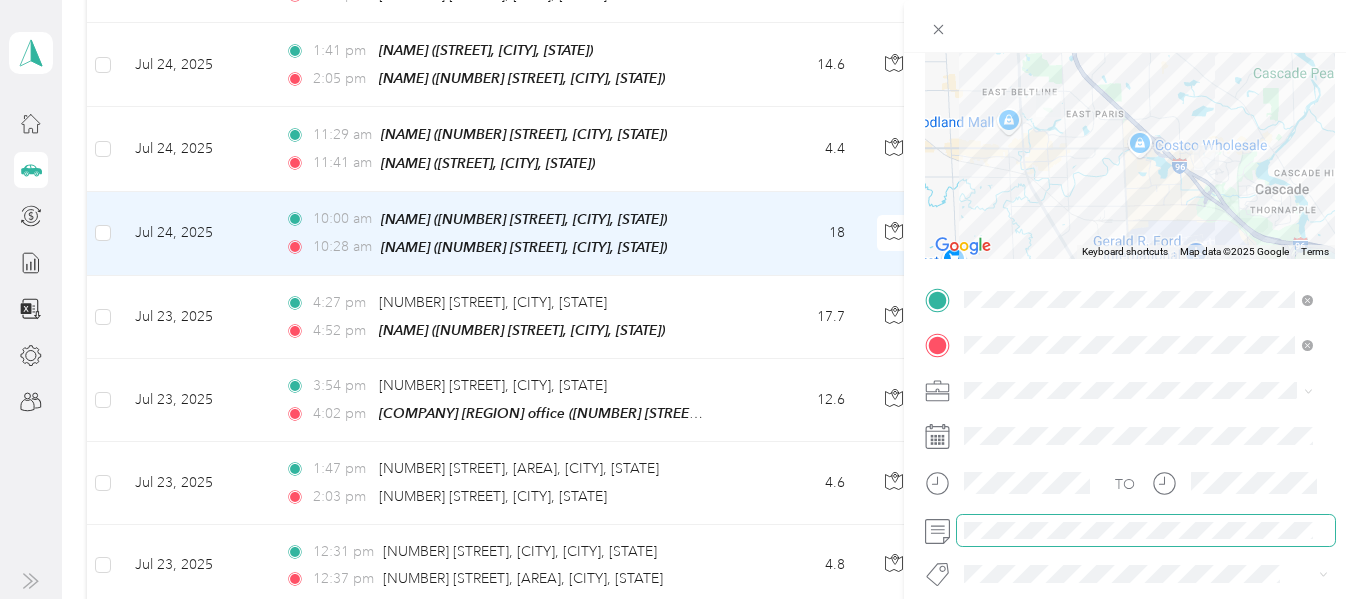 scroll, scrollTop: 0, scrollLeft: 0, axis: both 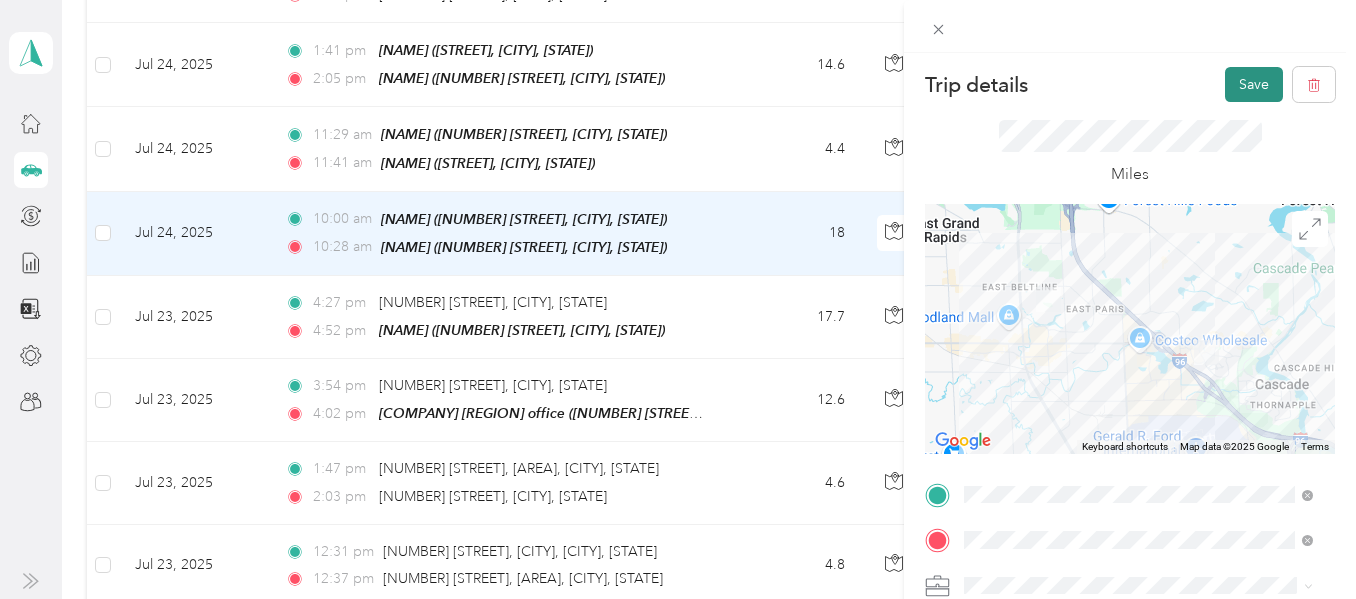 click on "Save" at bounding box center (1254, 84) 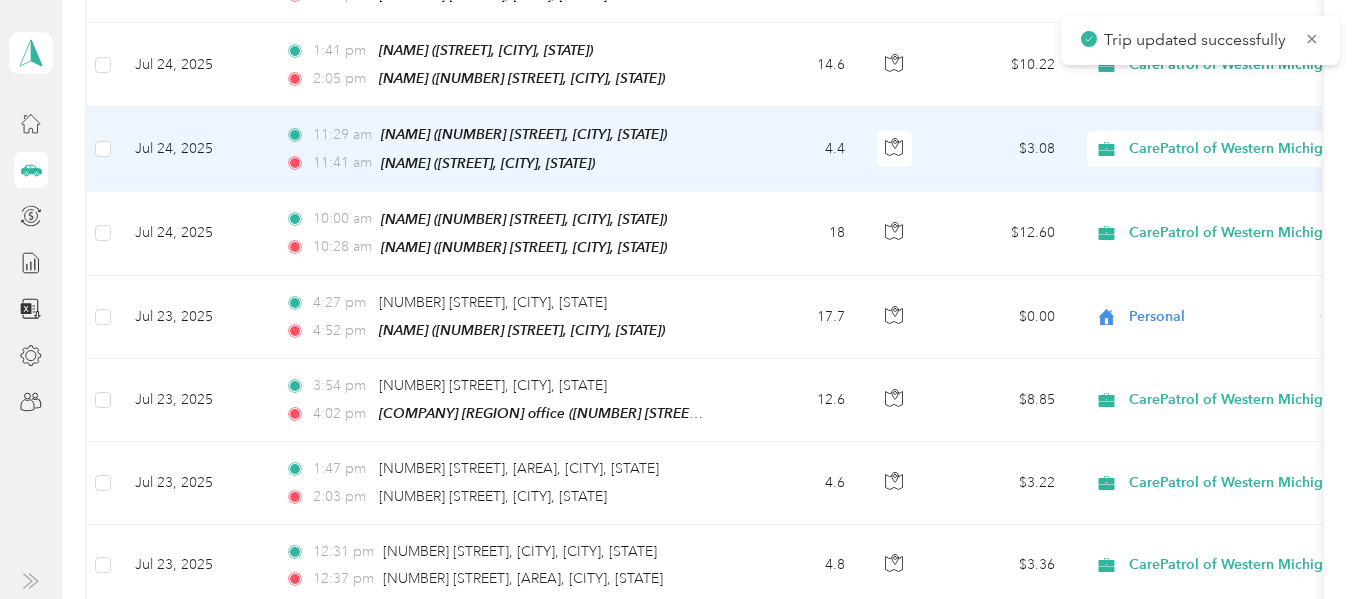 click on "4.4" at bounding box center (795, 149) 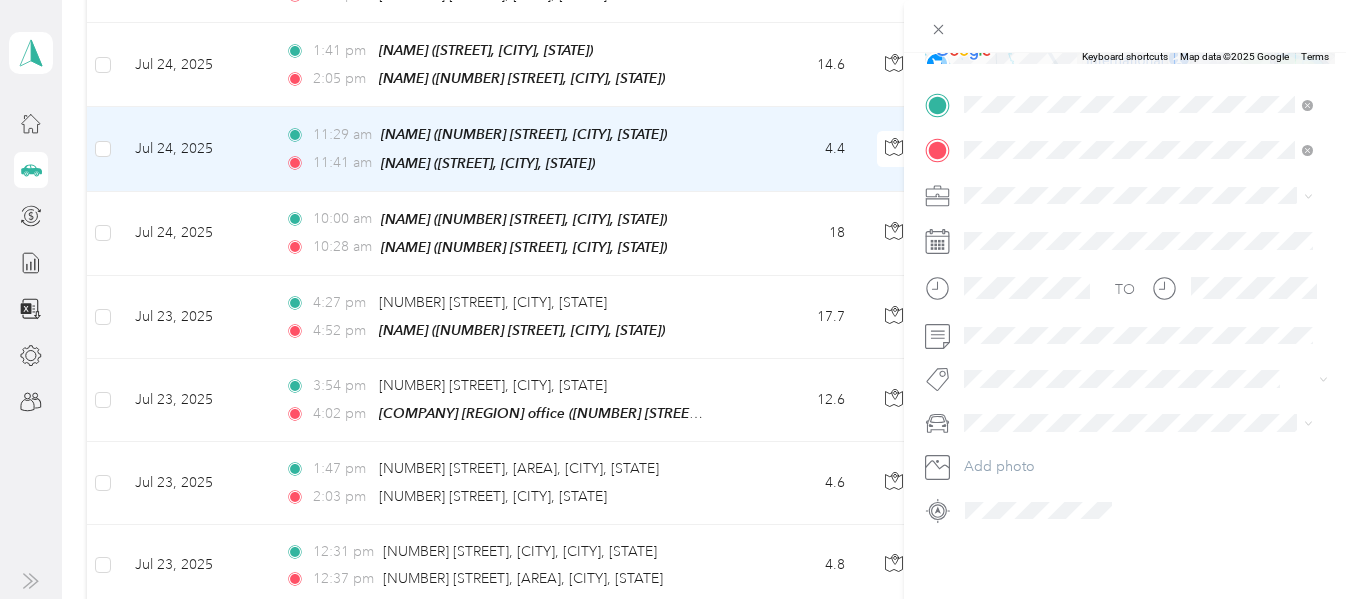 scroll, scrollTop: 405, scrollLeft: 0, axis: vertical 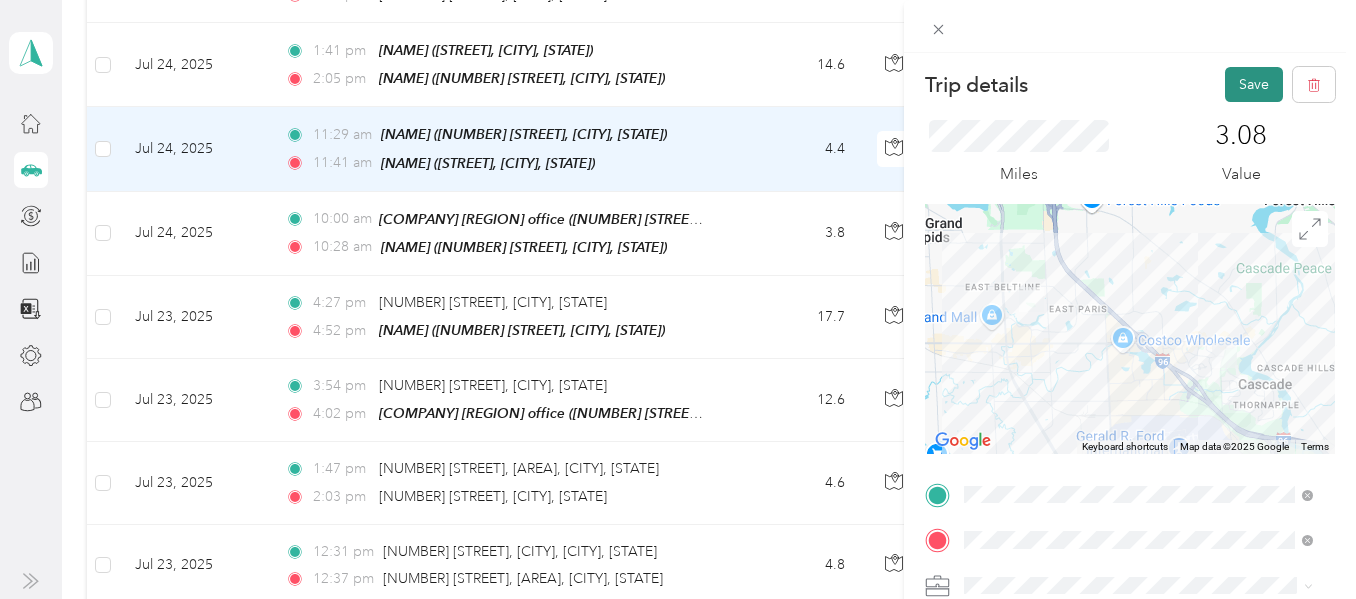 click on "Save" at bounding box center [1254, 84] 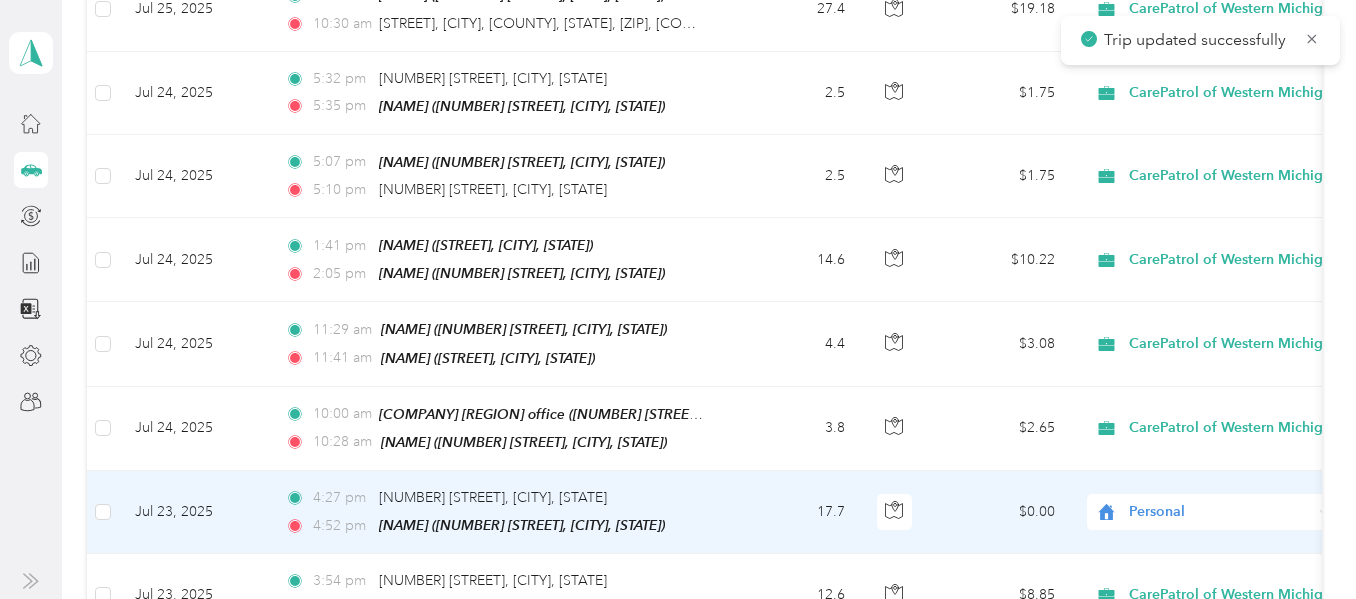 scroll, scrollTop: 3100, scrollLeft: 0, axis: vertical 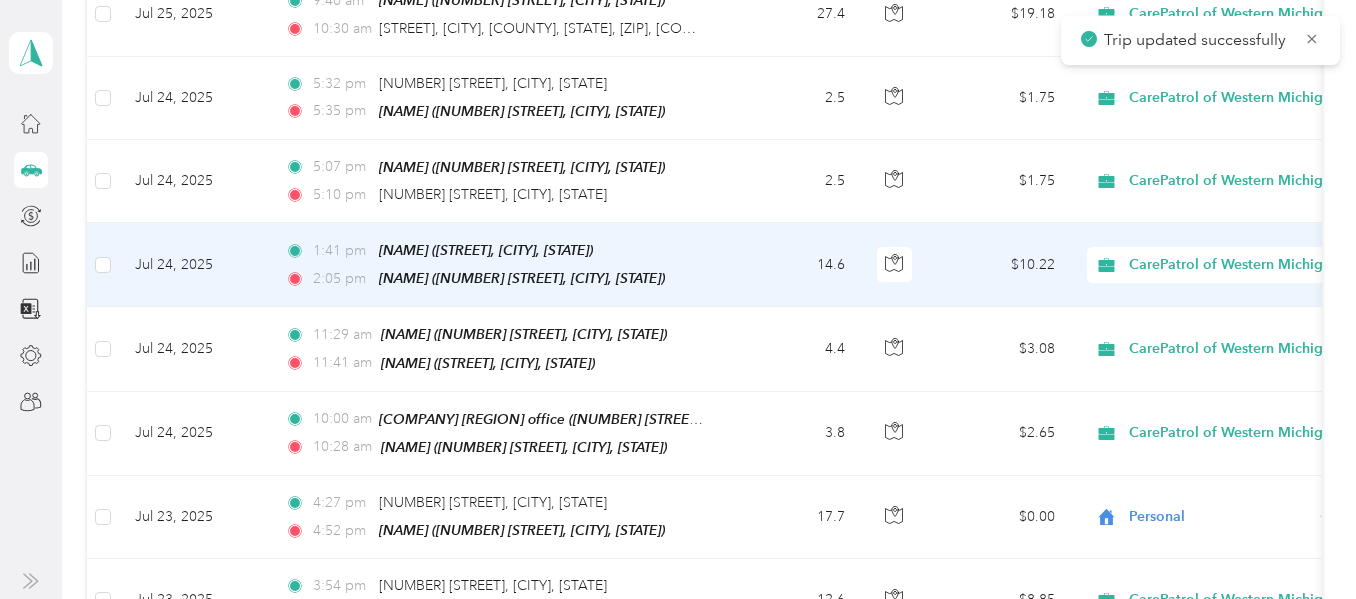 click on "14.6" at bounding box center [795, 265] 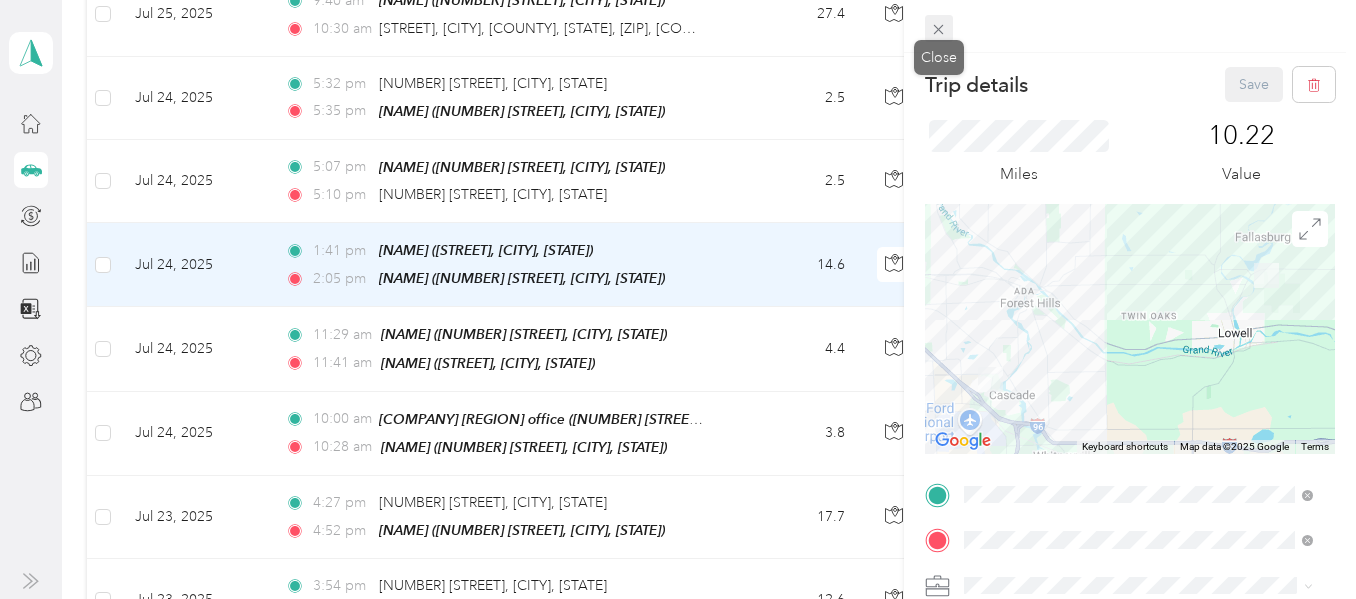 click 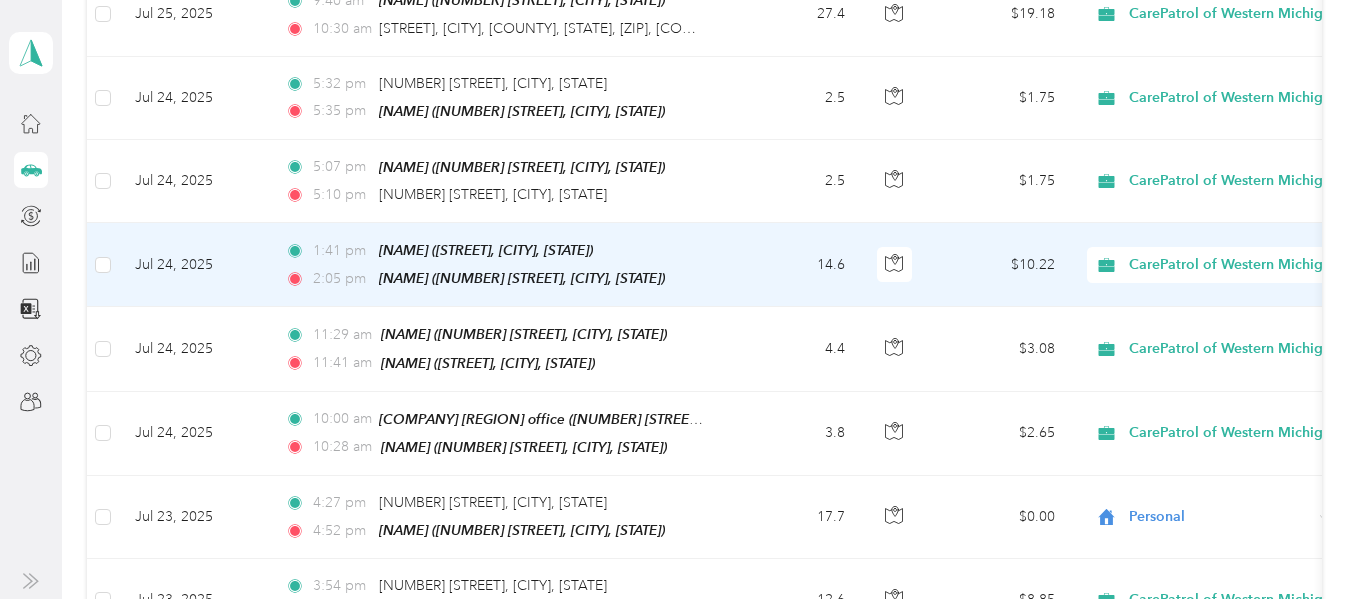 click on "CarePatrol of Western Michigan" at bounding box center [1234, 265] 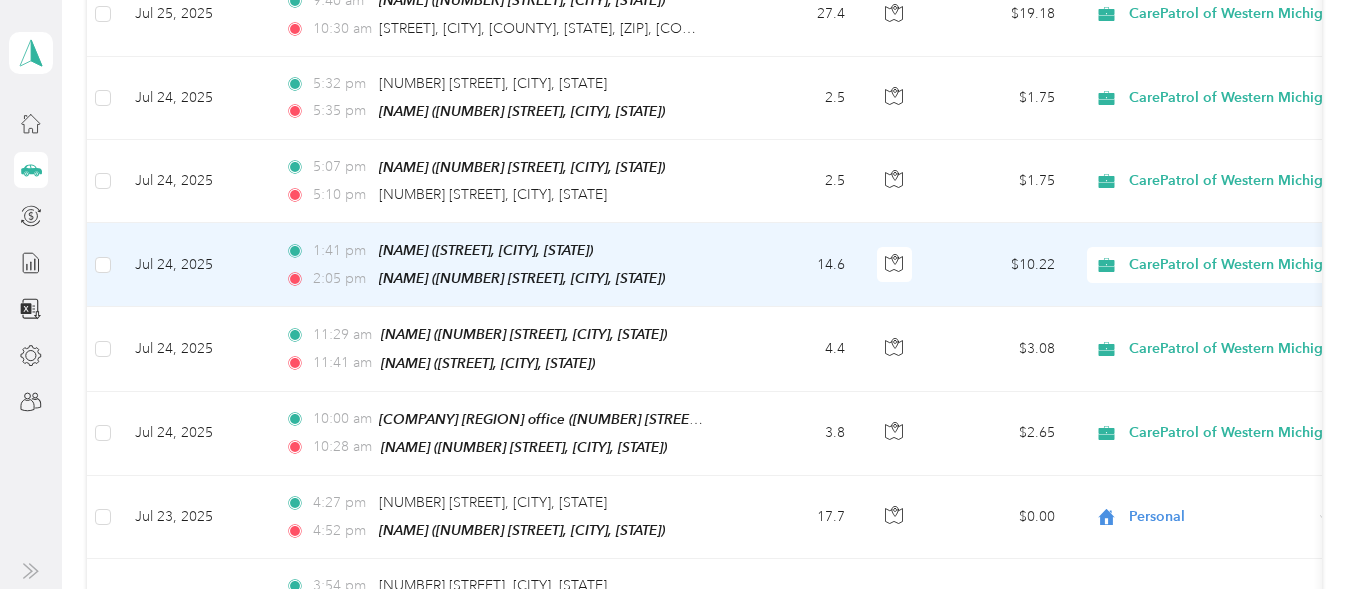 click on "Personal" at bounding box center [1253, 309] 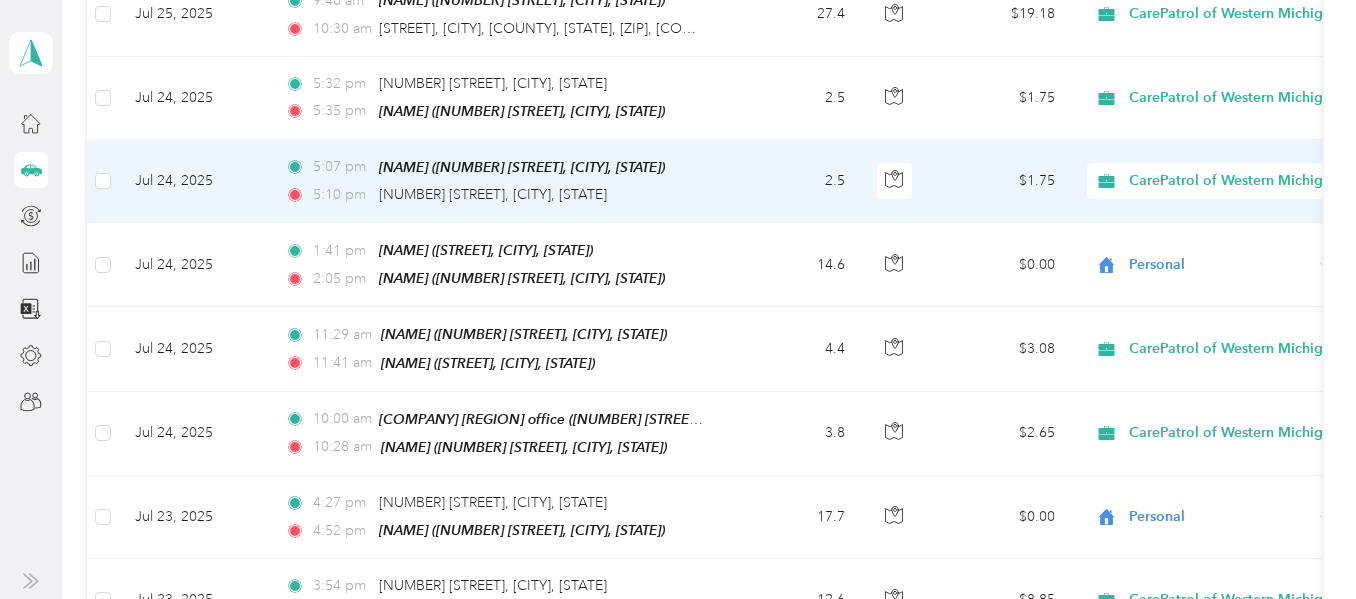 click on "CarePatrol of Western Michigan" at bounding box center [1234, 181] 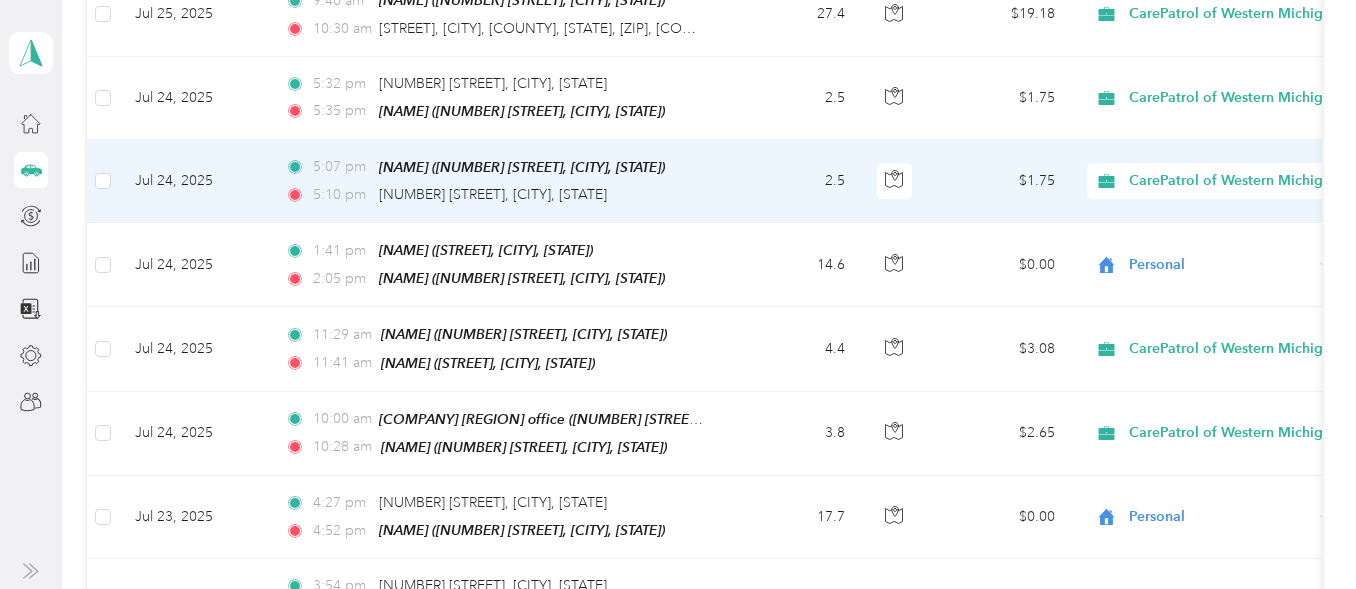 click on "Personal" at bounding box center [1236, 228] 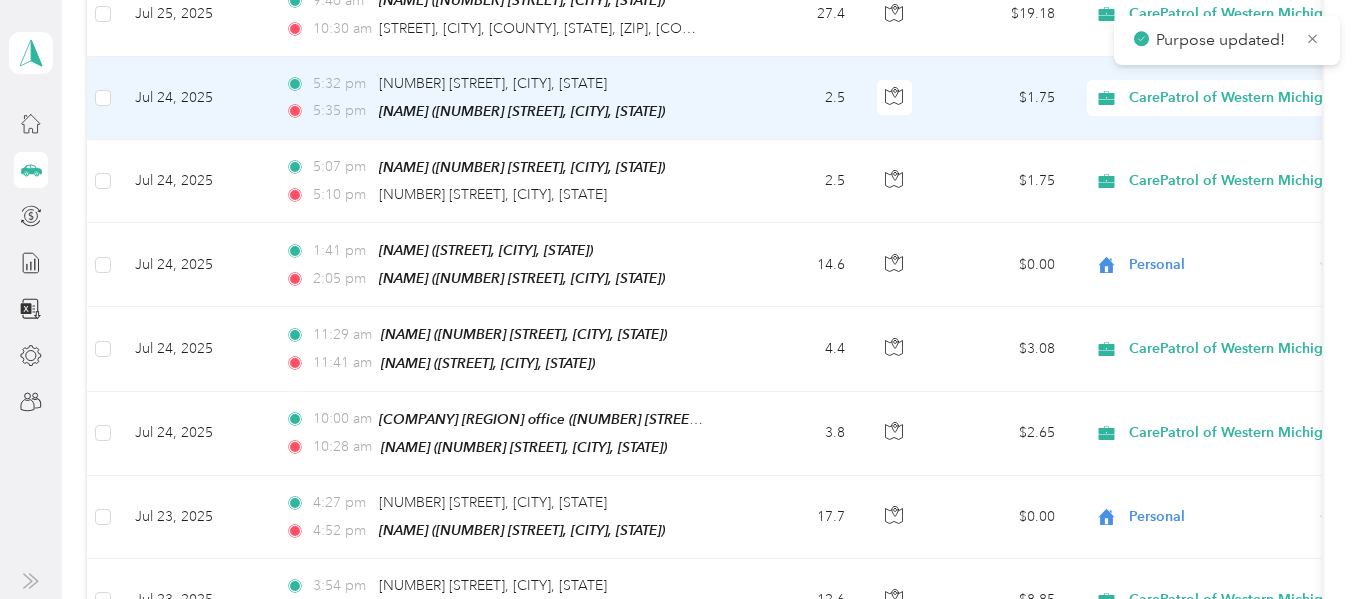 click on "CarePatrol of Western Michigan" at bounding box center (1234, 98) 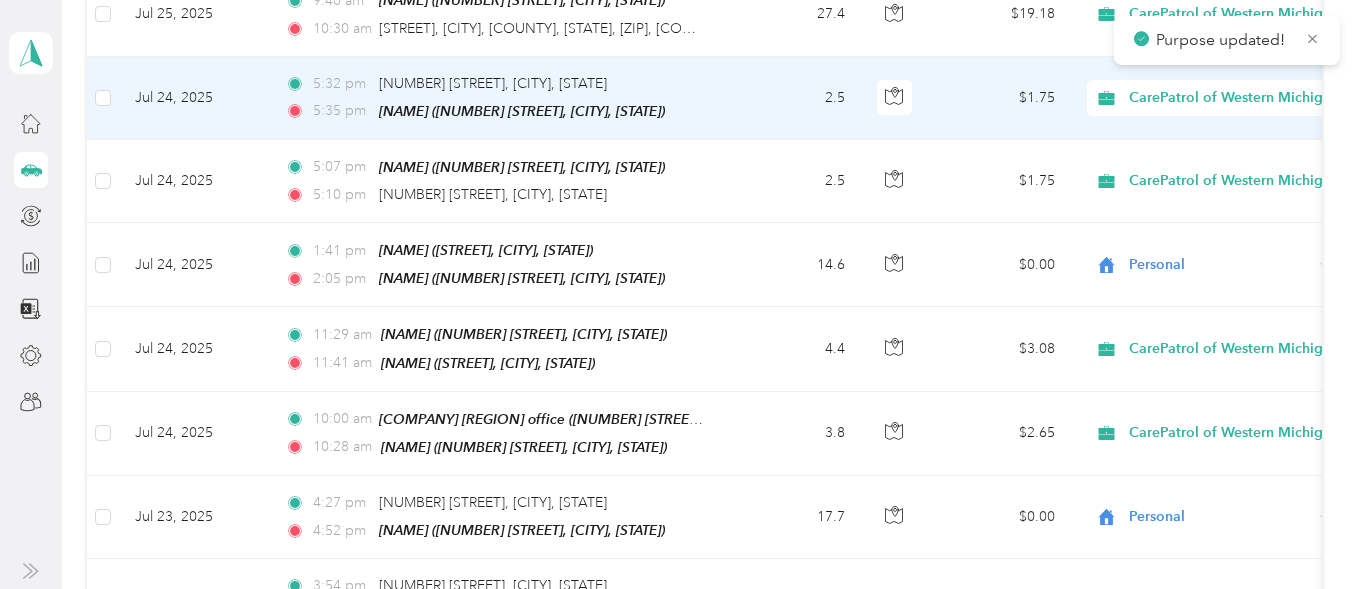 click on "Personal" at bounding box center [1253, 146] 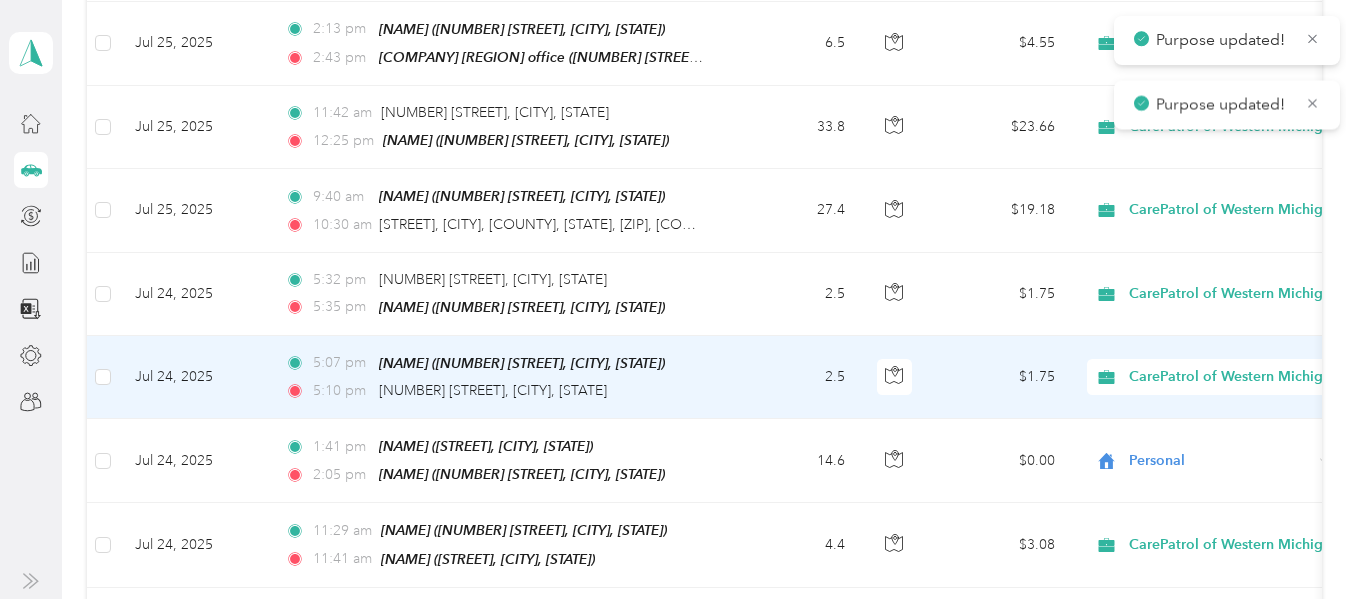 scroll, scrollTop: 2900, scrollLeft: 0, axis: vertical 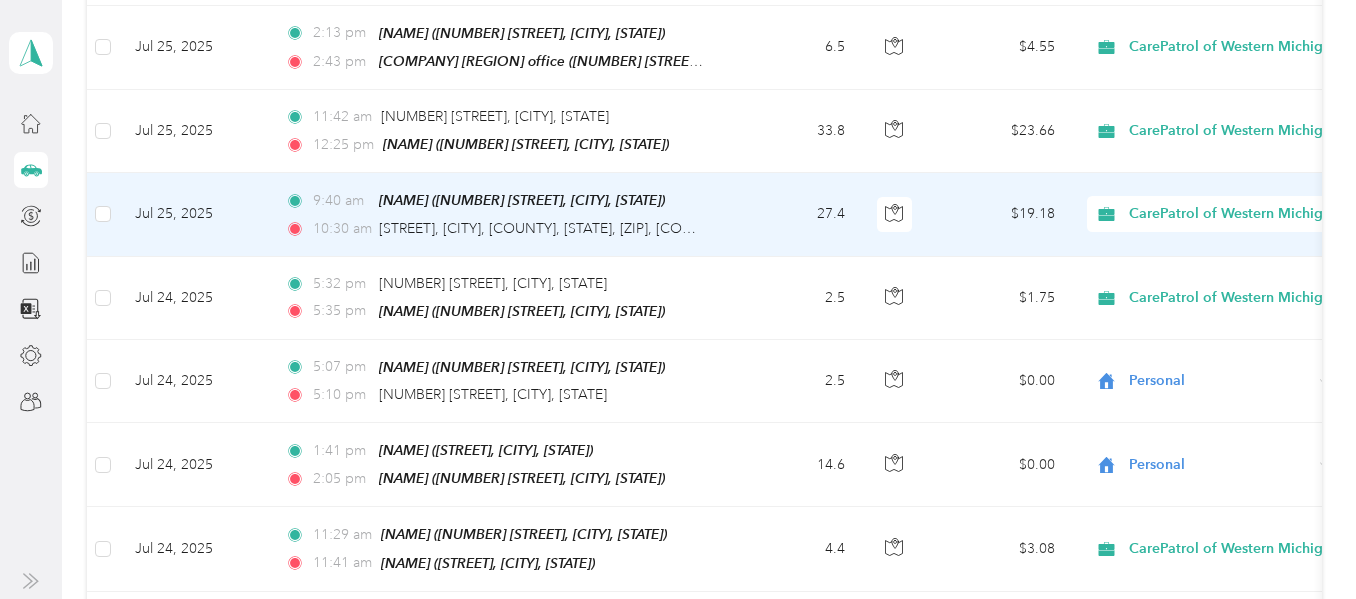 click on "27.4" at bounding box center [795, 214] 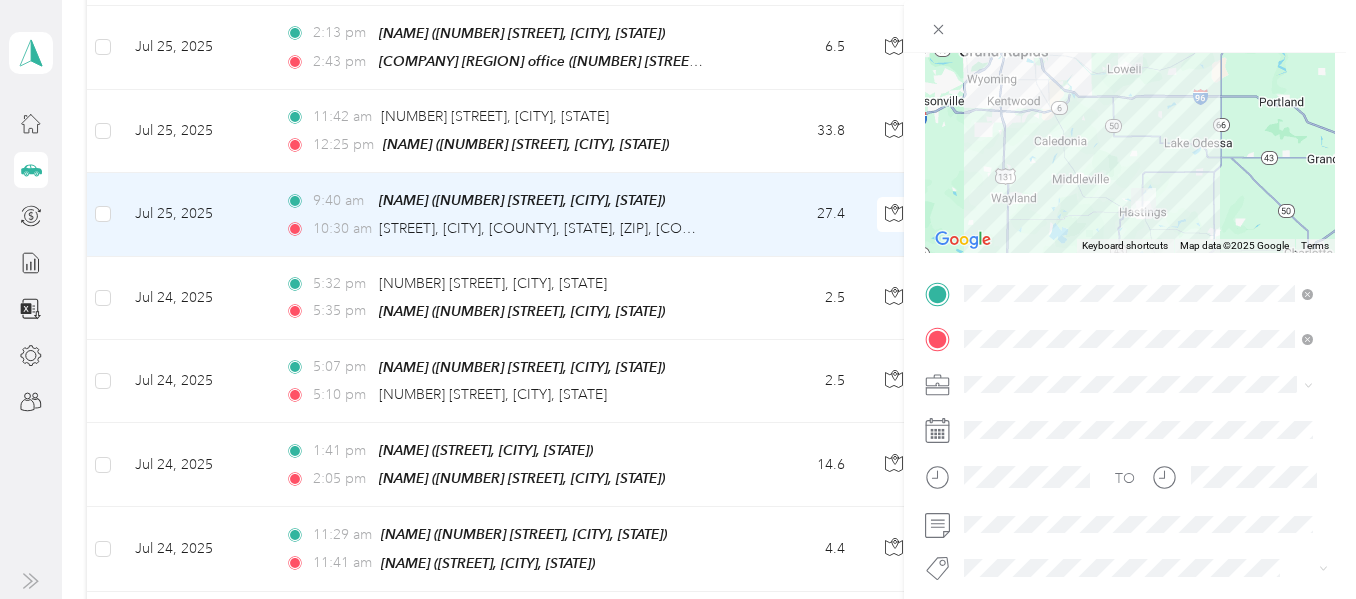scroll, scrollTop: 208, scrollLeft: 0, axis: vertical 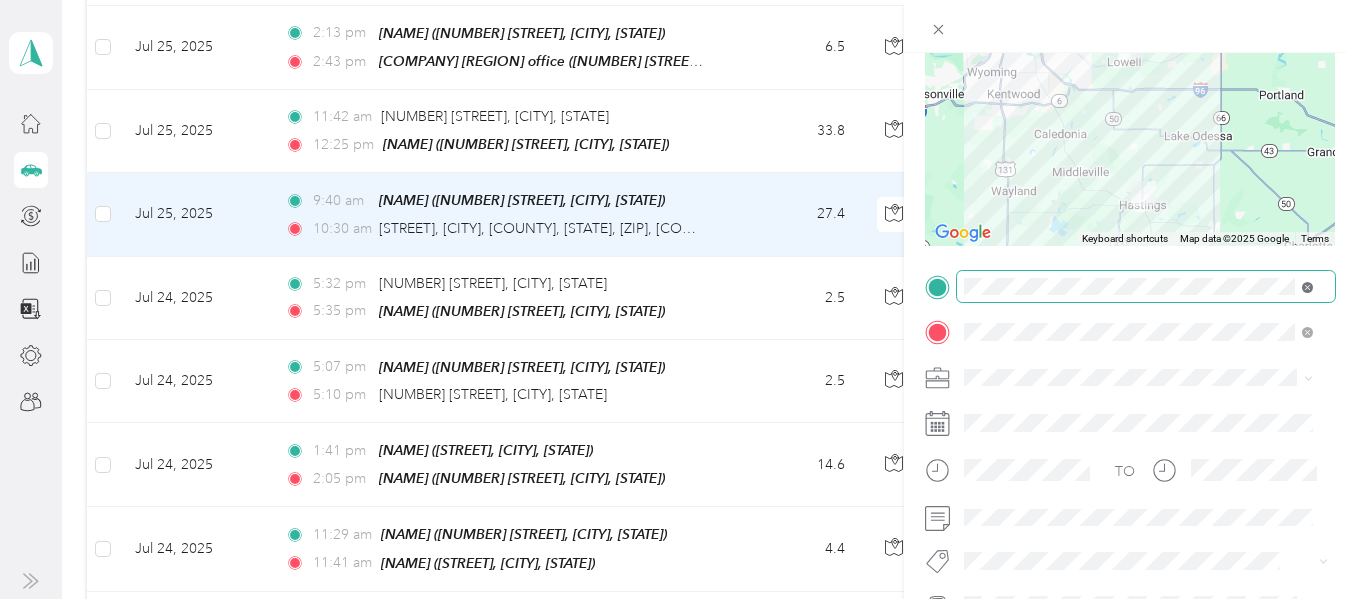 click 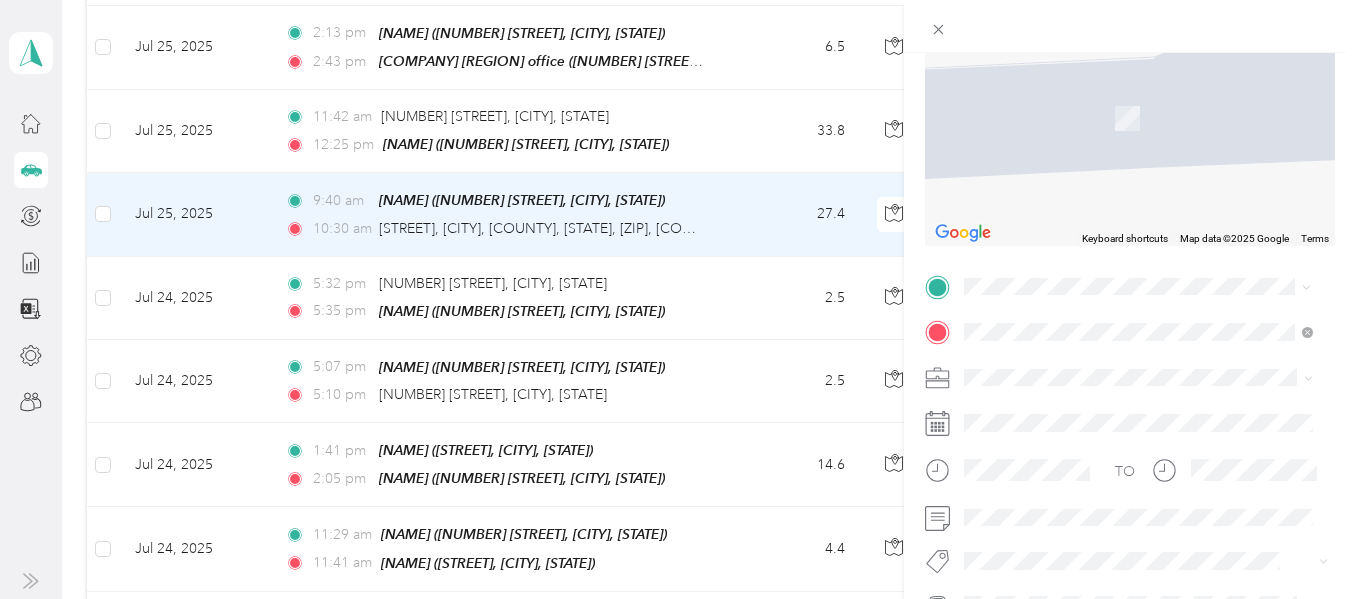 click on "[NUMBER] [STREET], [POSTAL_CODE], [CITY], [STATE], [COUNTRY]" at bounding box center [1136, 399] 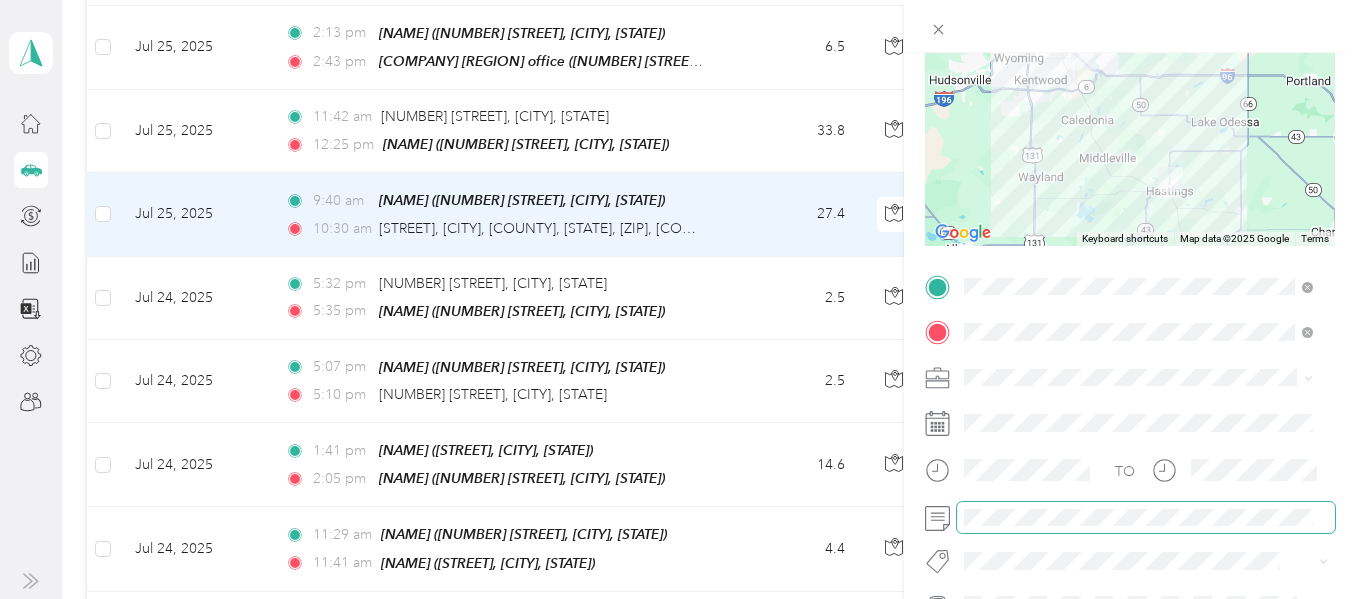 scroll, scrollTop: 308, scrollLeft: 0, axis: vertical 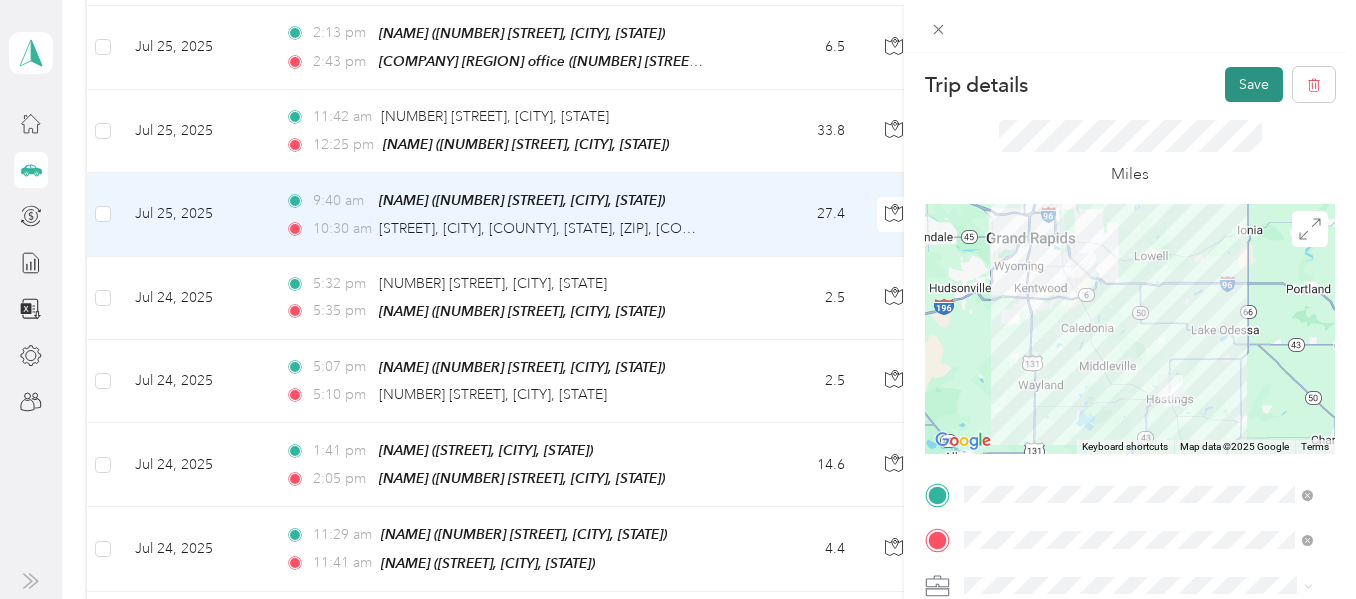 click on "Save" at bounding box center (1254, 84) 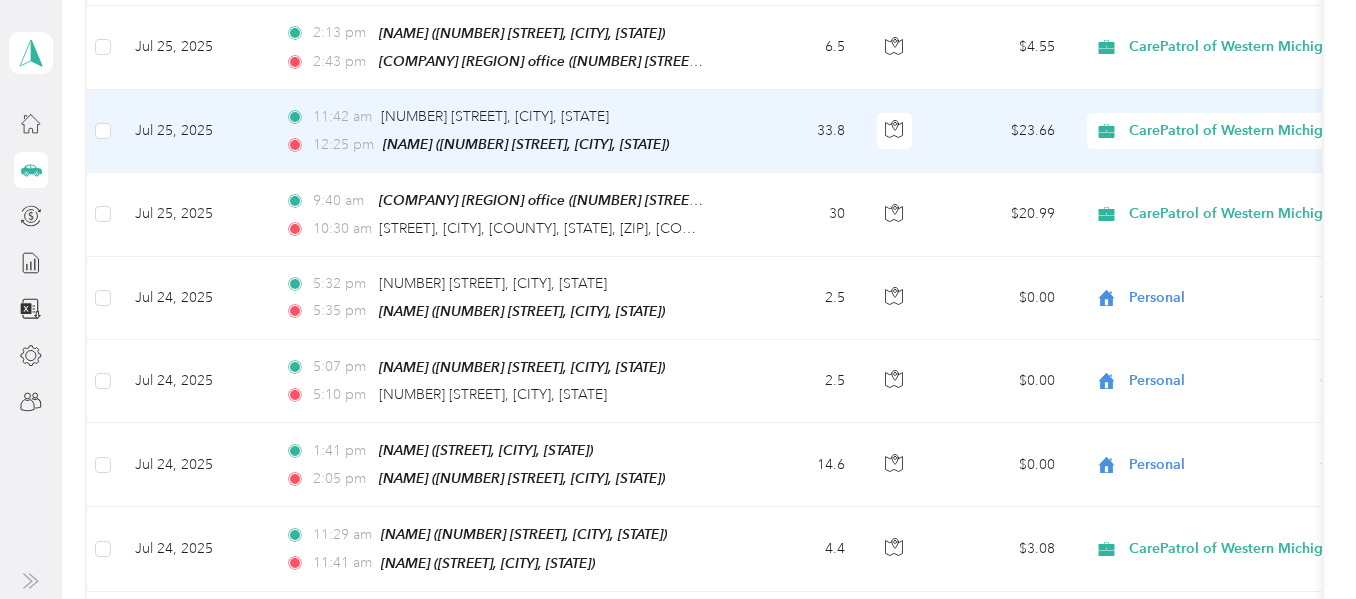 click on "33.8" at bounding box center (795, 131) 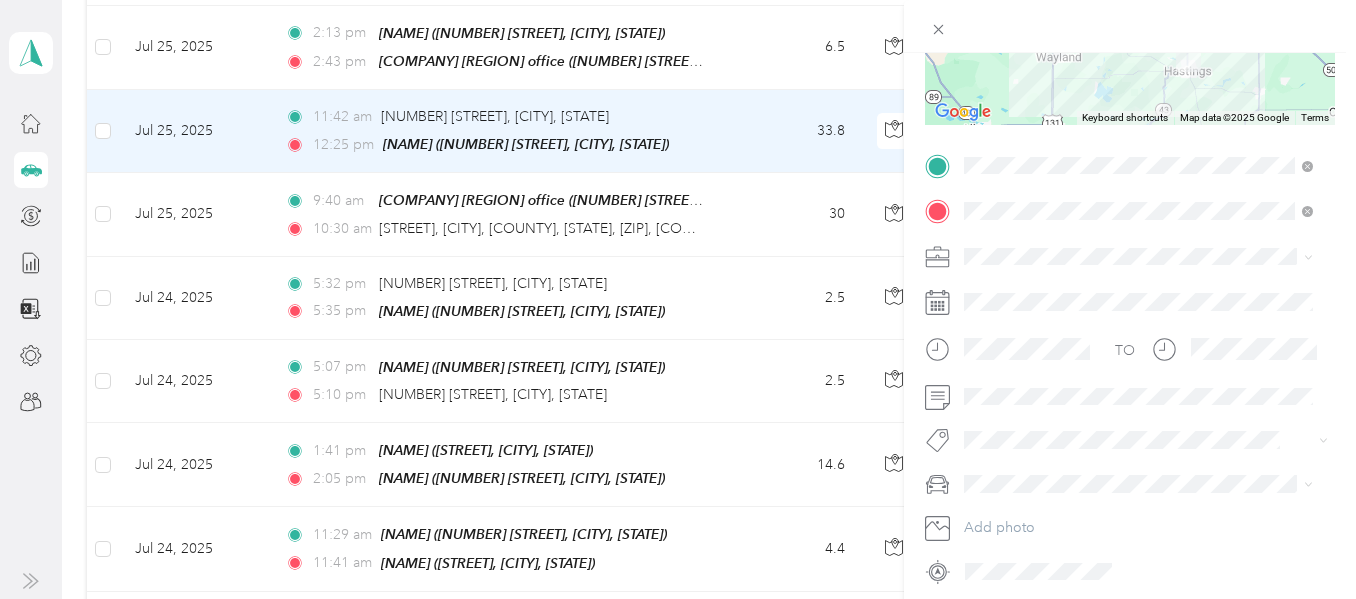 scroll, scrollTop: 405, scrollLeft: 0, axis: vertical 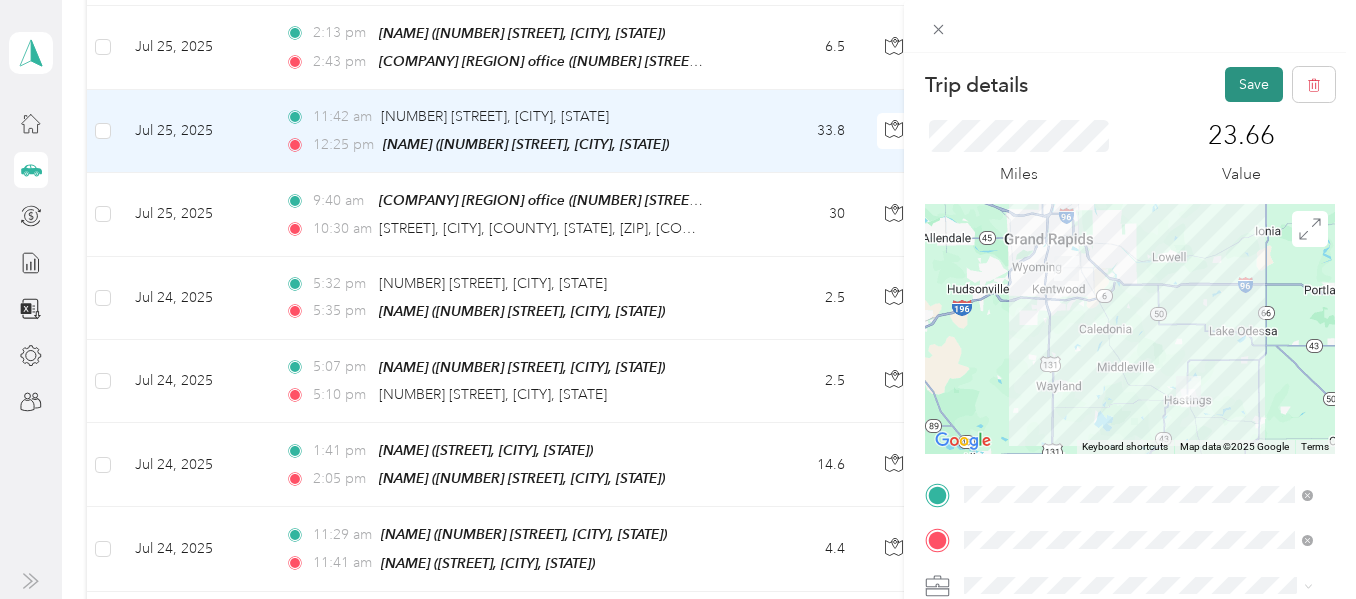 click on "Save" at bounding box center [1254, 84] 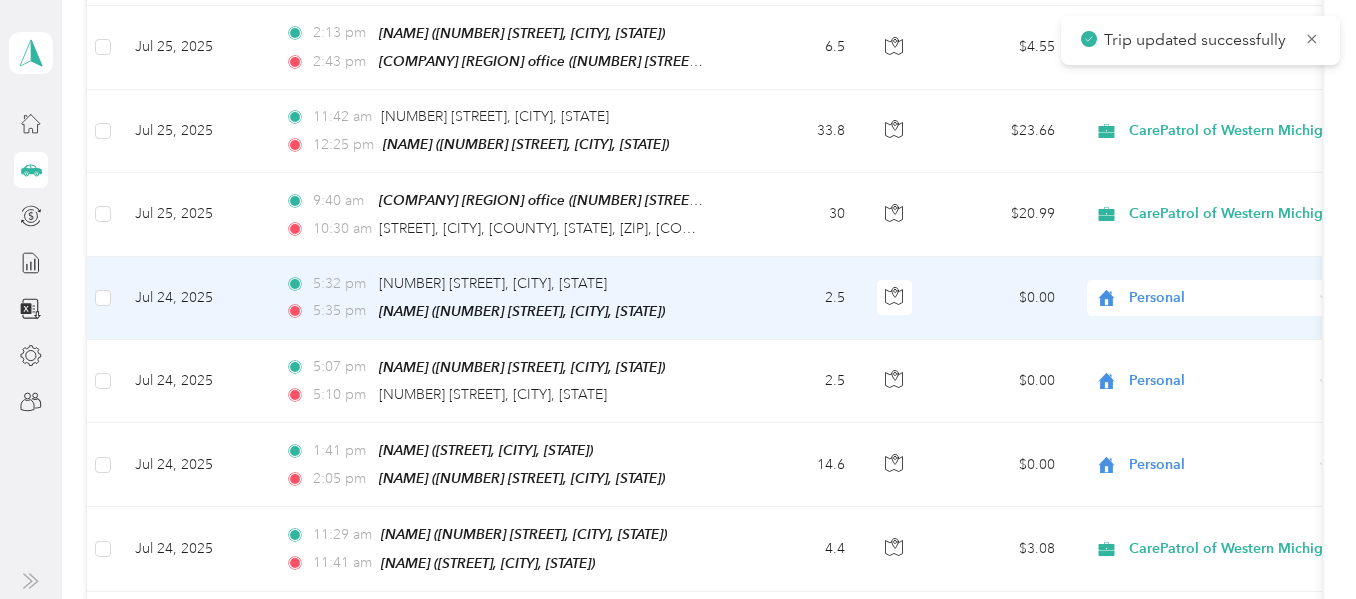 scroll, scrollTop: 2800, scrollLeft: 0, axis: vertical 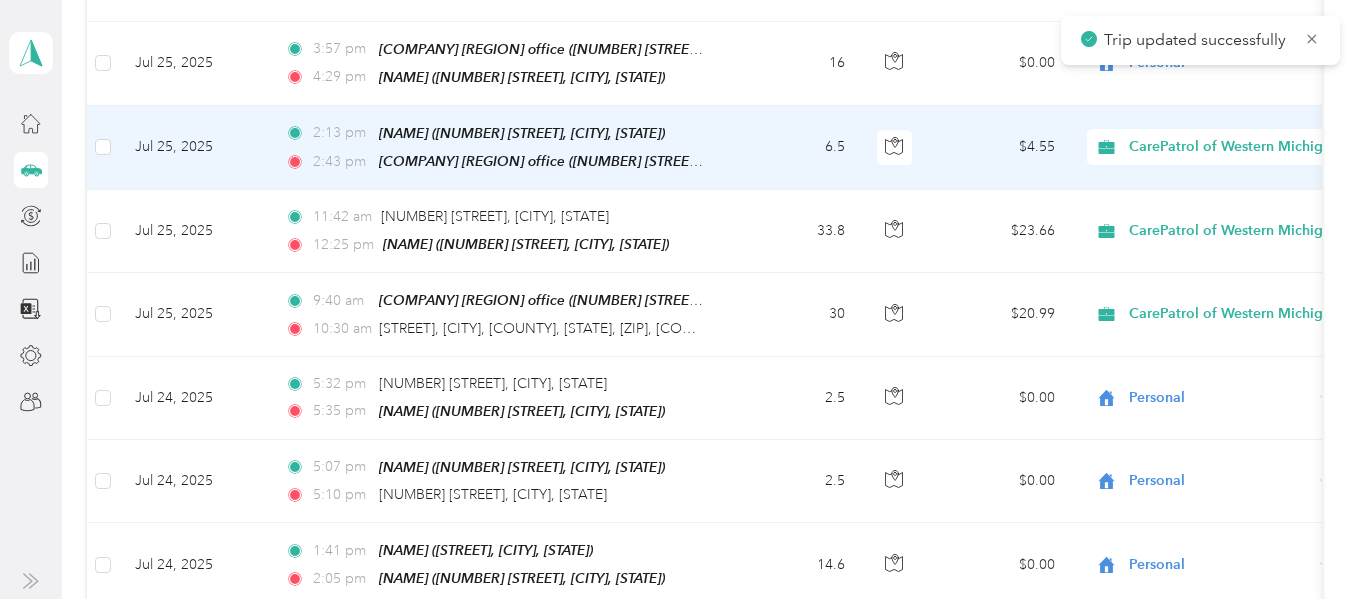 click on "6.5" at bounding box center (795, 148) 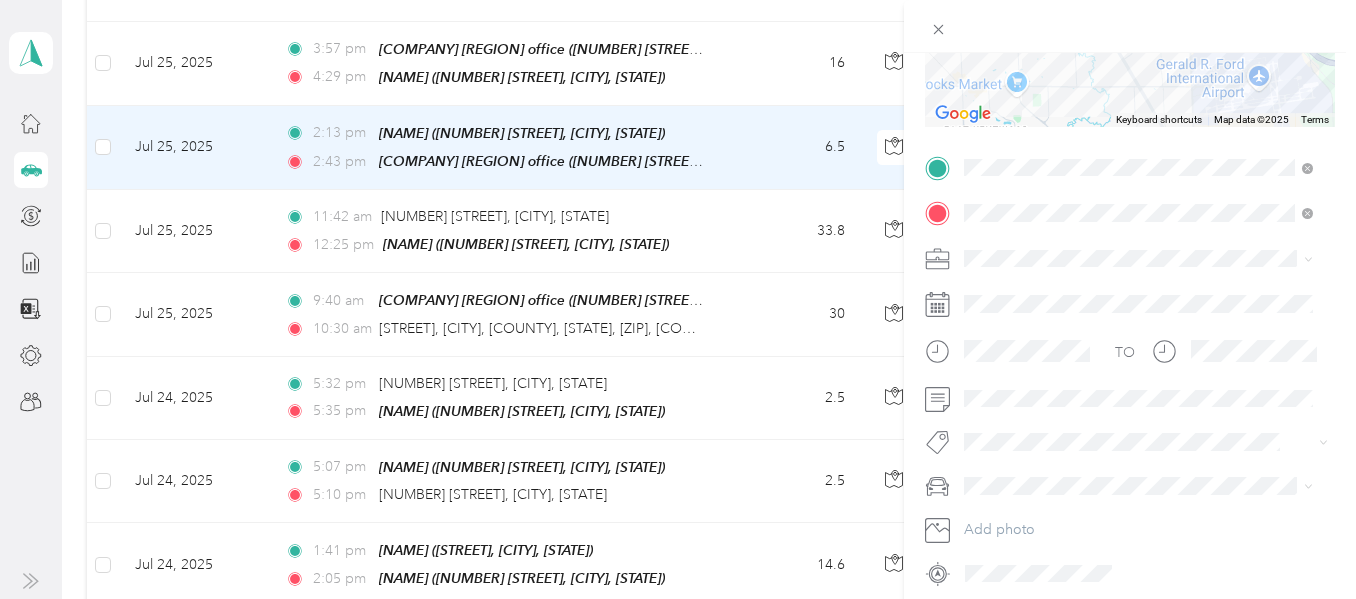 scroll, scrollTop: 405, scrollLeft: 0, axis: vertical 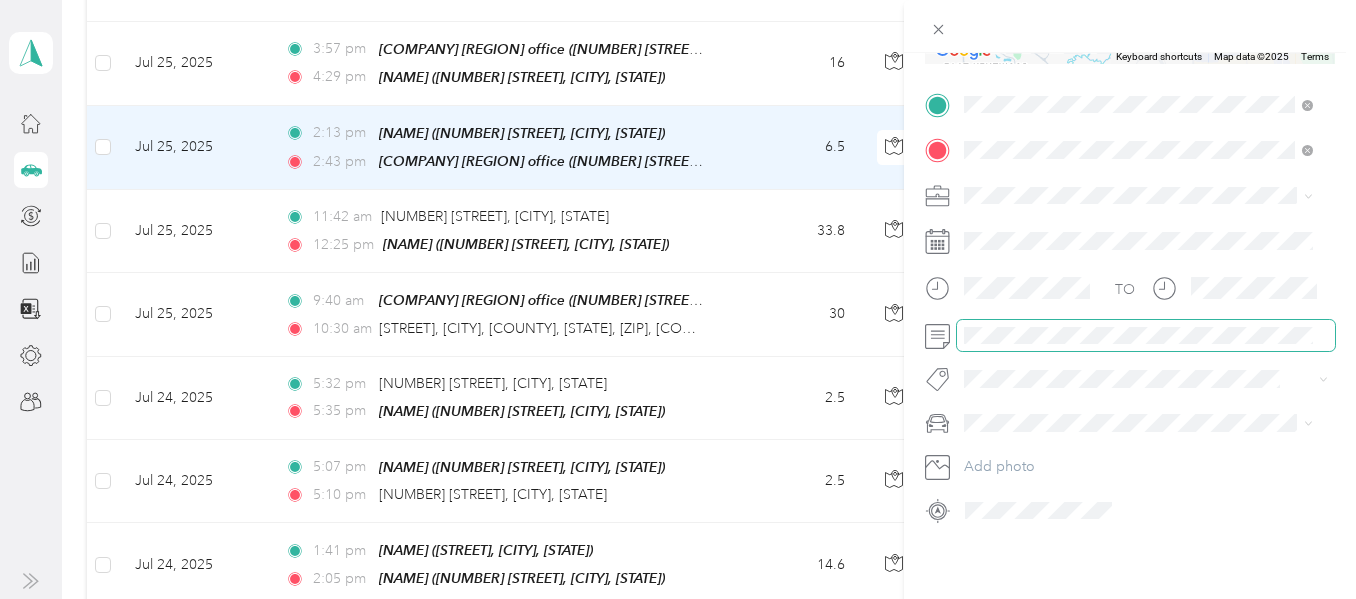 click at bounding box center (1146, 336) 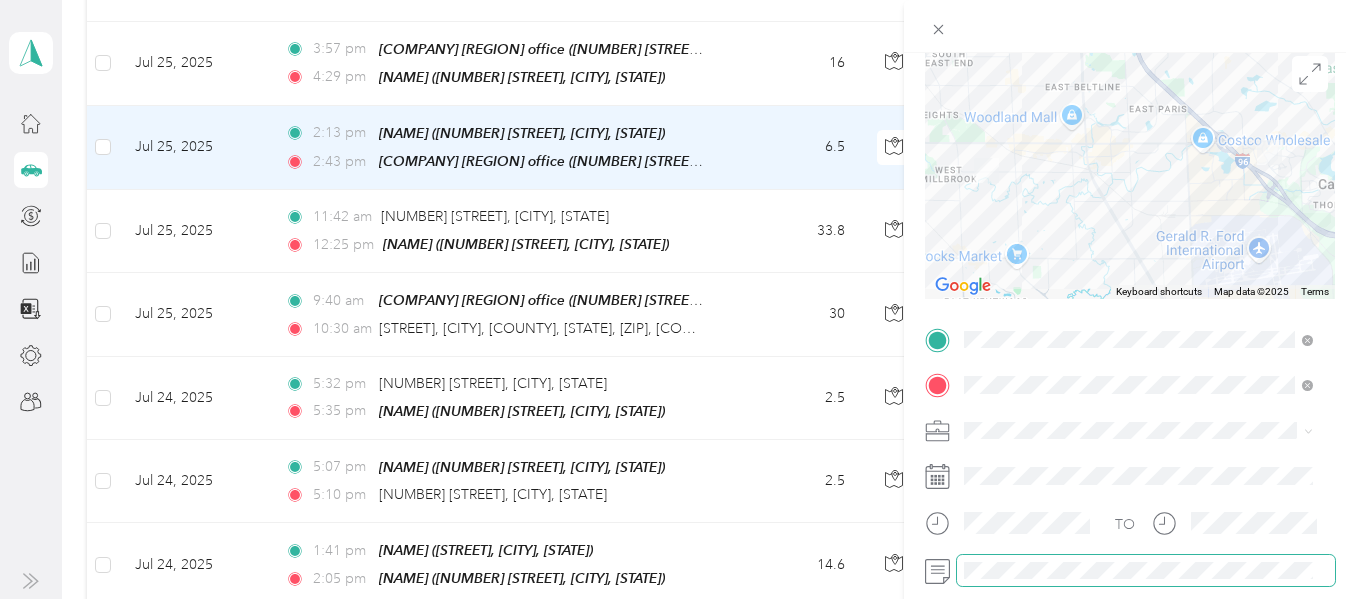 scroll, scrollTop: 0, scrollLeft: 0, axis: both 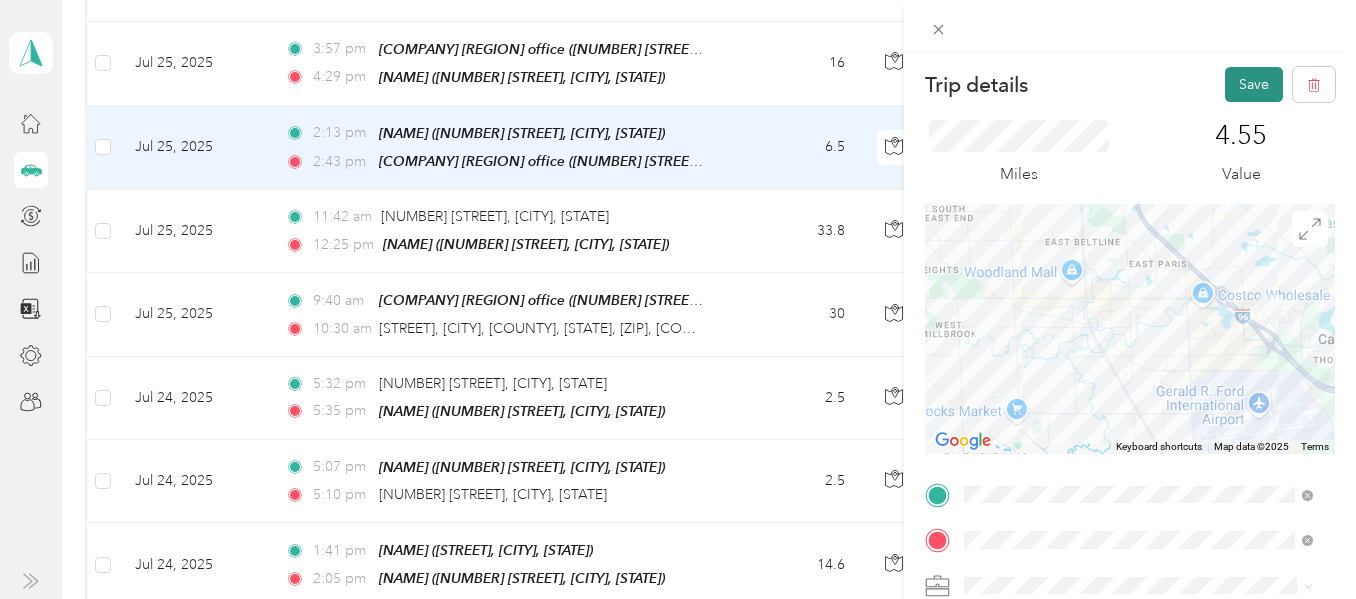 click on "Save" at bounding box center [1254, 84] 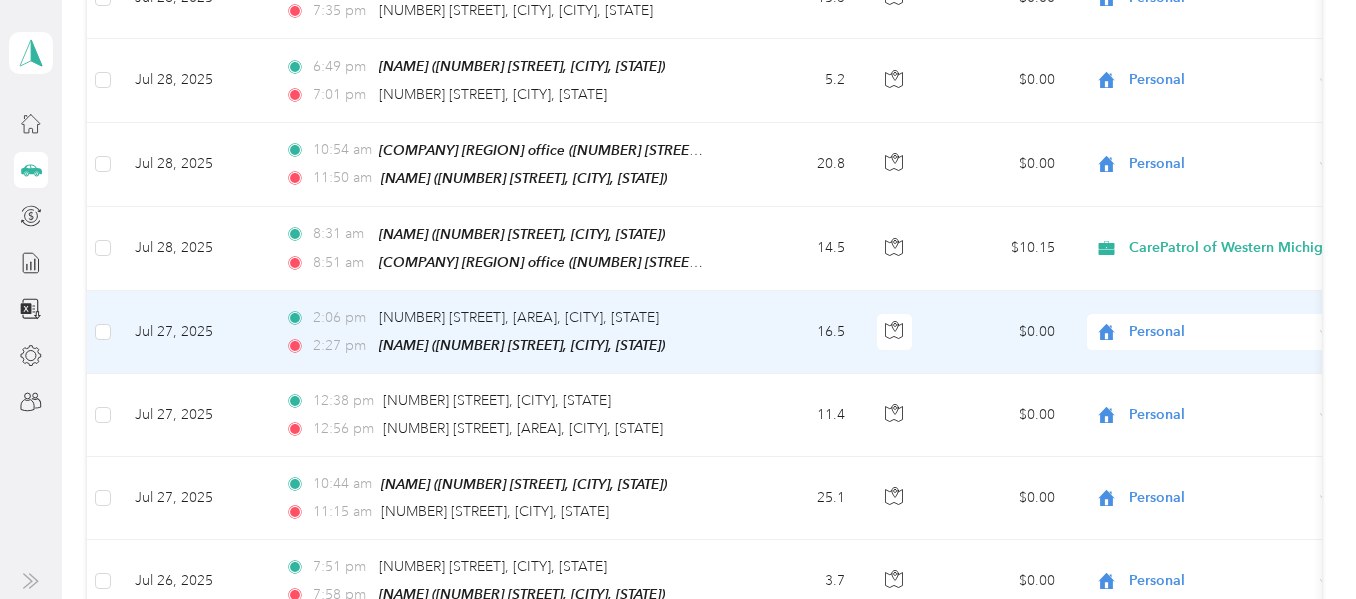 scroll, scrollTop: 2000, scrollLeft: 0, axis: vertical 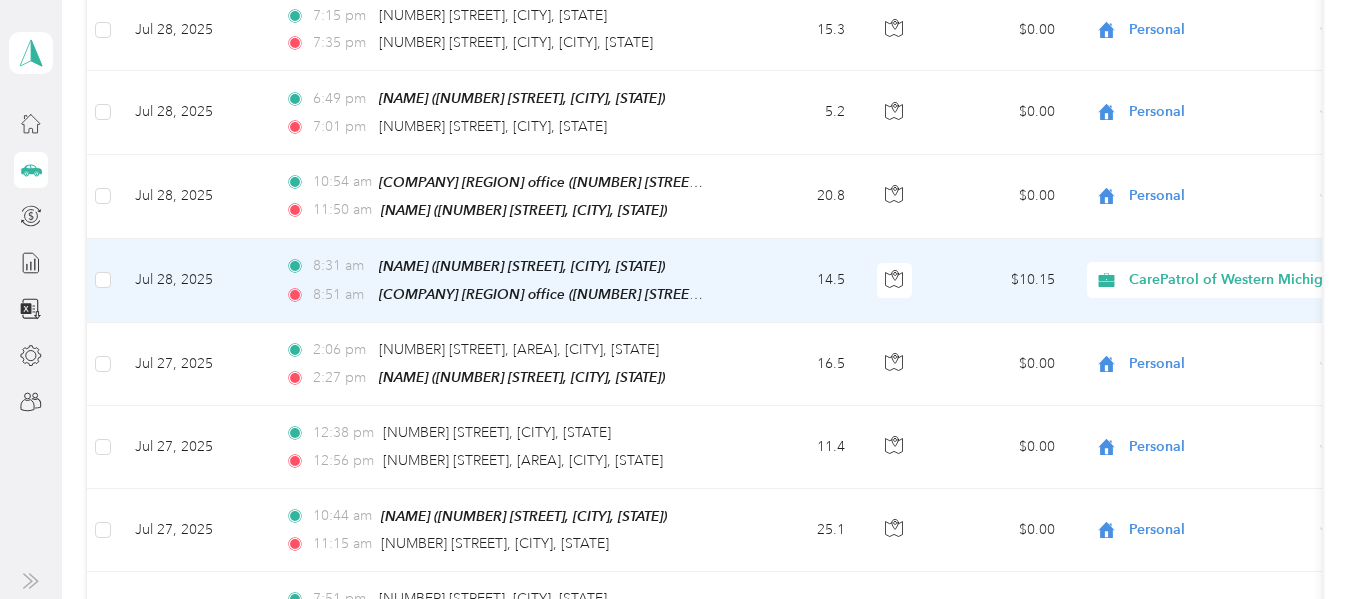 click on "CarePatrol of Western Michigan" at bounding box center (1234, 280) 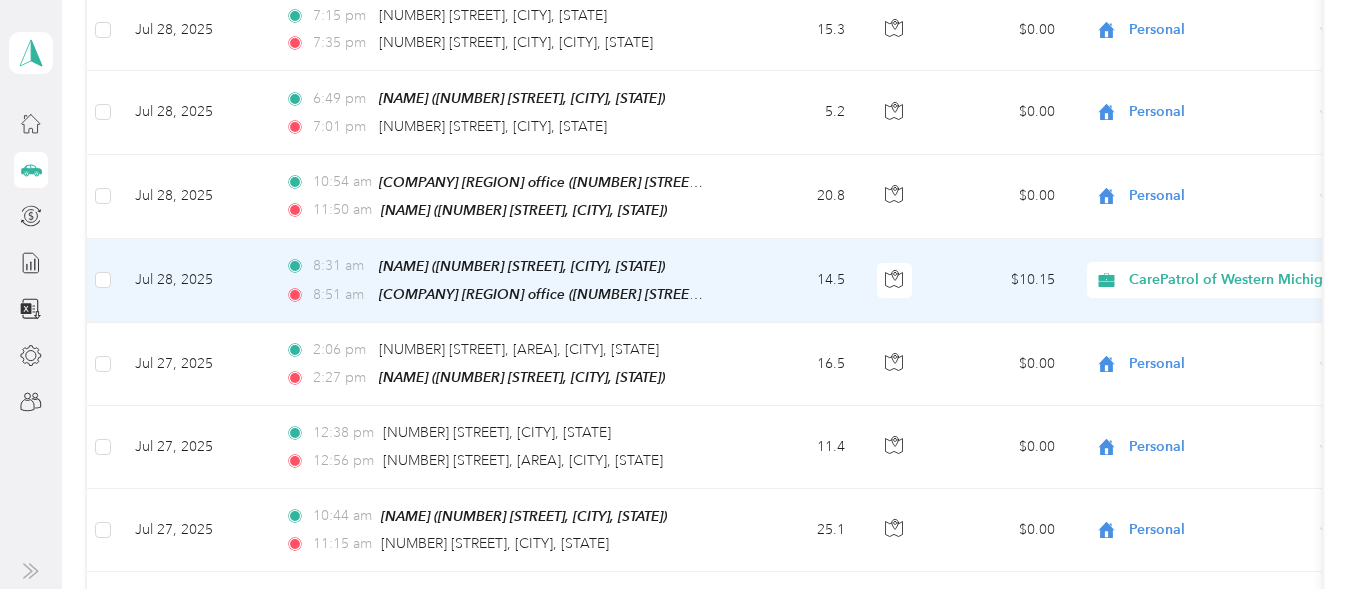 click on "Personal" at bounding box center (1253, 341) 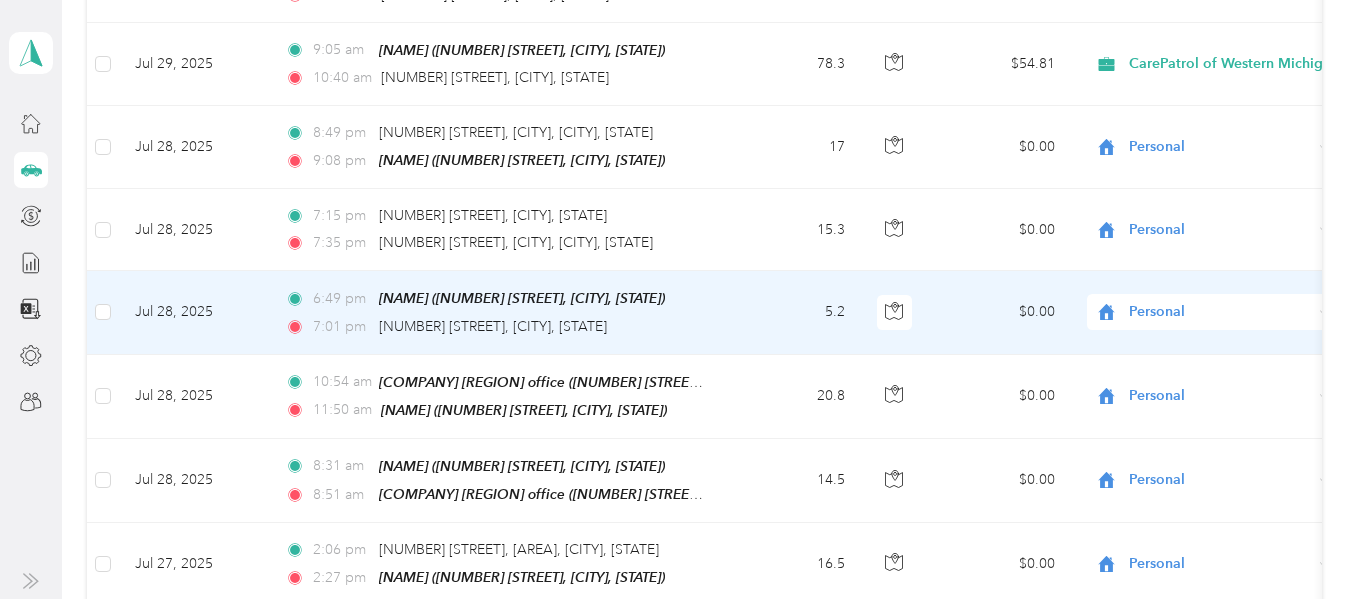 scroll, scrollTop: 1700, scrollLeft: 0, axis: vertical 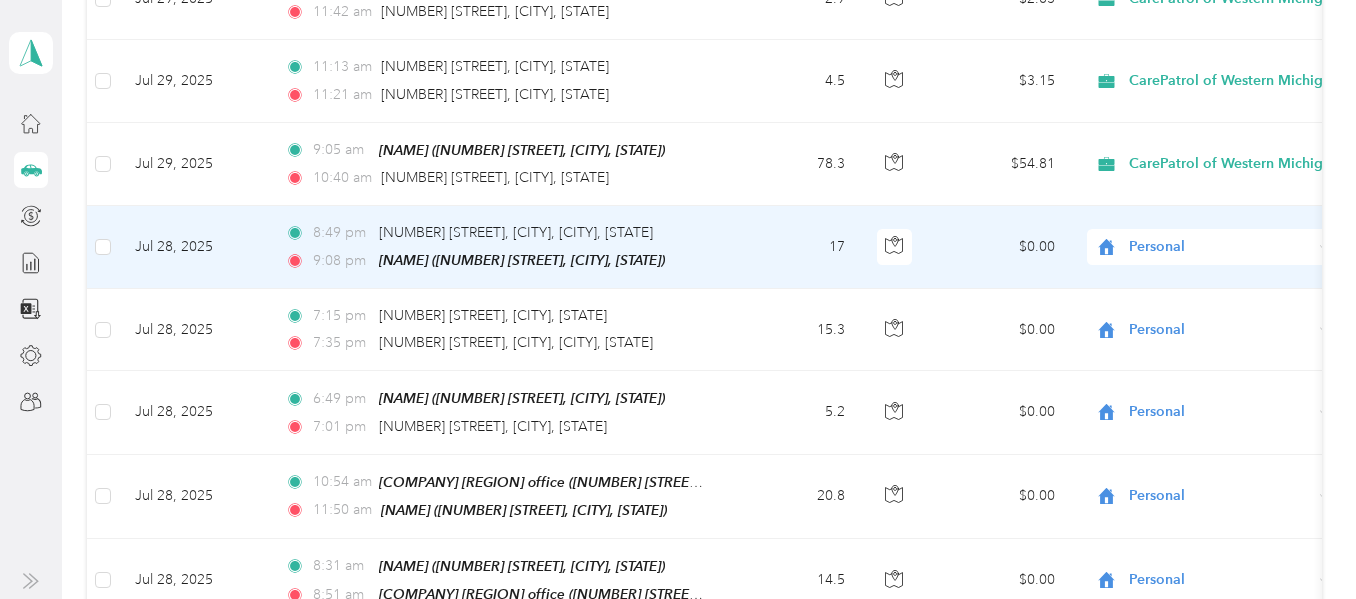 click on "17" at bounding box center [795, 247] 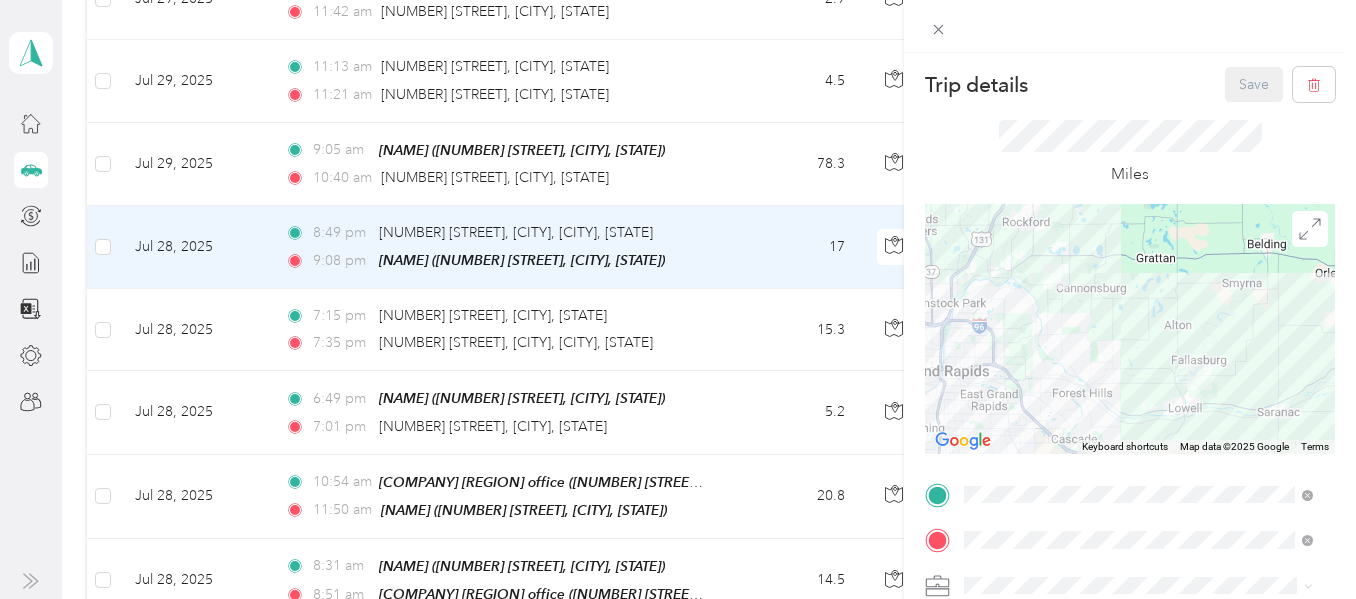 scroll, scrollTop: 100, scrollLeft: 0, axis: vertical 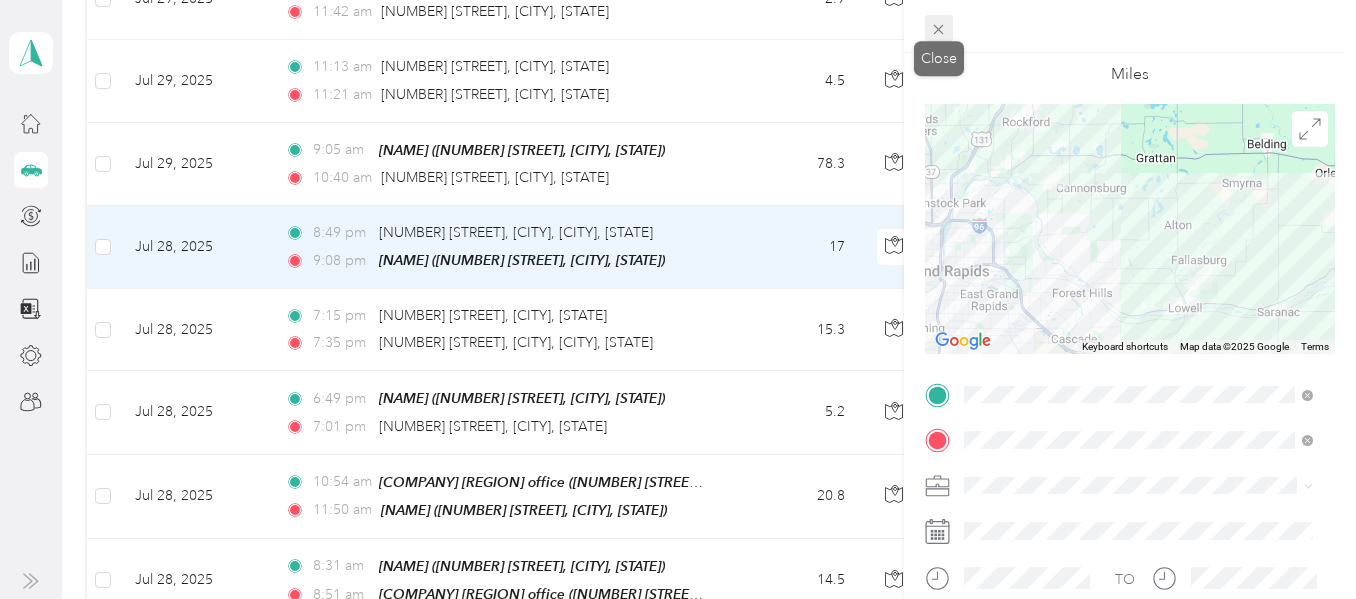 click 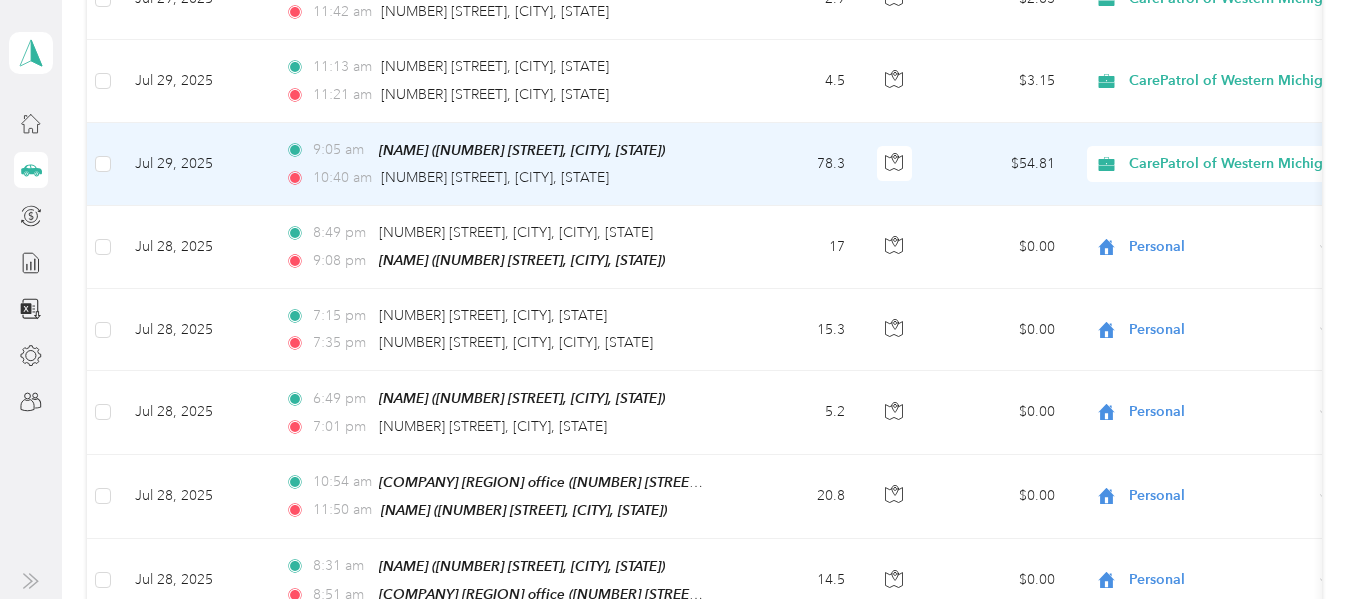 click on "78.3" at bounding box center (795, 164) 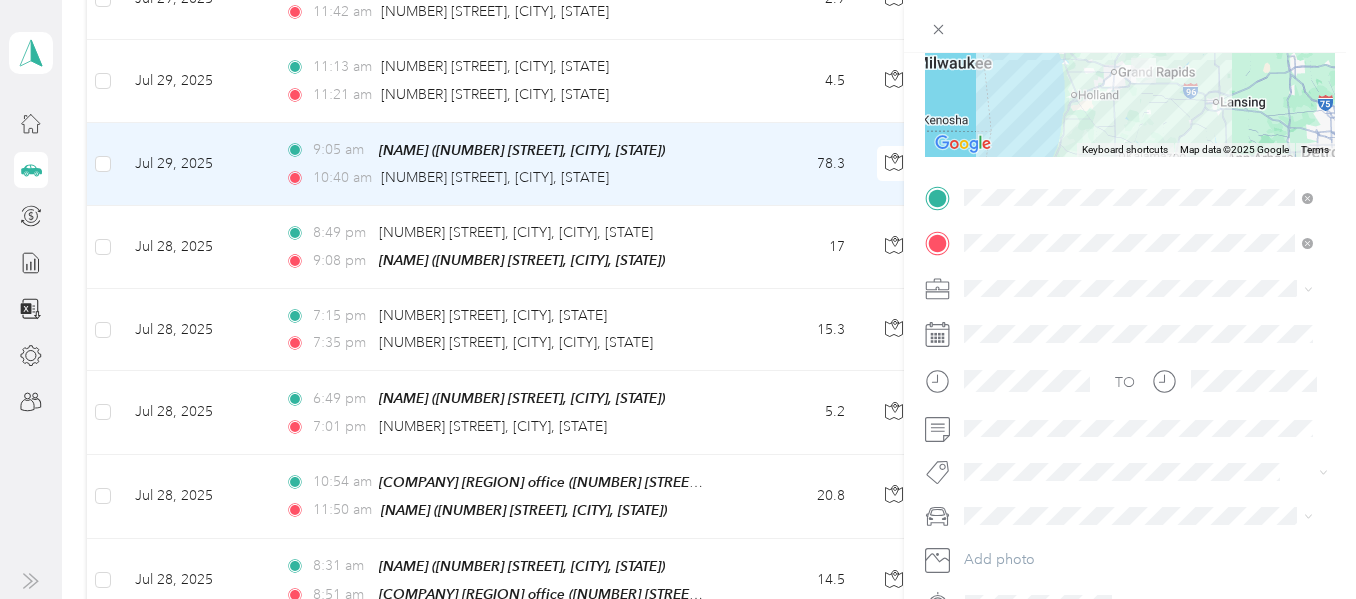 scroll, scrollTop: 322, scrollLeft: 0, axis: vertical 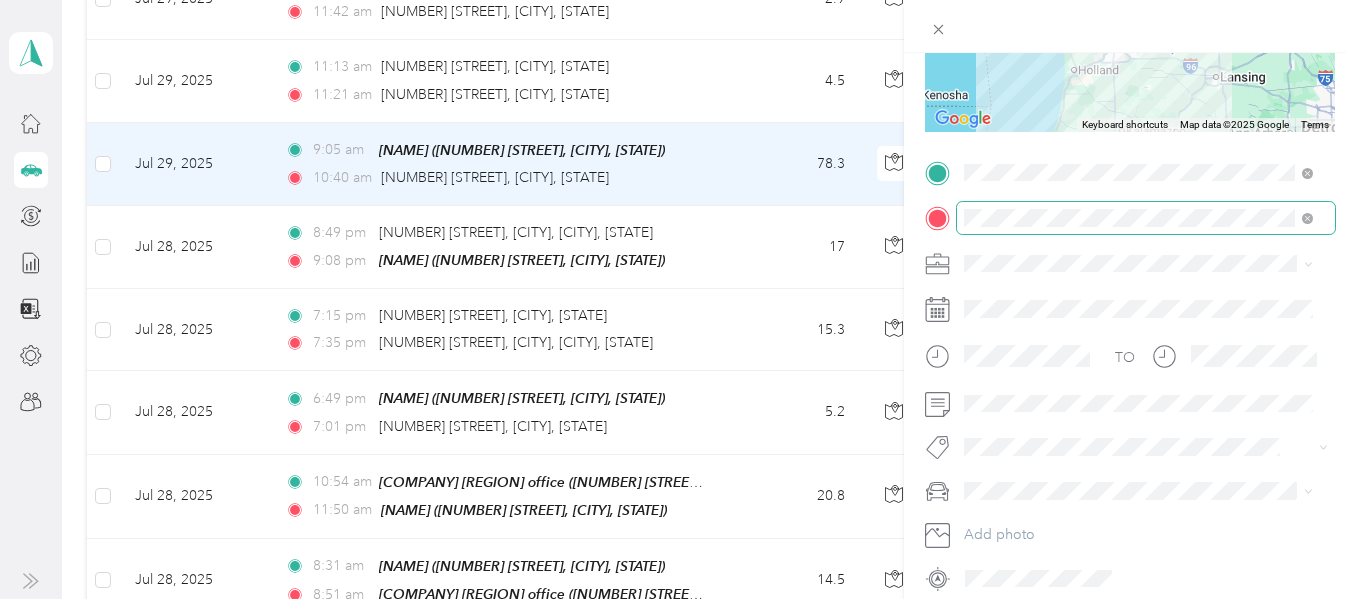 click at bounding box center (1146, 218) 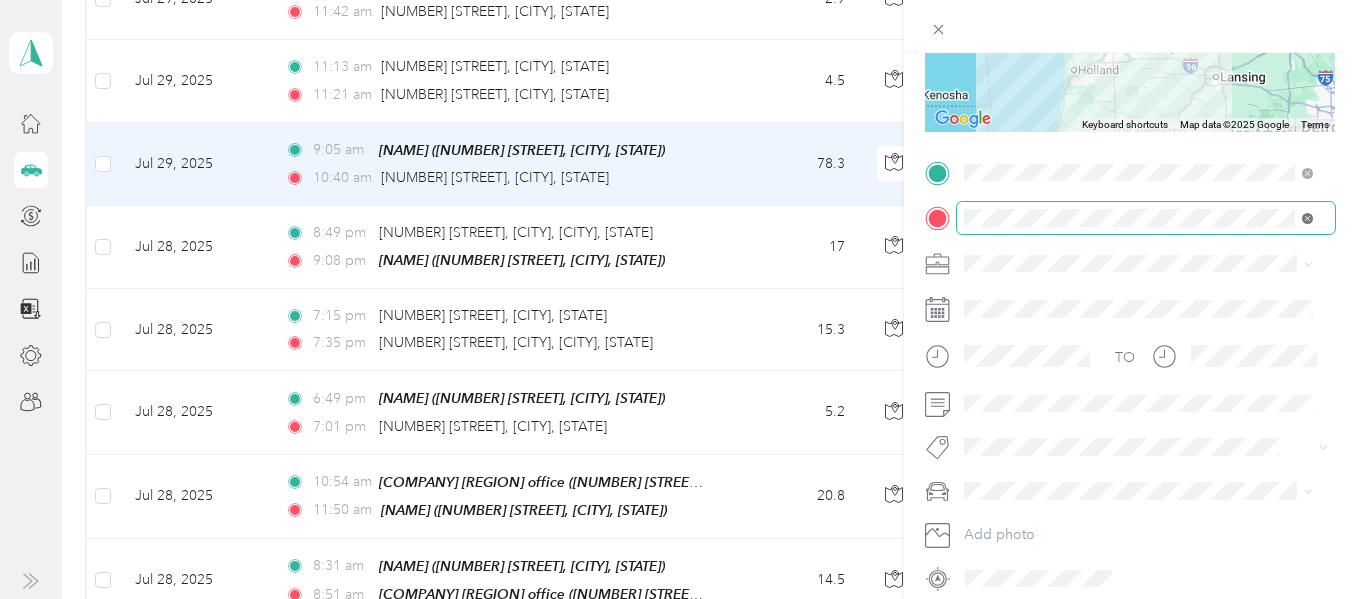 click 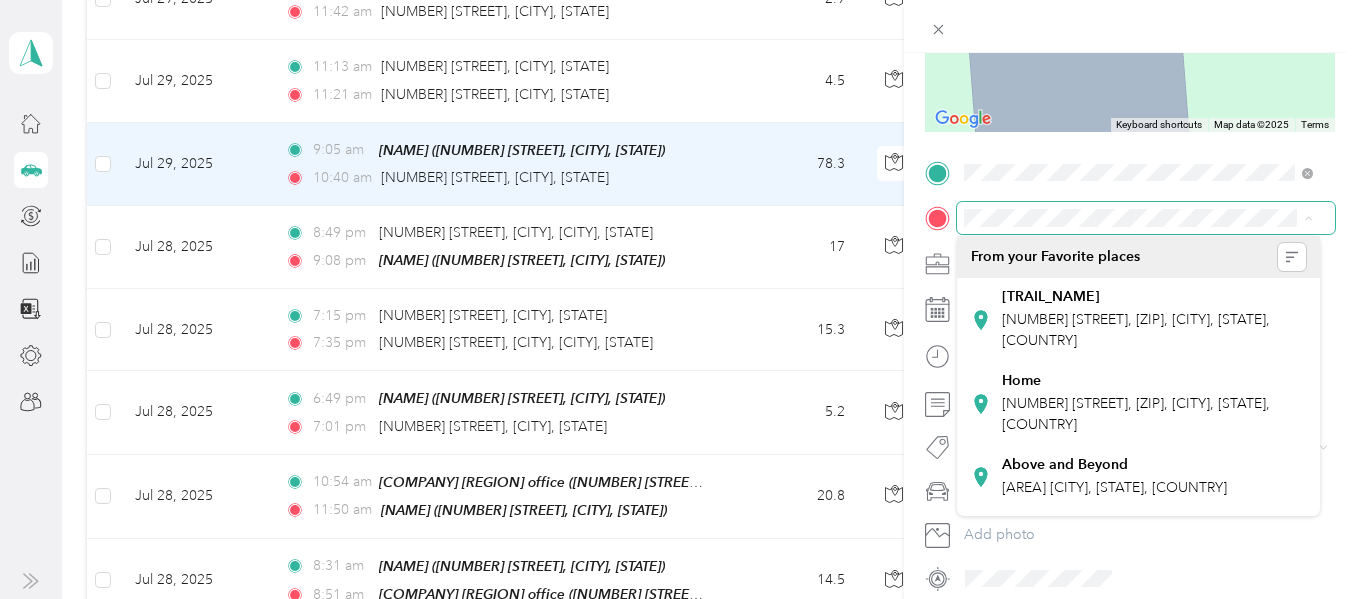 click at bounding box center (1146, 218) 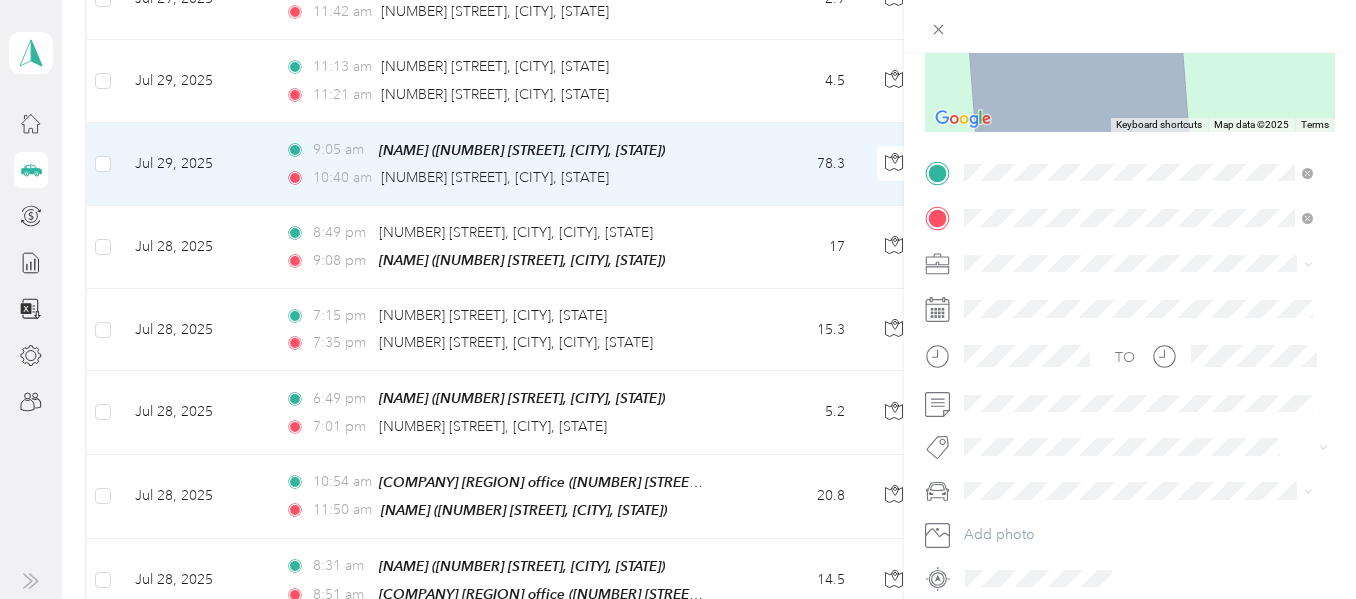 click on "Rockford
Michigan, United States" at bounding box center [1067, 298] 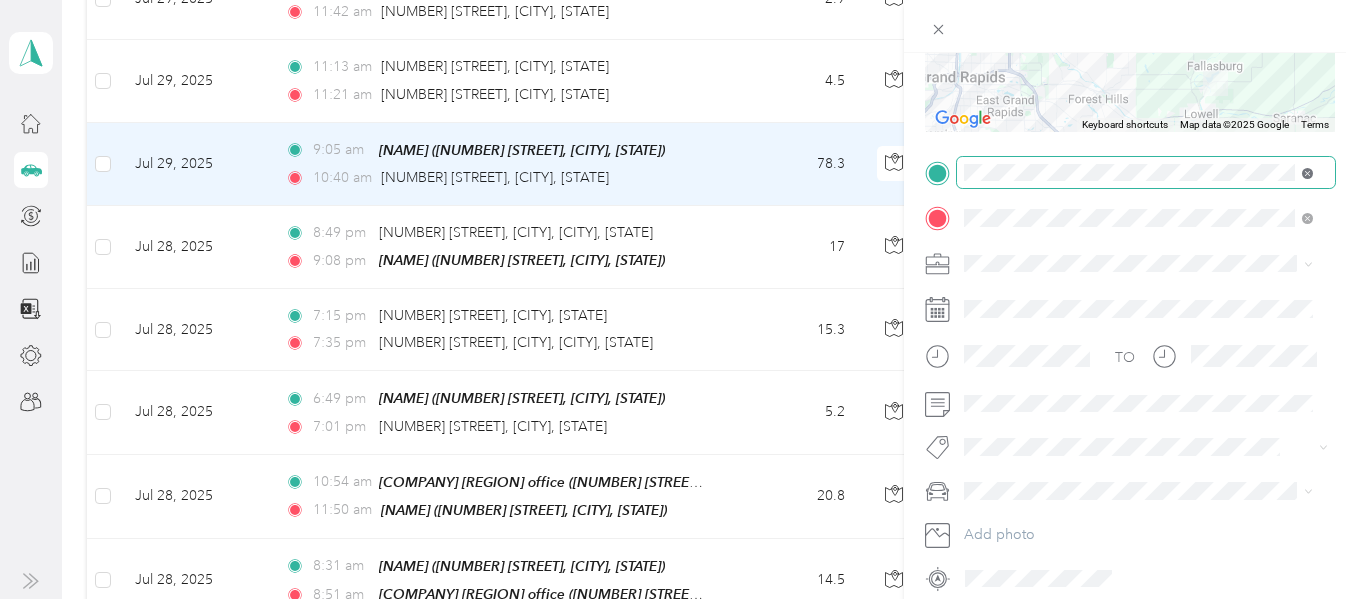 click 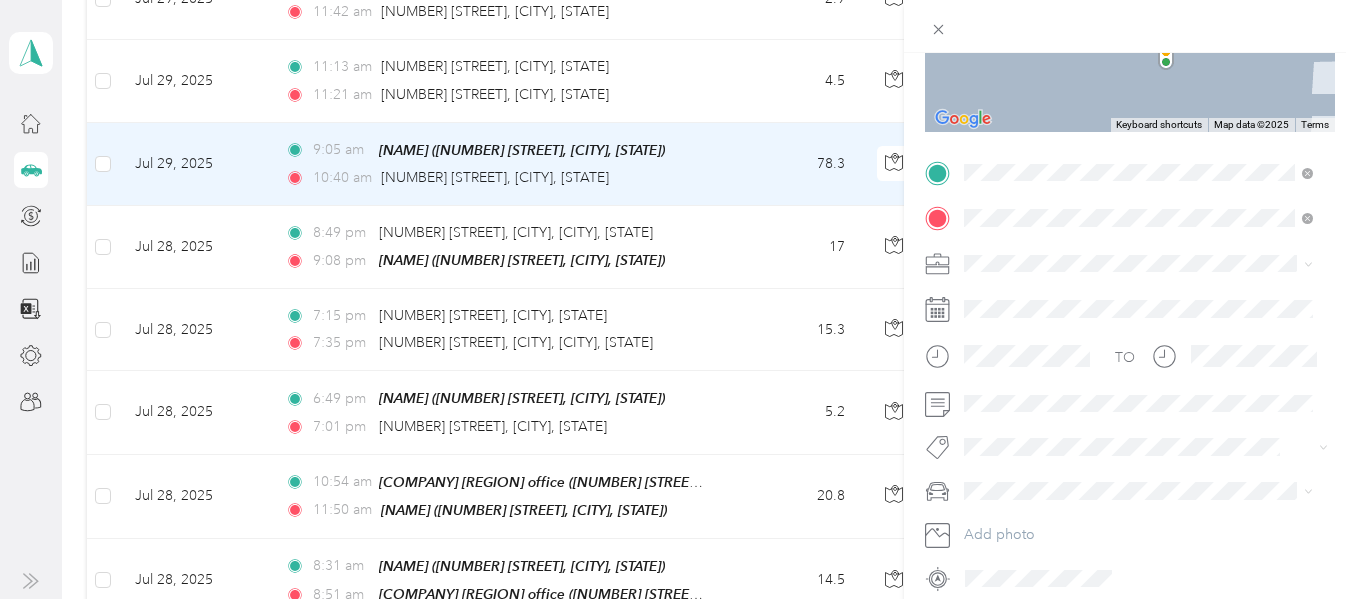 click on "[NUMBER] [STREET], [POSTAL_CODE], [CITY], [STATE], [COUNTRY]" at bounding box center [1136, 285] 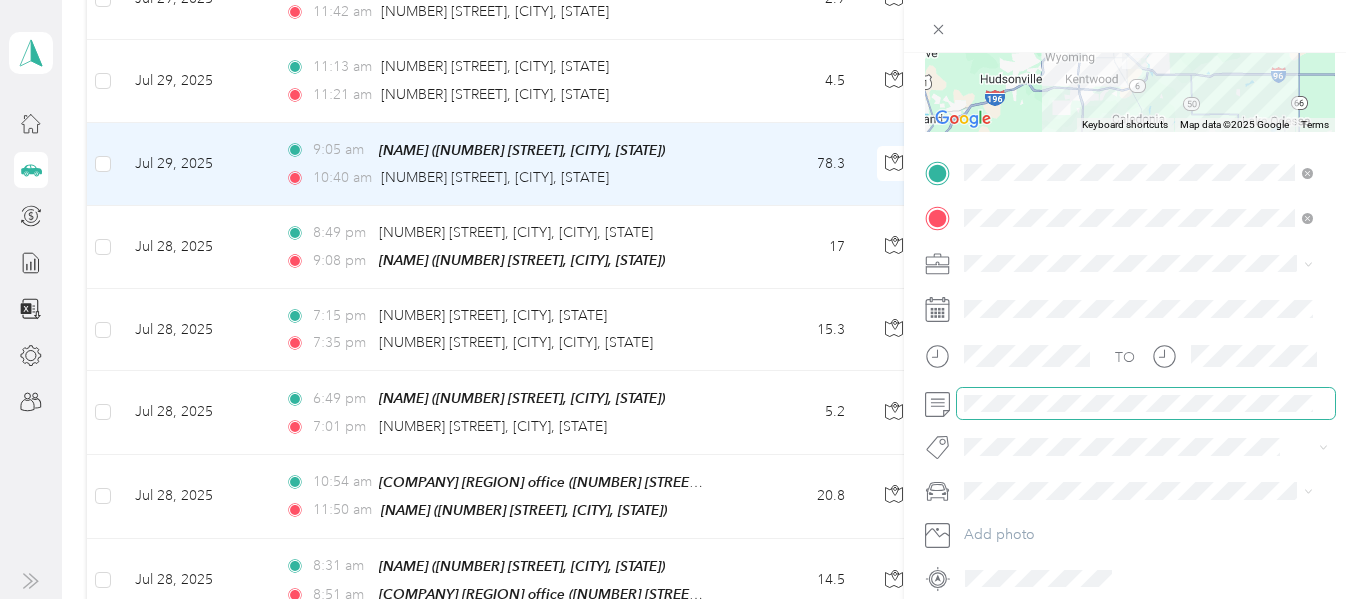 scroll, scrollTop: 228, scrollLeft: 0, axis: vertical 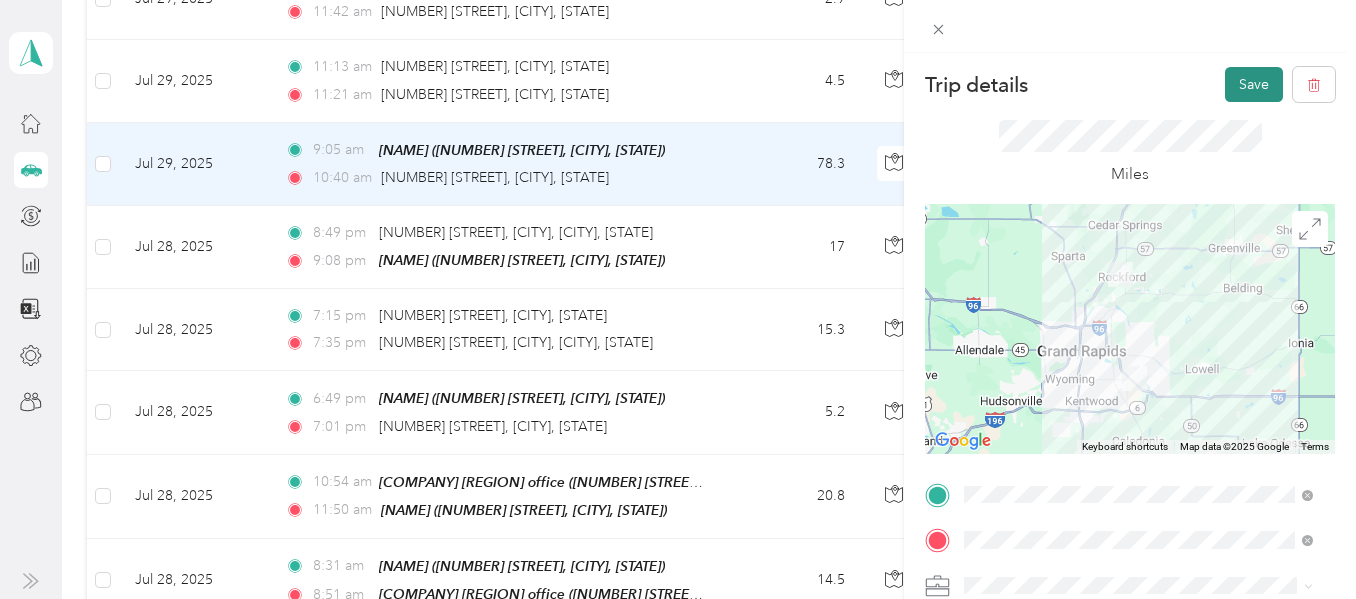 click on "Save" at bounding box center (1254, 84) 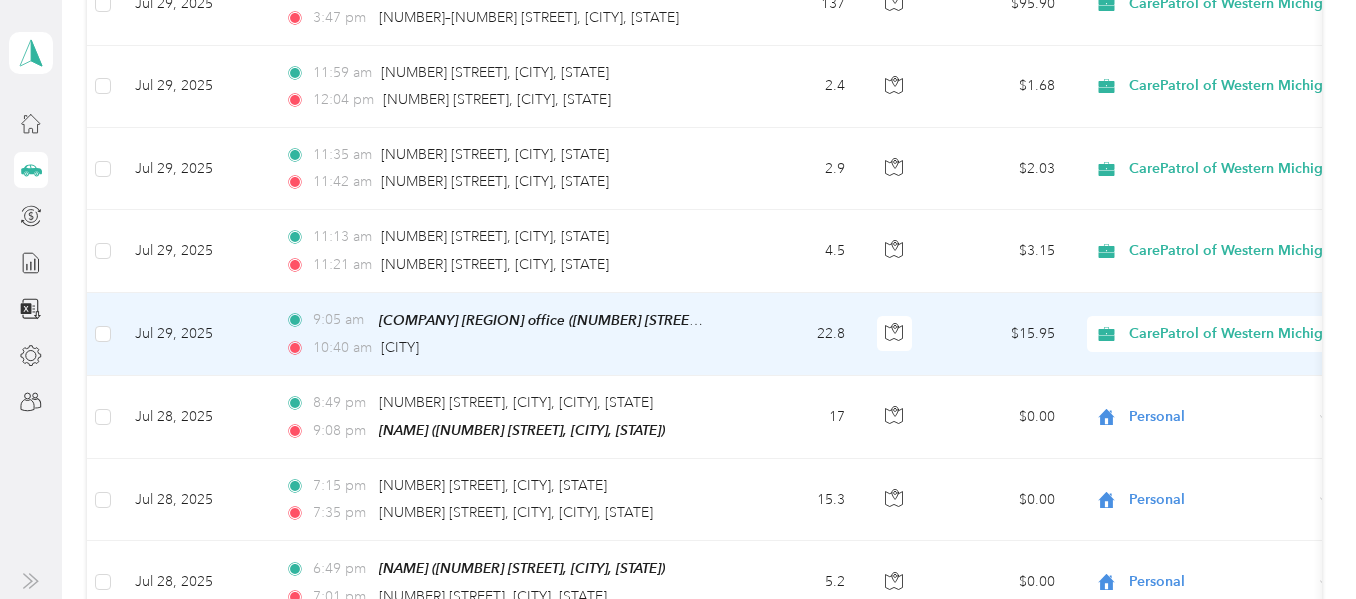 scroll, scrollTop: 1500, scrollLeft: 0, axis: vertical 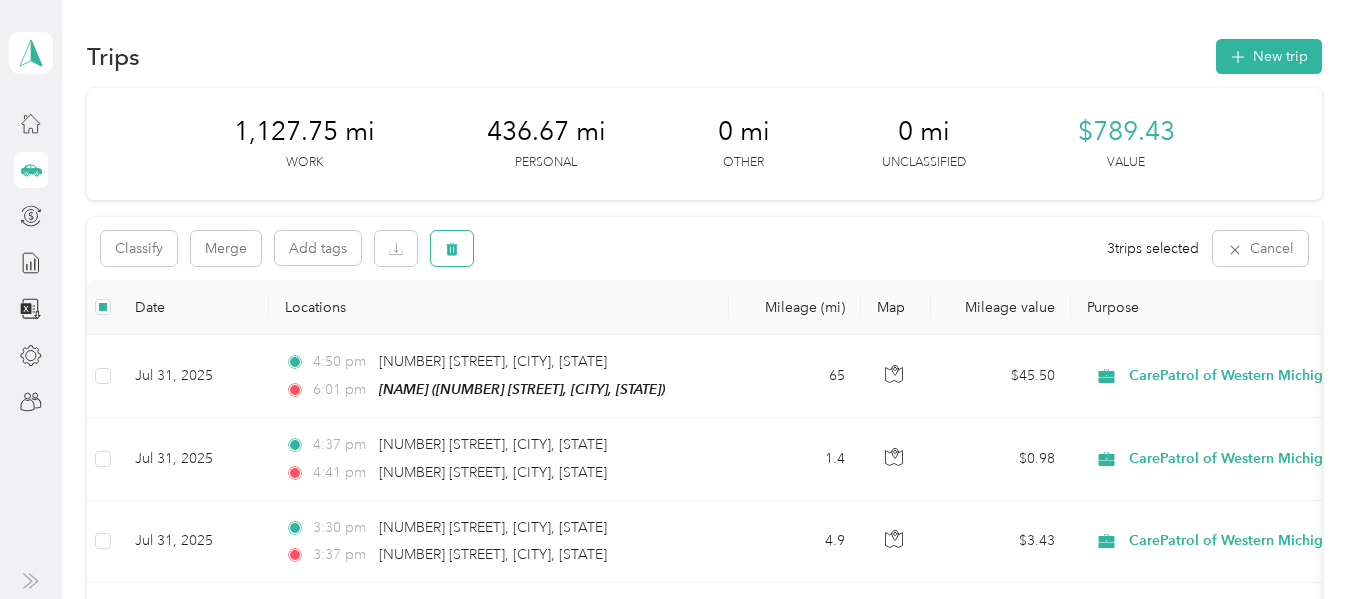 click at bounding box center (452, 248) 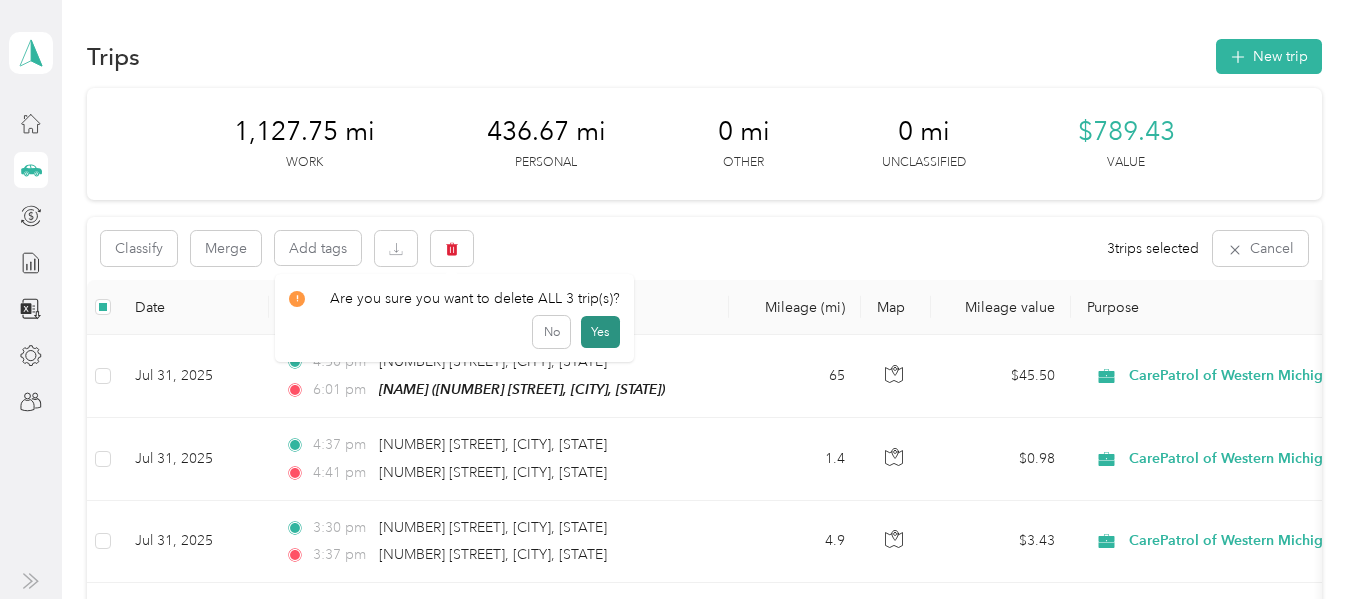 click on "Yes" at bounding box center (600, 332) 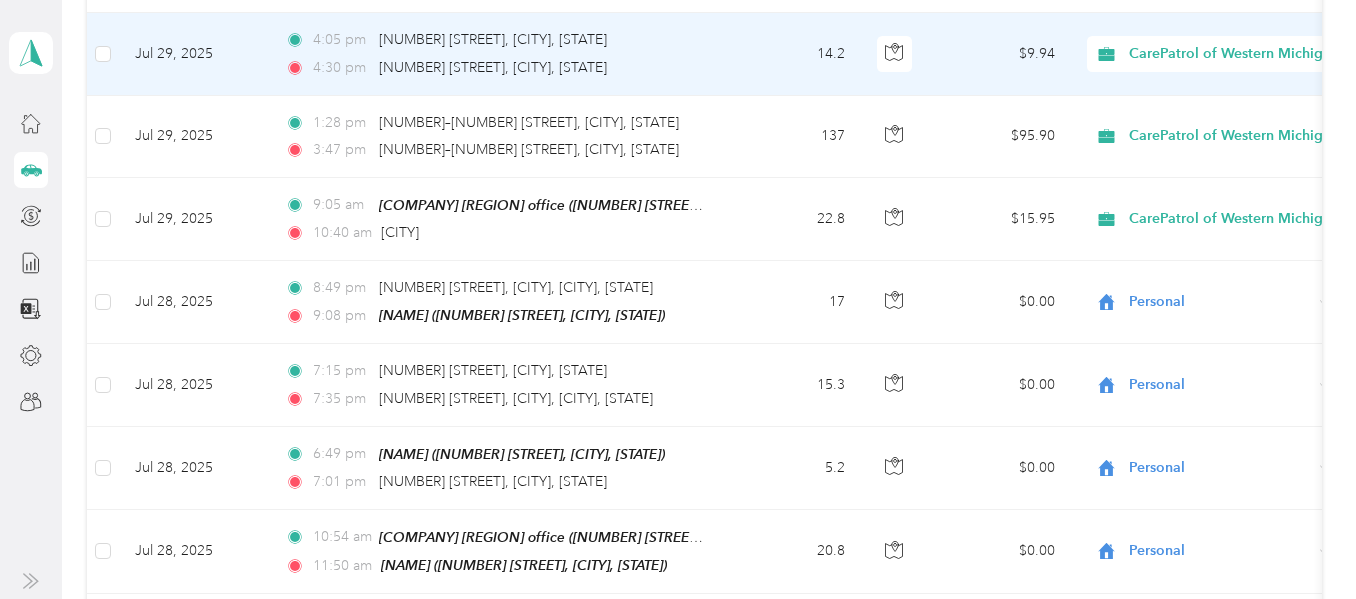 scroll, scrollTop: 1400, scrollLeft: 0, axis: vertical 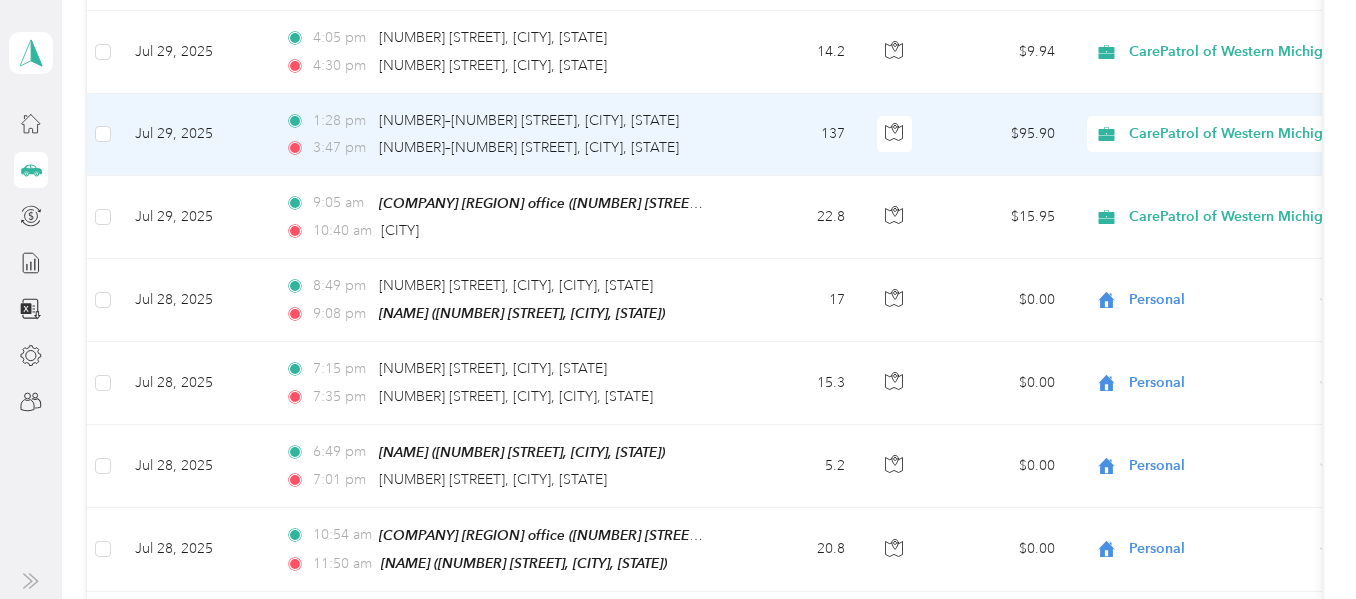 click on "137" at bounding box center [795, 135] 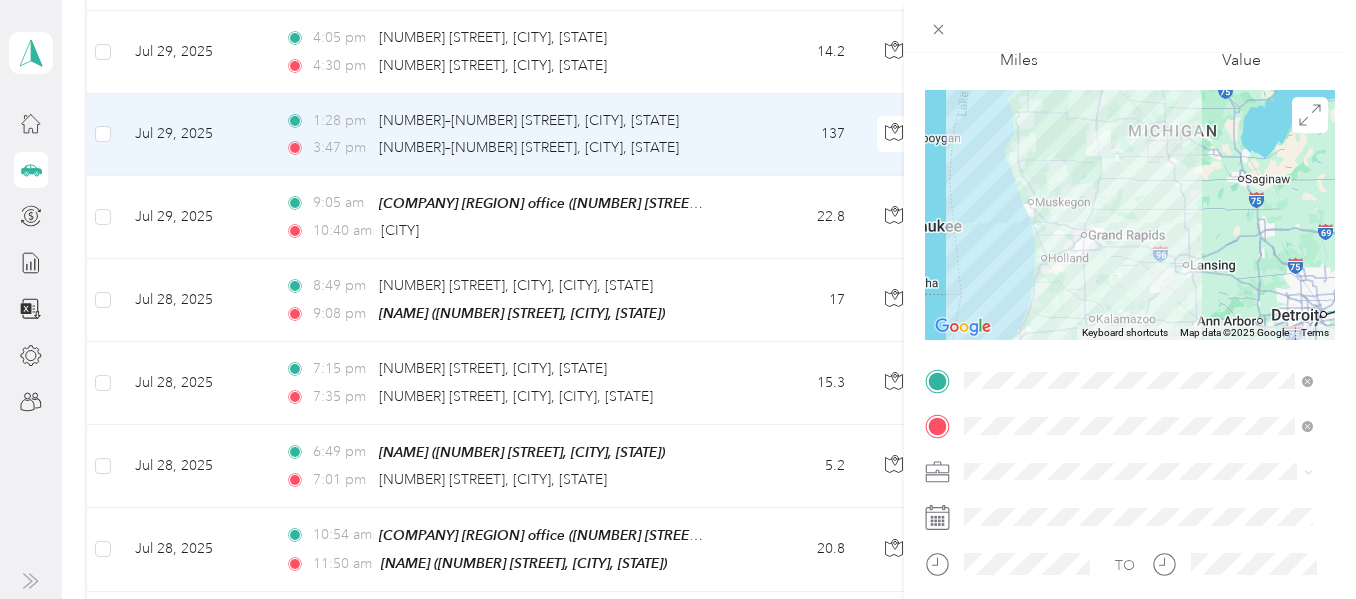 scroll, scrollTop: 278, scrollLeft: 0, axis: vertical 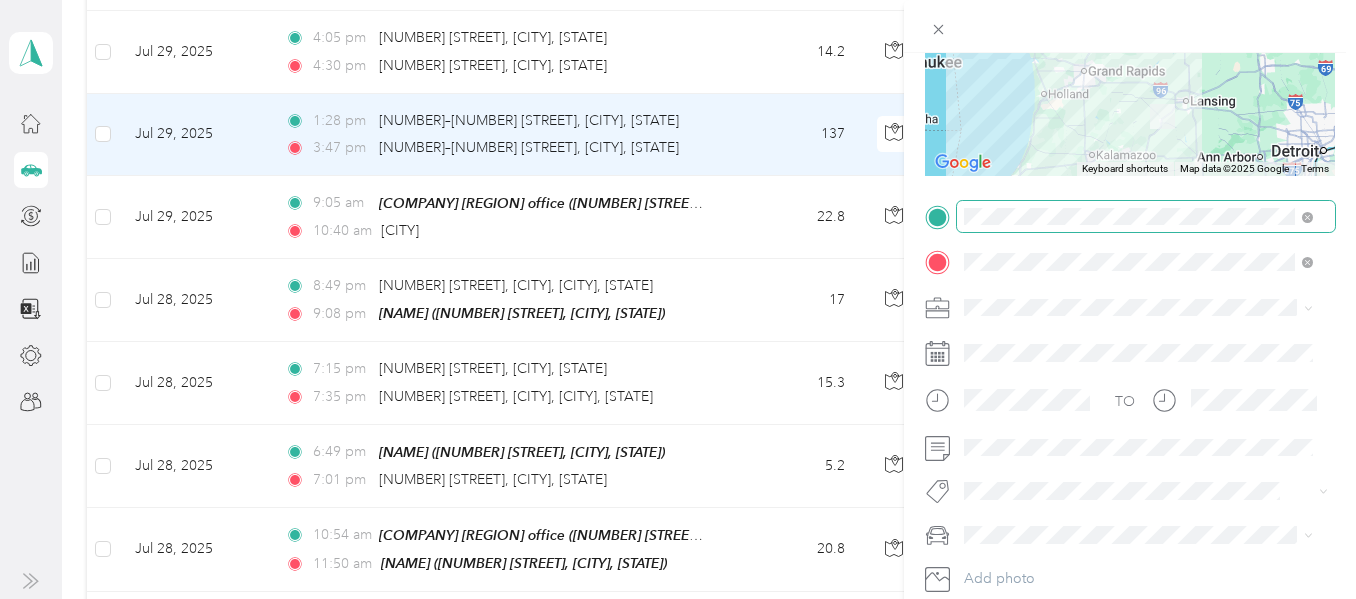 click at bounding box center (1146, 217) 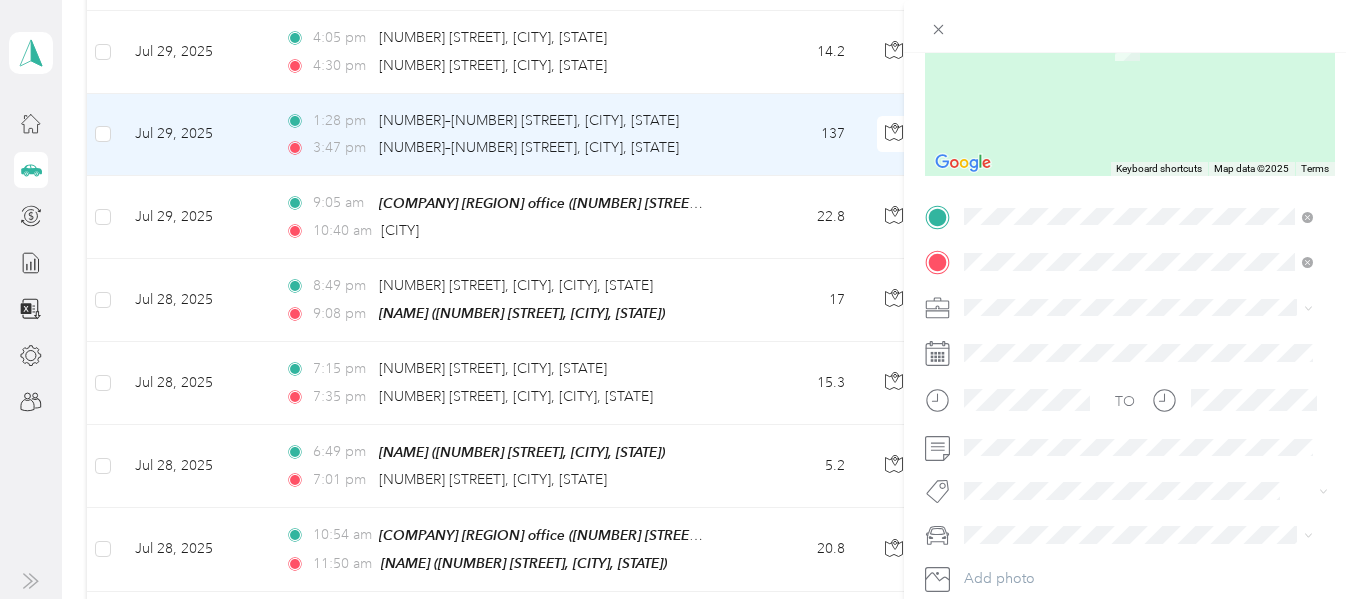 click on "2885 10 Mile Rd NE, 49341, Rockford, MI, United States" at bounding box center [1136, 329] 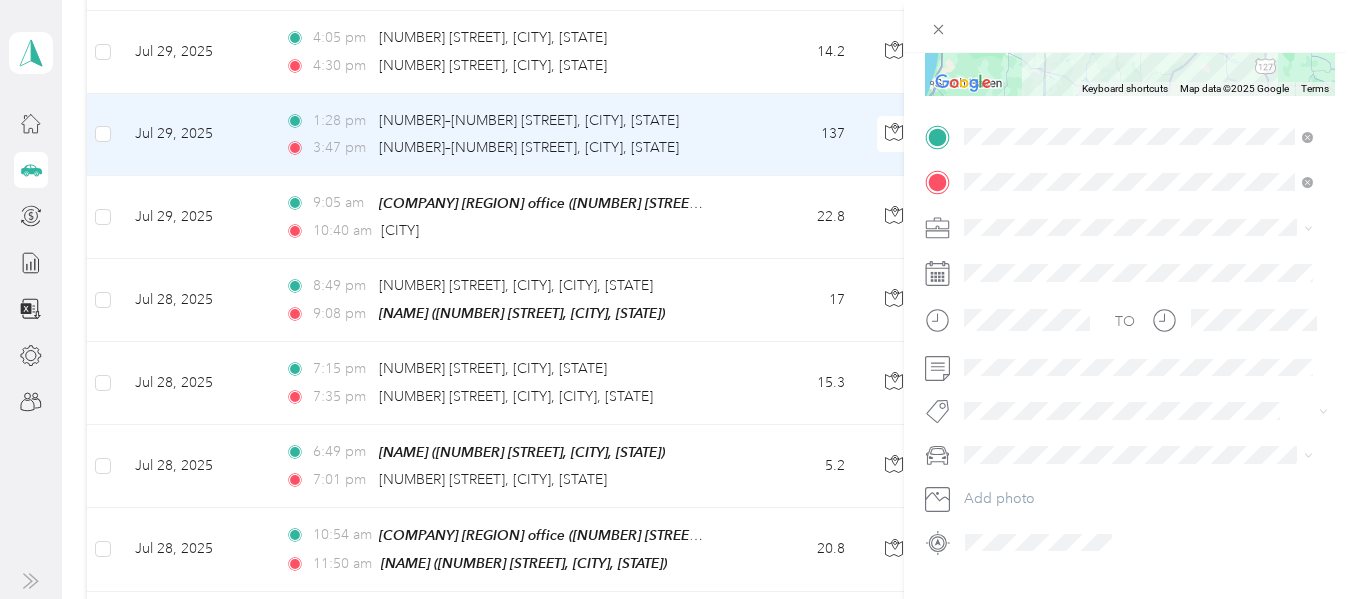 scroll, scrollTop: 378, scrollLeft: 0, axis: vertical 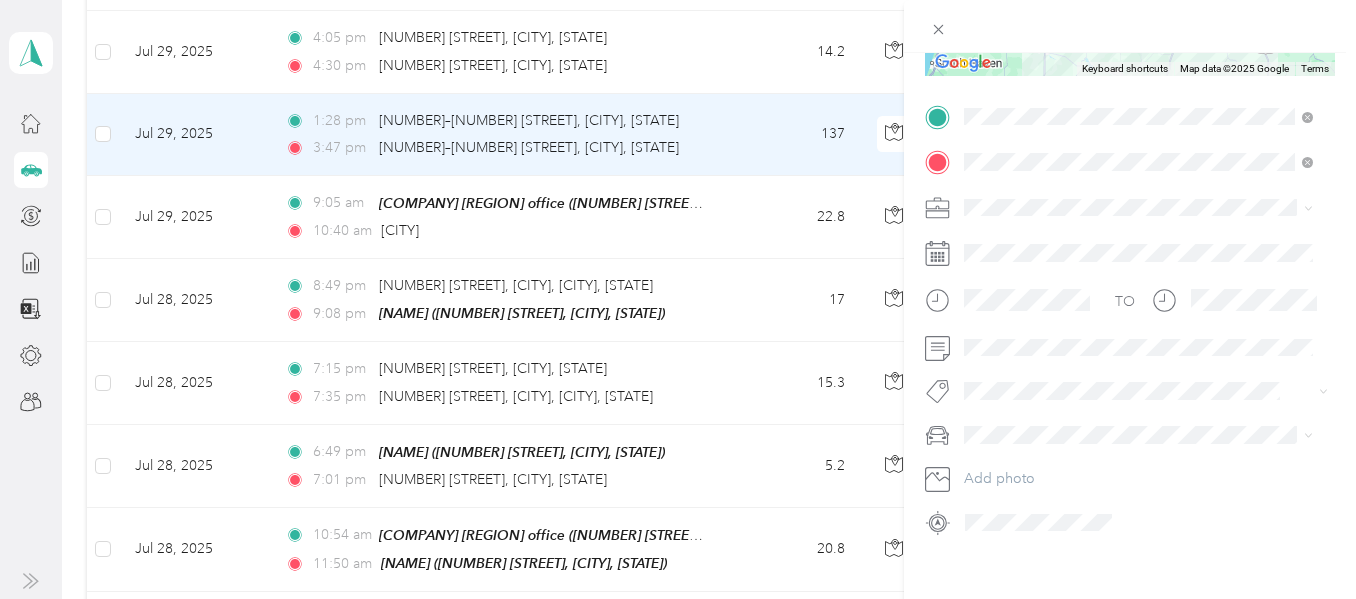 click on "Capital Region" at bounding box center [1017, 311] 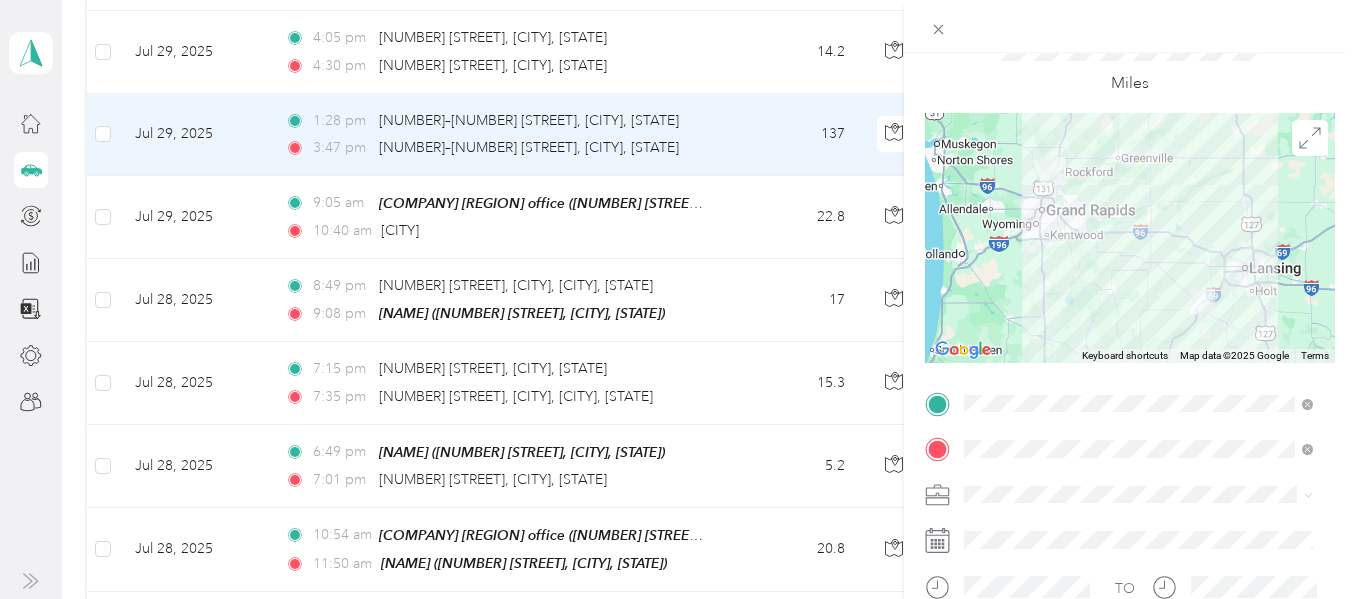 scroll, scrollTop: 78, scrollLeft: 0, axis: vertical 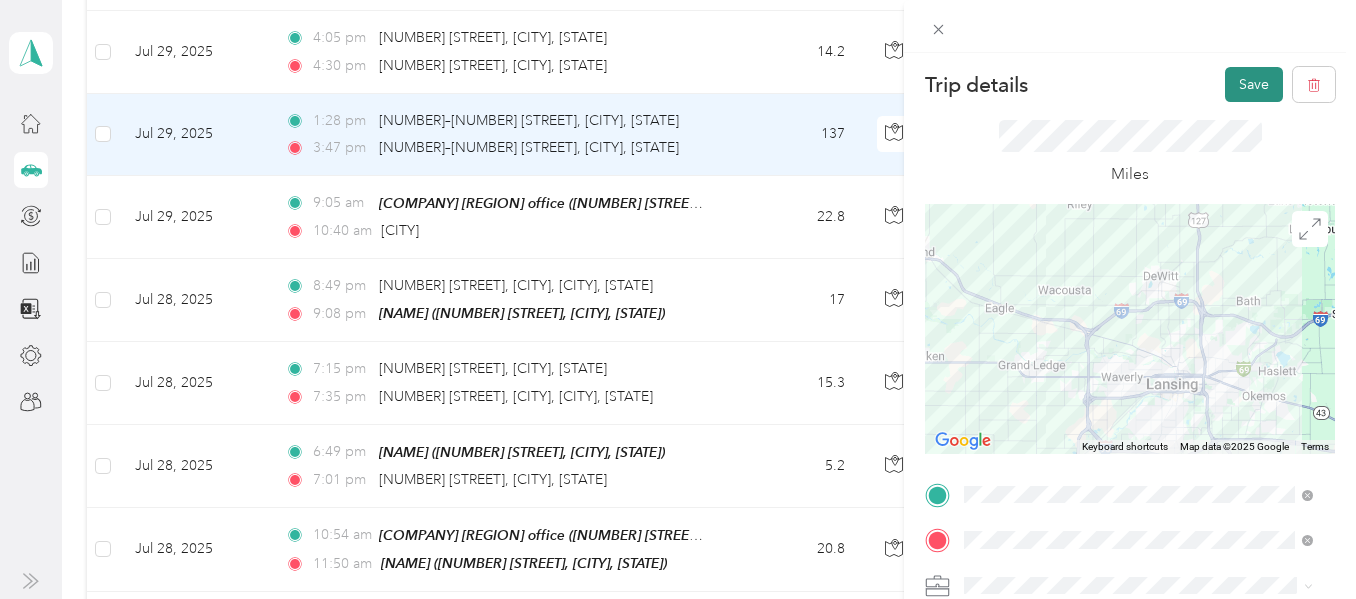 click on "Save" at bounding box center [1254, 84] 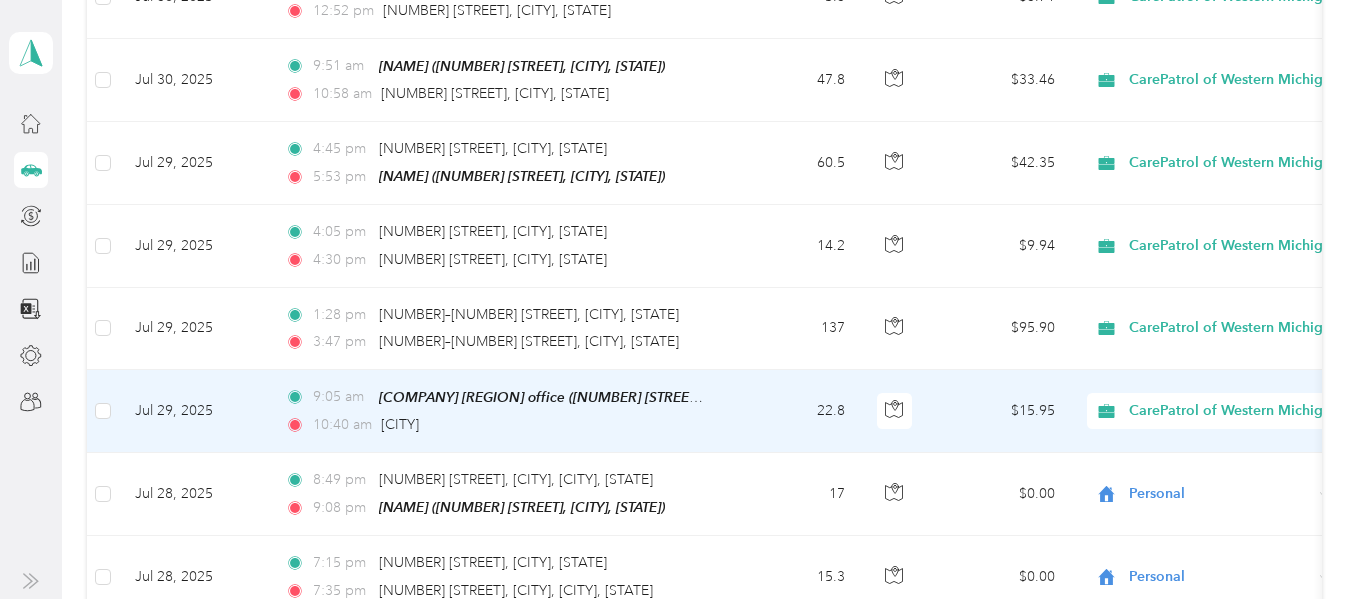 scroll, scrollTop: 1200, scrollLeft: 0, axis: vertical 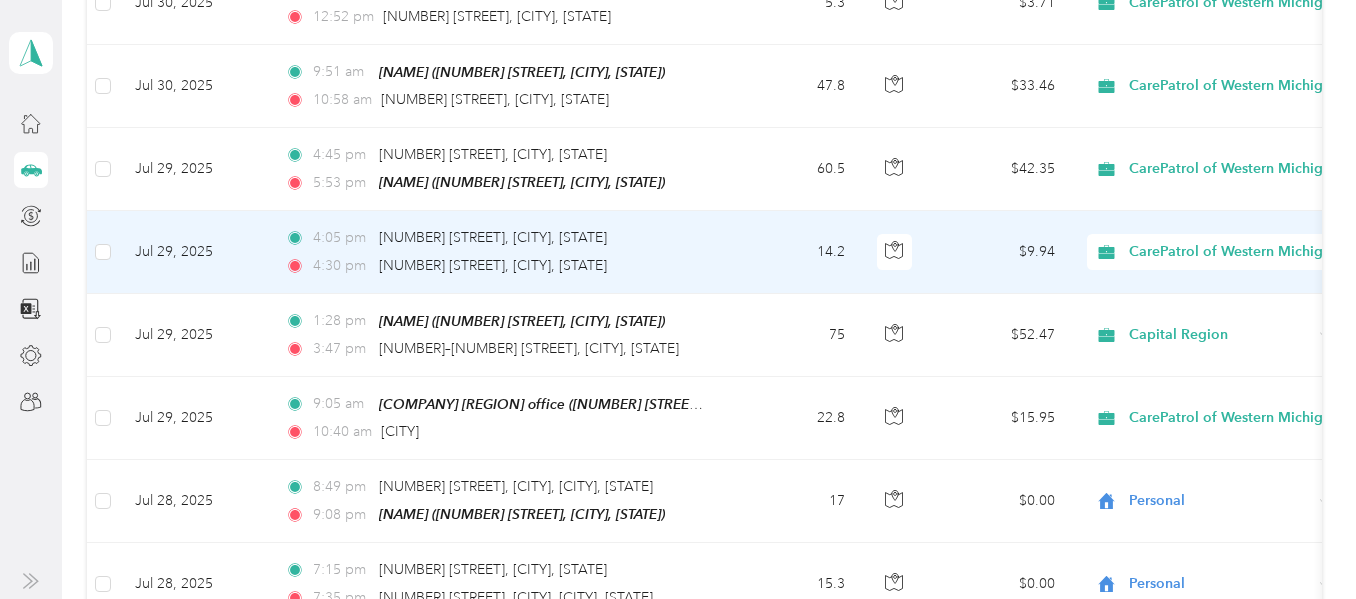 click on "4:05 pm 1385 Gidner Rd, Charlotte, MI 4:30 pm 735 S Michigan Rd, Eaton Rapids, MI" at bounding box center (499, 252) 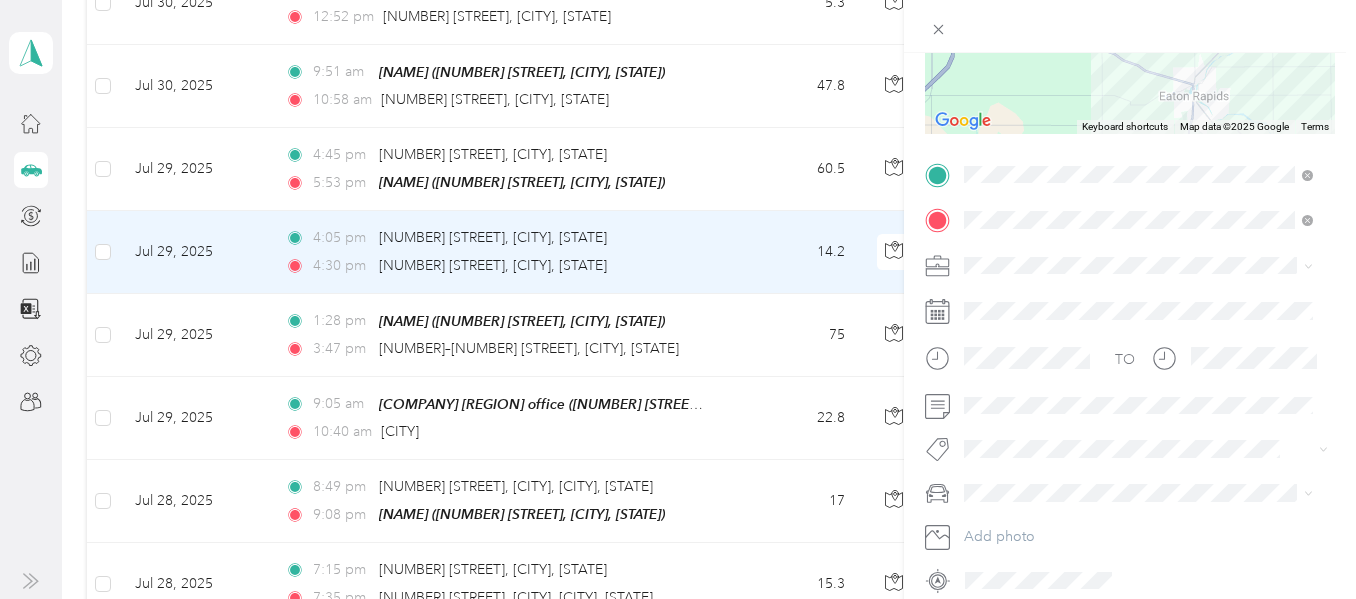 scroll, scrollTop: 327, scrollLeft: 0, axis: vertical 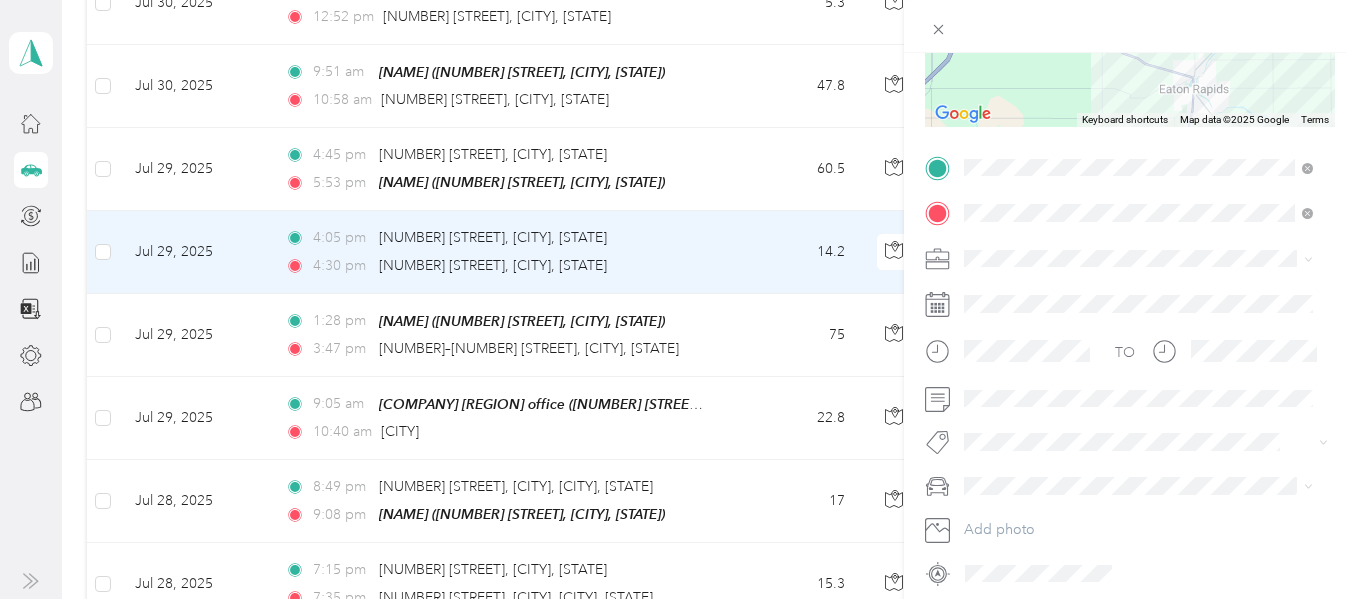click on "Capital Region" at bounding box center [1138, 360] 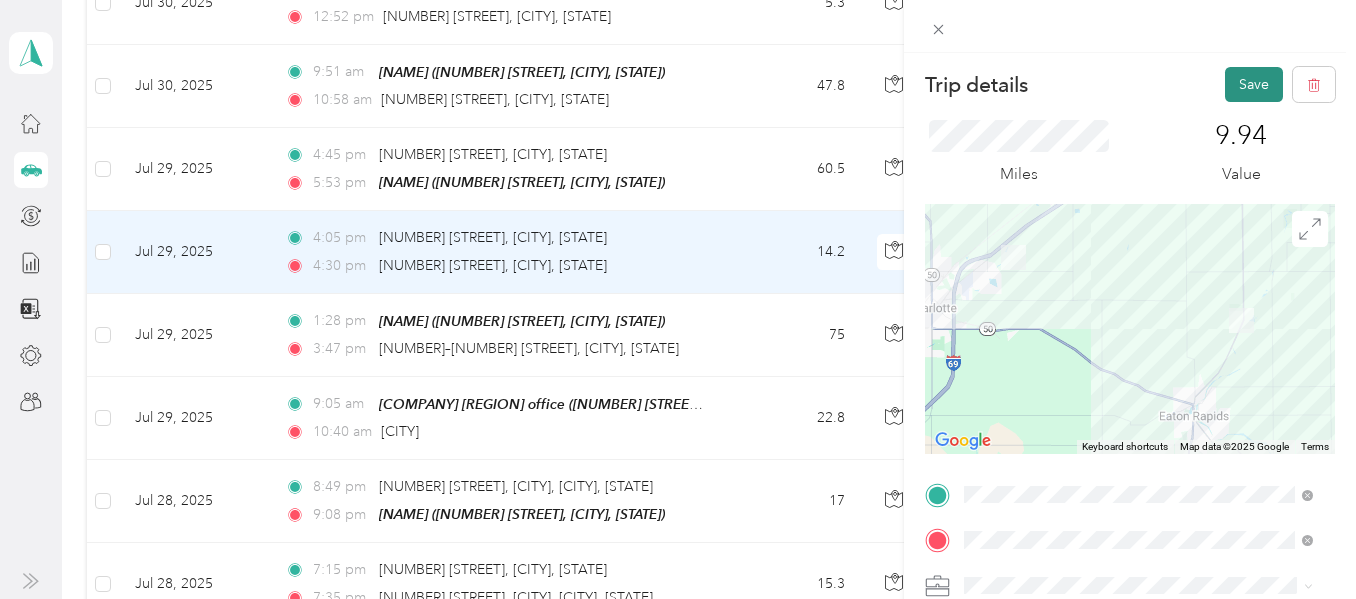 click on "Save" at bounding box center [1254, 84] 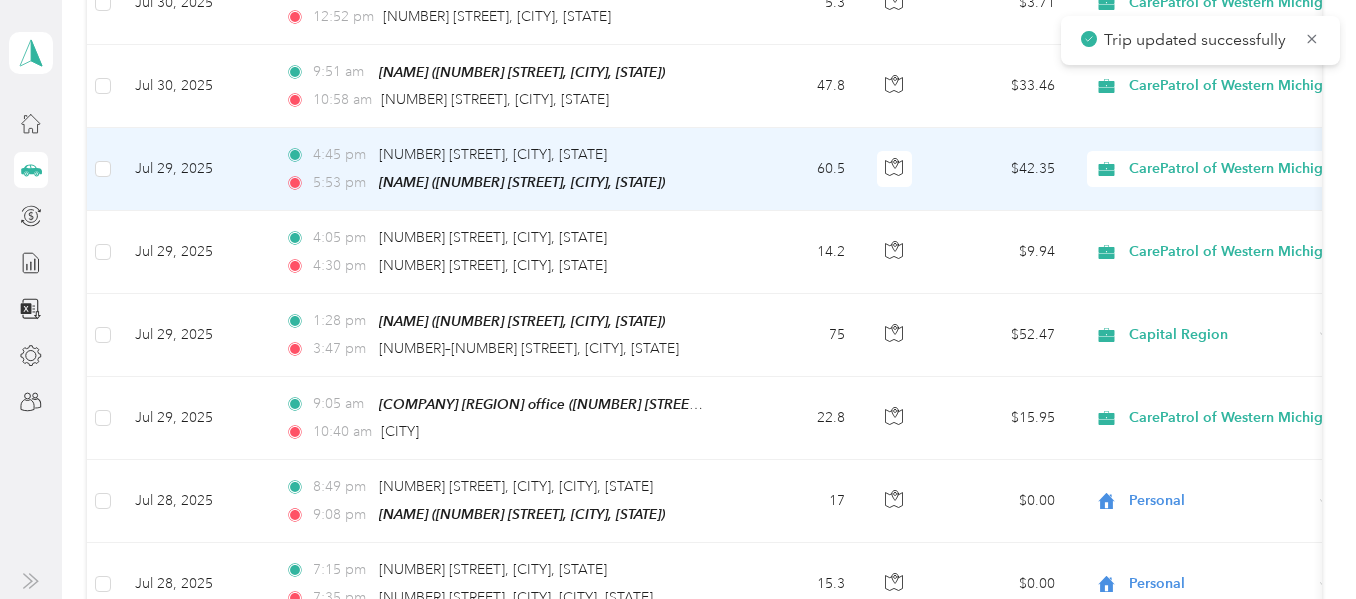 click on "60.5" at bounding box center [795, 169] 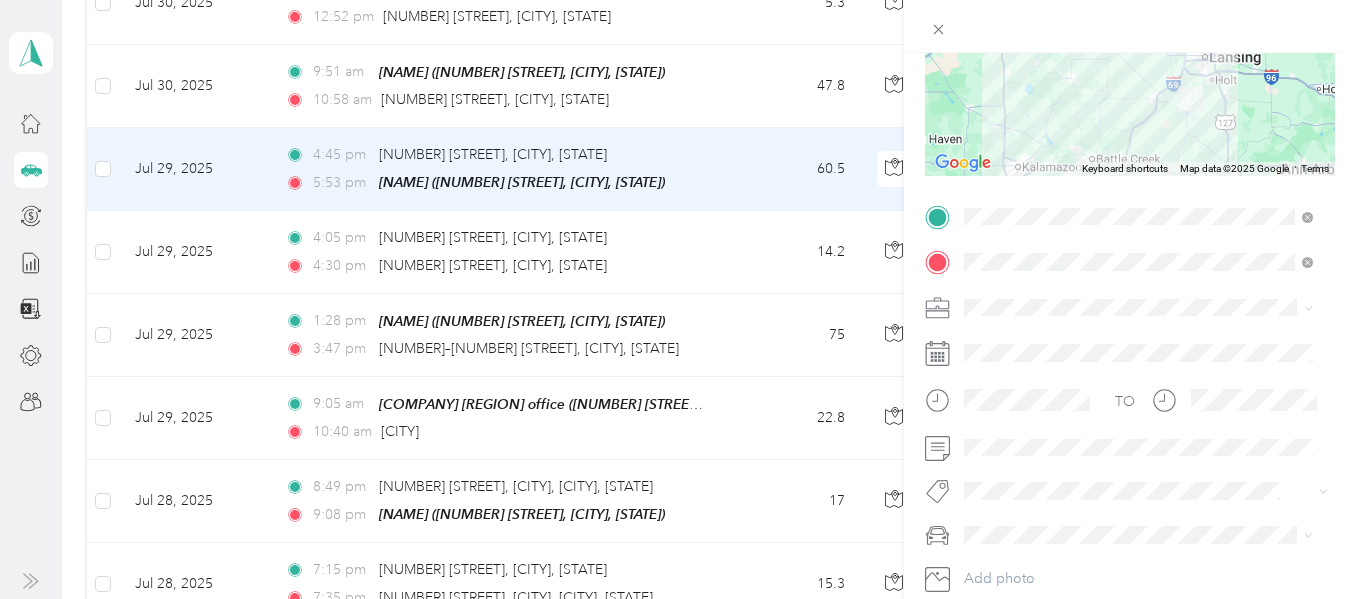 scroll, scrollTop: 287, scrollLeft: 0, axis: vertical 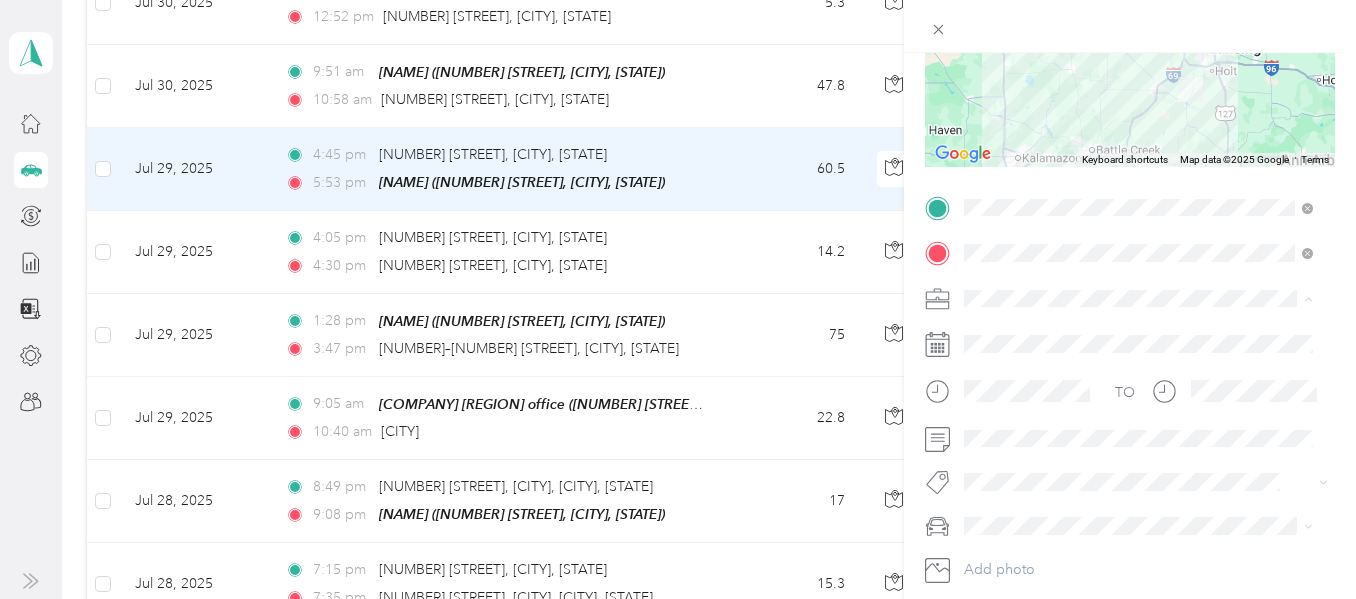 click on "Capital Region" at bounding box center (1017, 403) 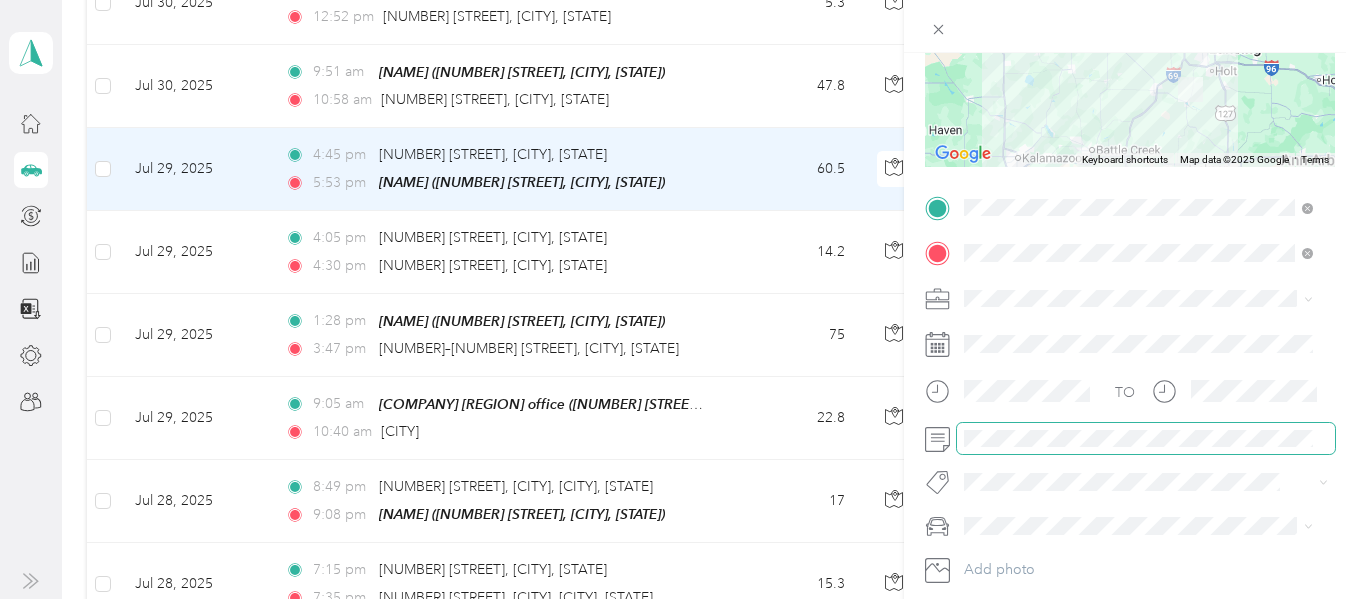 scroll, scrollTop: 0, scrollLeft: 0, axis: both 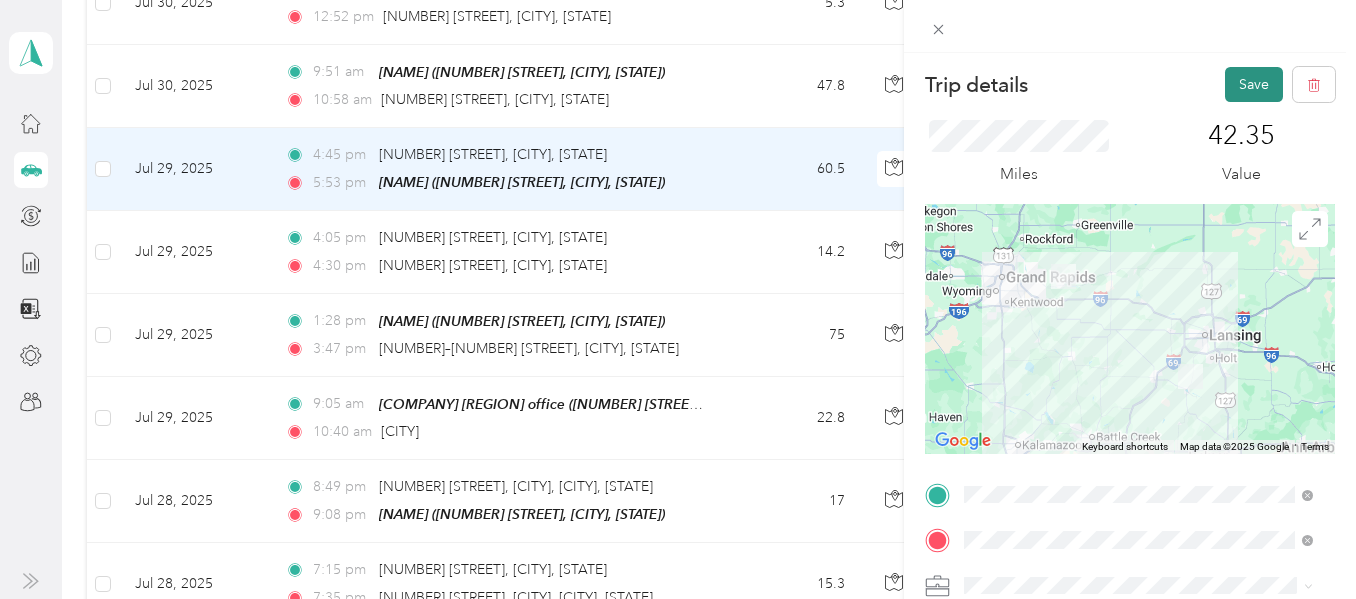 click on "Save" at bounding box center (1254, 84) 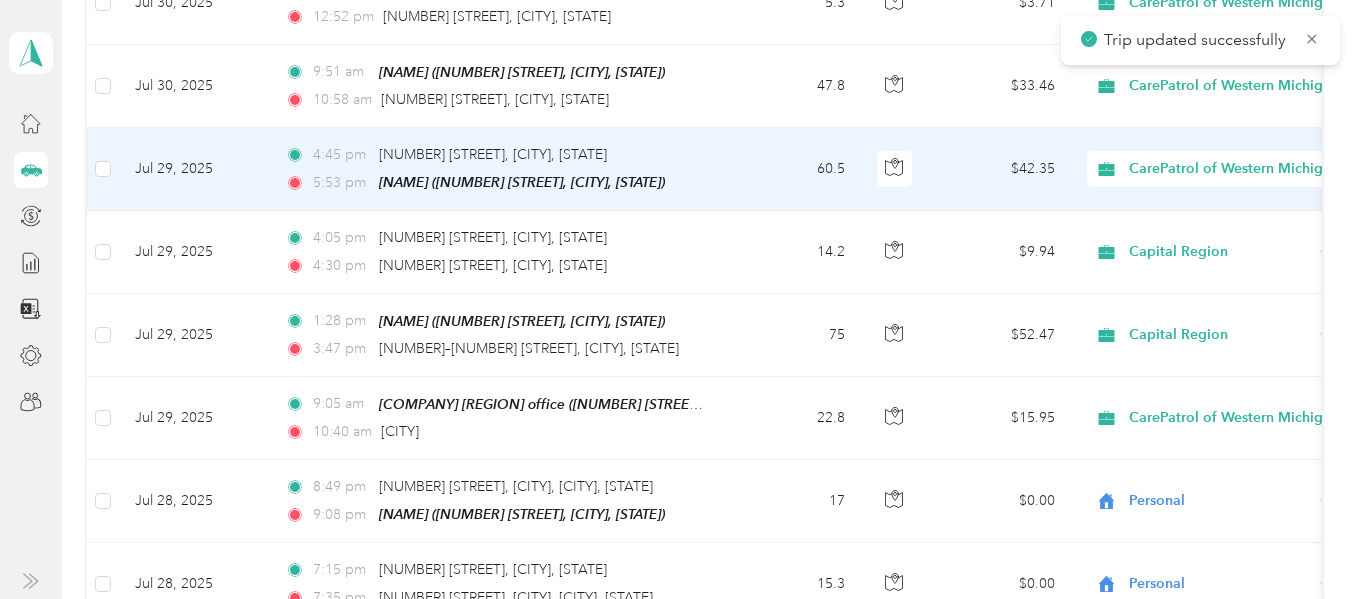 click on "CarePatrol of Western Michigan" at bounding box center [1234, 169] 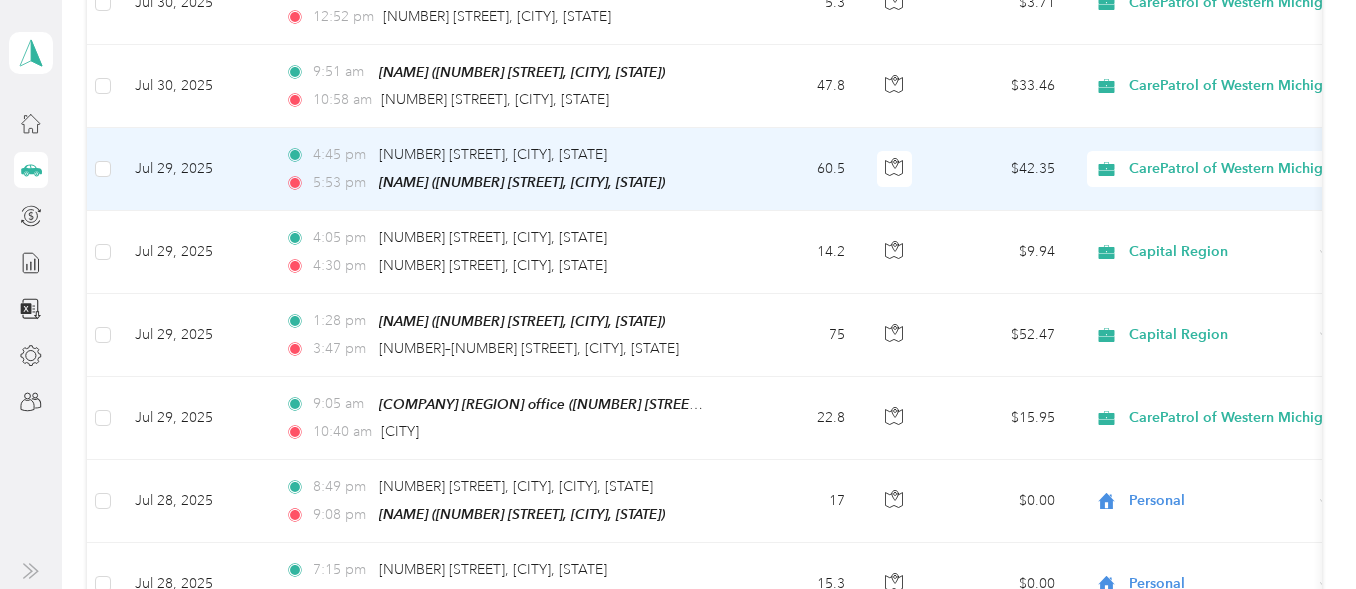 click on "Capital Region" at bounding box center (1236, 272) 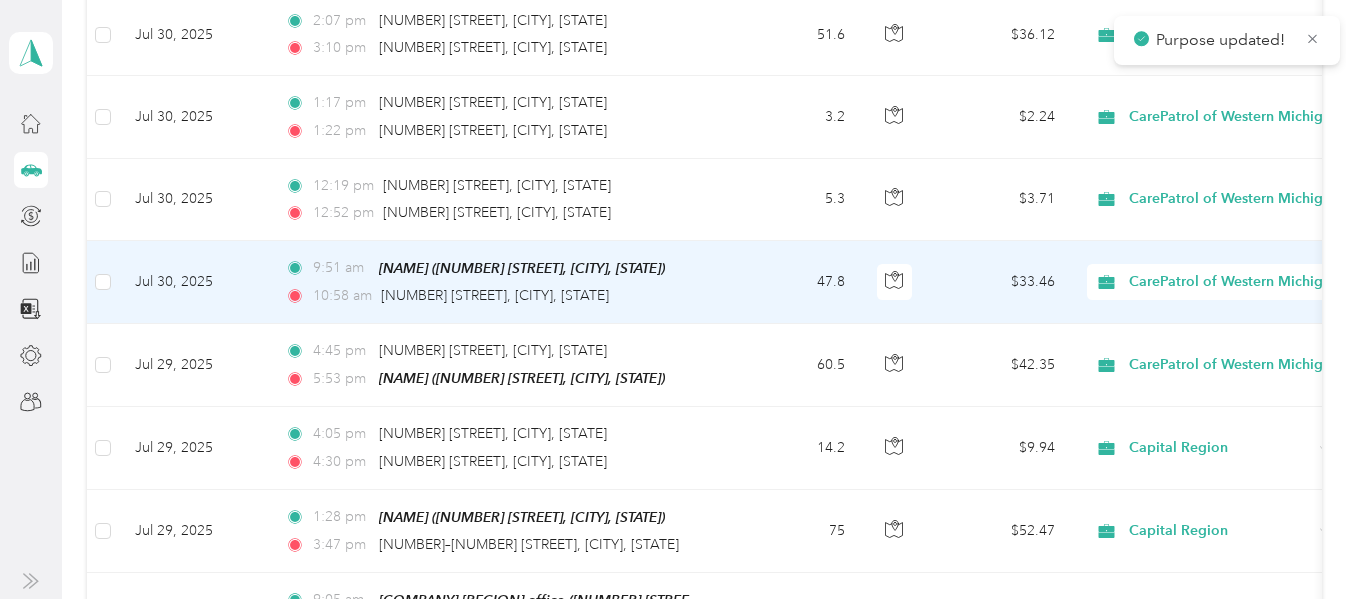 scroll, scrollTop: 1000, scrollLeft: 0, axis: vertical 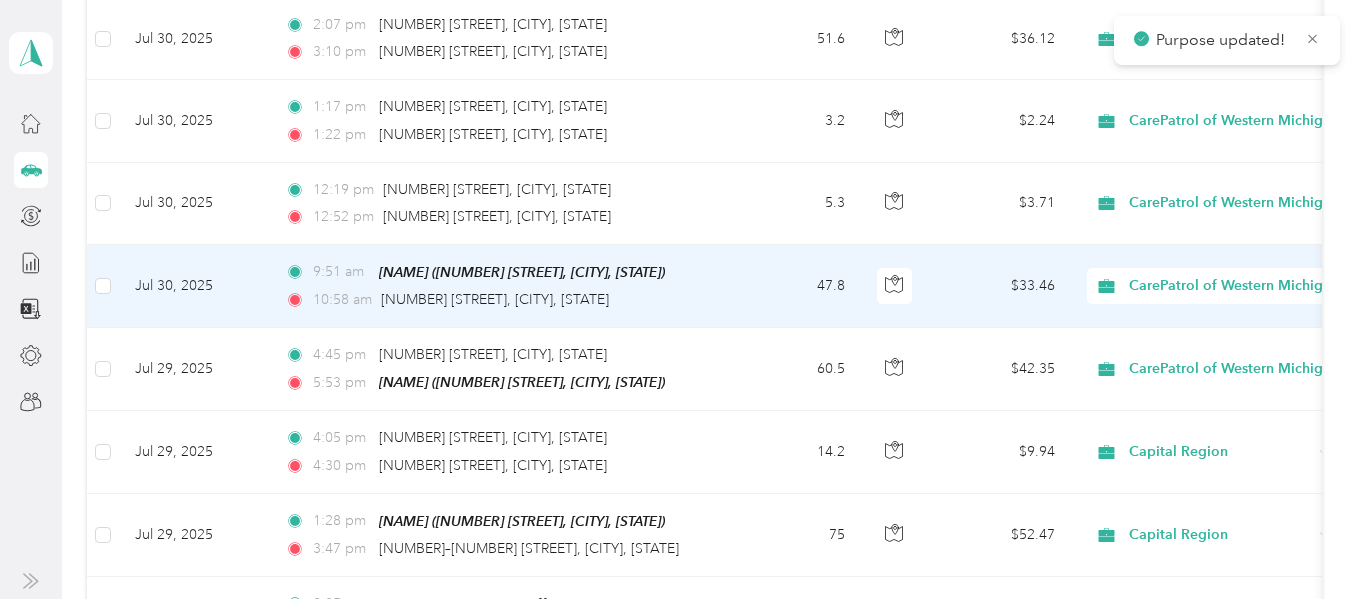 click on "47.8" at bounding box center (795, 286) 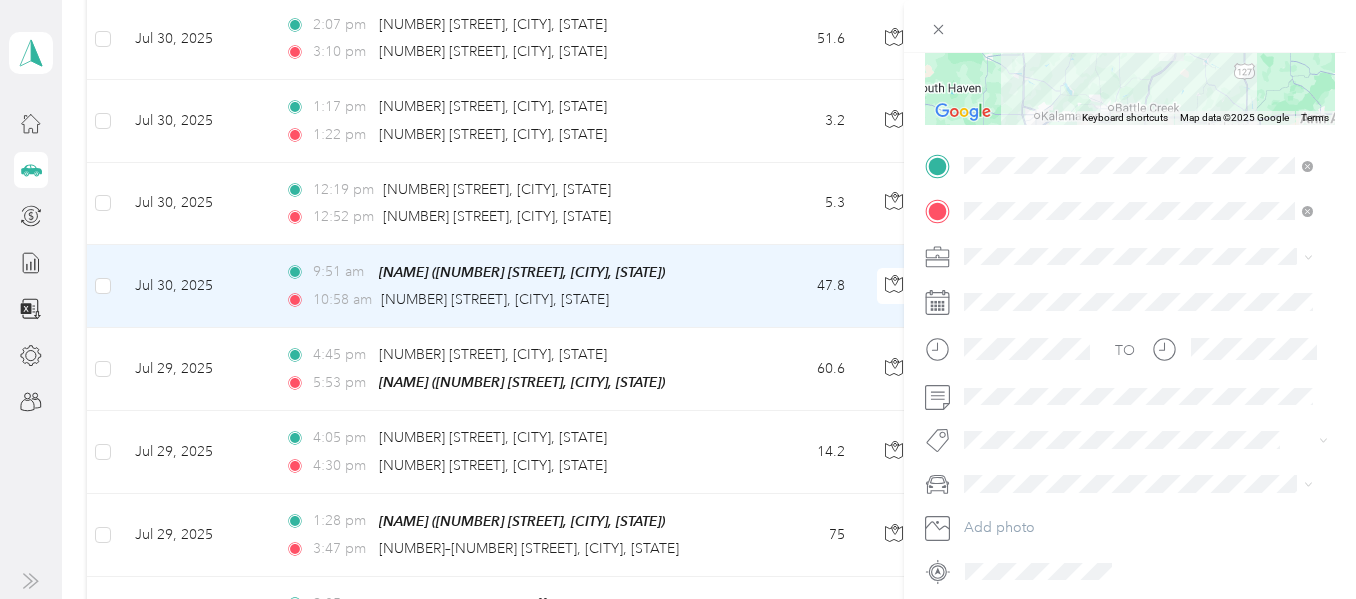 scroll, scrollTop: 405, scrollLeft: 0, axis: vertical 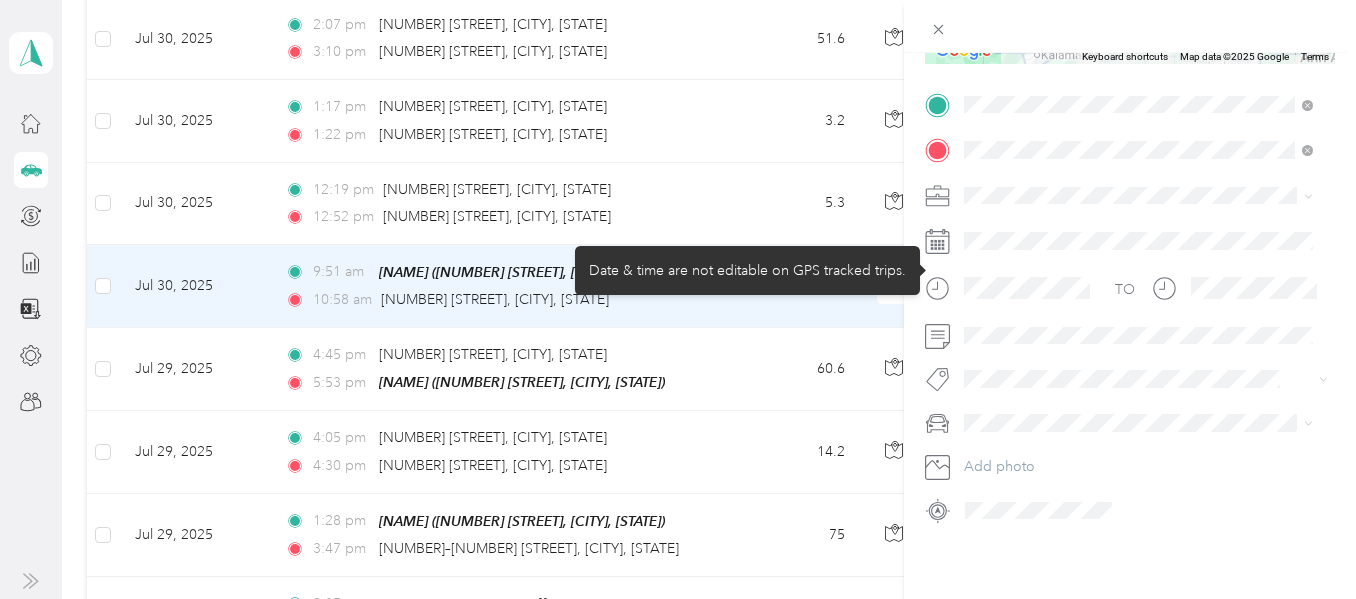 click at bounding box center (1011, 295) 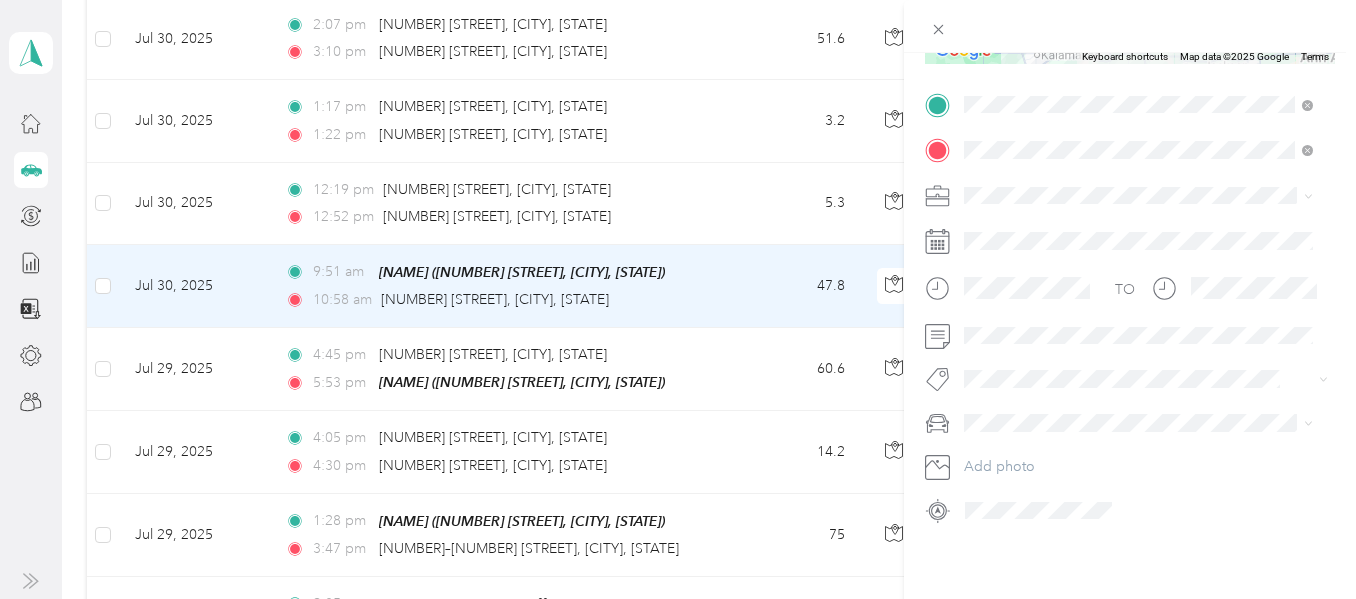click at bounding box center (1130, 336) 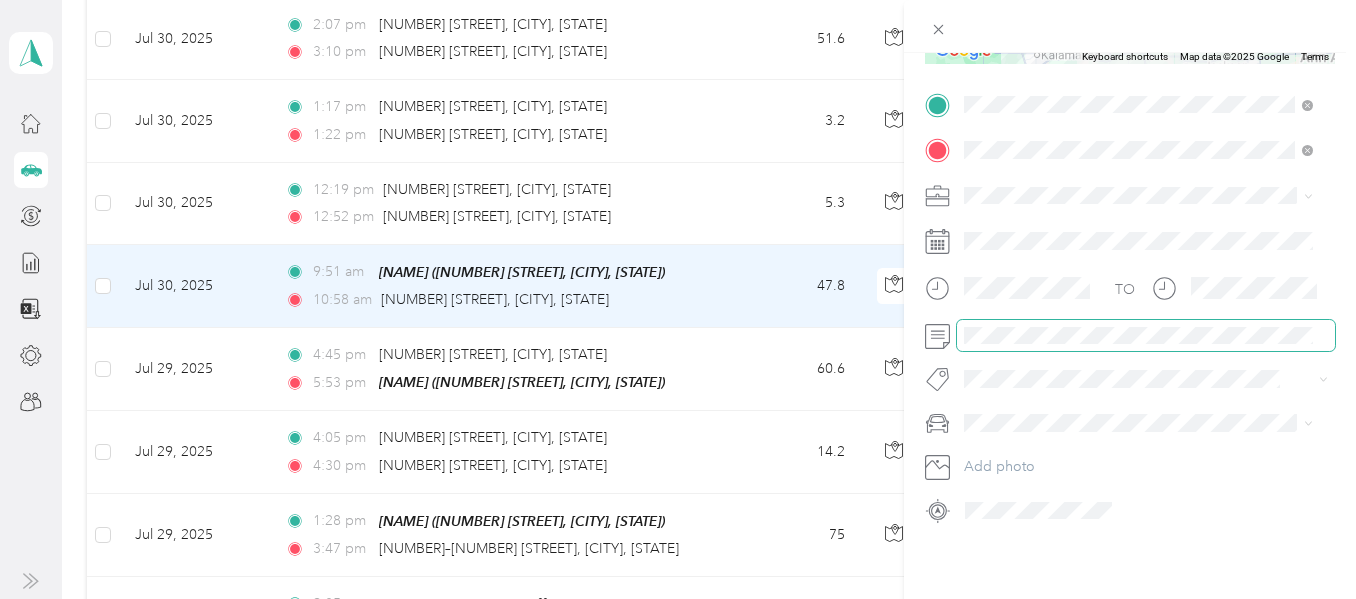 scroll, scrollTop: 356, scrollLeft: 0, axis: vertical 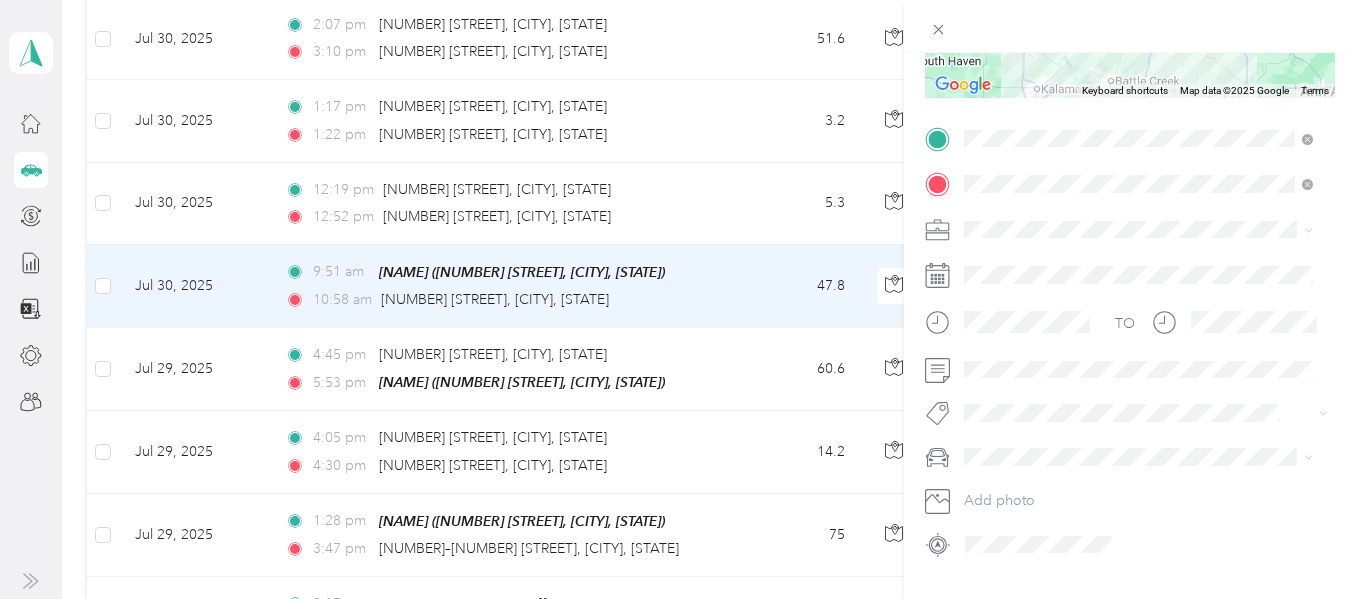 click at bounding box center [1305, 230] 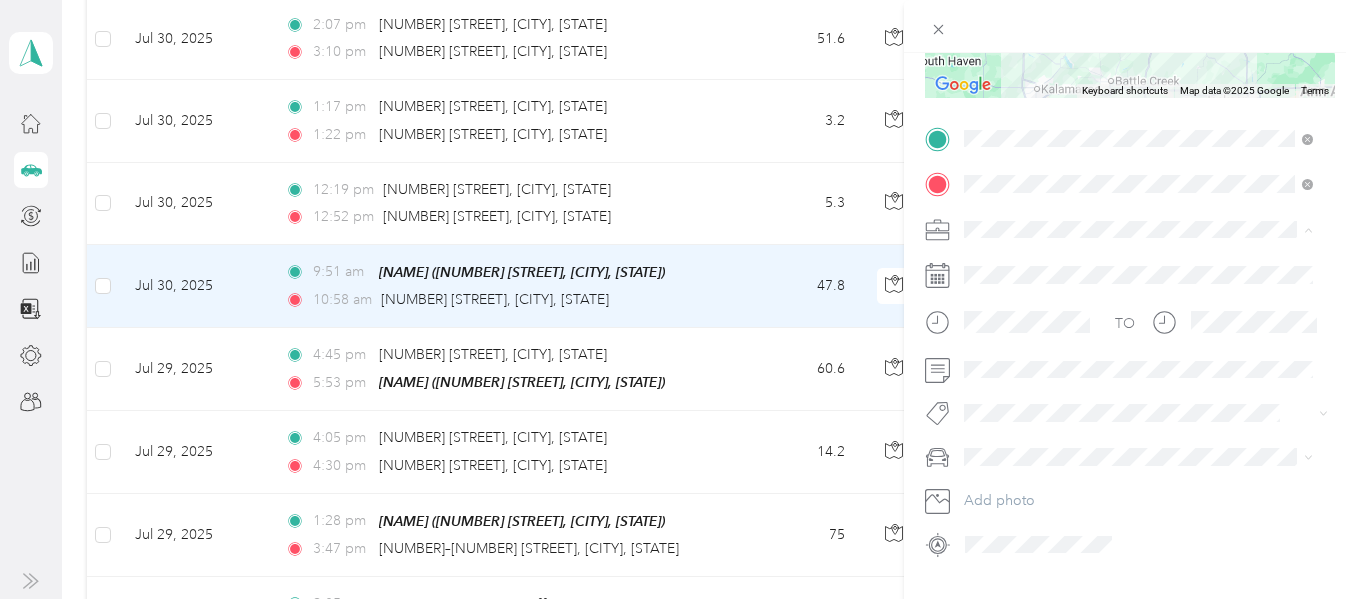 click on "Work Personal Capital Region CarePatrol of Western Michigan Other Charity Medical Moving Commute" at bounding box center (1138, 387) 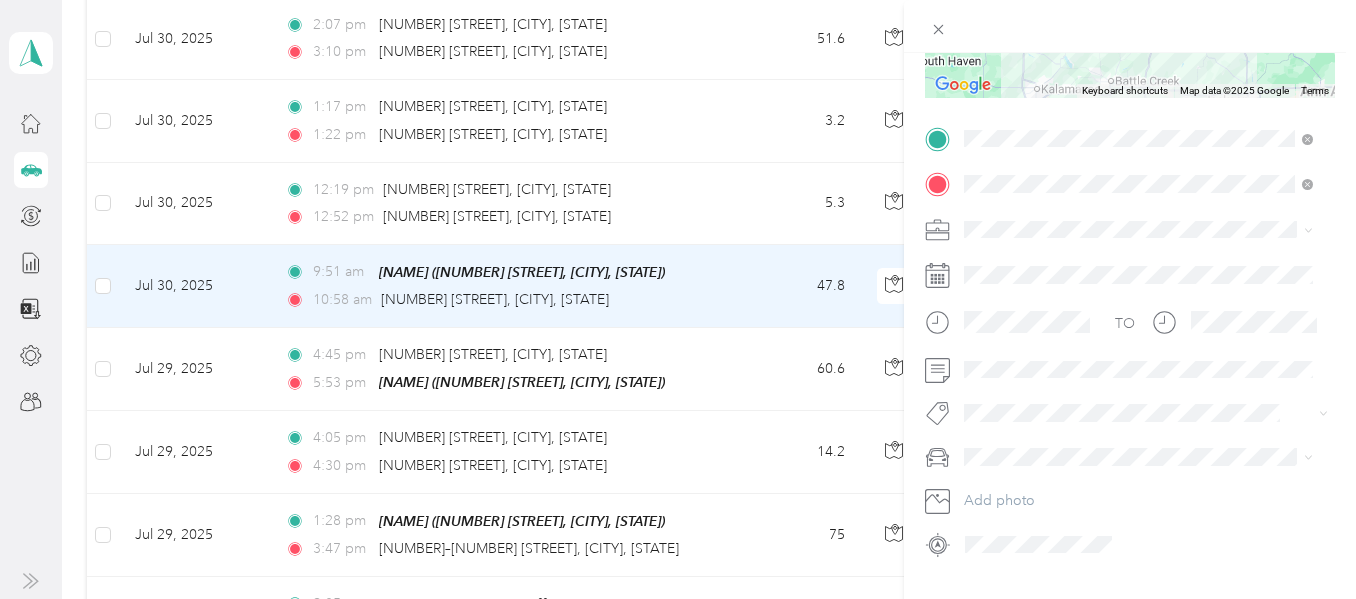 click on "Capital Region" at bounding box center [1017, 332] 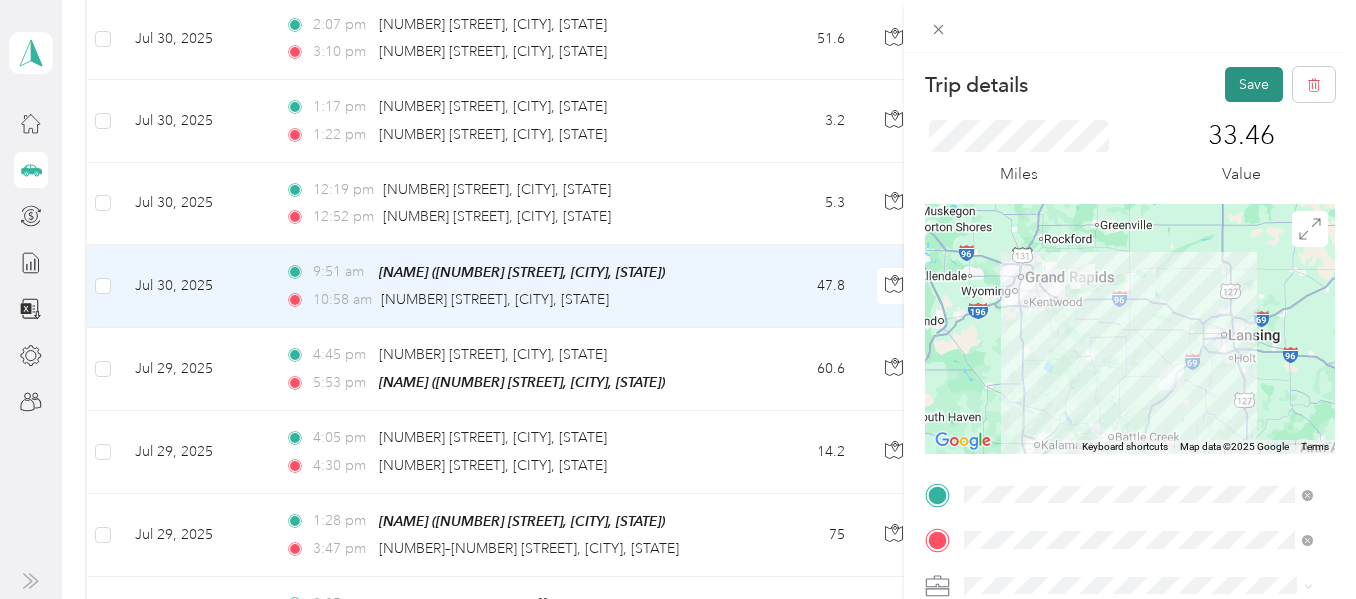 click on "Save" at bounding box center (1254, 84) 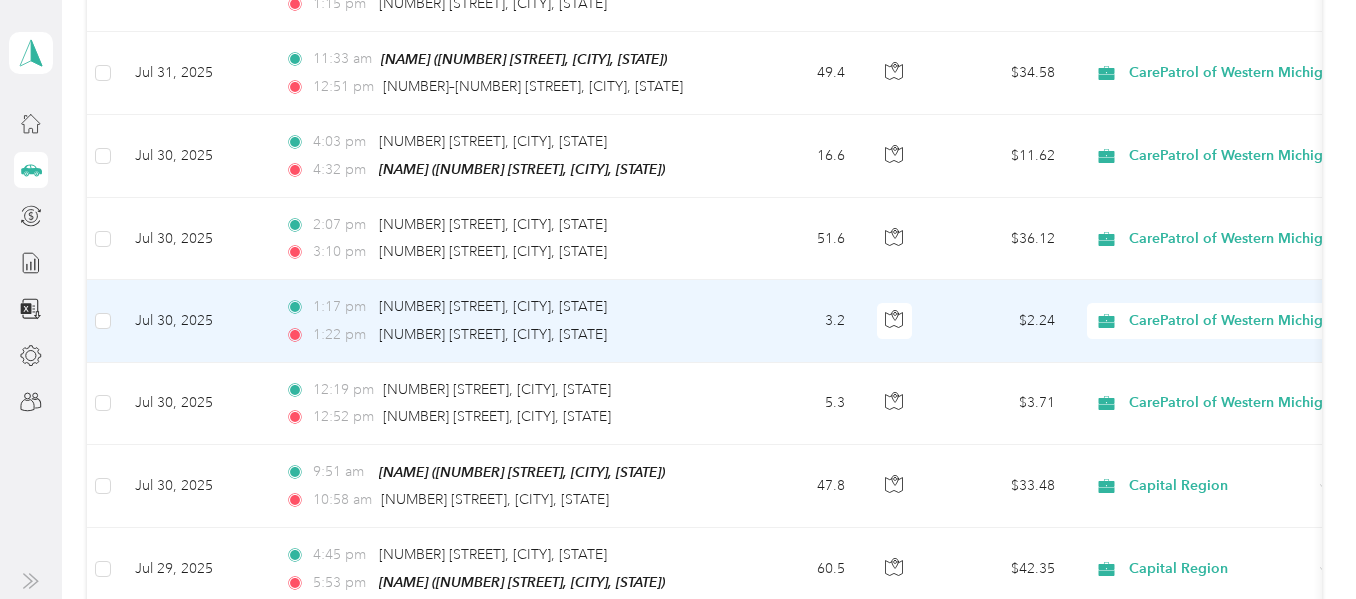 scroll, scrollTop: 900, scrollLeft: 0, axis: vertical 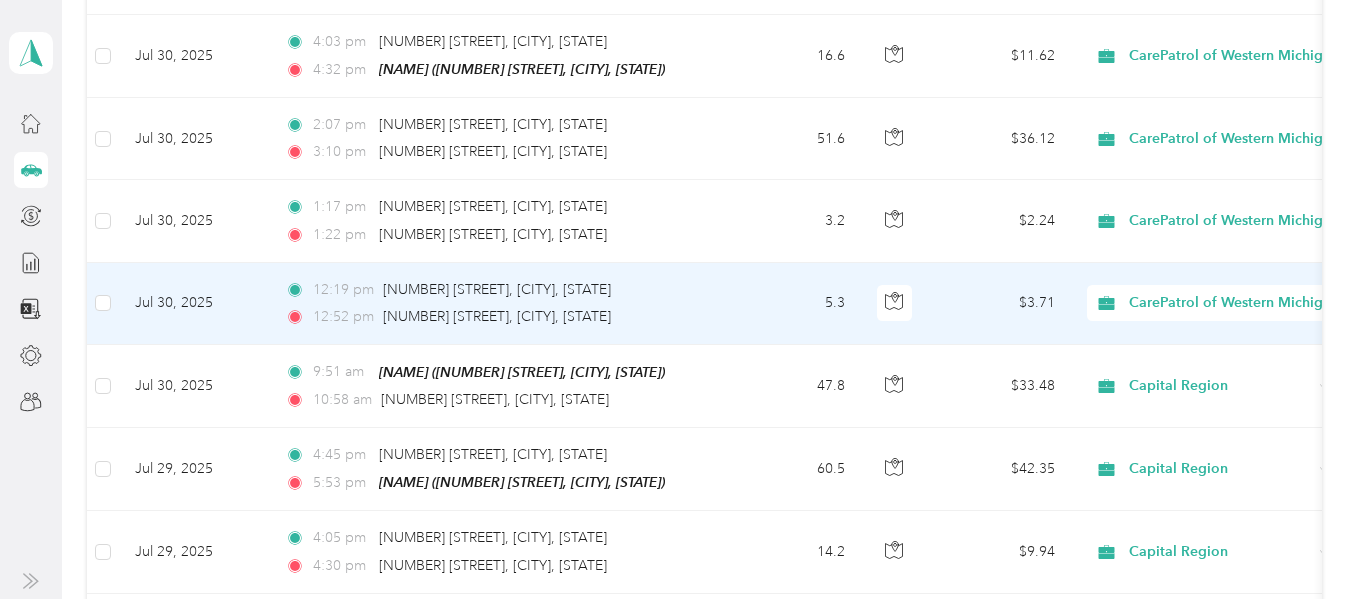 click on "5.3" at bounding box center (795, 304) 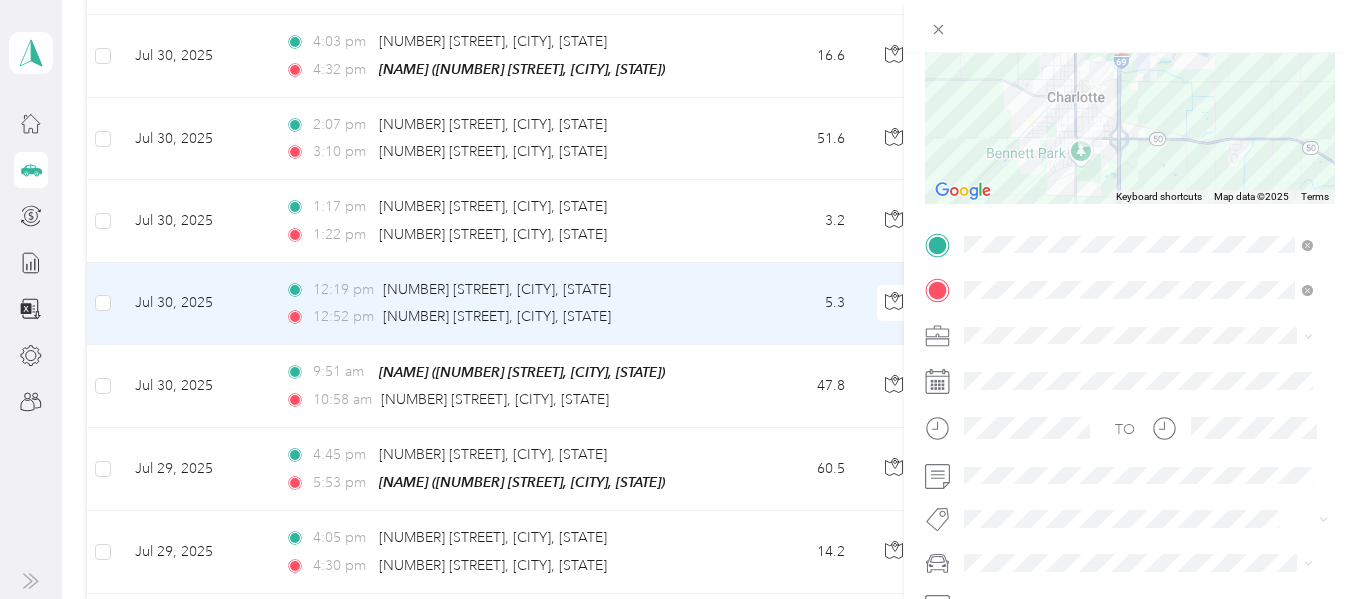 scroll, scrollTop: 295, scrollLeft: 0, axis: vertical 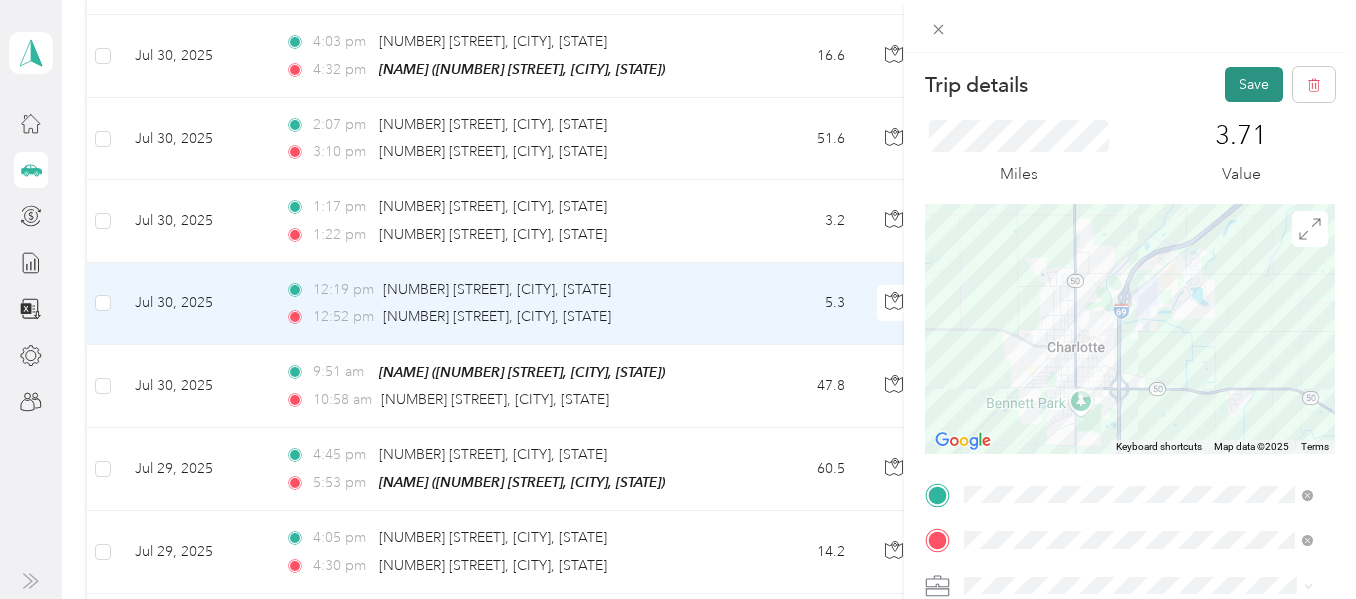 click on "Save" at bounding box center [1254, 84] 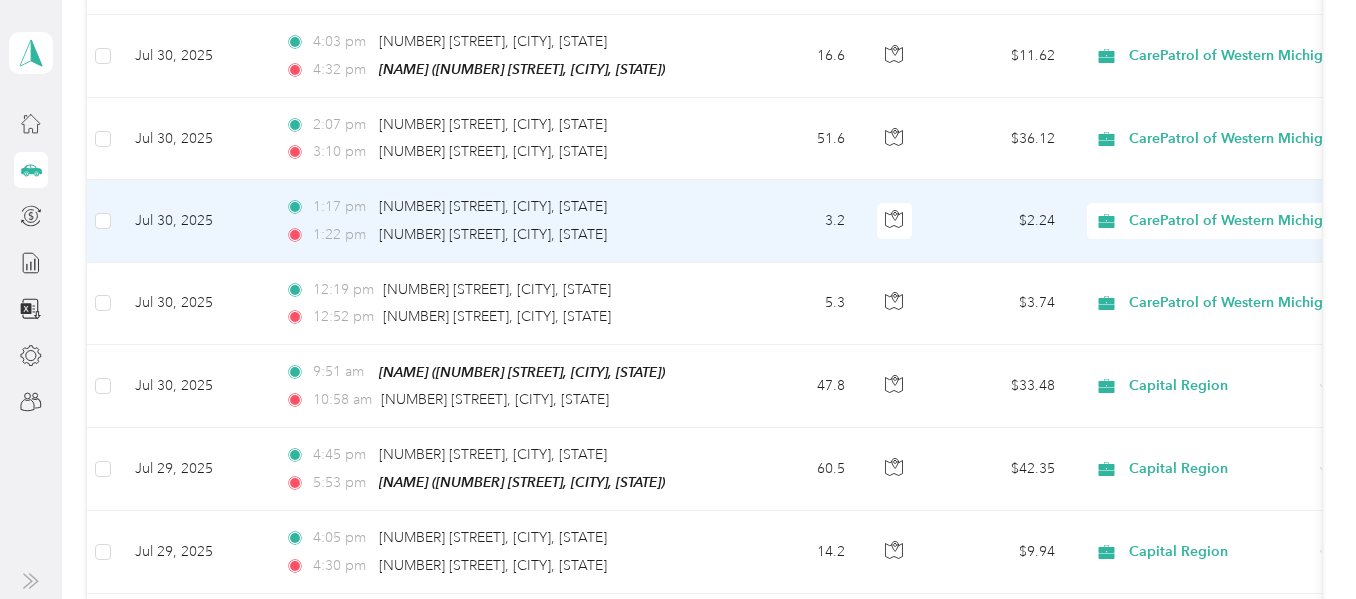 click on "1:17 pm 328 Lansing Rd, Charlotte, MI 1:22 pm 1252 N Cochran Ave, Charlotte, MI" at bounding box center (495, 220) 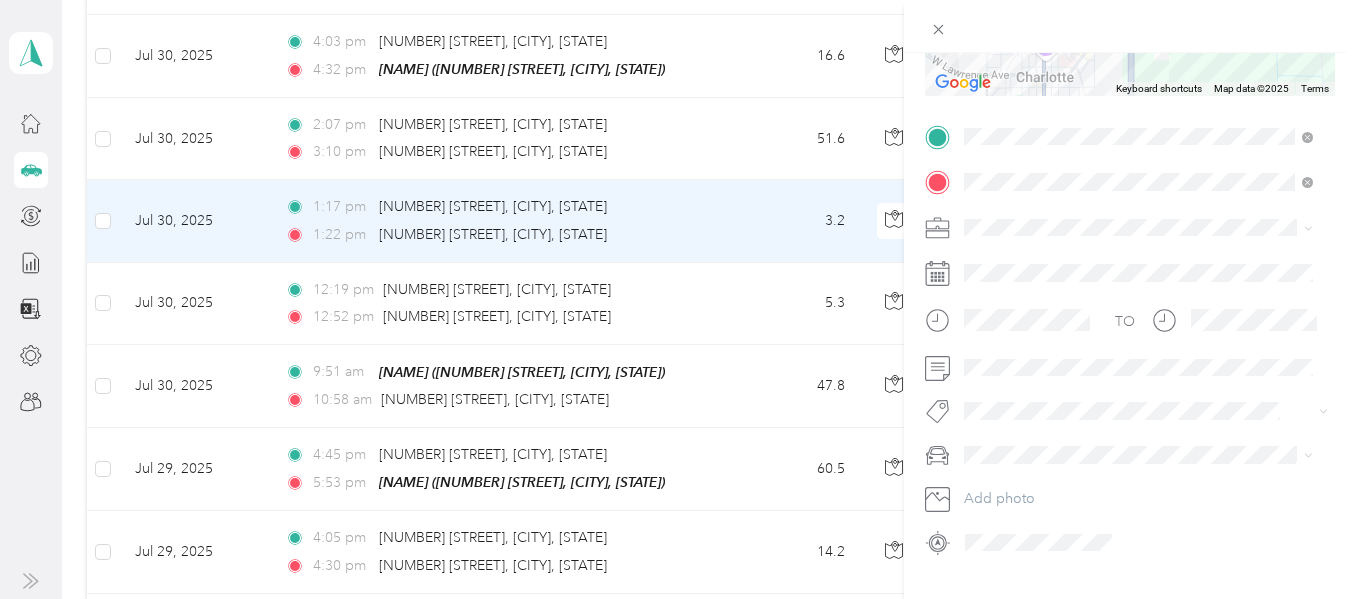 scroll, scrollTop: 405, scrollLeft: 0, axis: vertical 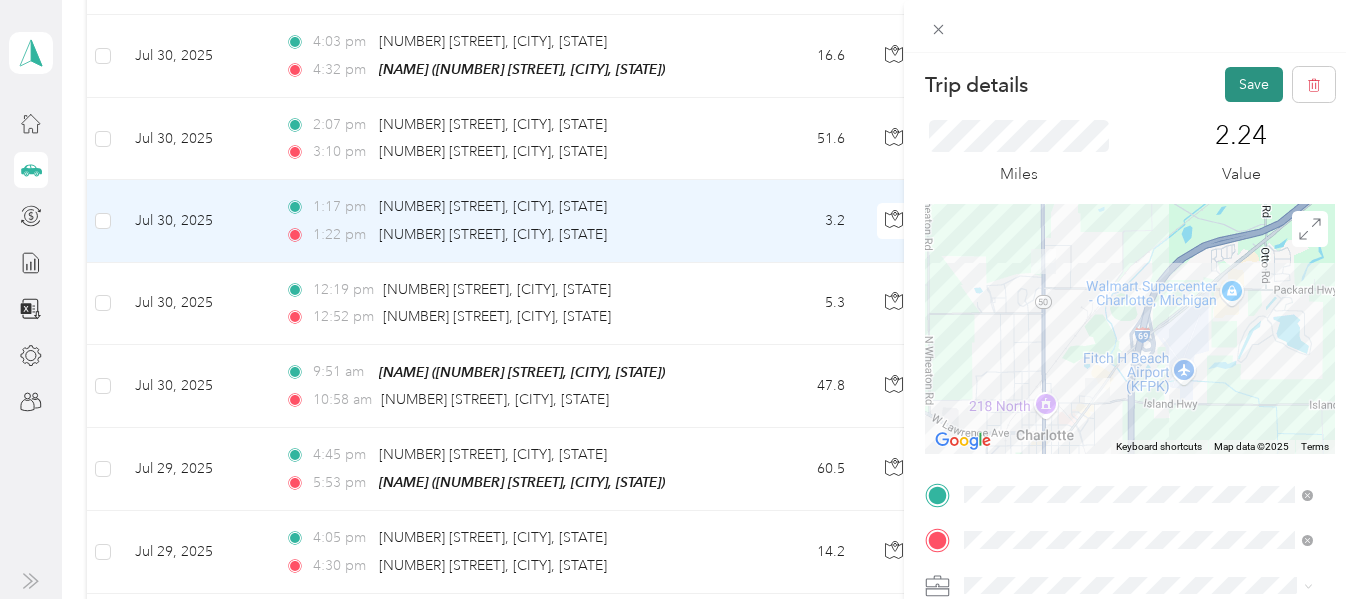 click on "Save" at bounding box center (1254, 84) 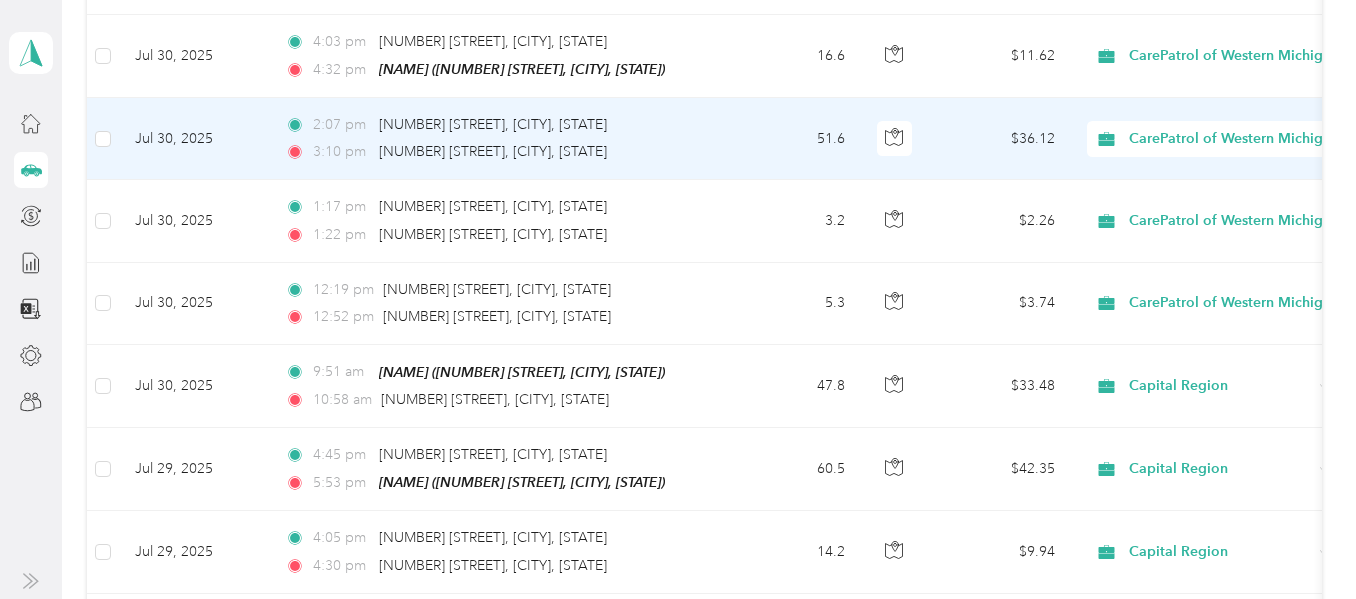 click on "51.6" at bounding box center [795, 139] 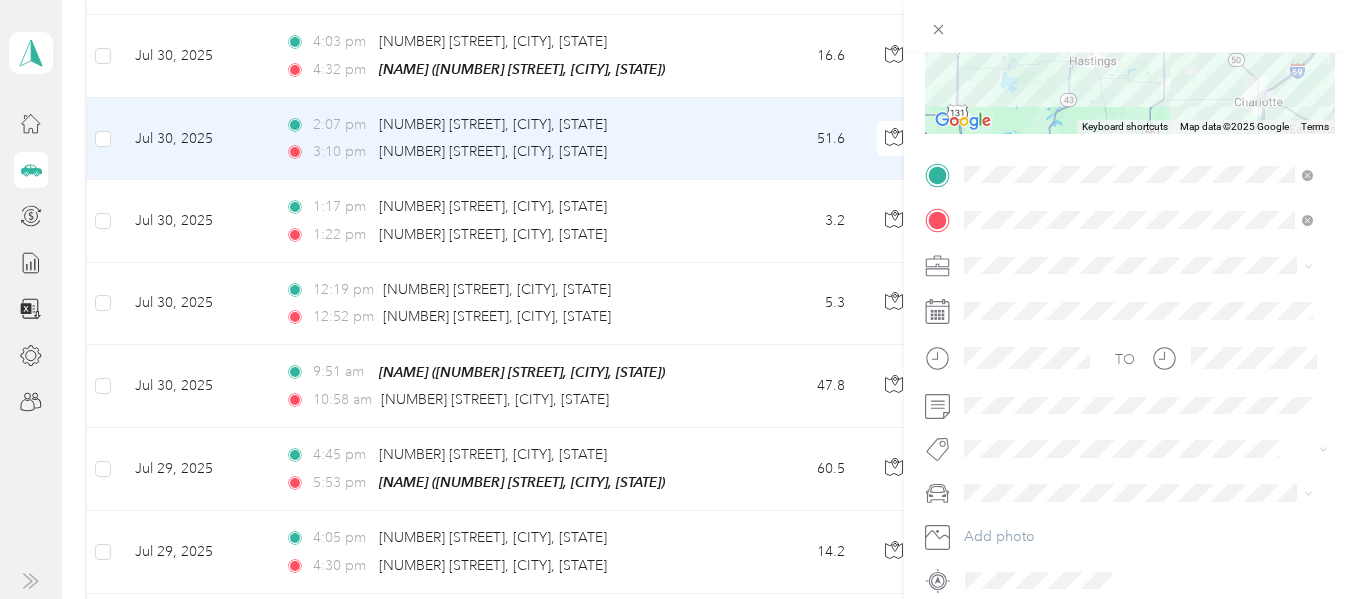 scroll, scrollTop: 372, scrollLeft: 0, axis: vertical 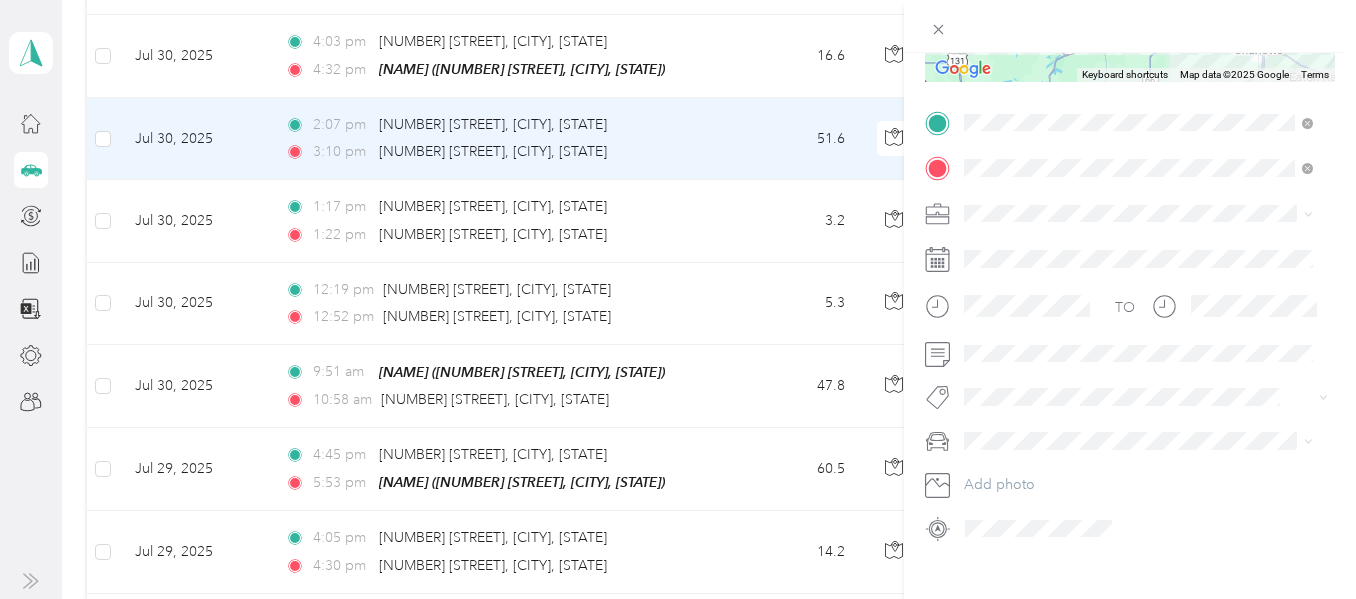 click on "Trip details Save This trip cannot be edited because it is either under review, approved, or paid. Contact your Team Manager to edit it. Miles 36.12 Value  To navigate the map with touch gestures double-tap and hold your finger on the map, then drag the map. ← Move left → Move right ↑ Move up ↓ Move down + Zoom in - Zoom out Home Jump left by 75% End Jump right by 75% Page Up Jump up by 75% Page Down Jump down by 75% Keyboard shortcuts Map Data Map data ©2025 Google Map data ©2025 Google 10 km  Click to toggle between metric and imperial units Terms Report a map error TO Add photo" at bounding box center [678, 299] 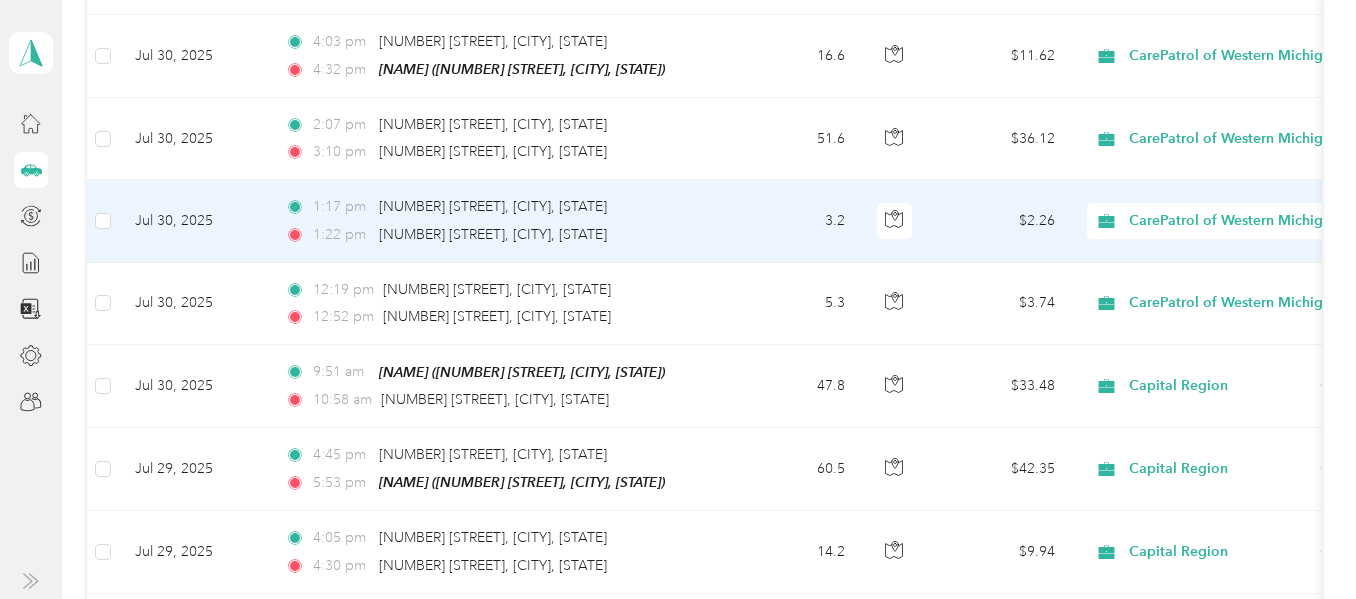 click on "3.2" at bounding box center [795, 221] 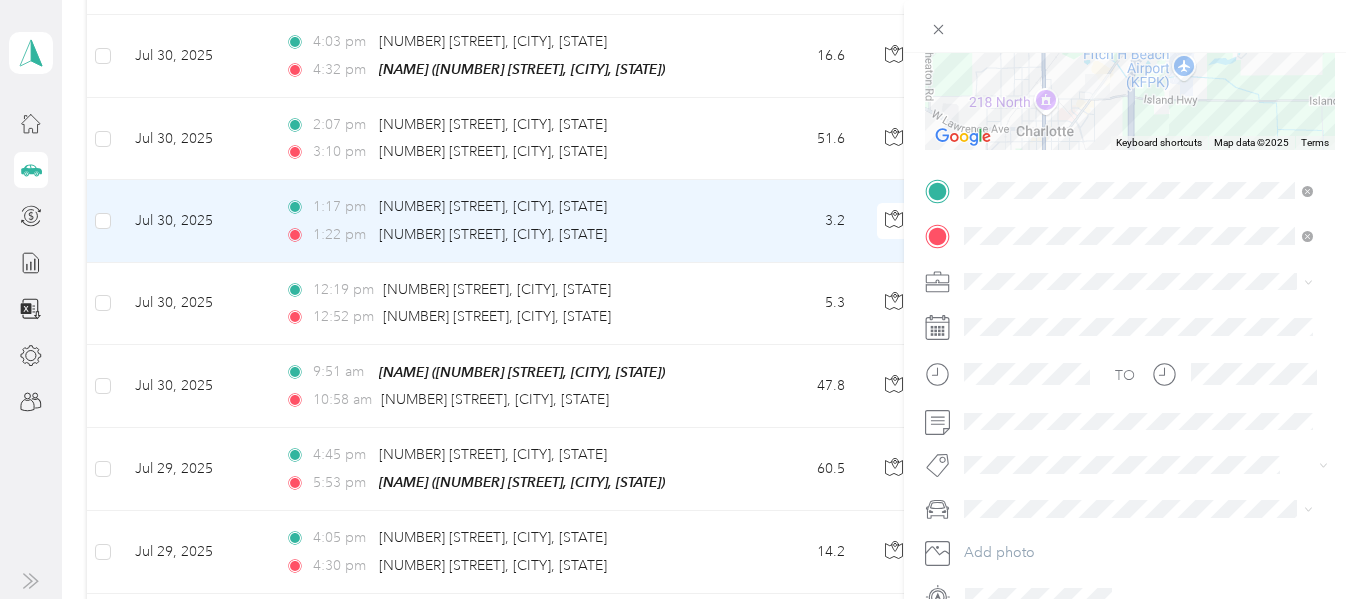 scroll, scrollTop: 360, scrollLeft: 0, axis: vertical 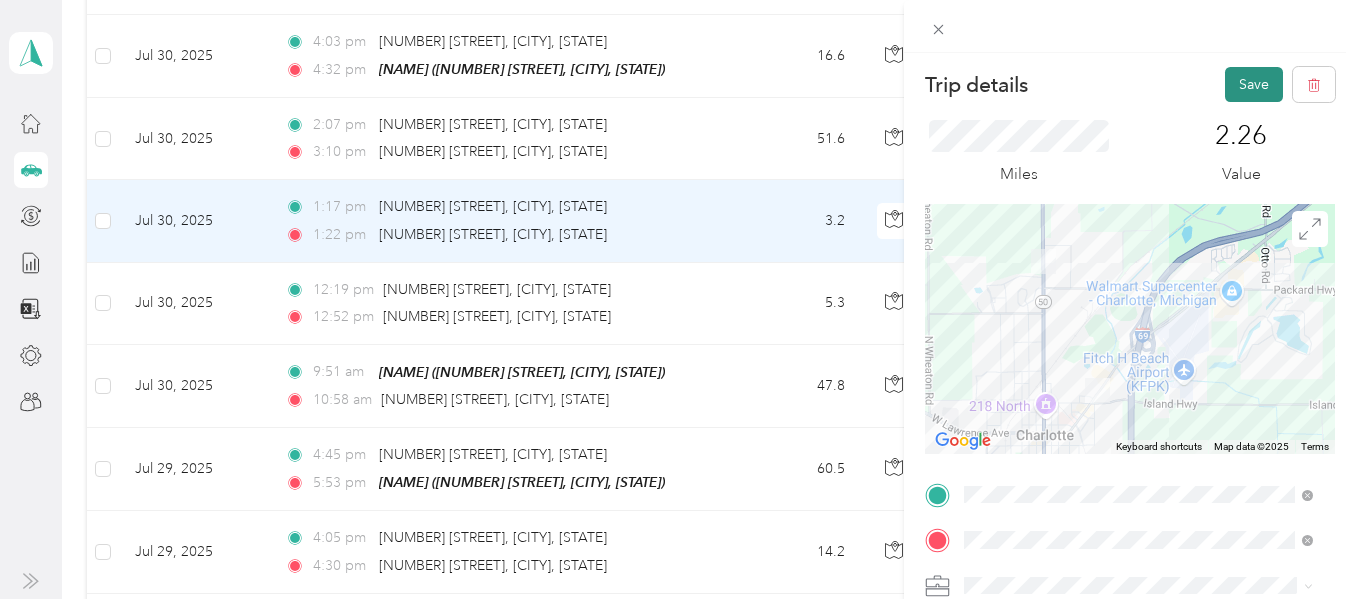 click on "Save" at bounding box center [1254, 84] 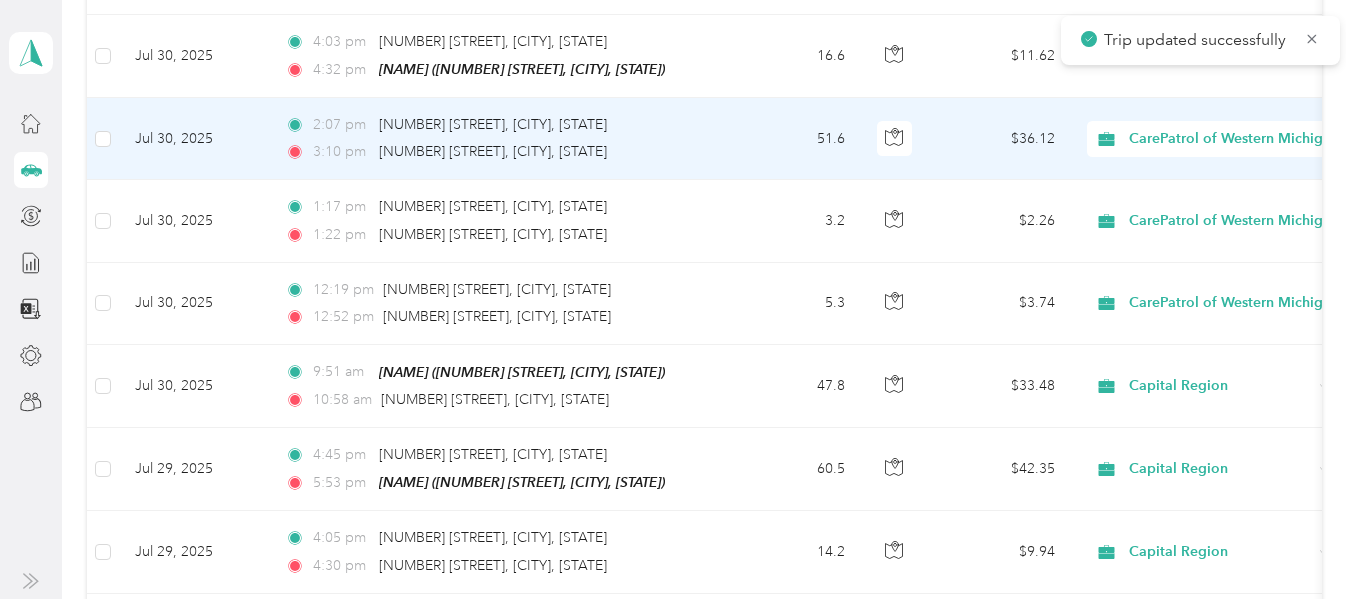 click on "2:07 pm 1252 N Cochran Ave, Charlotte, MI" at bounding box center [495, 125] 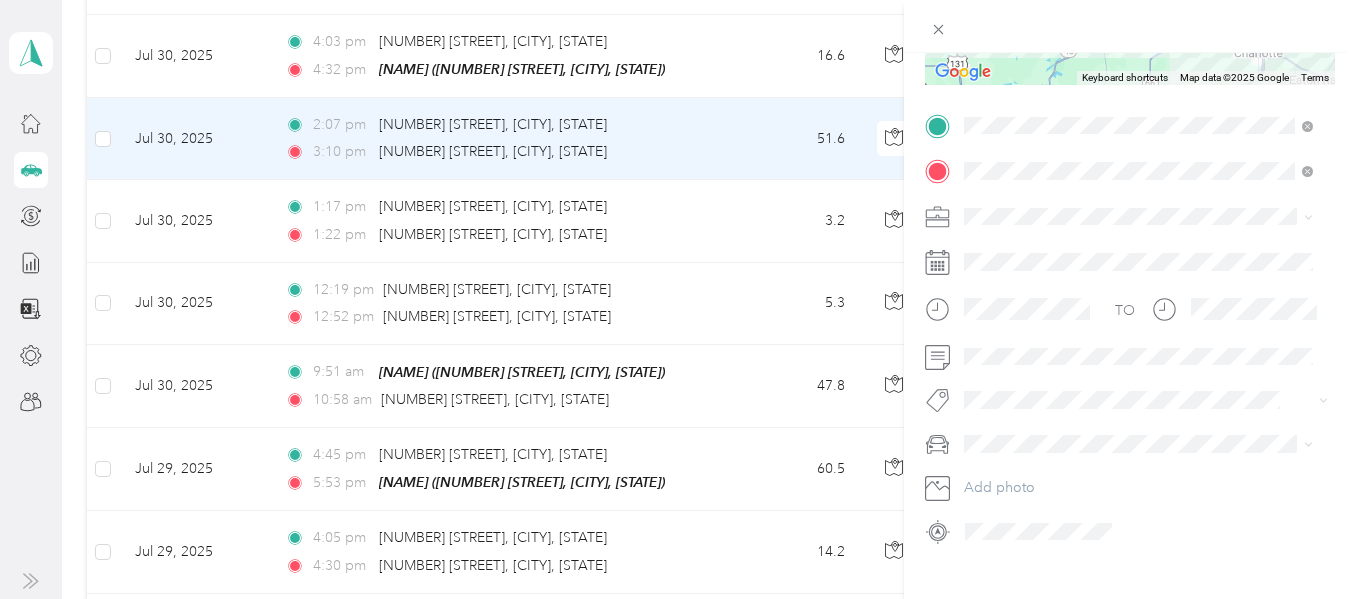 scroll, scrollTop: 405, scrollLeft: 0, axis: vertical 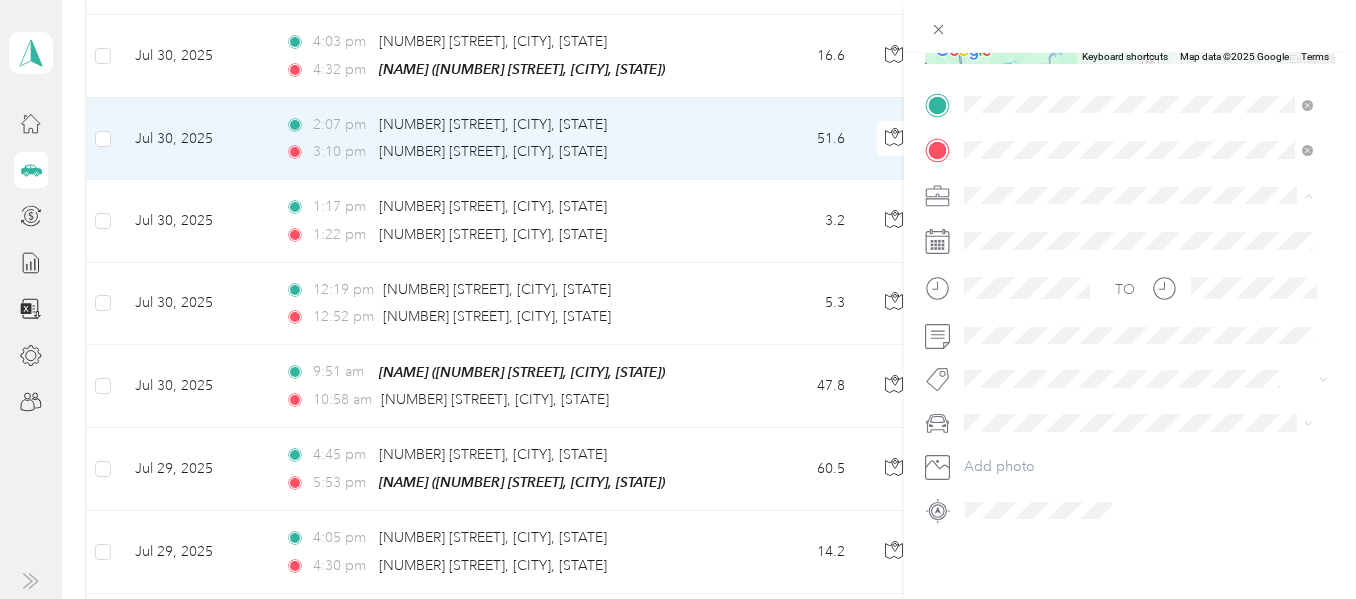 click on "Capital Region" at bounding box center (1138, 285) 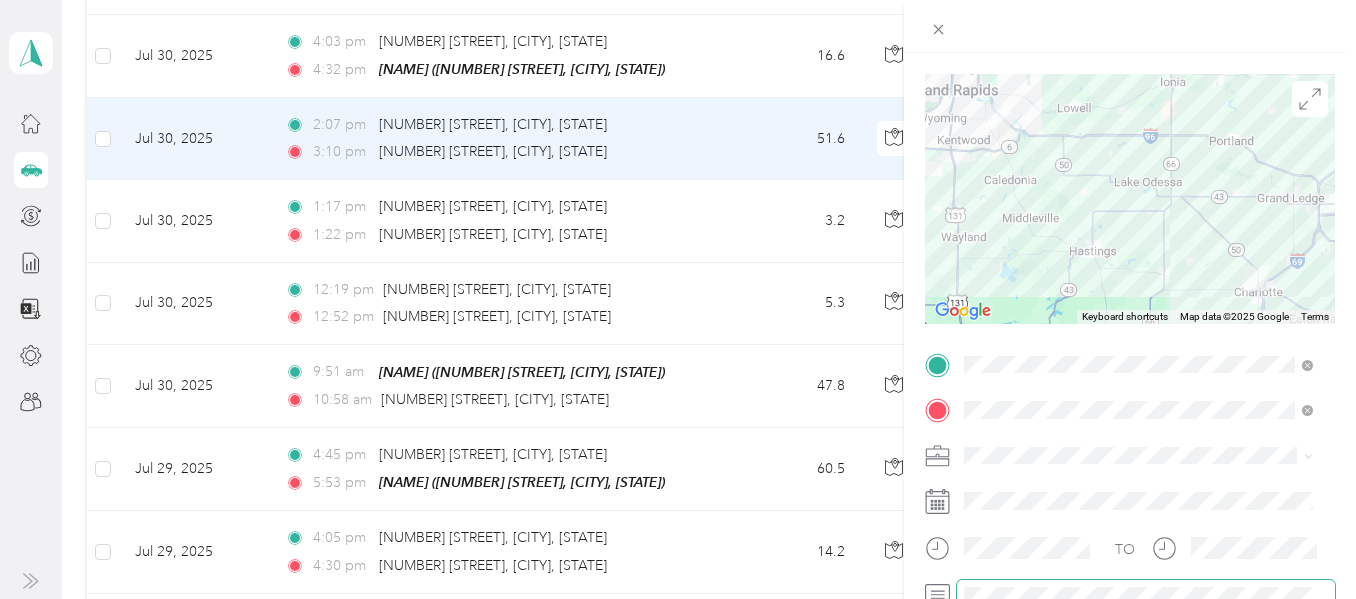 scroll, scrollTop: 0, scrollLeft: 0, axis: both 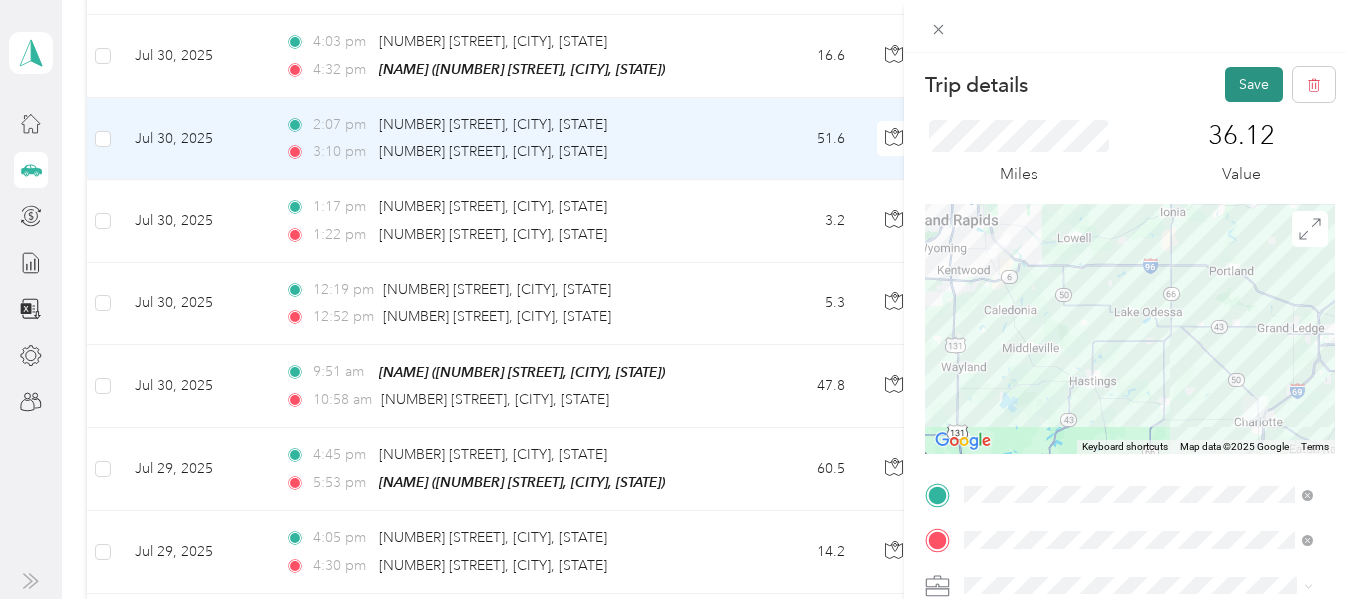 click on "Save" at bounding box center [1254, 84] 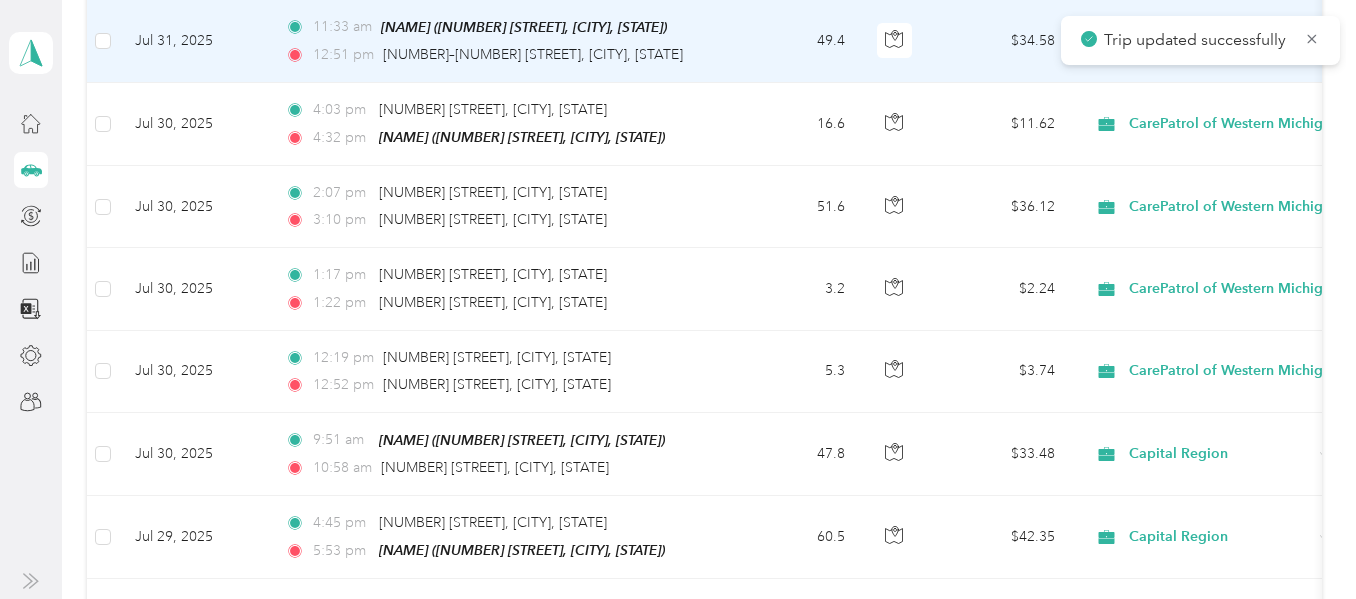 scroll, scrollTop: 800, scrollLeft: 0, axis: vertical 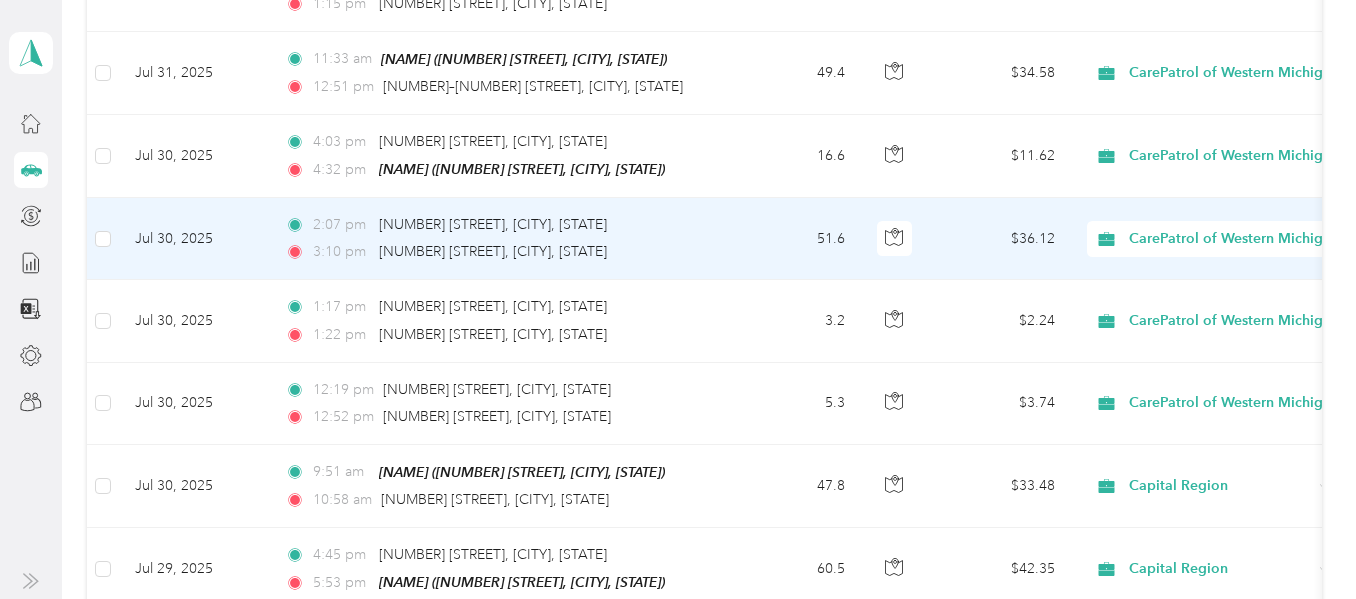 click on "CarePatrol of Western Michigan" at bounding box center (1234, 239) 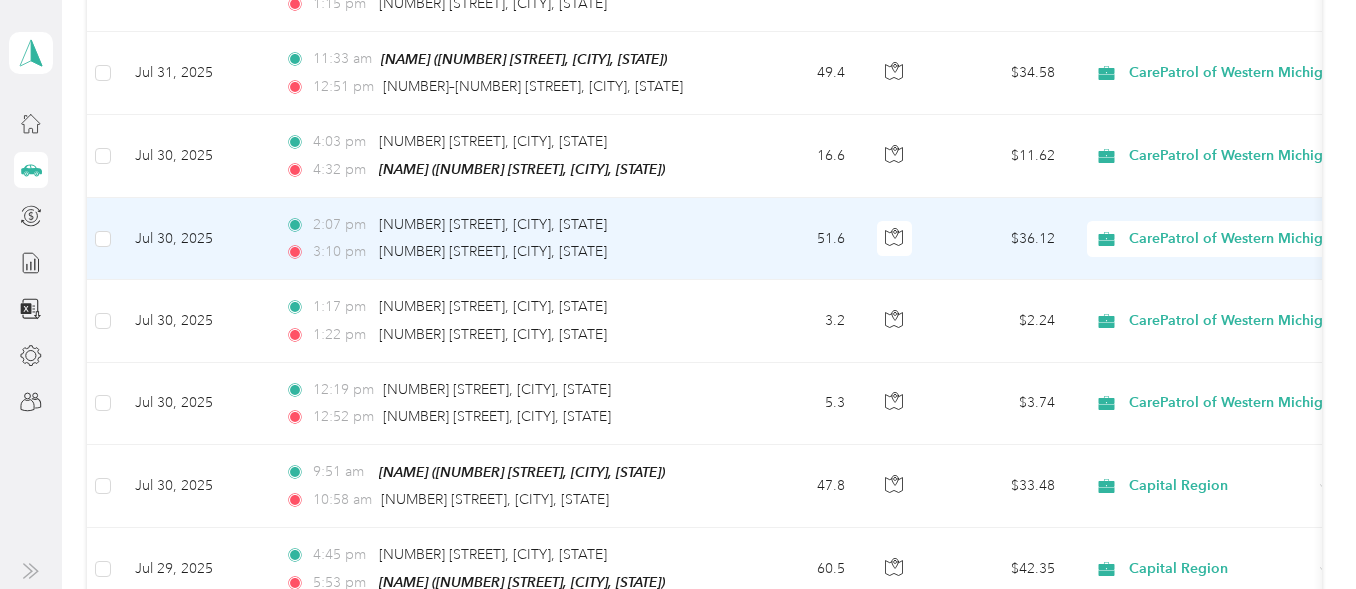 click on "Capital Region" at bounding box center (1253, 342) 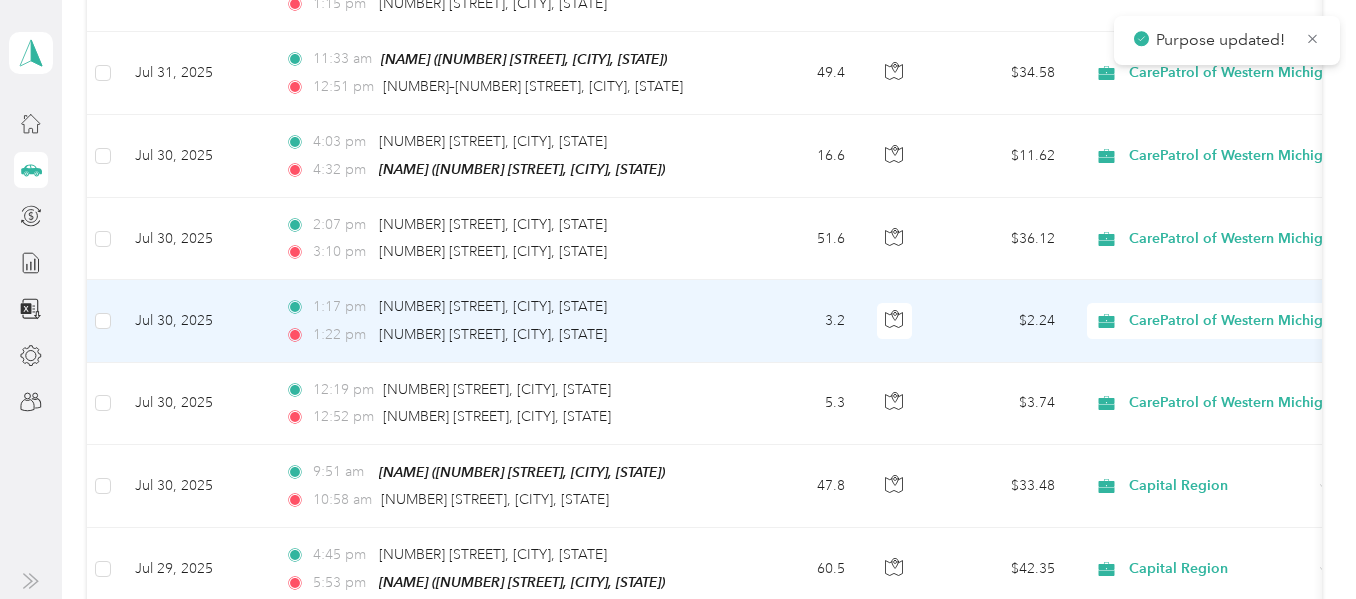 click on "CarePatrol of Western Michigan" at bounding box center [1234, 321] 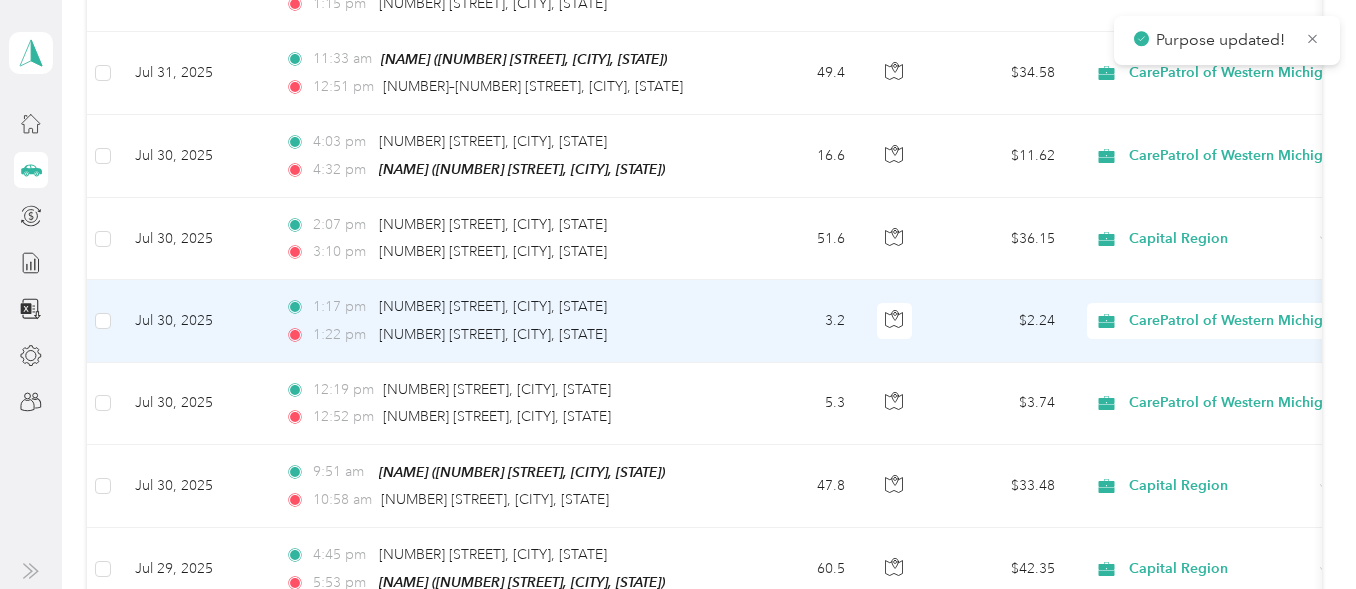 click on "Capital Region" at bounding box center [1253, 105] 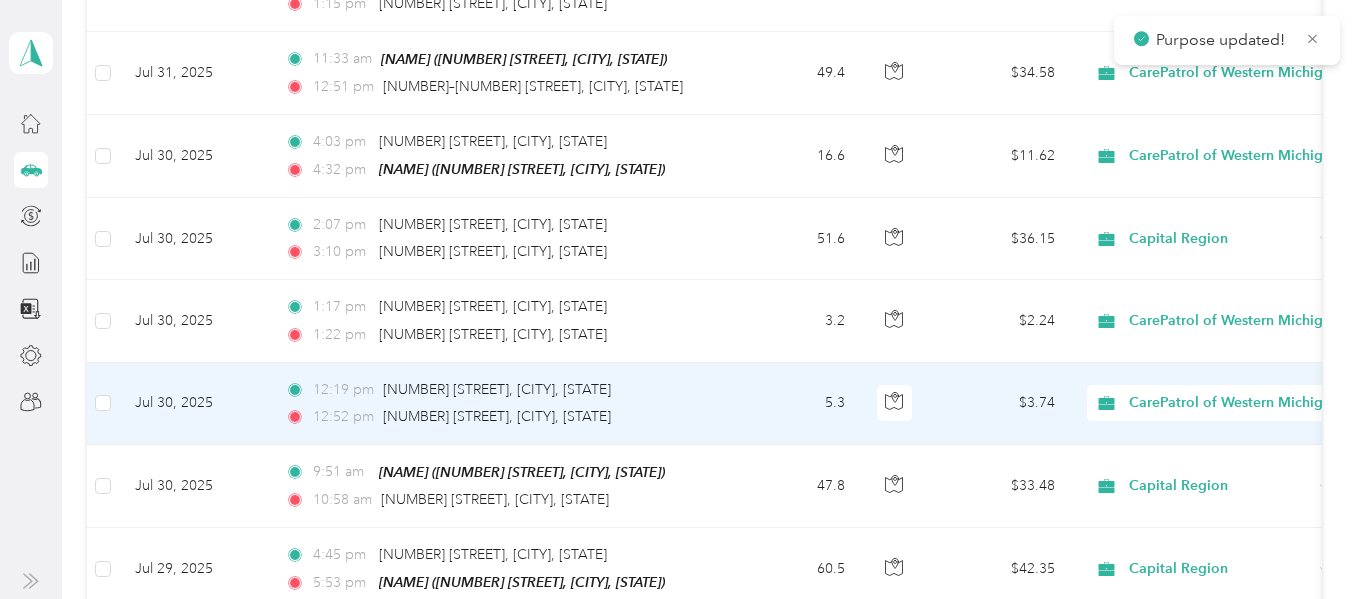 click on "CarePatrol of Western Michigan" at bounding box center (1234, 403) 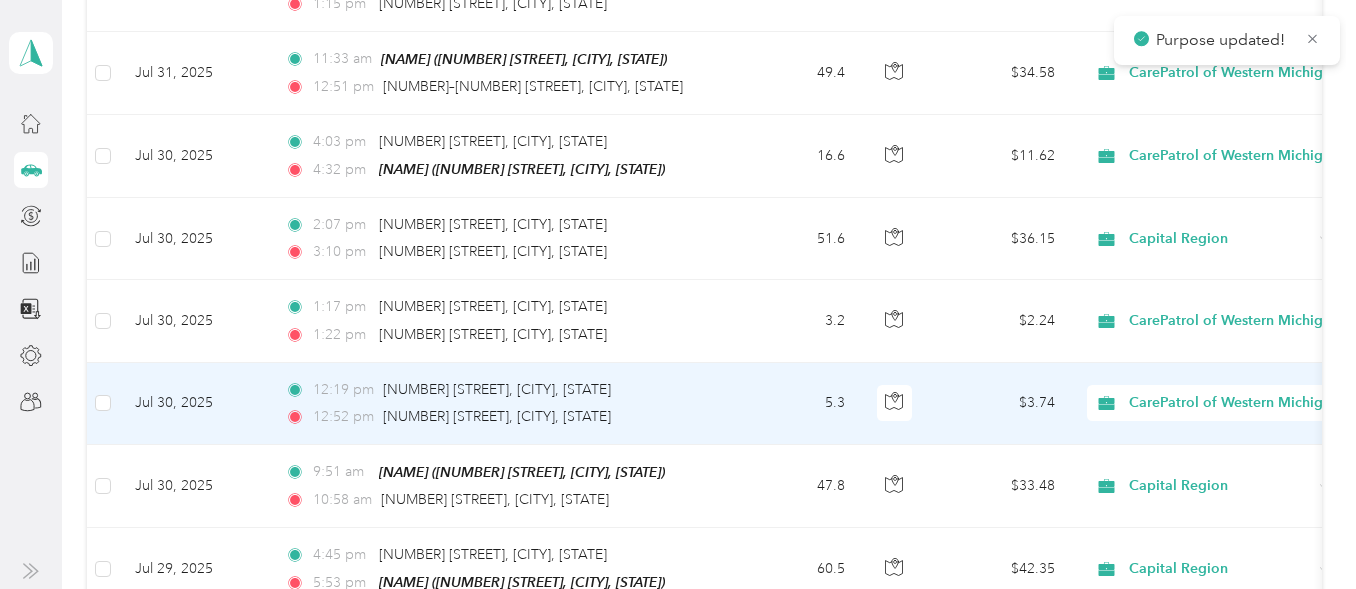click on "Capital Region" at bounding box center [1253, 187] 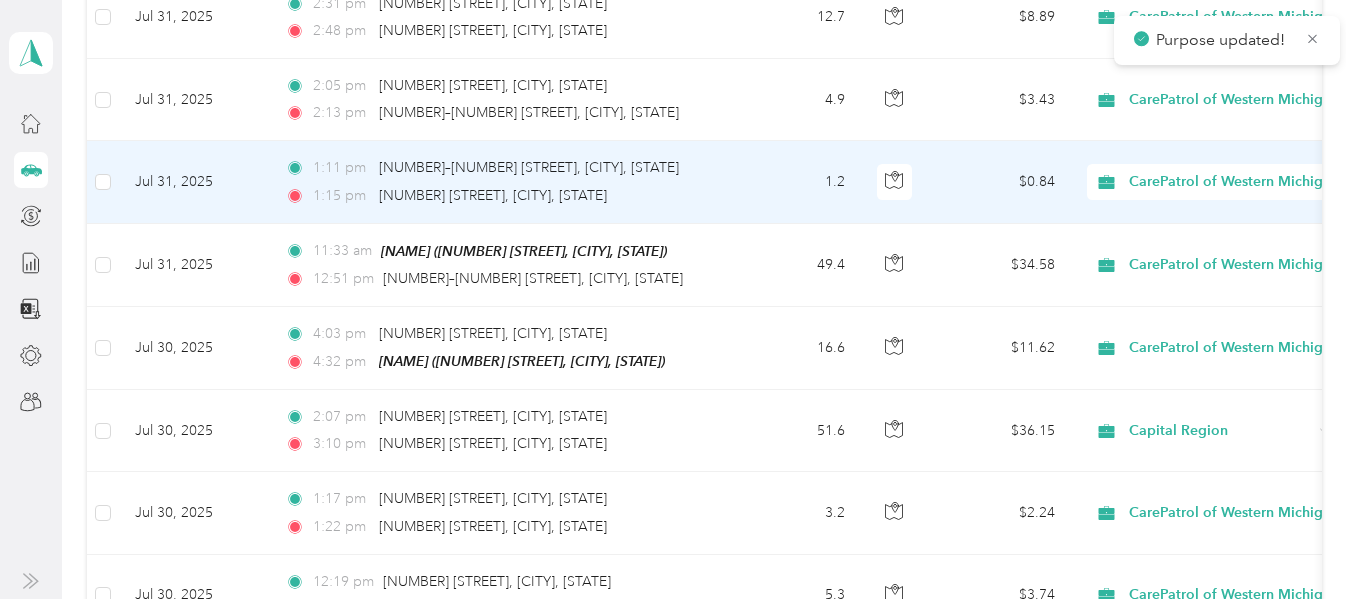 scroll, scrollTop: 600, scrollLeft: 0, axis: vertical 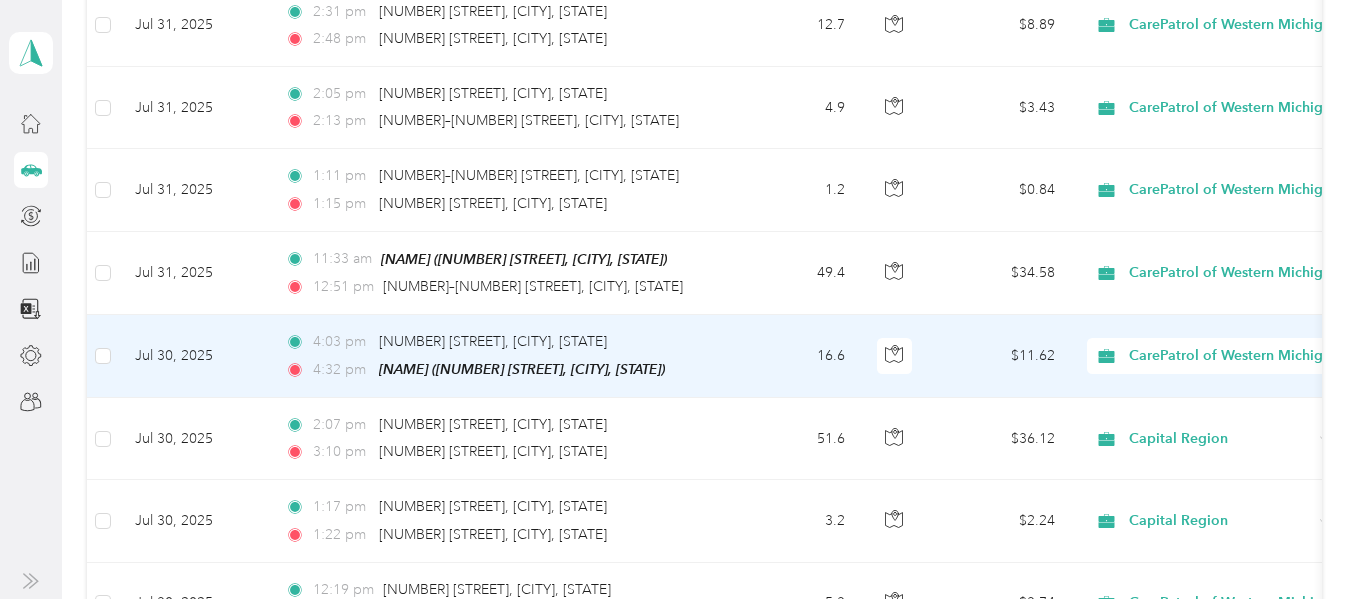 click on "CarePatrol of Western Michigan" at bounding box center [1234, 356] 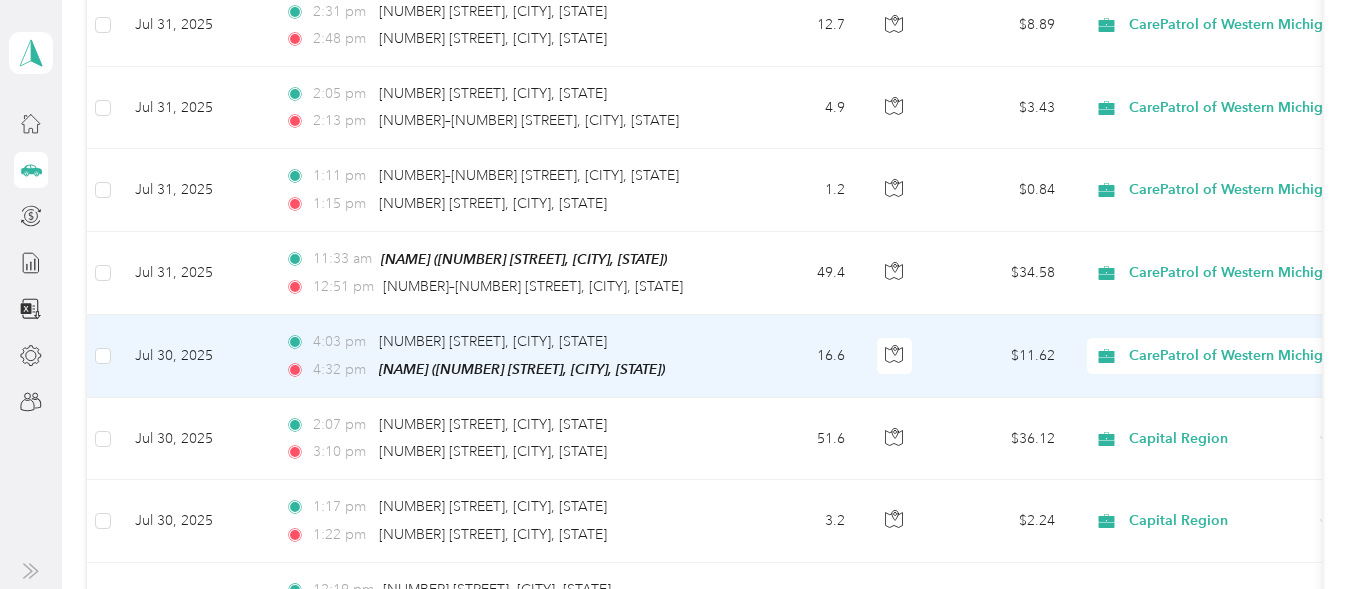 click on "Personal" at bounding box center (1253, 105) 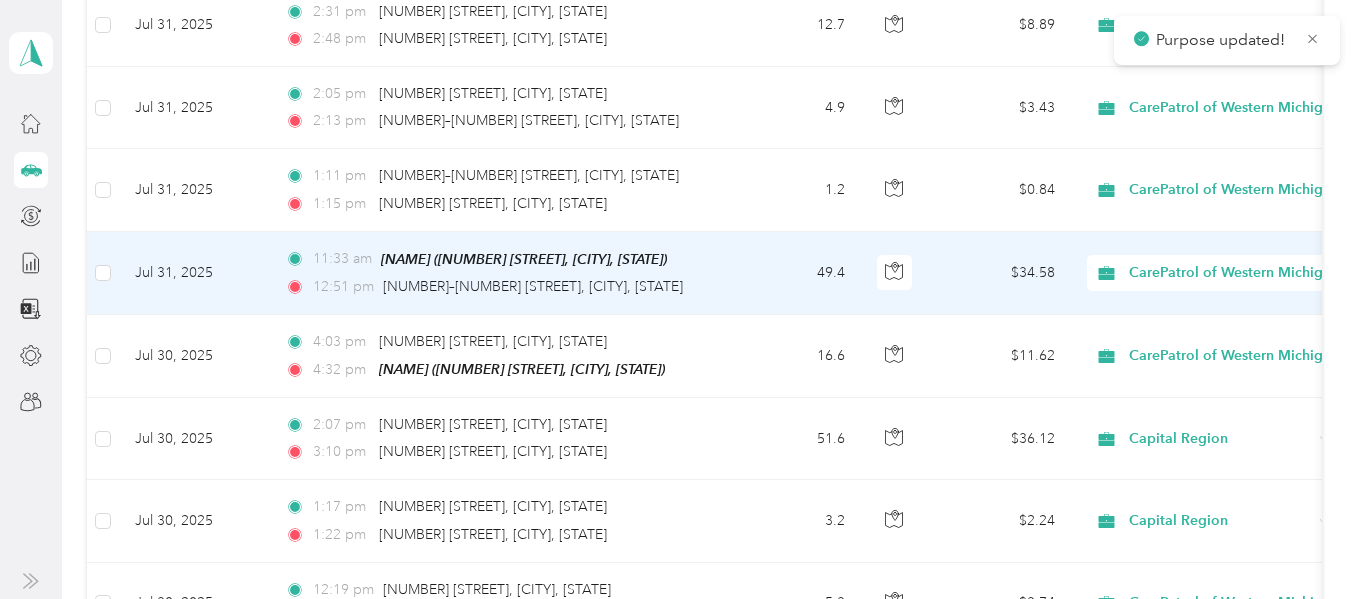 click on "49.4" at bounding box center (795, 273) 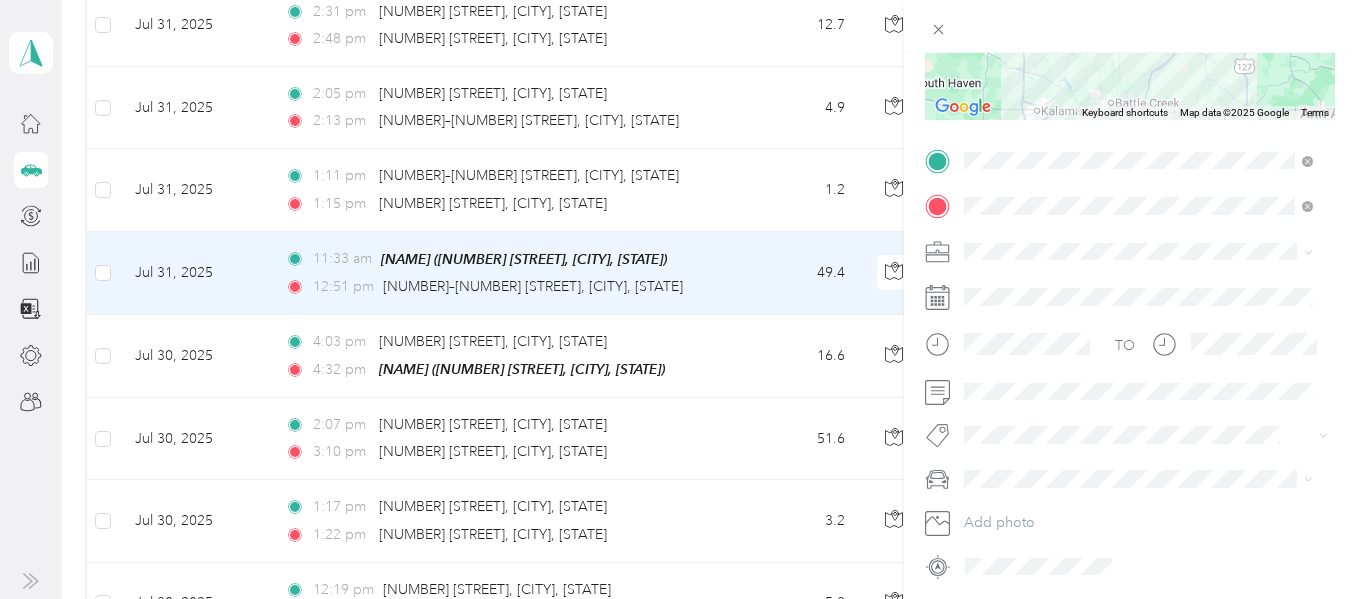 scroll, scrollTop: 405, scrollLeft: 0, axis: vertical 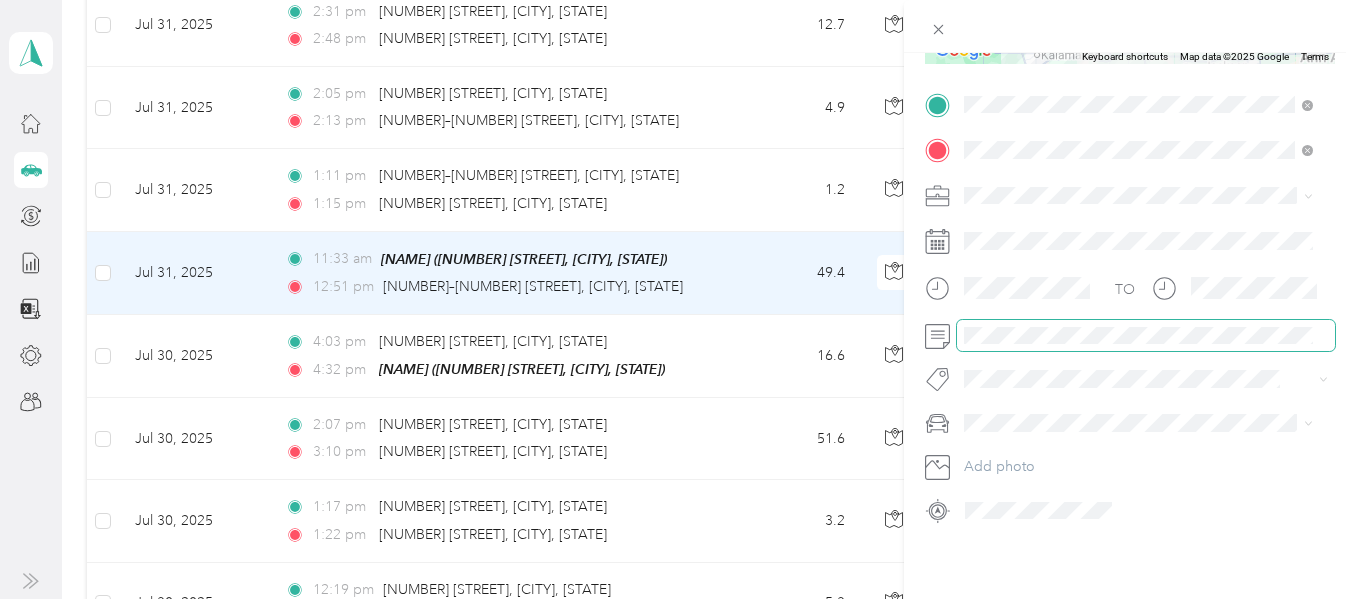 click at bounding box center (1146, 336) 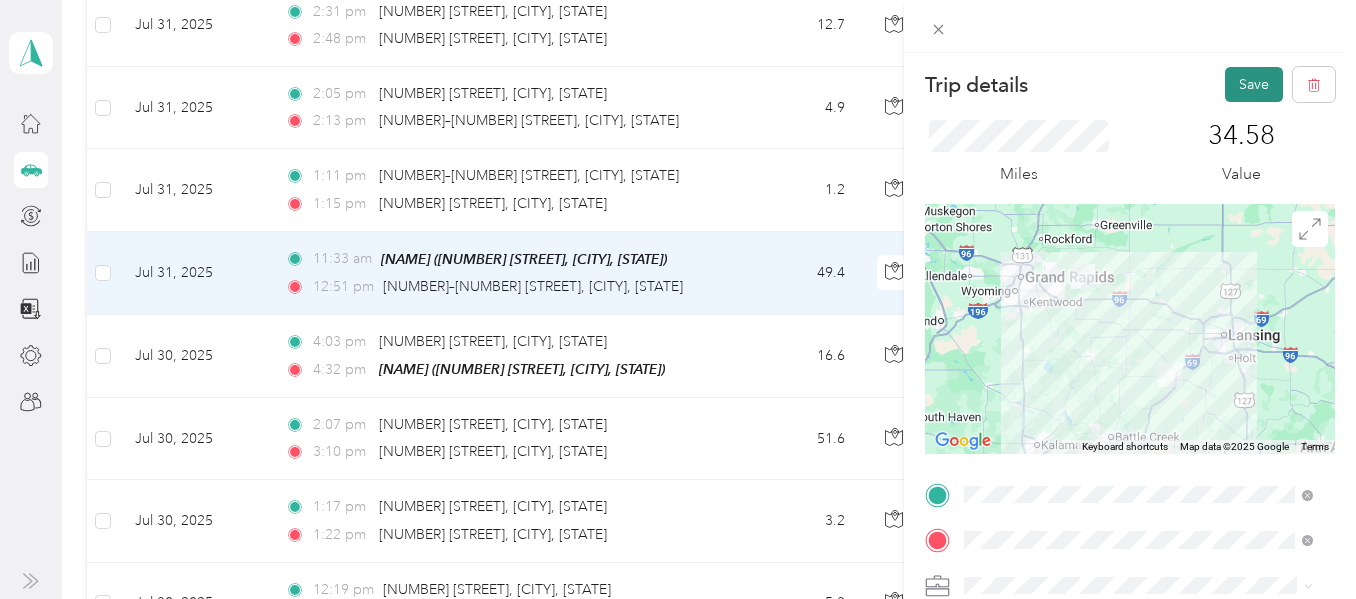 click on "Save" at bounding box center [1254, 84] 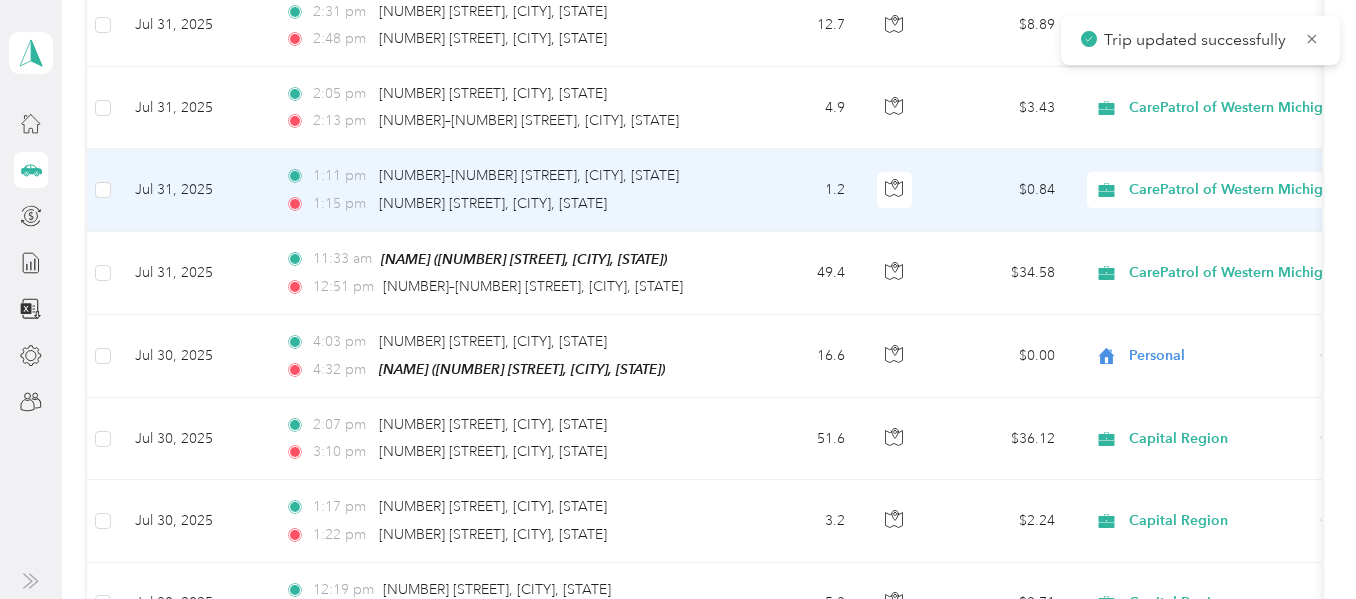 click on "1.2" at bounding box center (795, 190) 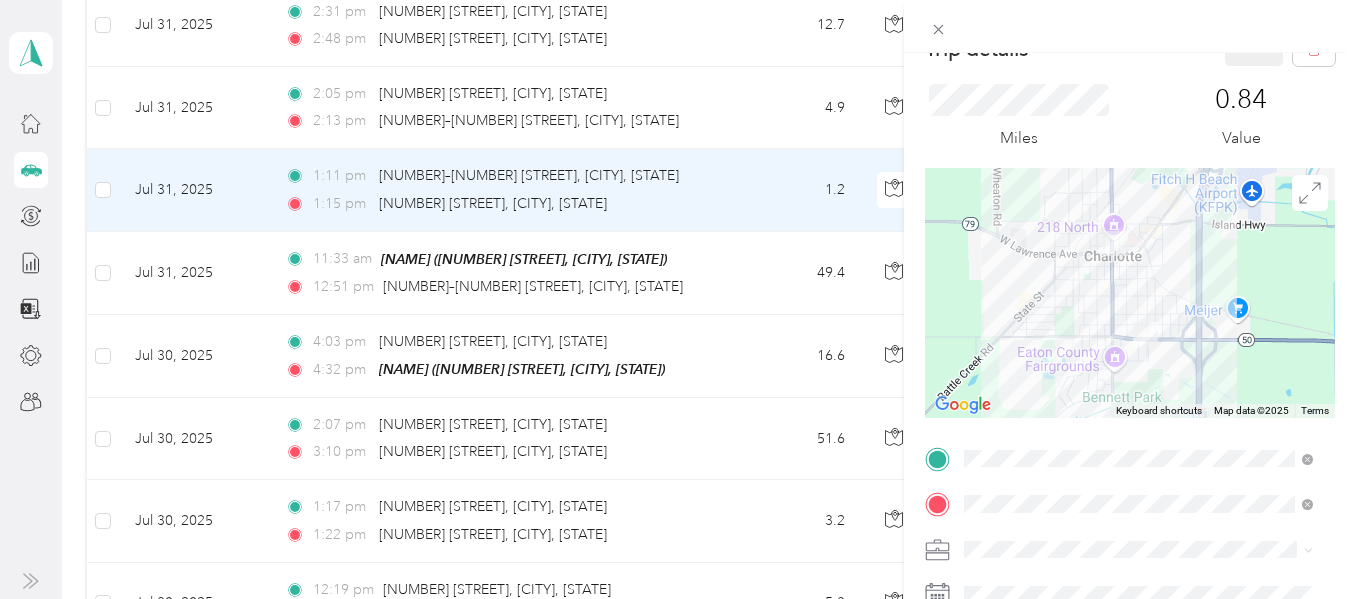 scroll, scrollTop: 405, scrollLeft: 0, axis: vertical 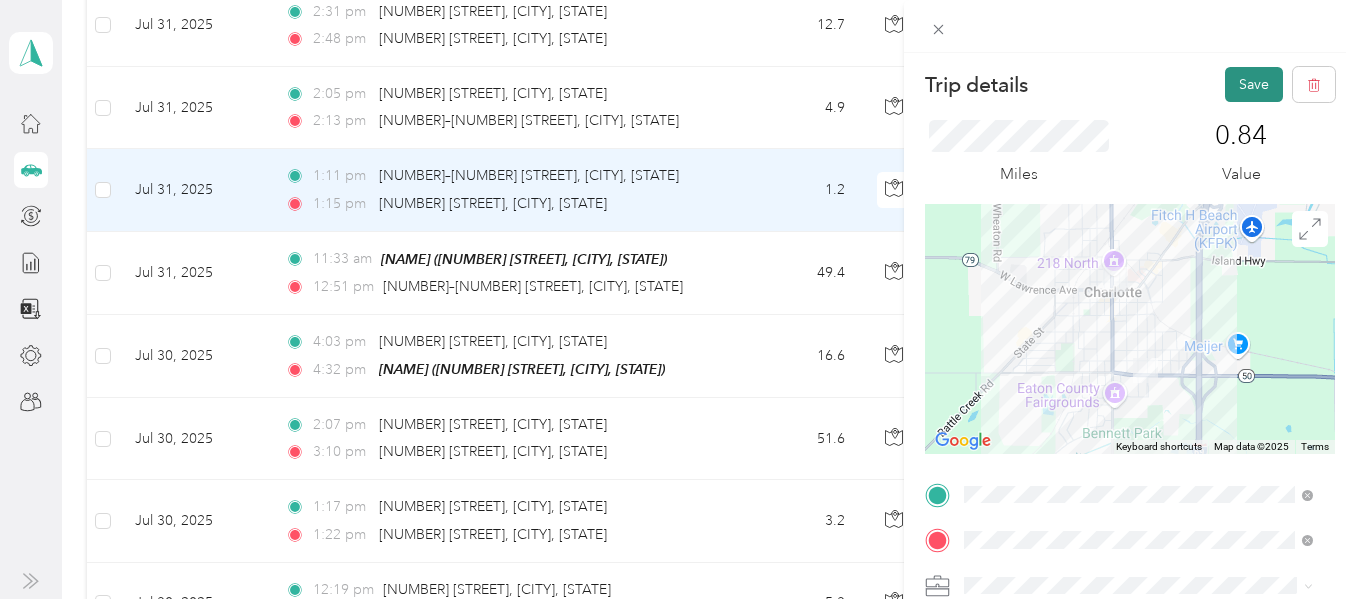 click on "Save" at bounding box center [1254, 84] 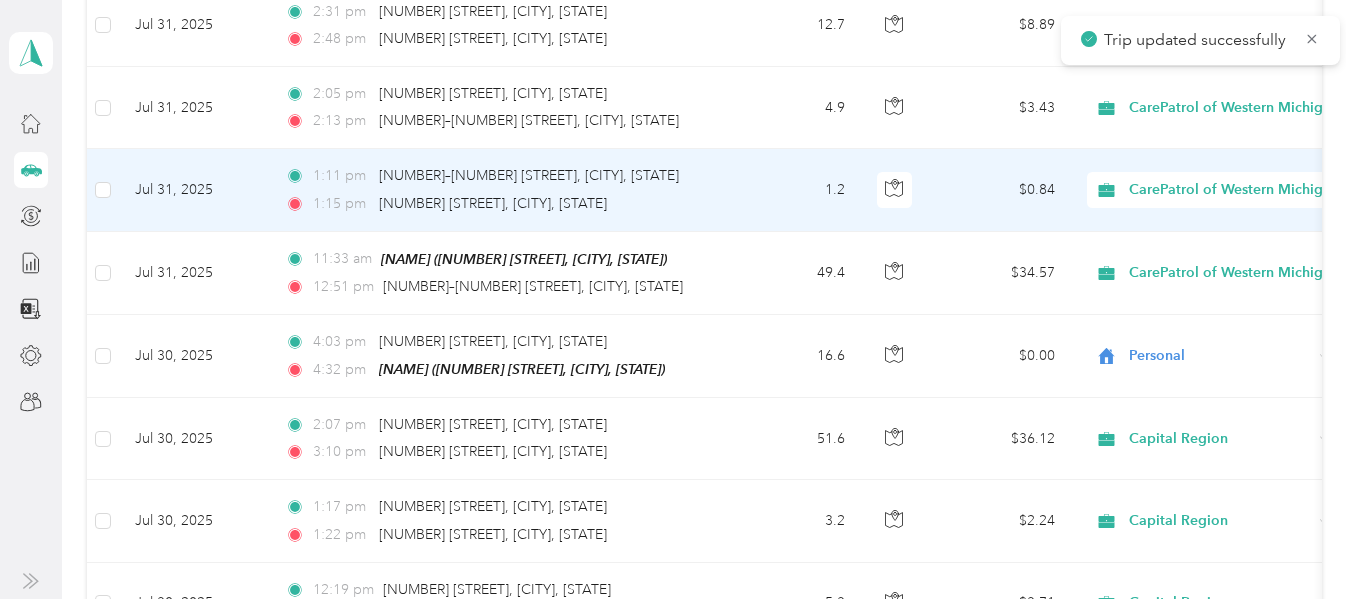click on "CarePatrol of Western Michigan" at bounding box center (1211, 190) 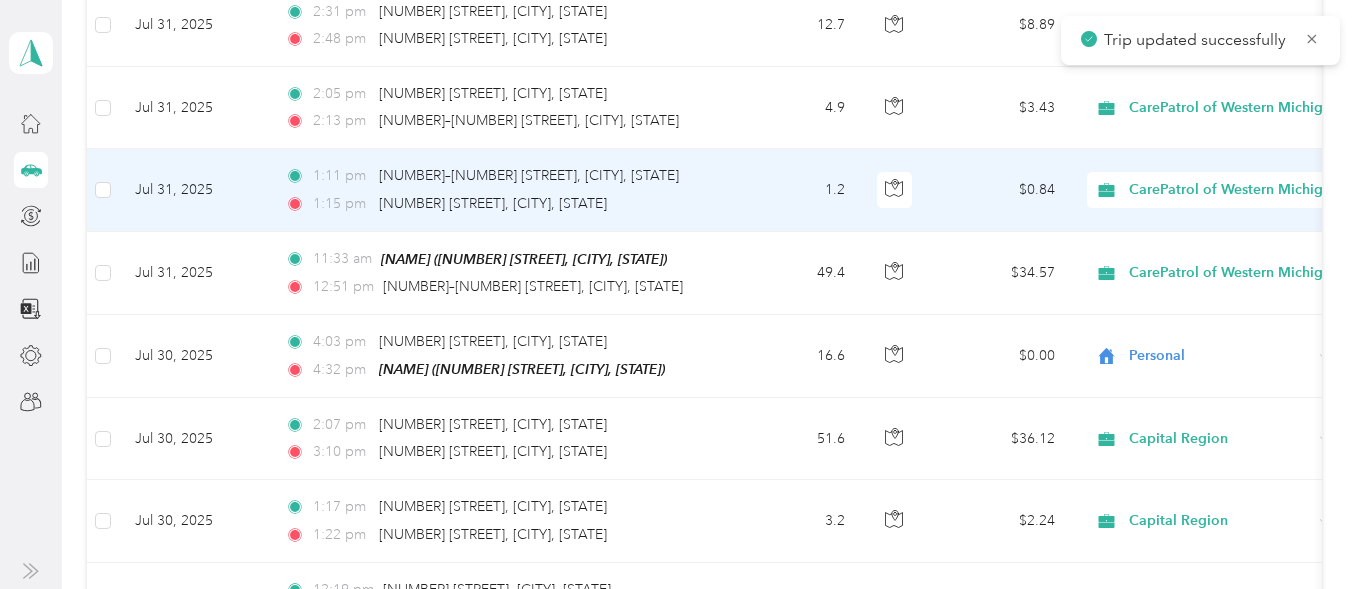 click on "Capital Region" at bounding box center [1236, 295] 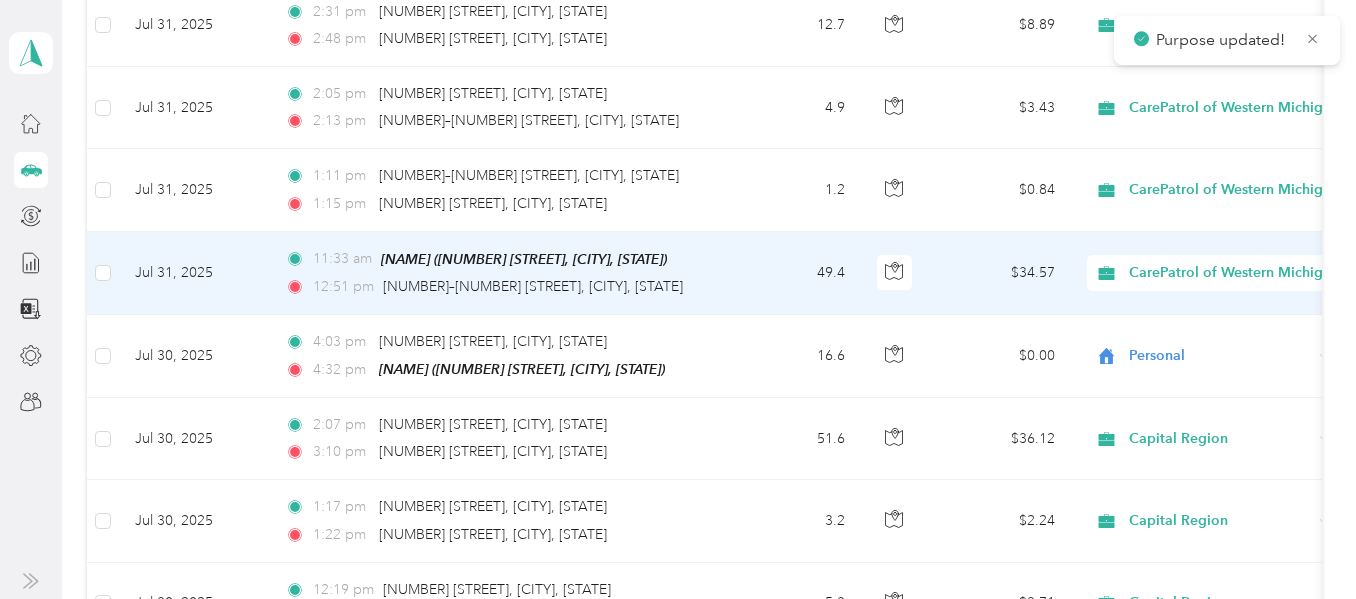 click on "CarePatrol of Western Michigan" at bounding box center (1234, 273) 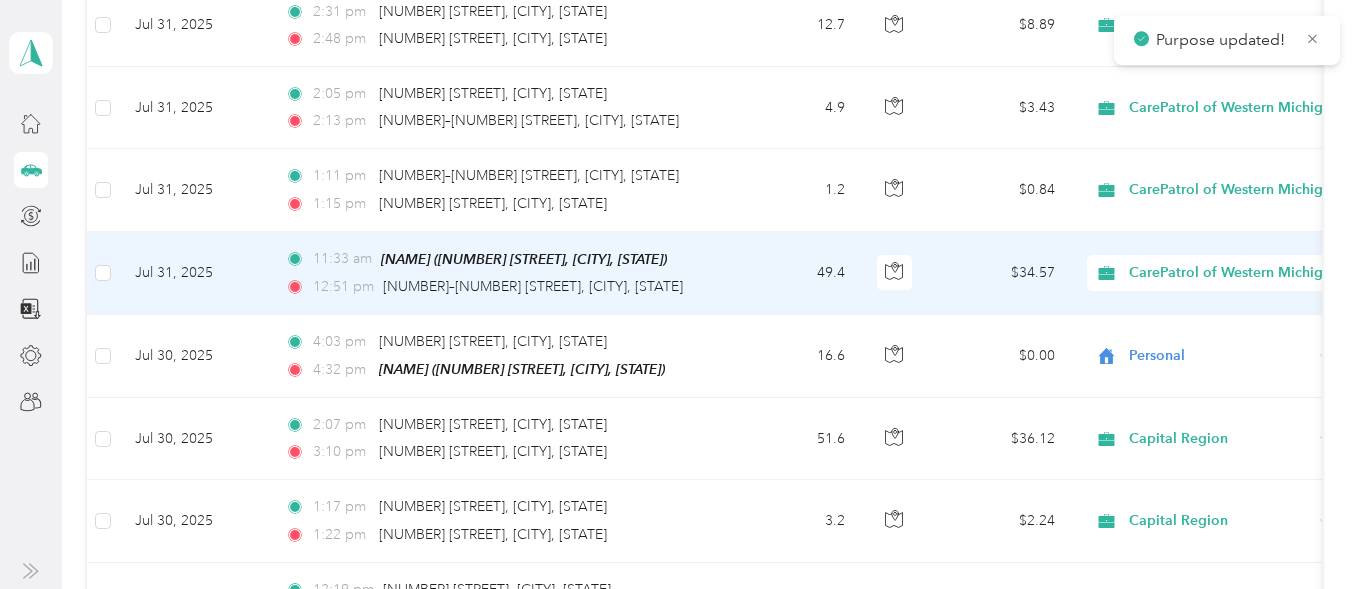 click on "Capital Region" at bounding box center [1253, 378] 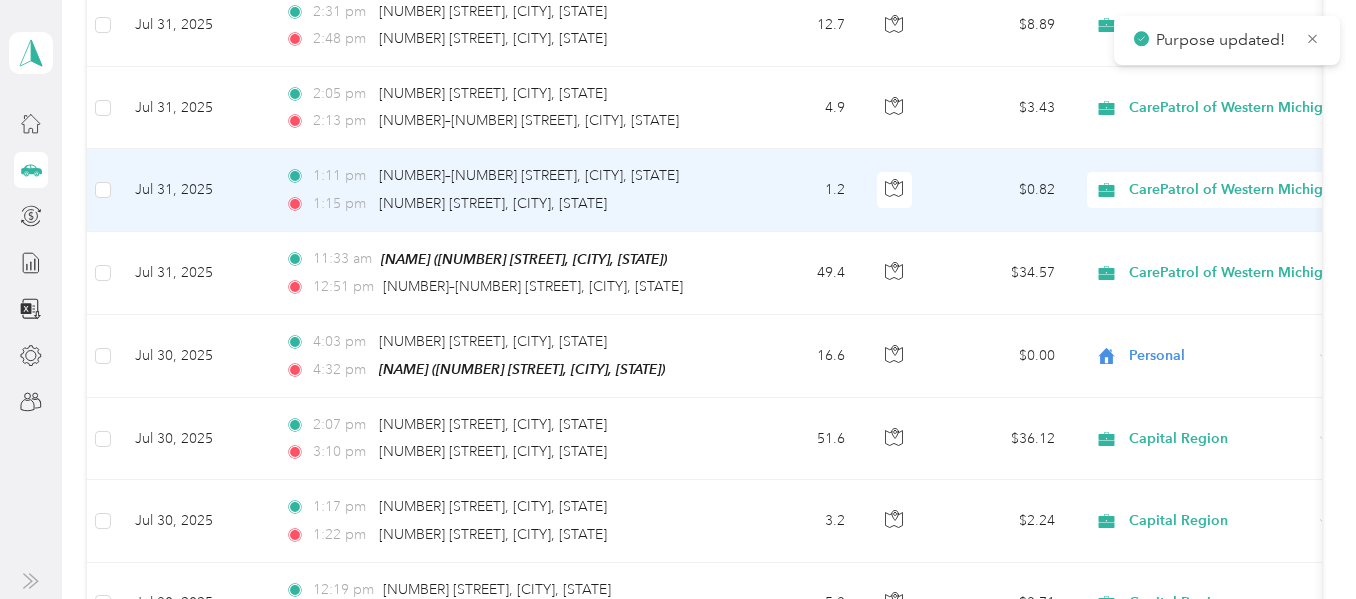 scroll, scrollTop: 500, scrollLeft: 0, axis: vertical 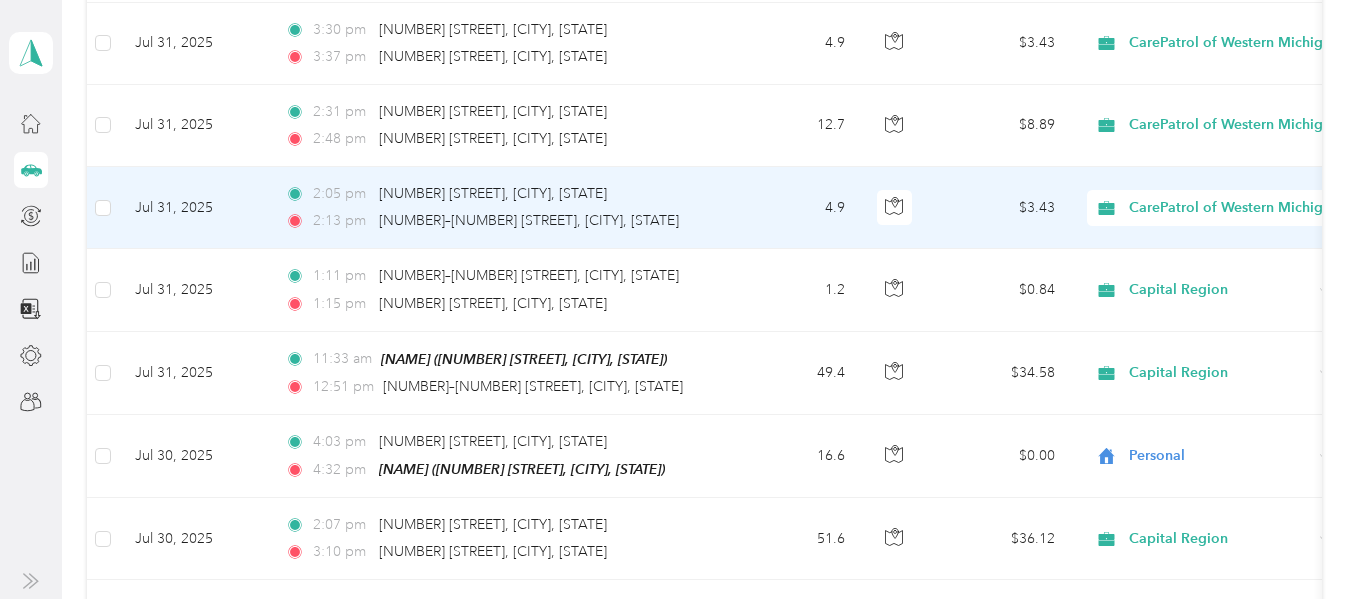 click on "4.9" at bounding box center [795, 208] 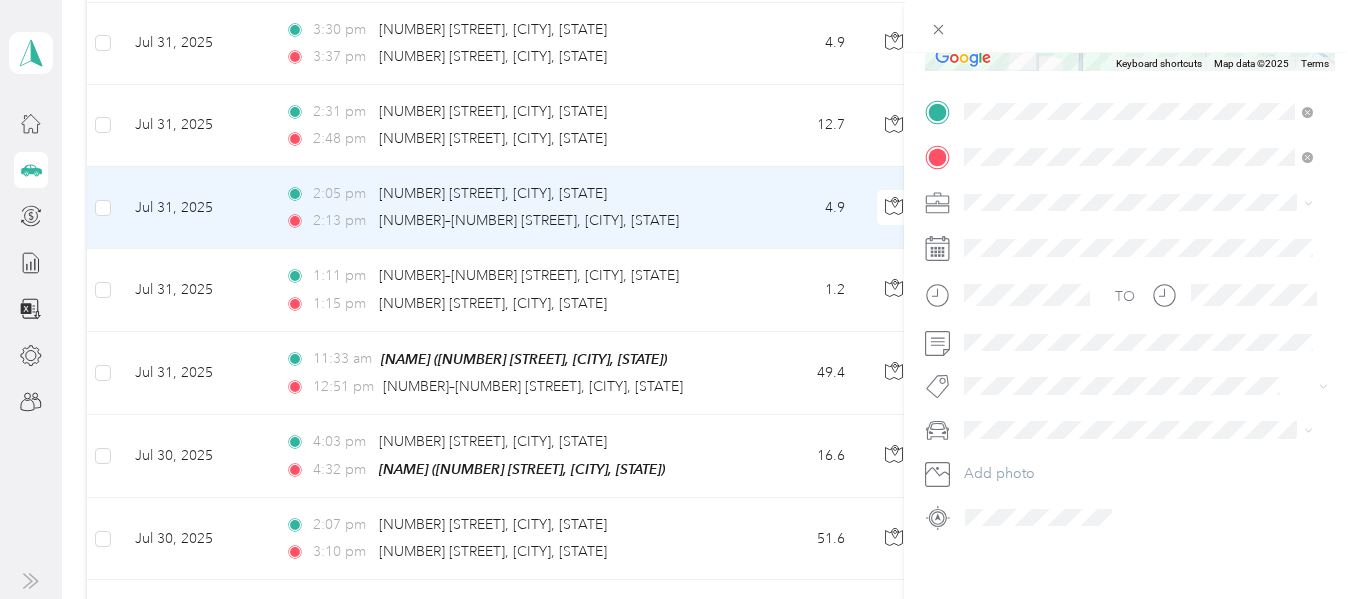 scroll, scrollTop: 405, scrollLeft: 0, axis: vertical 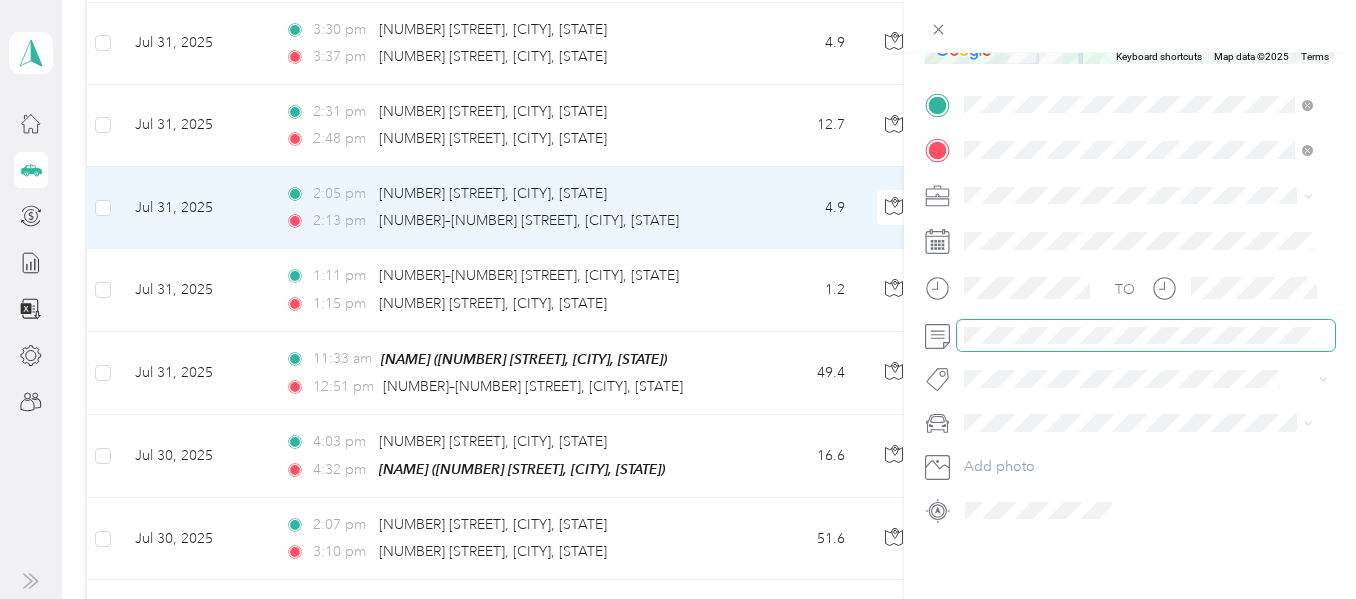 click at bounding box center (1146, 336) 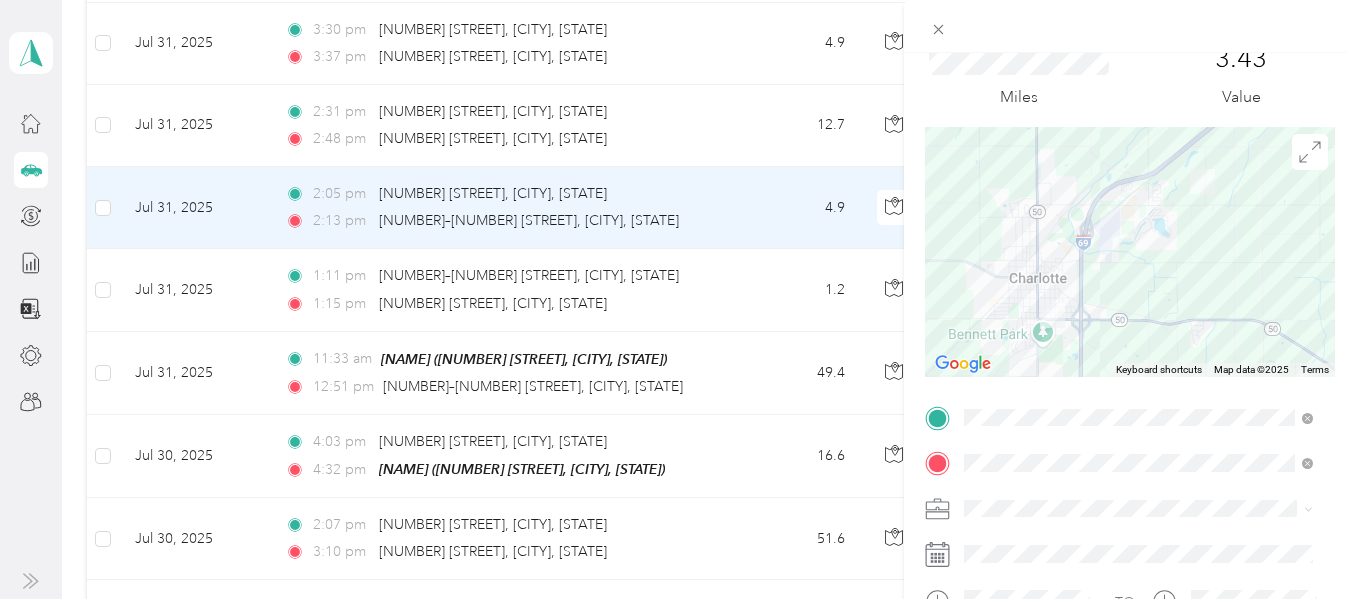 scroll, scrollTop: 100, scrollLeft: 0, axis: vertical 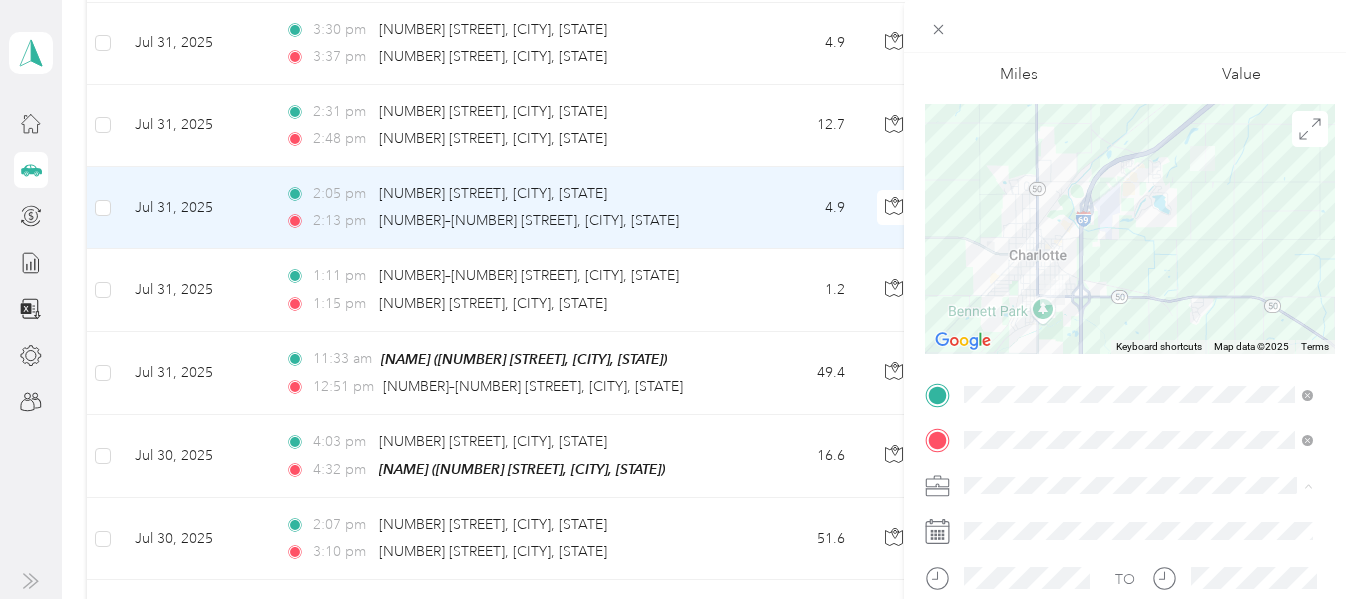 click on "Capital Region" at bounding box center (1138, 275) 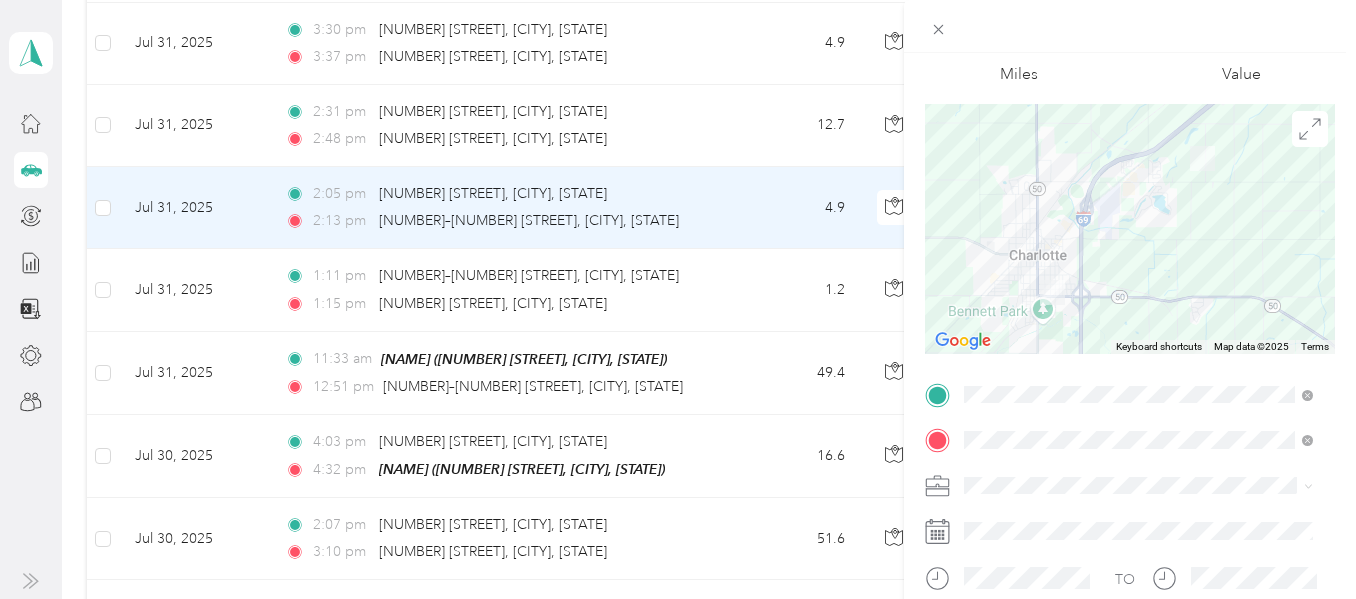 scroll, scrollTop: 0, scrollLeft: 0, axis: both 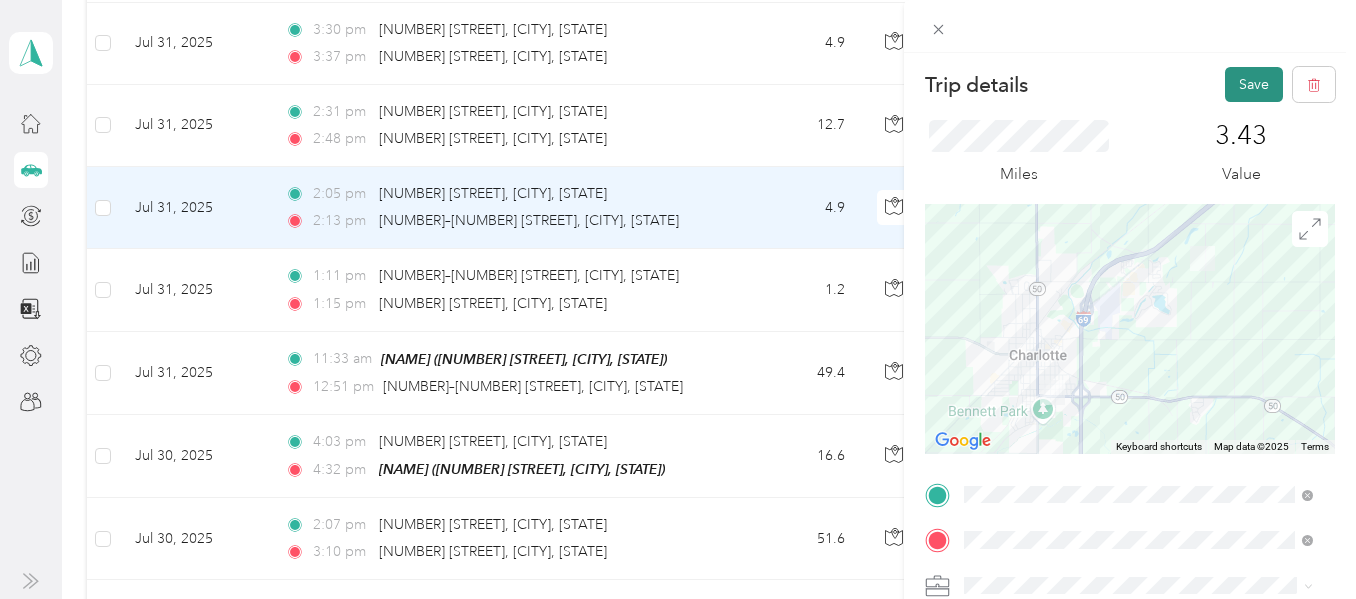click on "Save" at bounding box center (1254, 84) 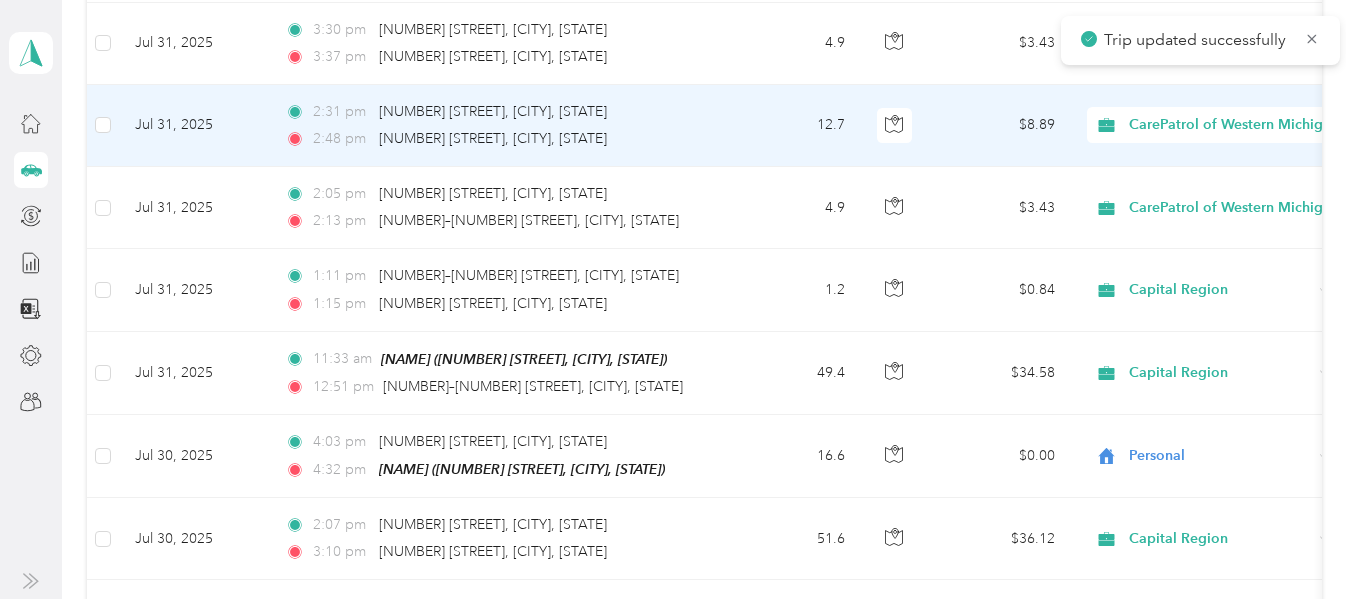 click on "12.7" at bounding box center [795, 126] 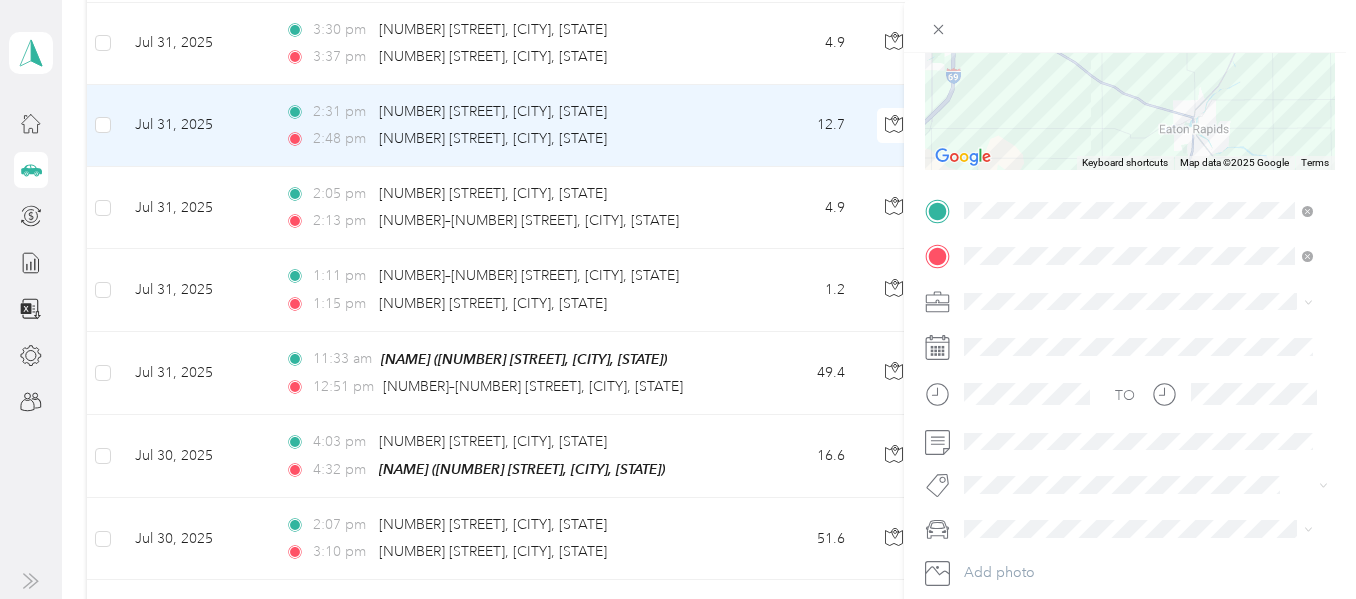 scroll, scrollTop: 307, scrollLeft: 0, axis: vertical 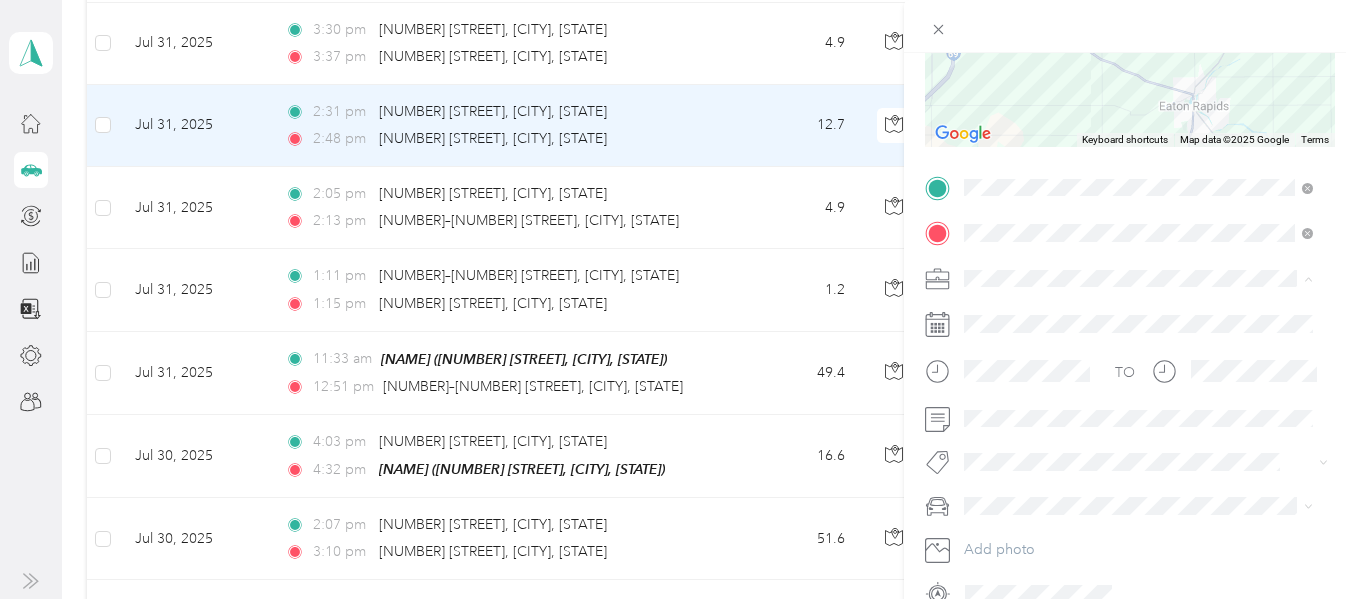 click on "Capital Region" at bounding box center [1017, 383] 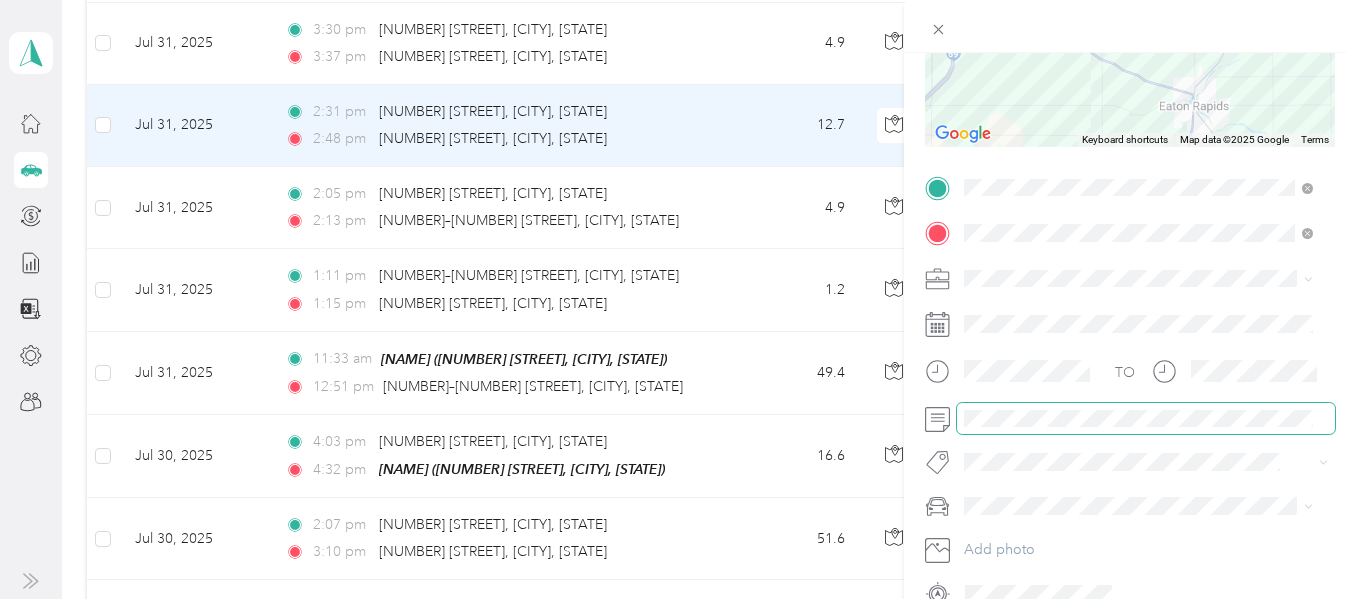 scroll, scrollTop: 0, scrollLeft: 0, axis: both 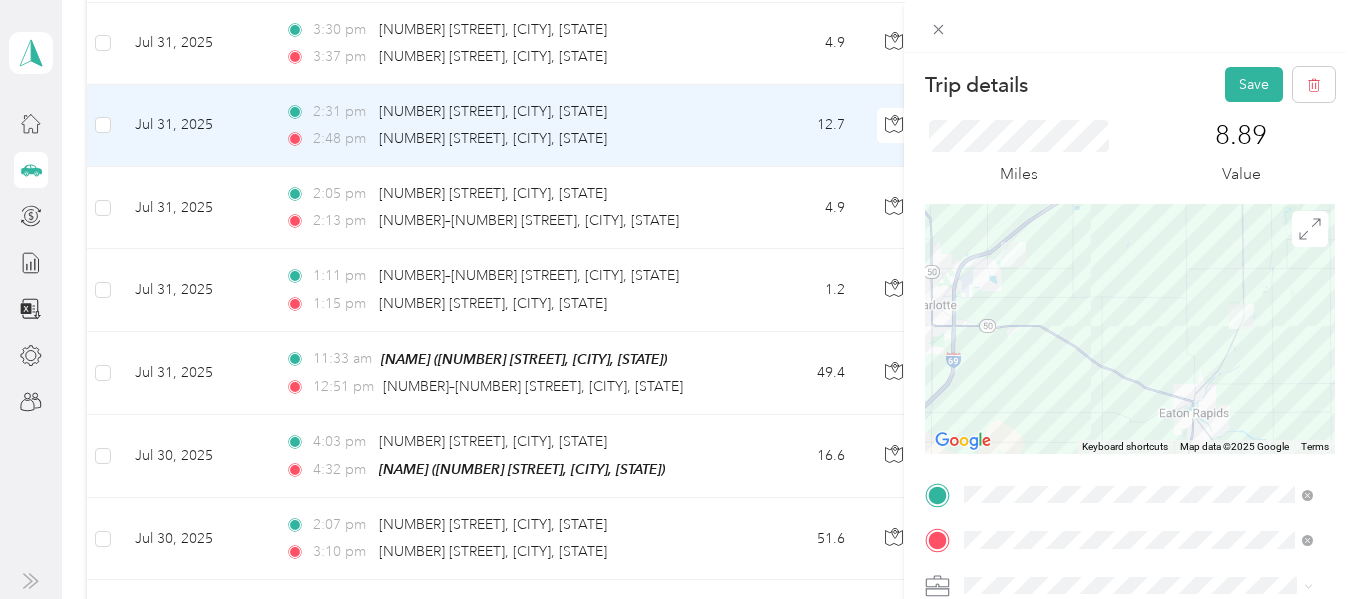 click on "Trip details Save This trip cannot be edited because it is either under review, approved, or paid. Contact your Team Manager to edit it. Miles 8.89 Value  To navigate the map with touch gestures double-tap and hold your finger on the map, then drag the map. ← Move left → Move right ↑ Move up ↓ Move down + Zoom in - Zoom out Home Jump left by 75% End Jump right by 75% Page Up Jump up by 75% Page Down Jump down by 75% Keyboard shortcuts Map Data Map data ©2025 Google Map data ©2025 Google 2 km  Click to toggle between metric and imperial units Terms Report a map error TO Add photo" at bounding box center (1130, 352) 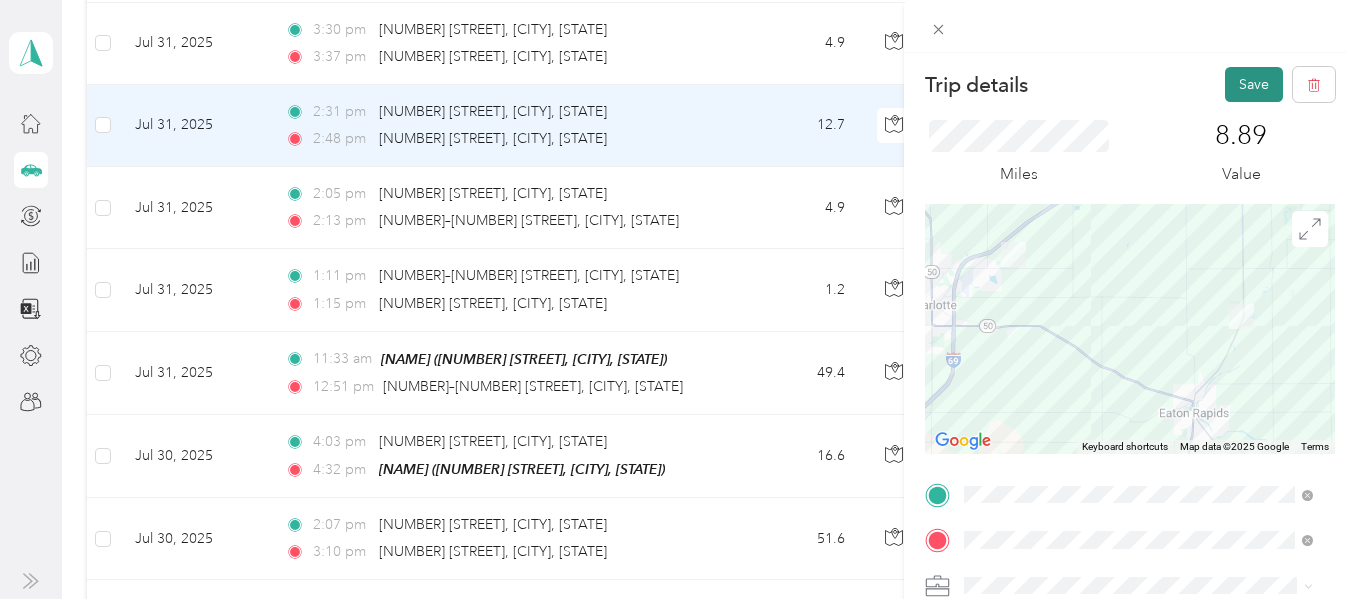 click on "Save" at bounding box center (1254, 84) 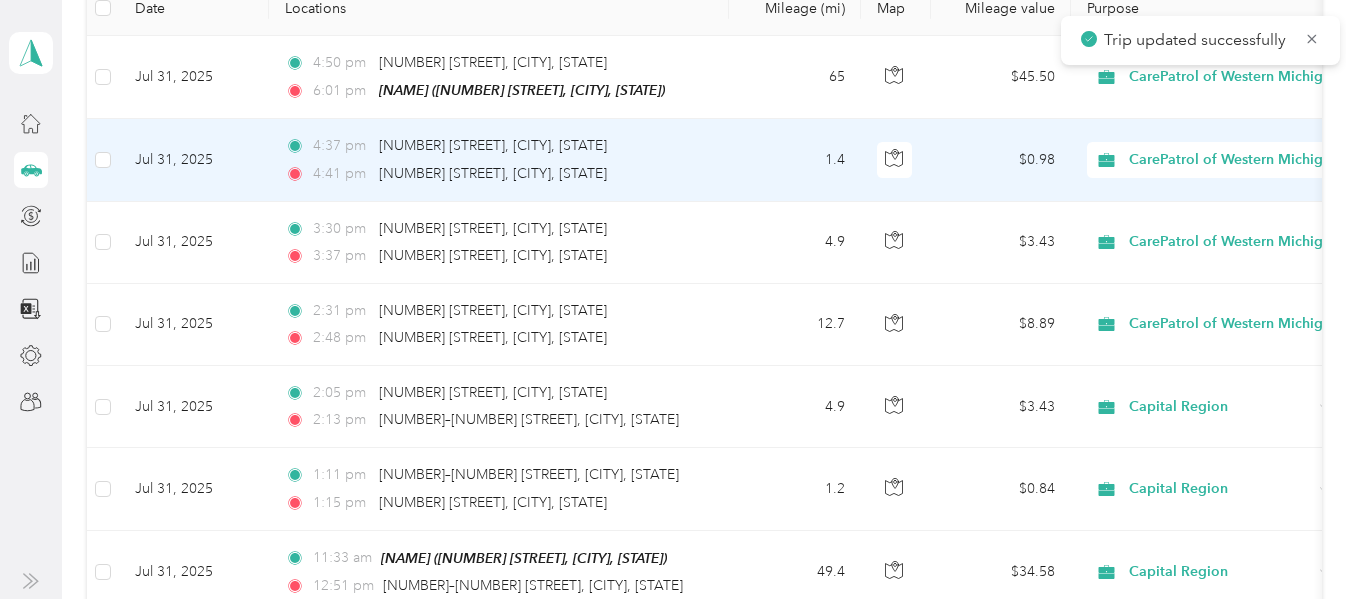 scroll, scrollTop: 300, scrollLeft: 0, axis: vertical 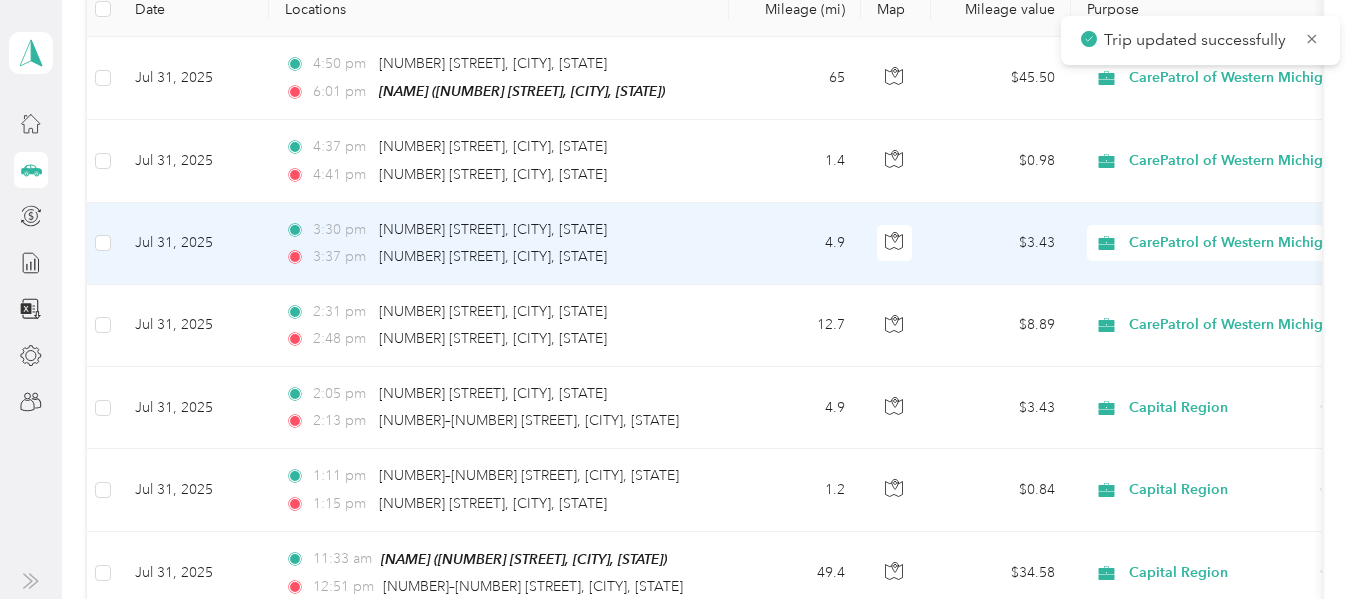 click on "4.9" at bounding box center (795, 244) 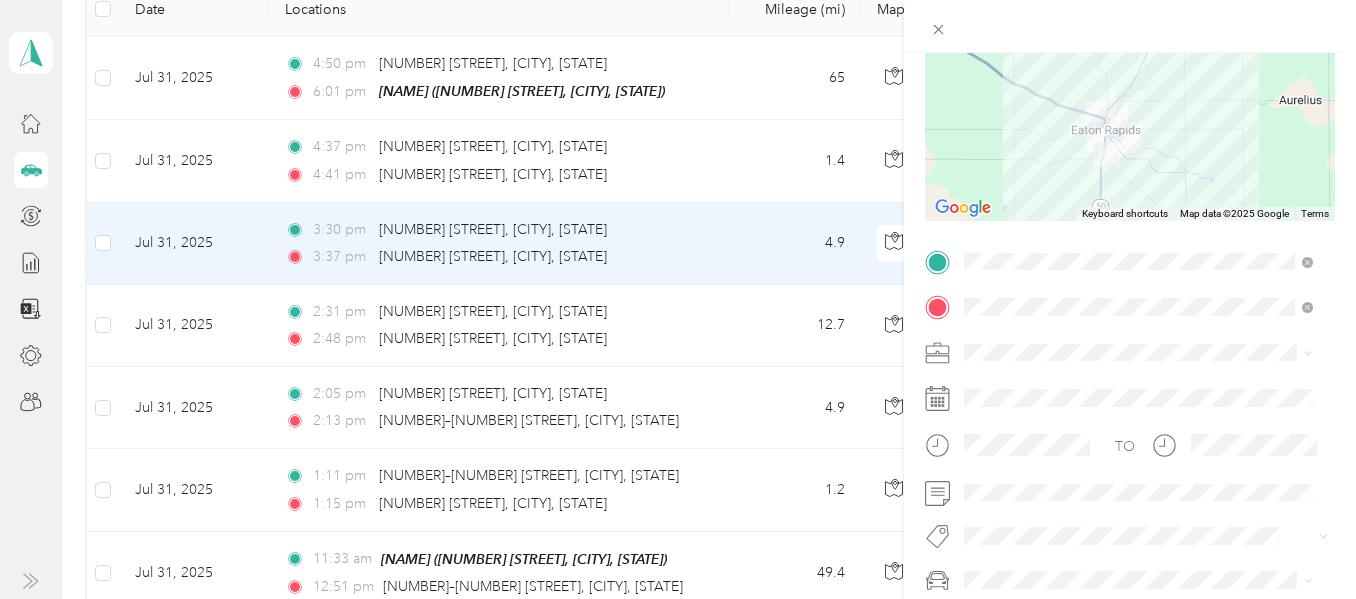 scroll, scrollTop: 246, scrollLeft: 0, axis: vertical 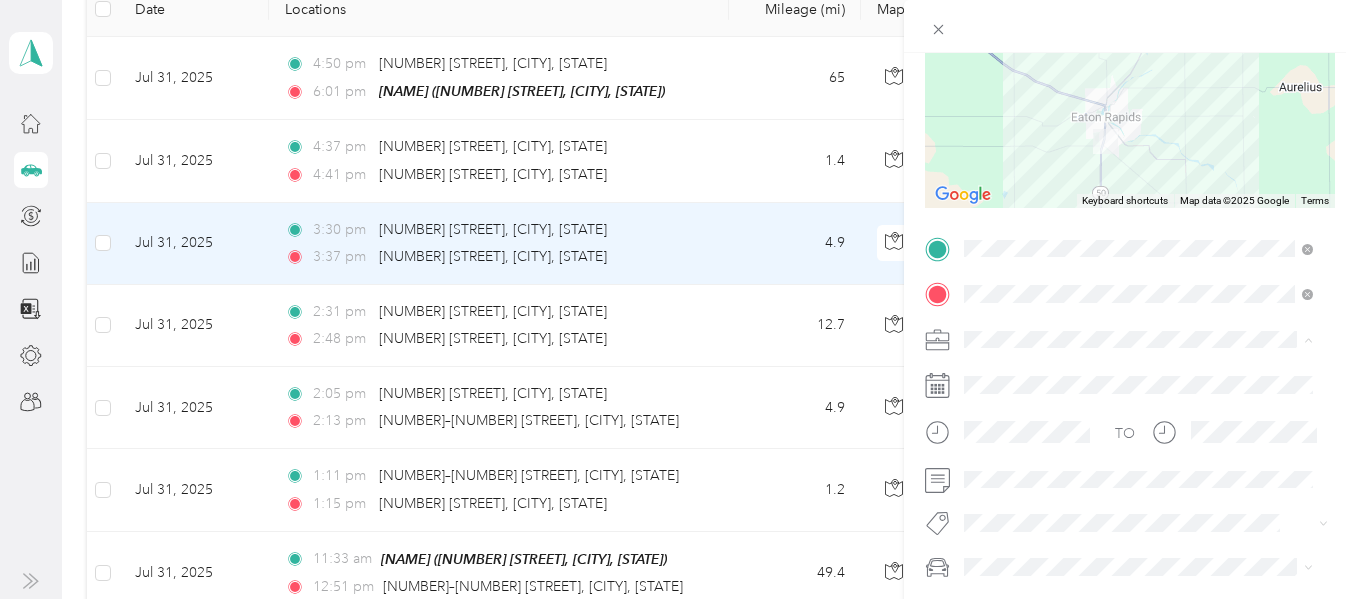 click on "Capital Region" at bounding box center [1138, 129] 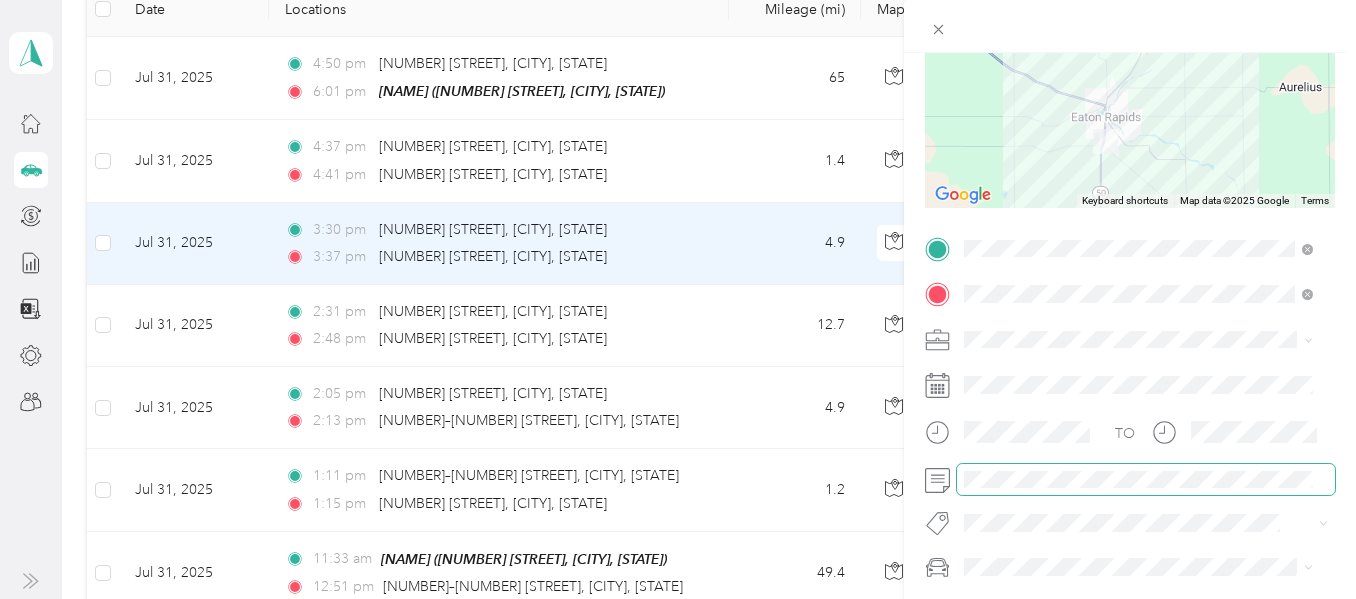 scroll, scrollTop: 0, scrollLeft: 0, axis: both 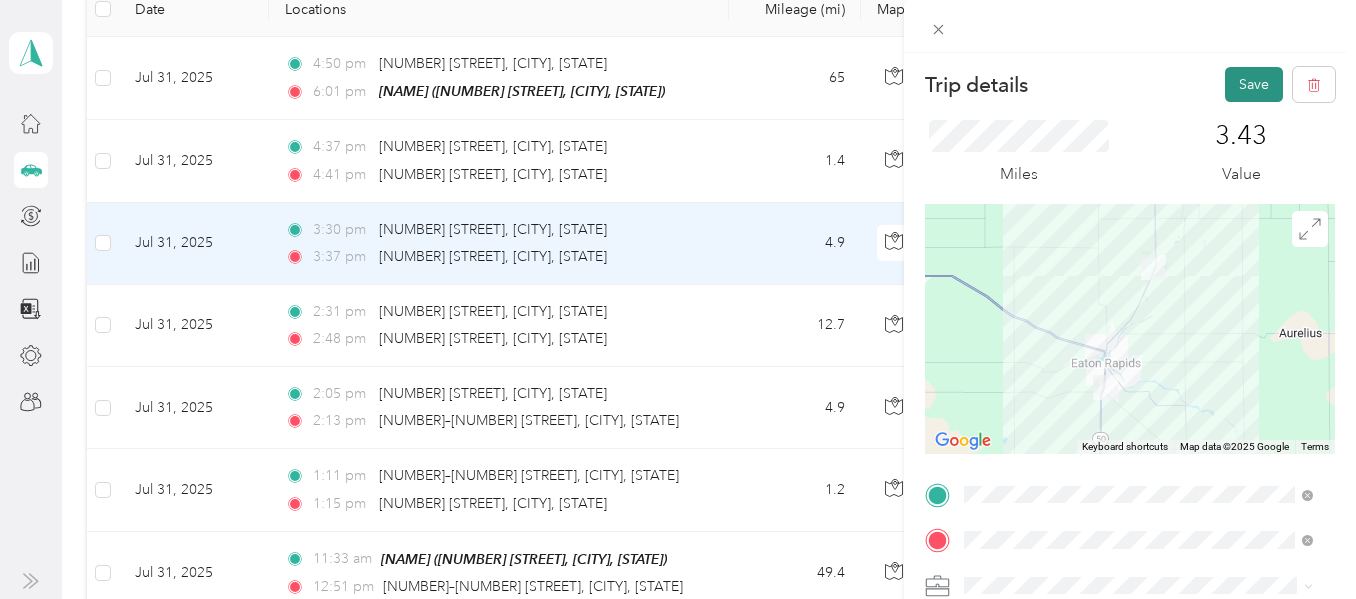 click on "Save" at bounding box center (1254, 84) 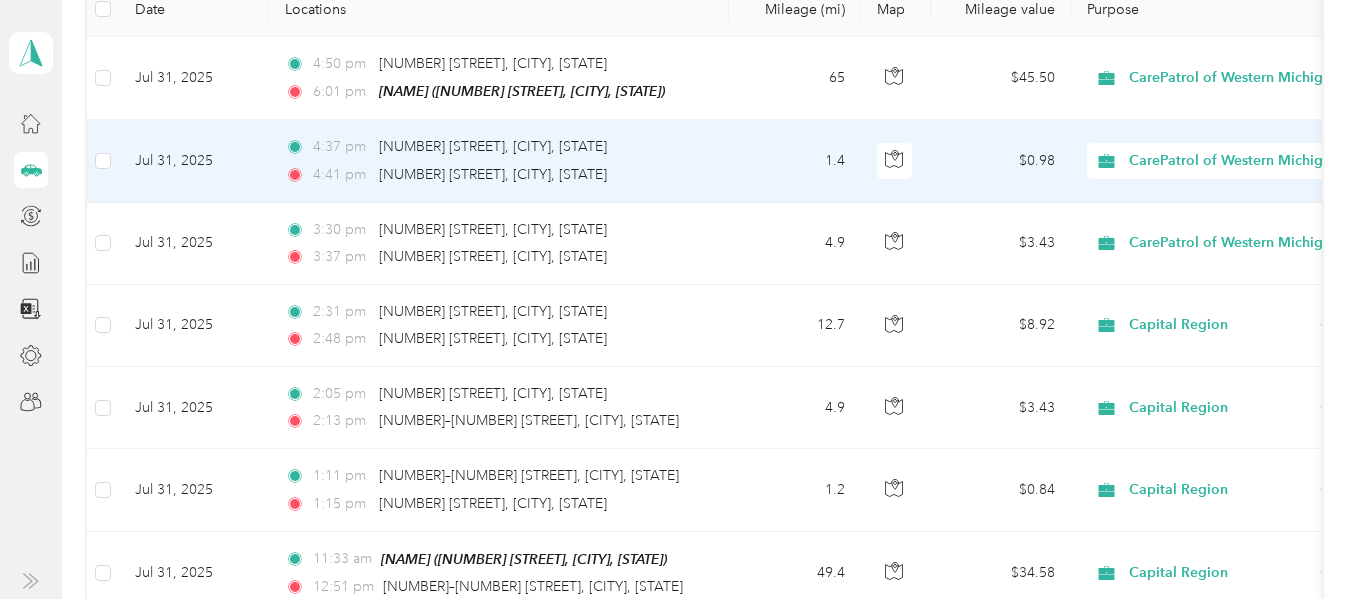 click on "4:37 pm 1507 Kyle St, Eaton Rapids, MI" at bounding box center [495, 147] 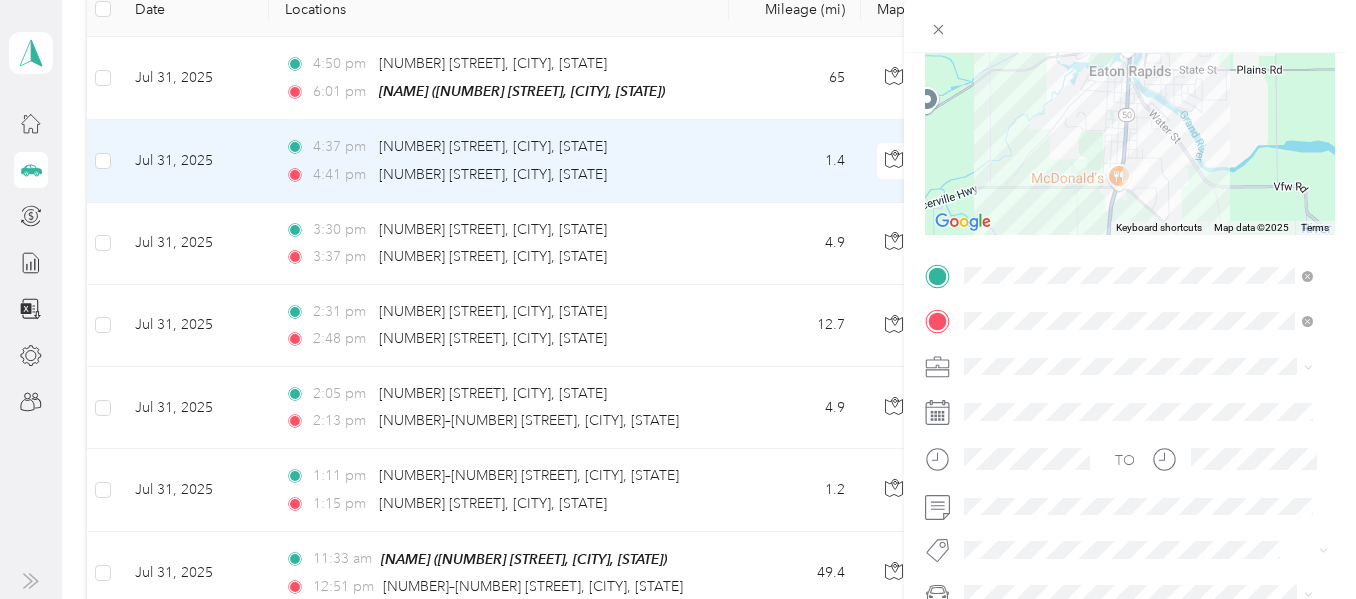 scroll, scrollTop: 405, scrollLeft: 0, axis: vertical 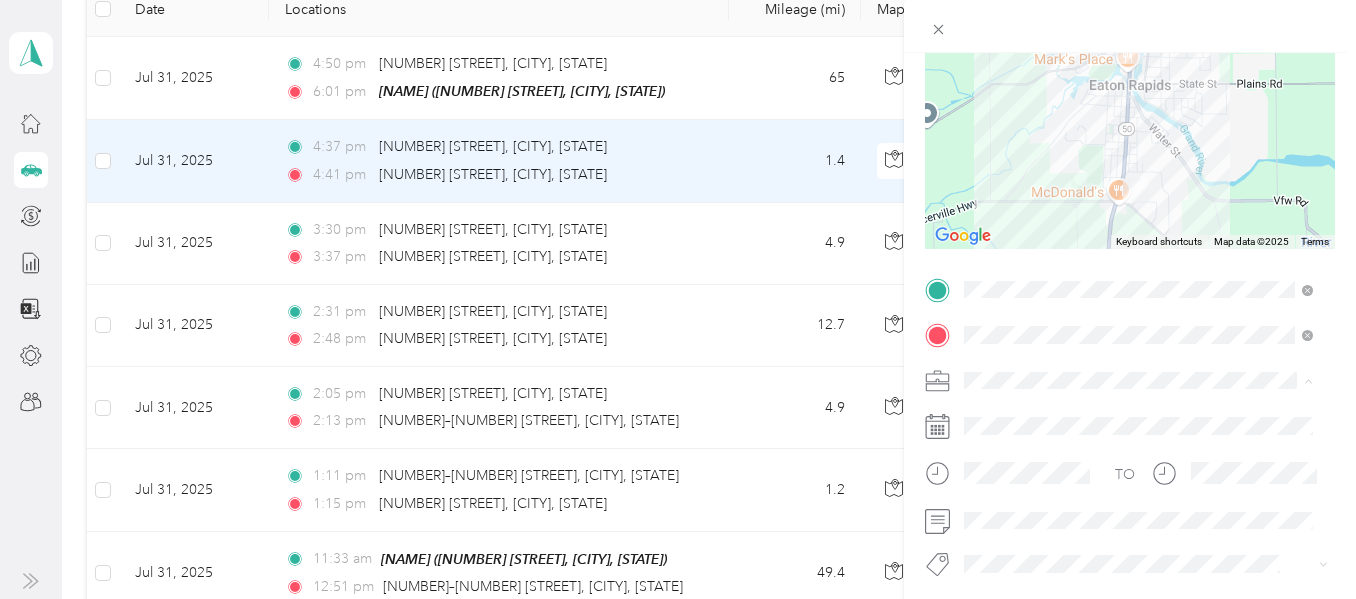 click on "Capital Region" at bounding box center [1017, 170] 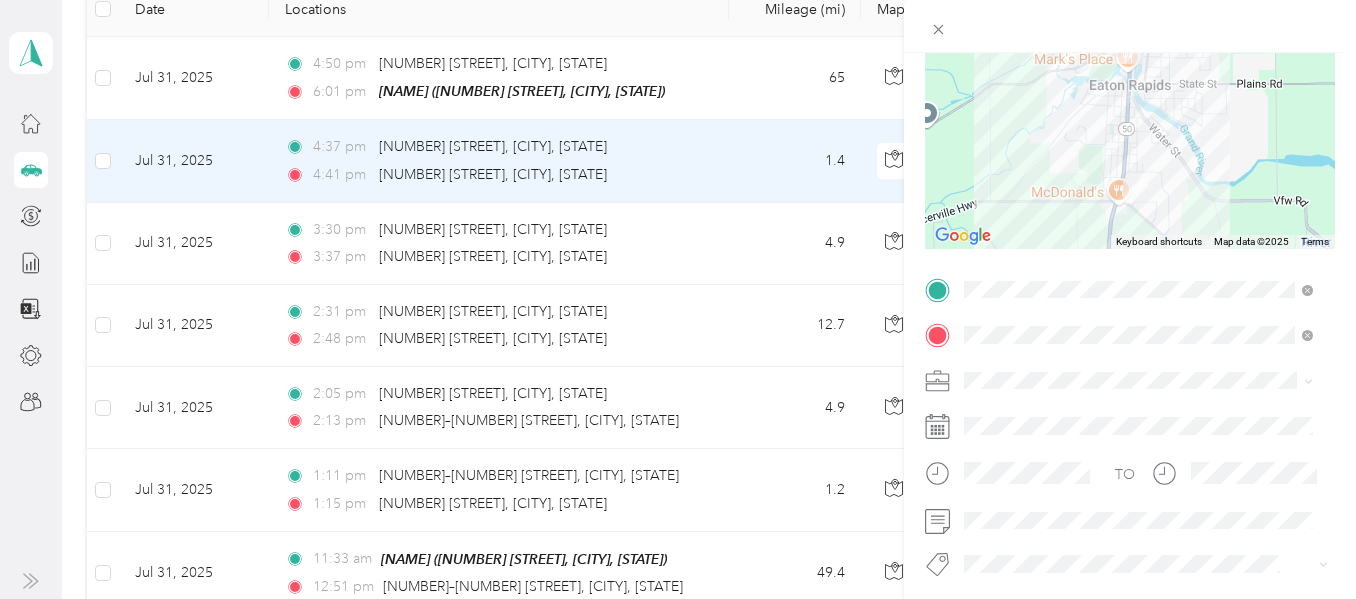 scroll, scrollTop: 0, scrollLeft: 0, axis: both 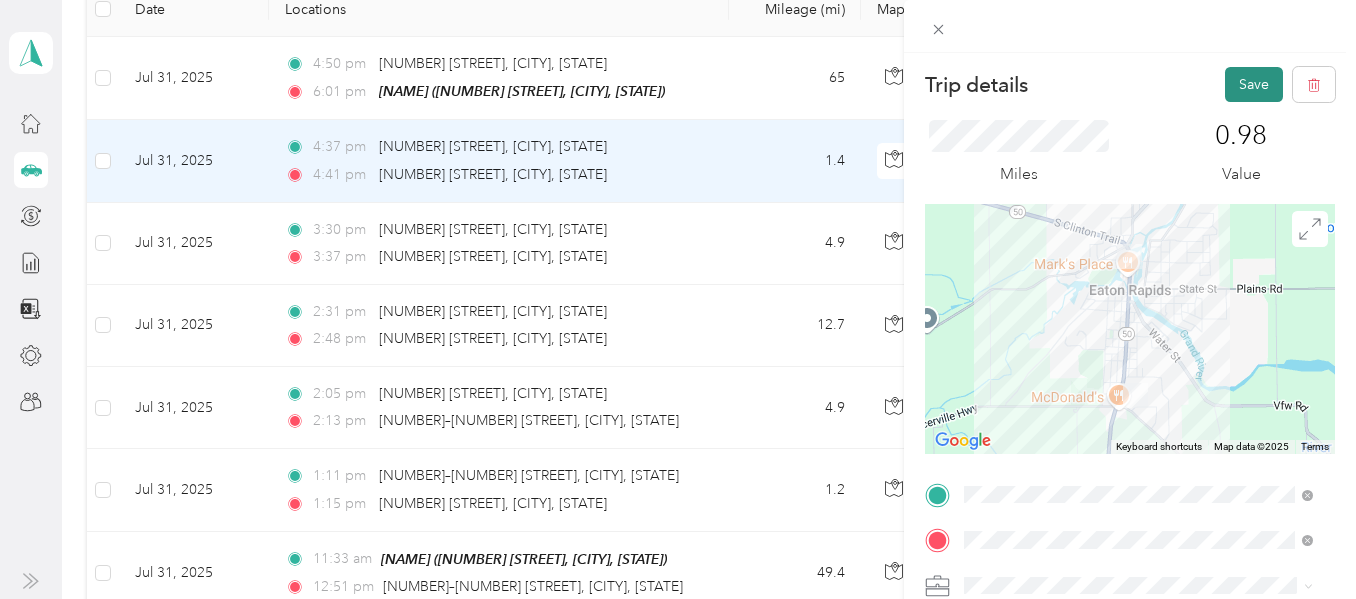 click on "Save" at bounding box center [1254, 84] 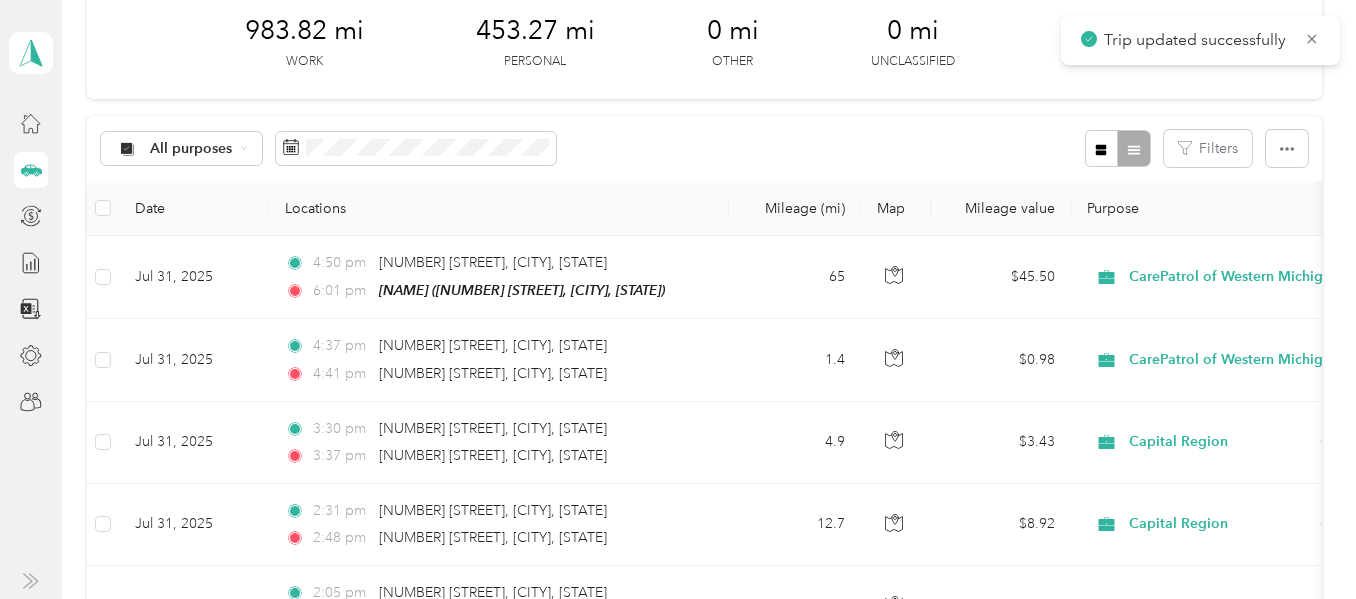 scroll, scrollTop: 100, scrollLeft: 0, axis: vertical 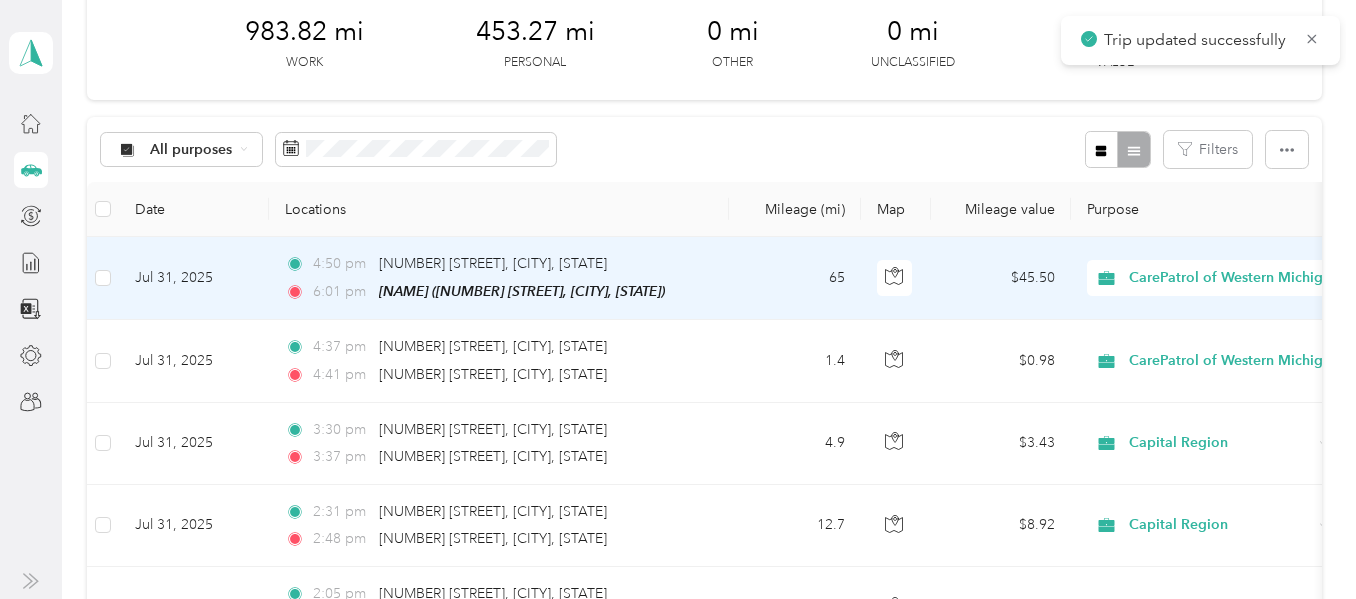 click on "65" at bounding box center [795, 278] 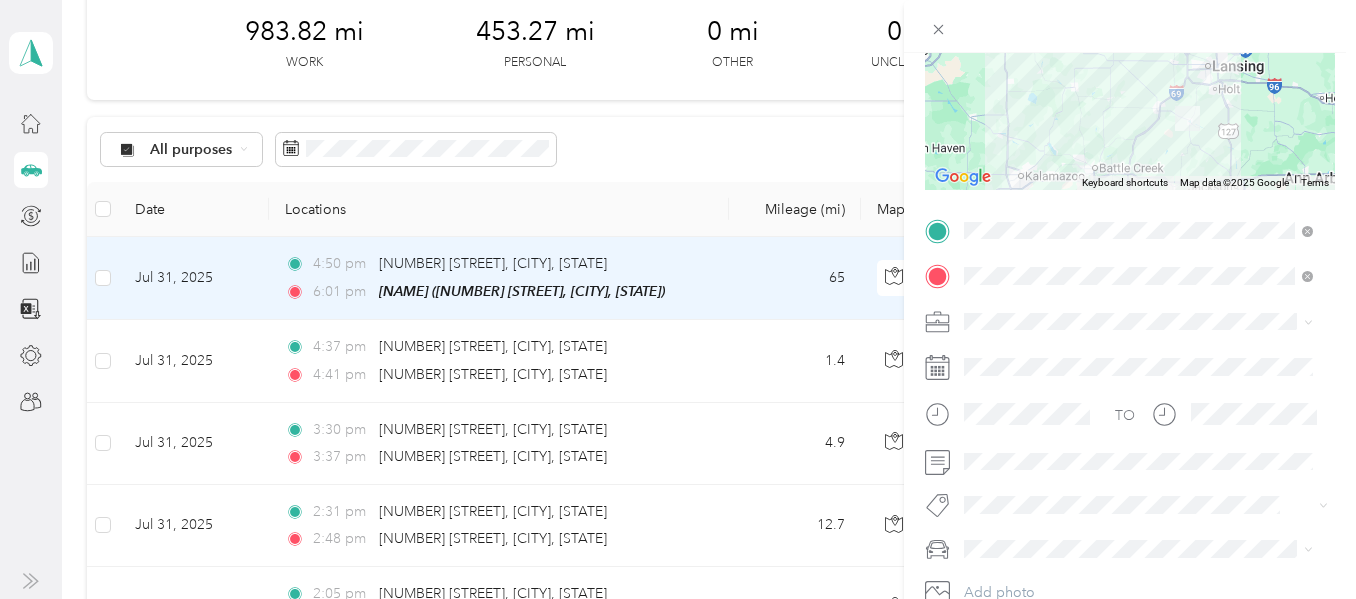 scroll, scrollTop: 295, scrollLeft: 0, axis: vertical 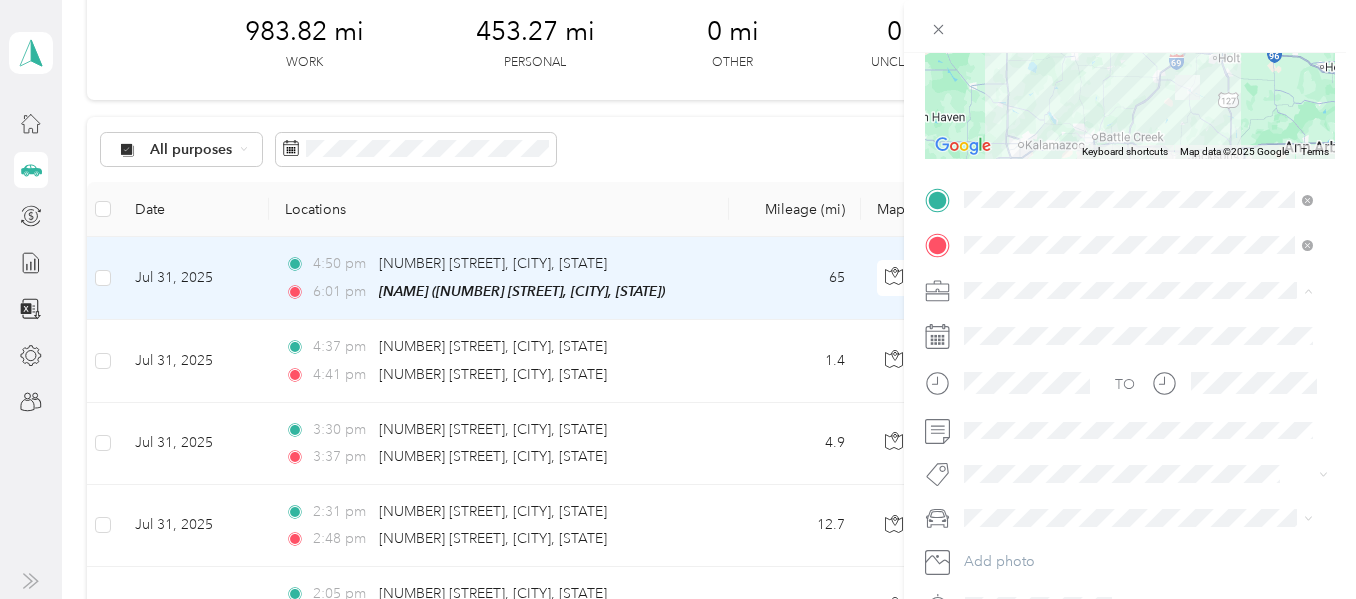 click on "Capital Region" at bounding box center (1138, 395) 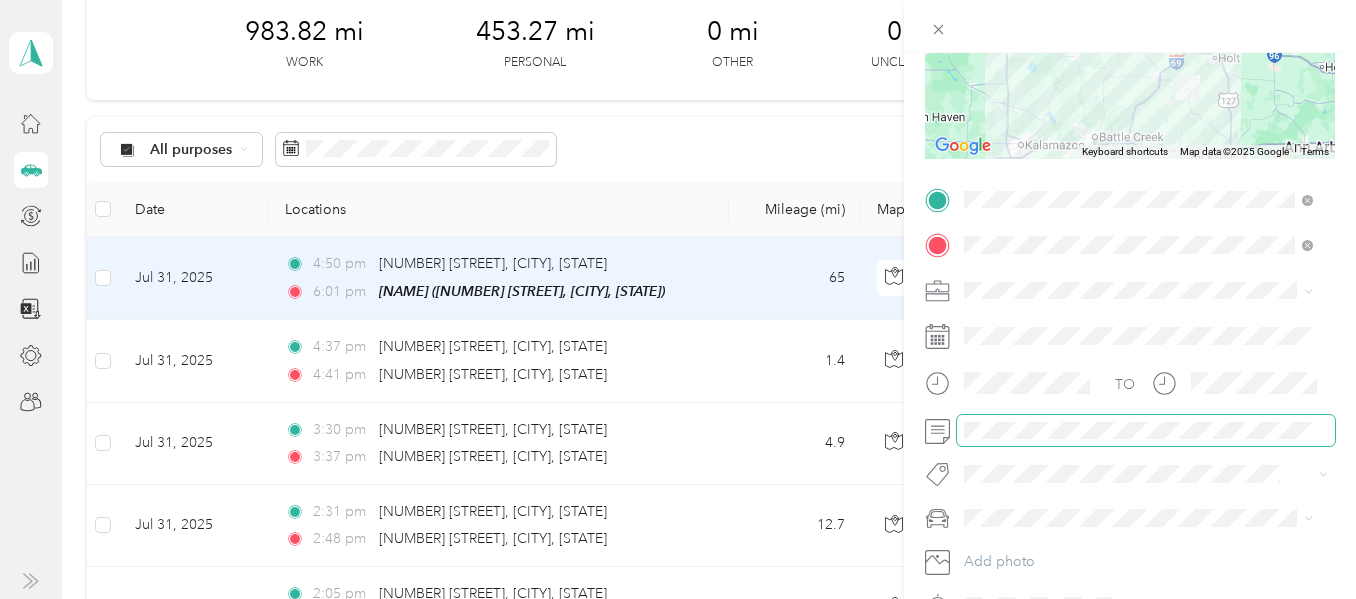 scroll, scrollTop: 0, scrollLeft: 0, axis: both 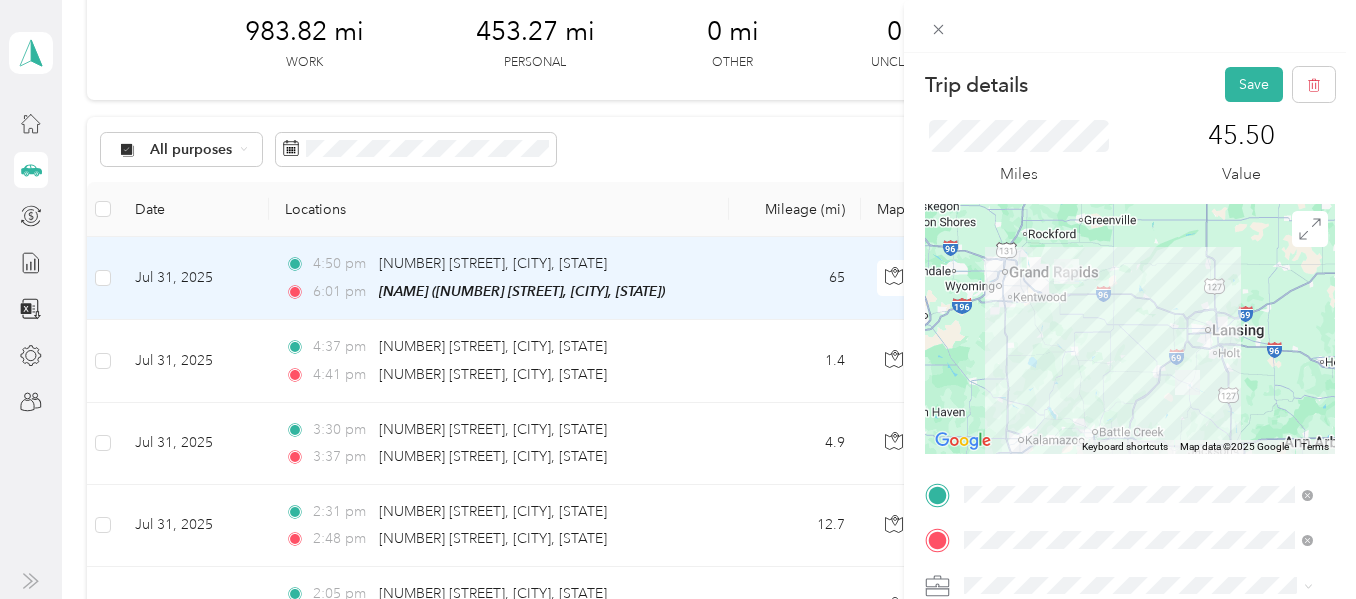 click on "Trip details Save This trip cannot be edited because it is either under review, approved, or paid. Contact your Team Manager to edit it. Miles 45.50 Value  To navigate the map with touch gestures double-tap and hold your finger on the map, then drag the map. ← Move left → Move right ↑ Move up ↓ Move down + Zoom in - Zoom out Home Jump left by 75% End Jump right by 75% Page Up Jump up by 75% Page Down Jump down by 75% Keyboard shortcuts Map Data Map data ©2025 Google Map data ©2025 Google 20 km  Click to toggle between metric and imperial units Terms Report a map error TO Add photo" at bounding box center (1130, 352) 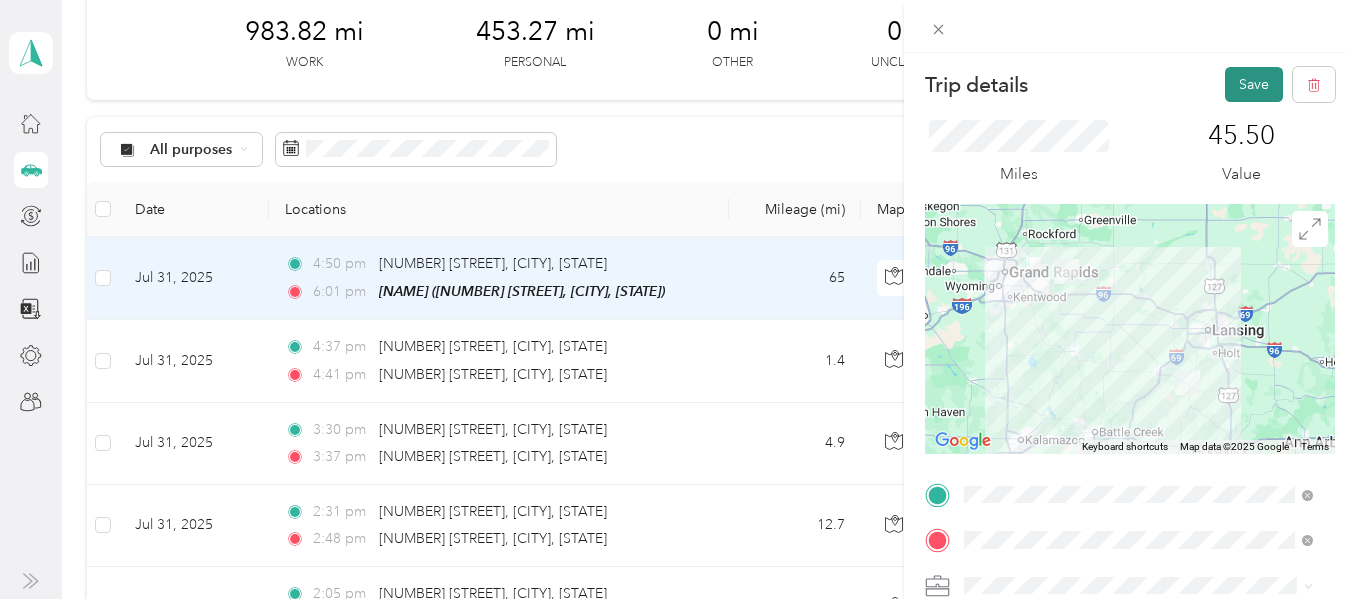 click on "Save" at bounding box center (1254, 84) 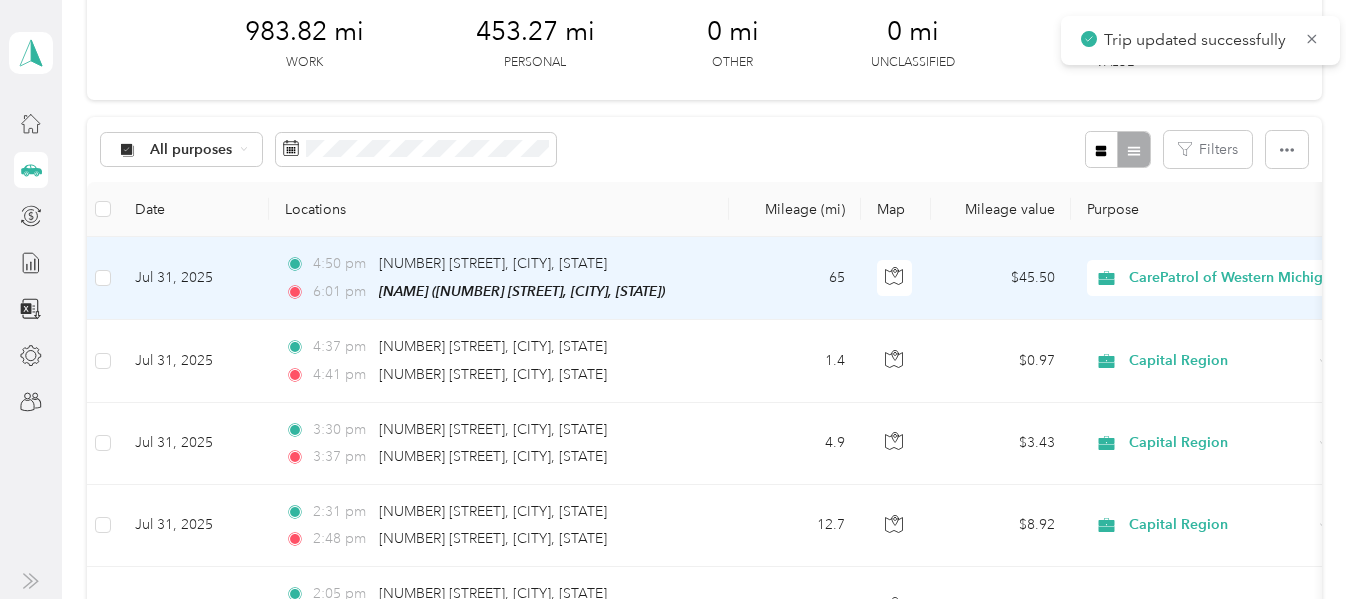 click on "CarePatrol of Western Michigan" at bounding box center [1234, 278] 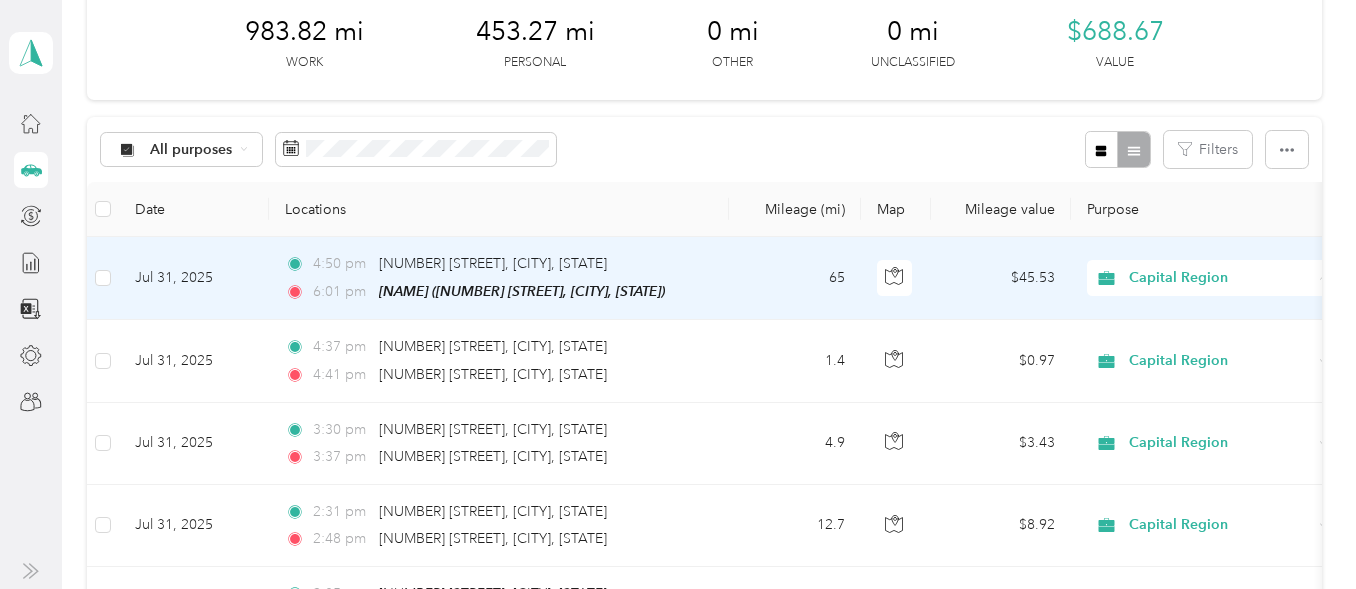 click on "Capital Region" at bounding box center (1230, 385) 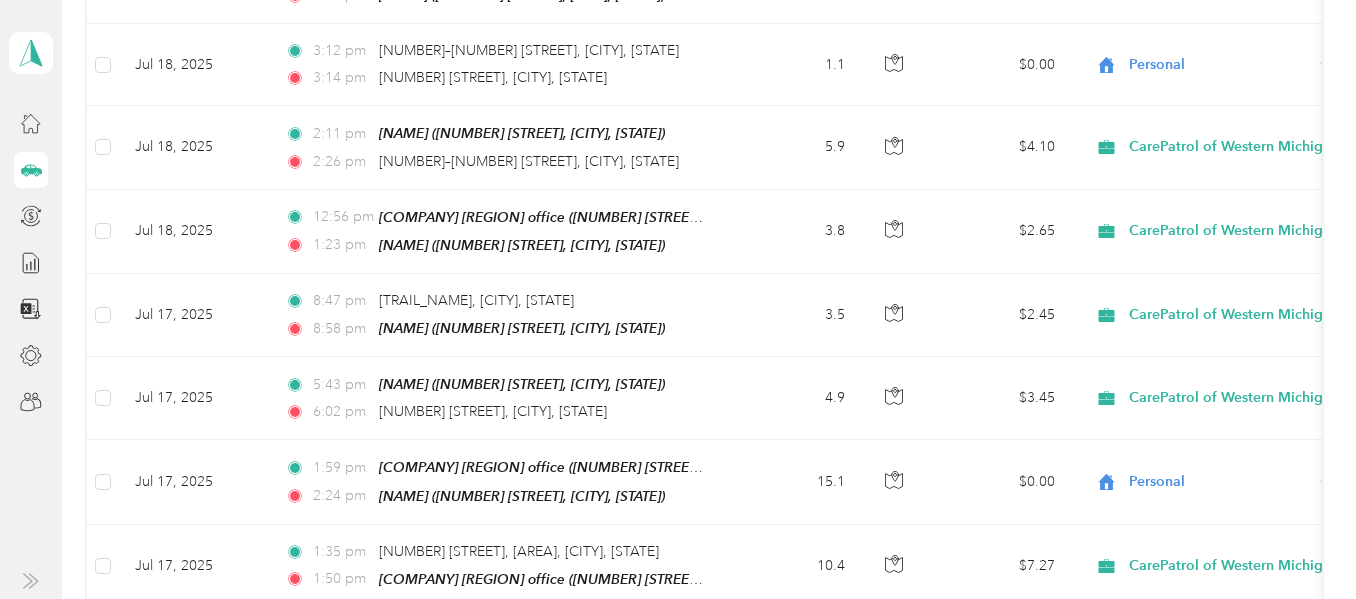 scroll, scrollTop: 5600, scrollLeft: 0, axis: vertical 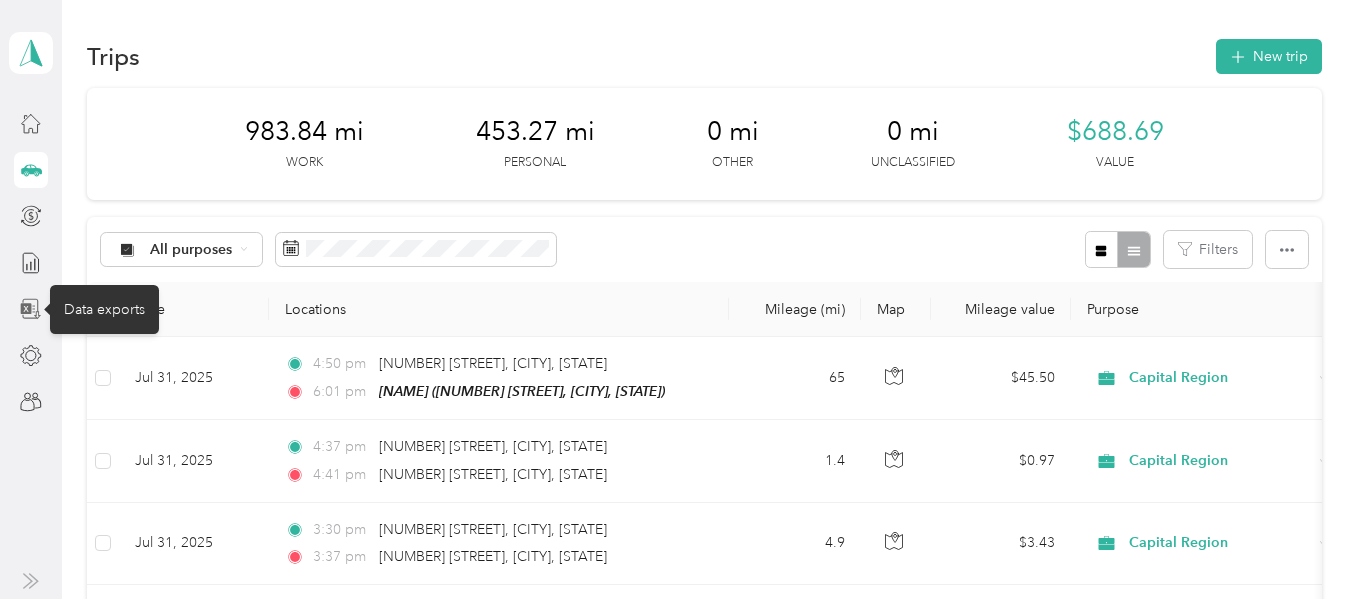 click 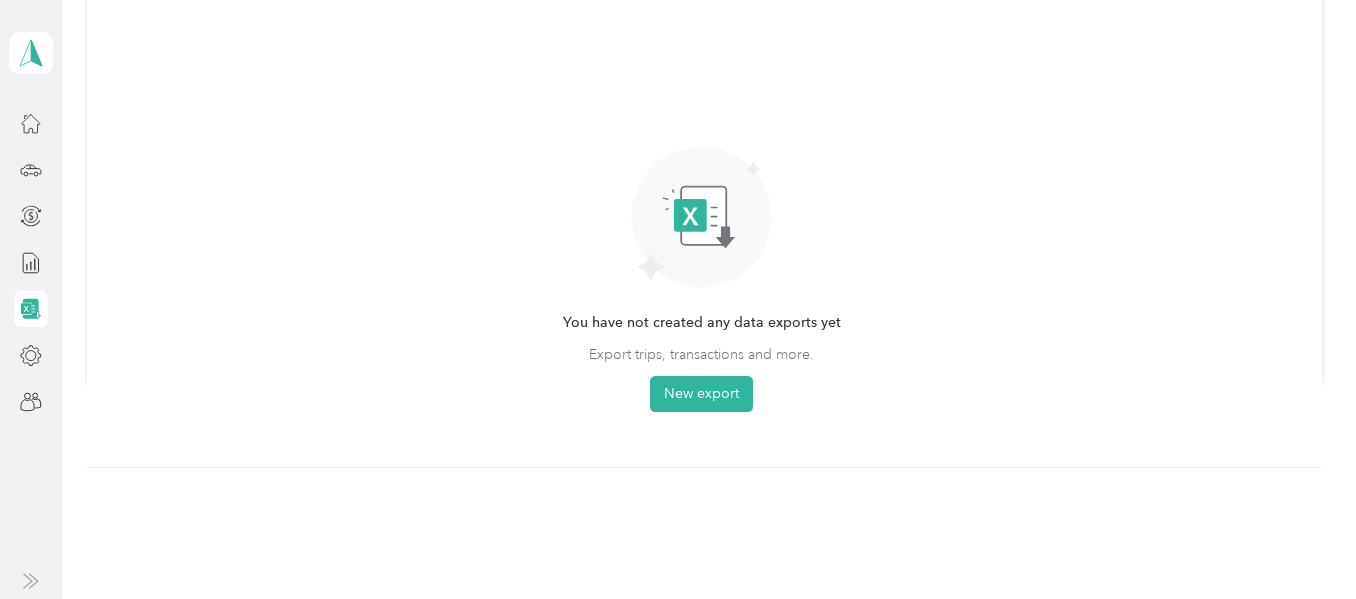 scroll, scrollTop: 283, scrollLeft: 0, axis: vertical 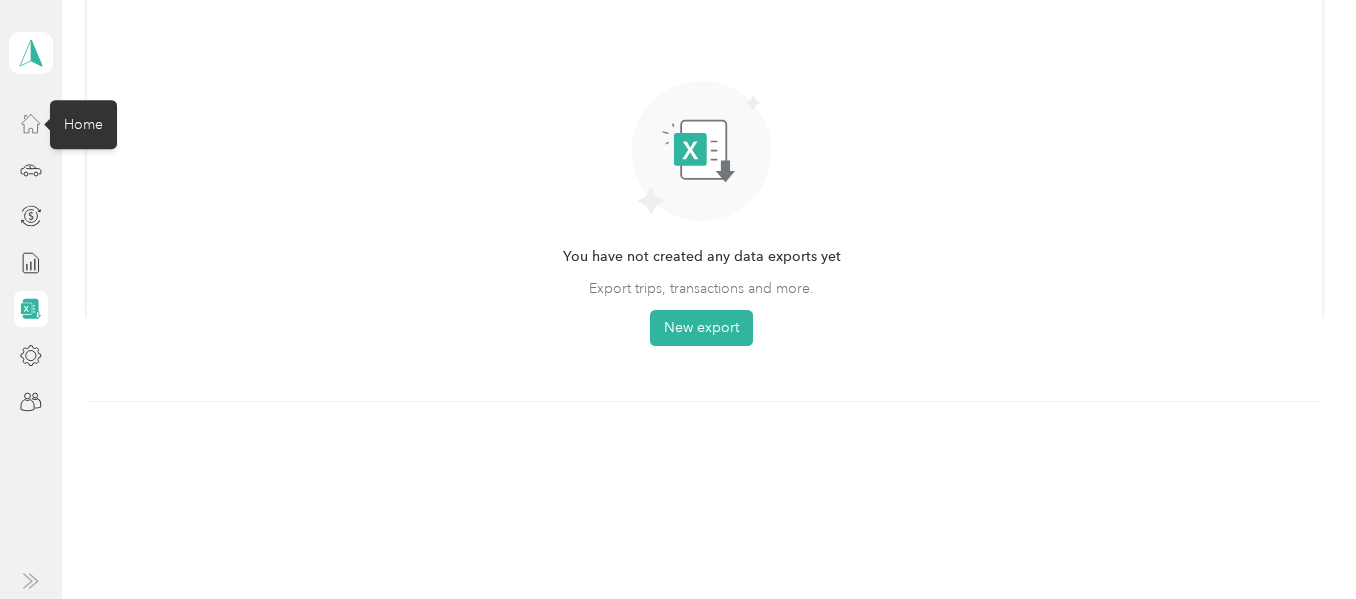 click 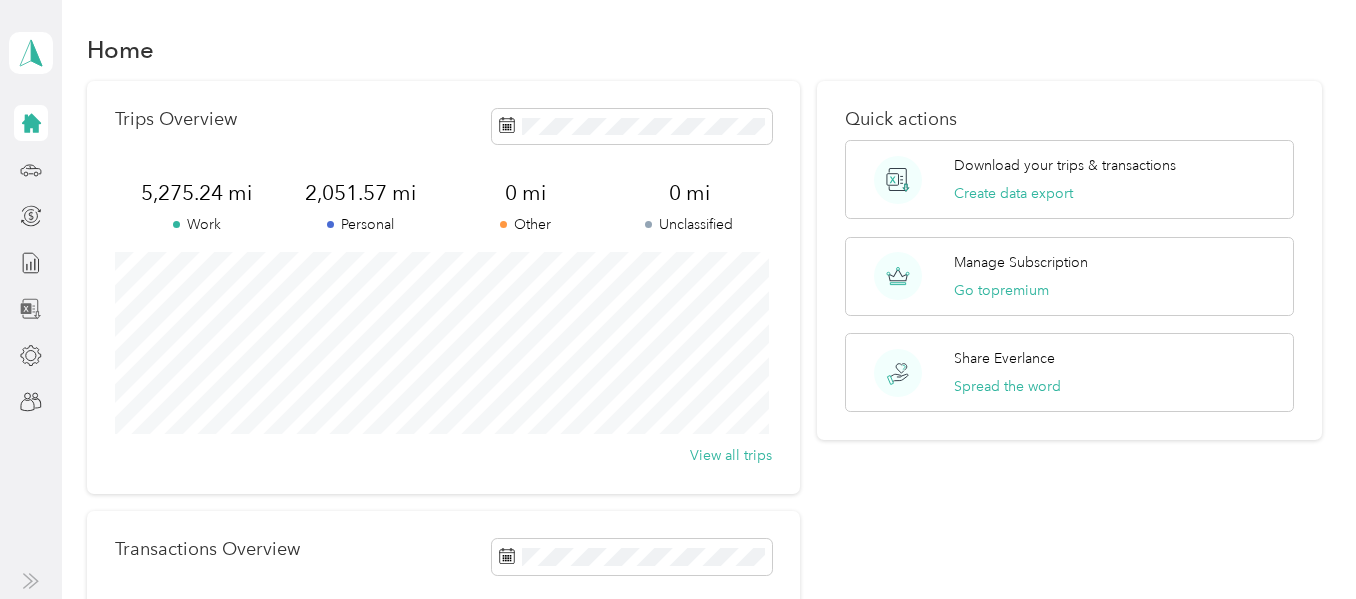 scroll, scrollTop: 0, scrollLeft: 0, axis: both 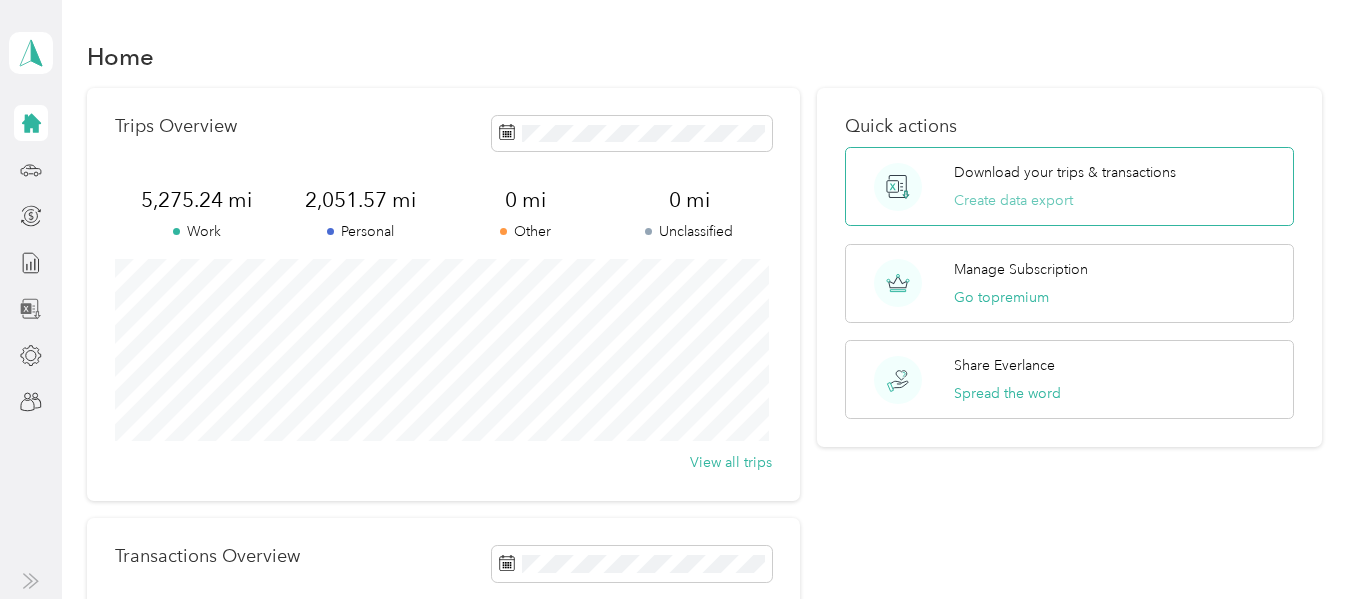 click on "Create data export" at bounding box center (1013, 200) 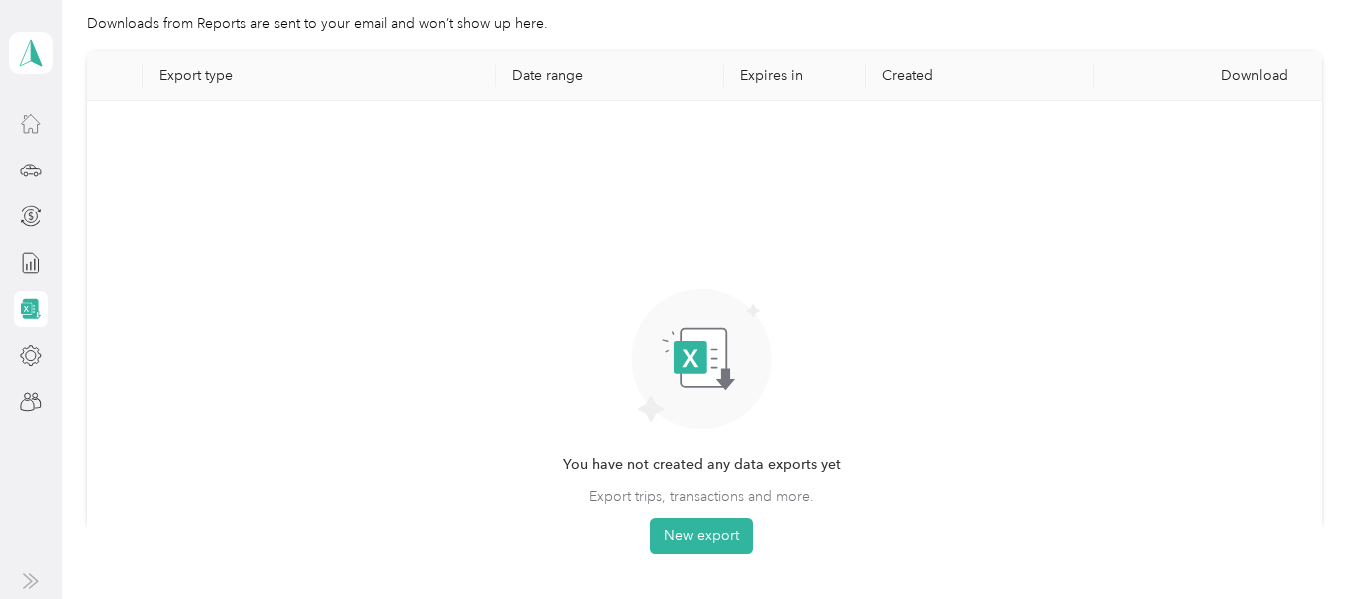 scroll, scrollTop: 200, scrollLeft: 0, axis: vertical 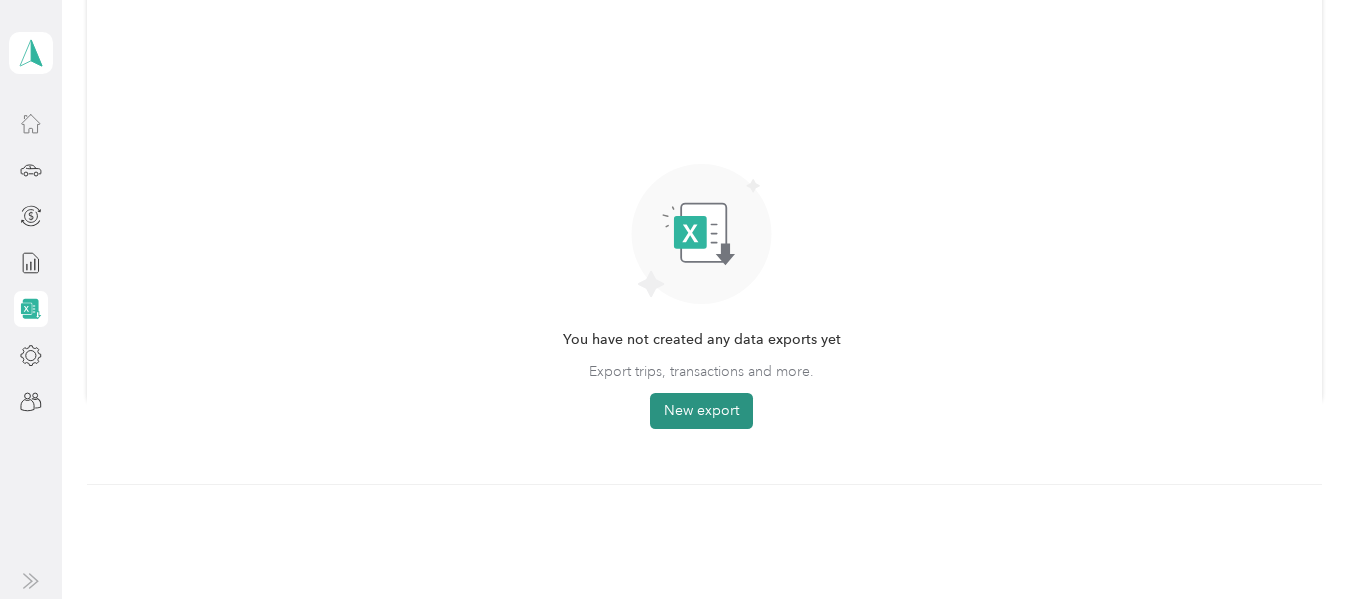 click on "New export" at bounding box center (701, 411) 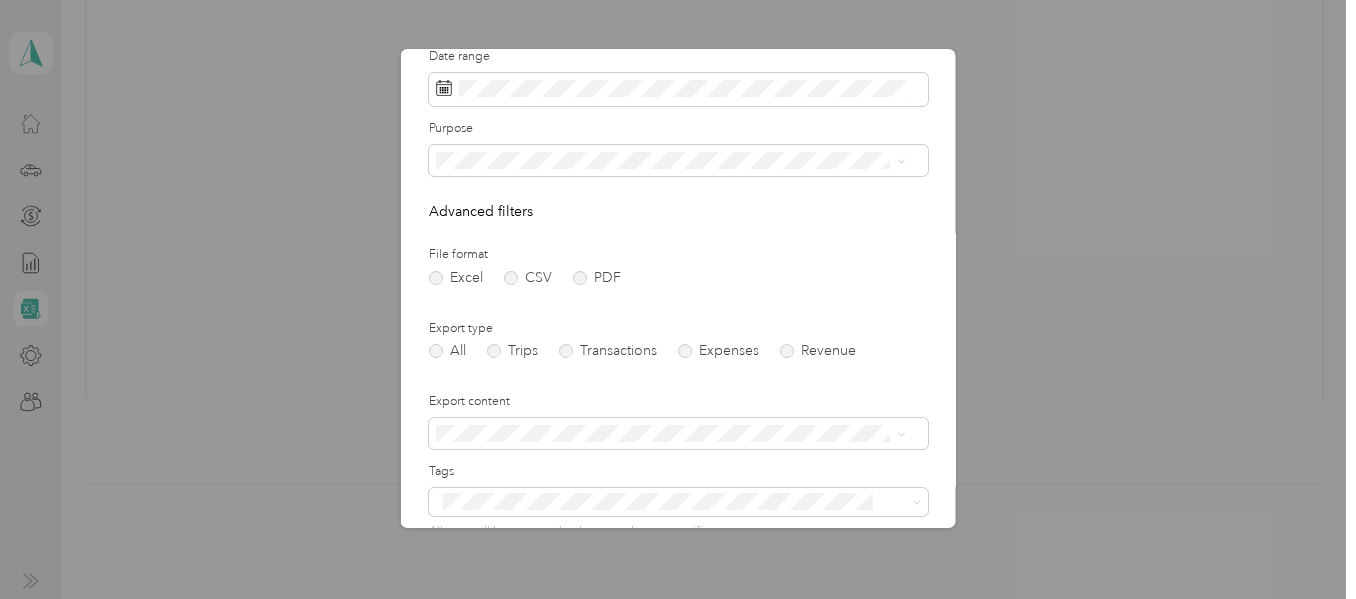 scroll, scrollTop: 100, scrollLeft: 0, axis: vertical 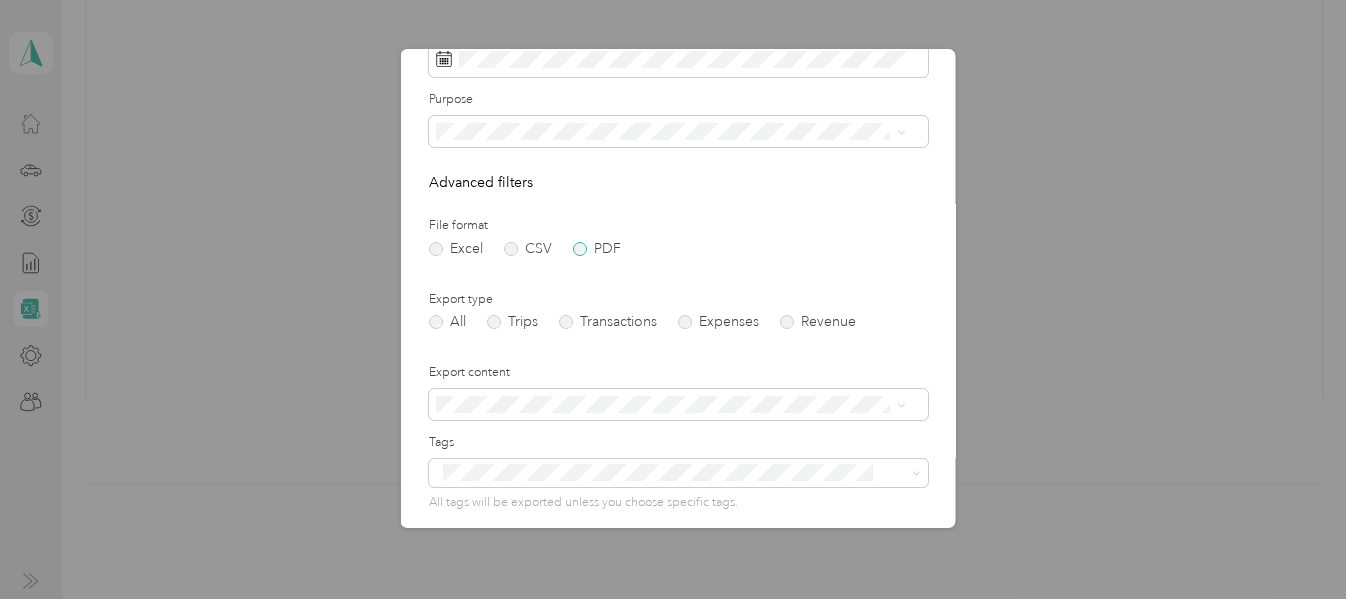 click on "PDF" at bounding box center [597, 249] 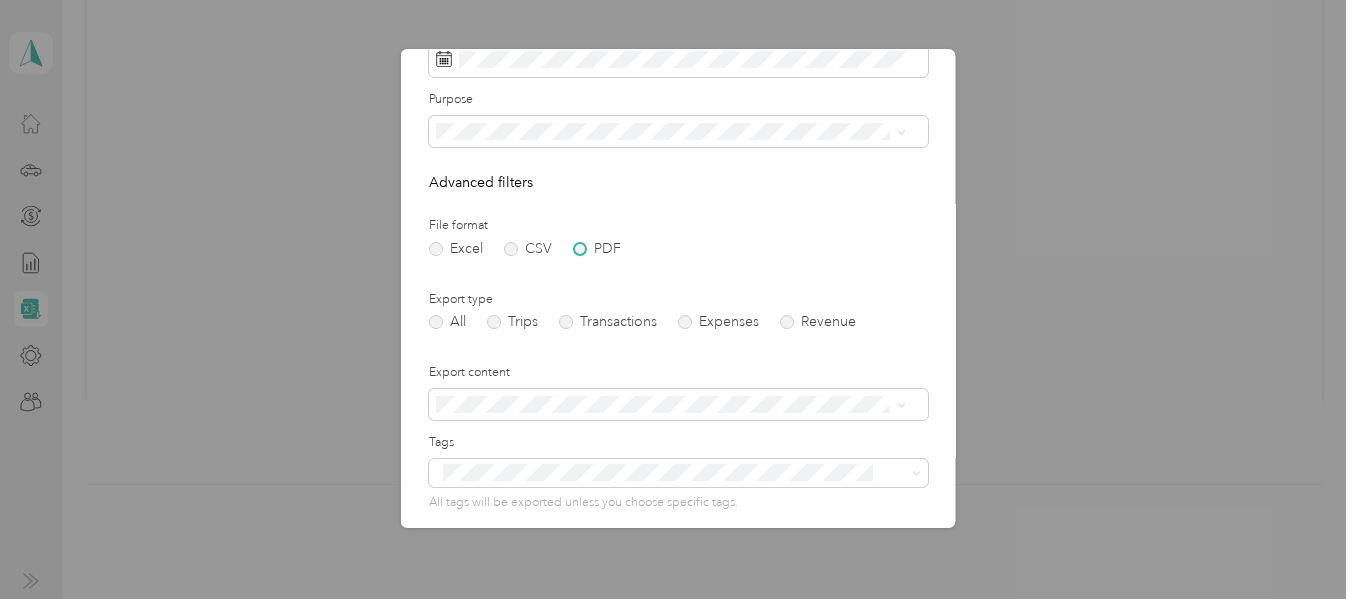 scroll, scrollTop: 0, scrollLeft: 0, axis: both 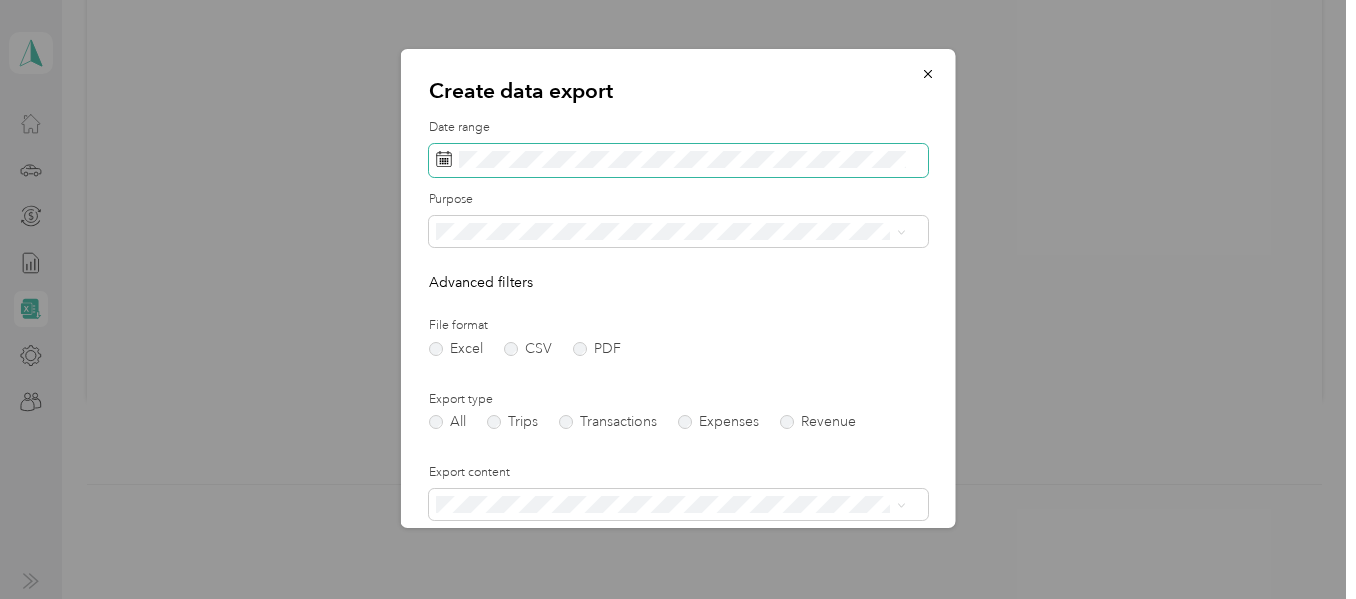 click at bounding box center [678, 161] 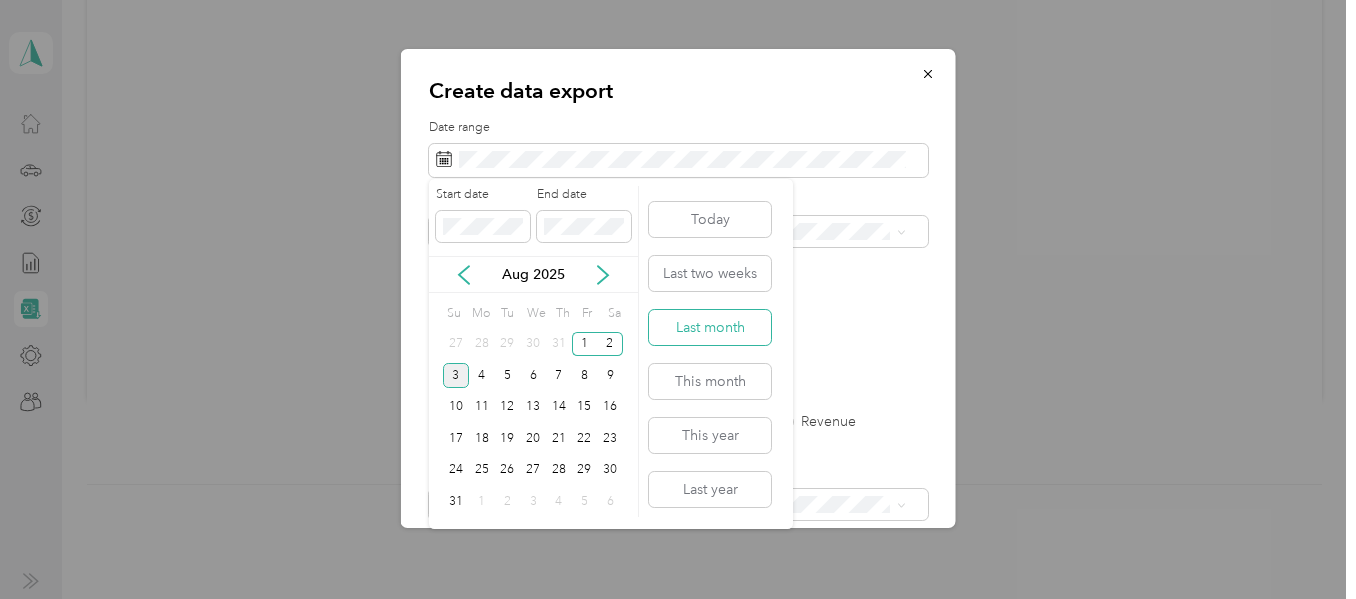 click on "Last month" at bounding box center [710, 327] 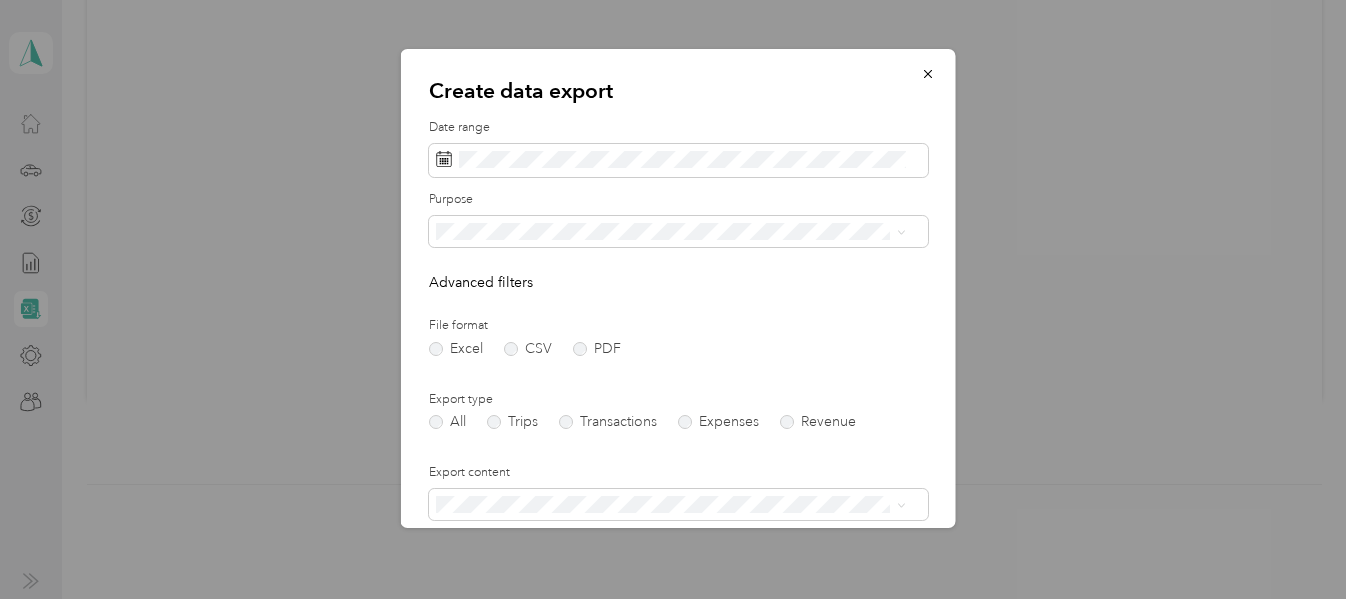 click on "Date range   Purpose   Advanced filters   File format   Excel CSV PDF Export type   All Trips Transactions Expenses Revenue Export content   Tags   All tags will be exported unless you choose specific tags. Include attachments (receipts and map images) Additional recipients Generate export" at bounding box center (678, 451) 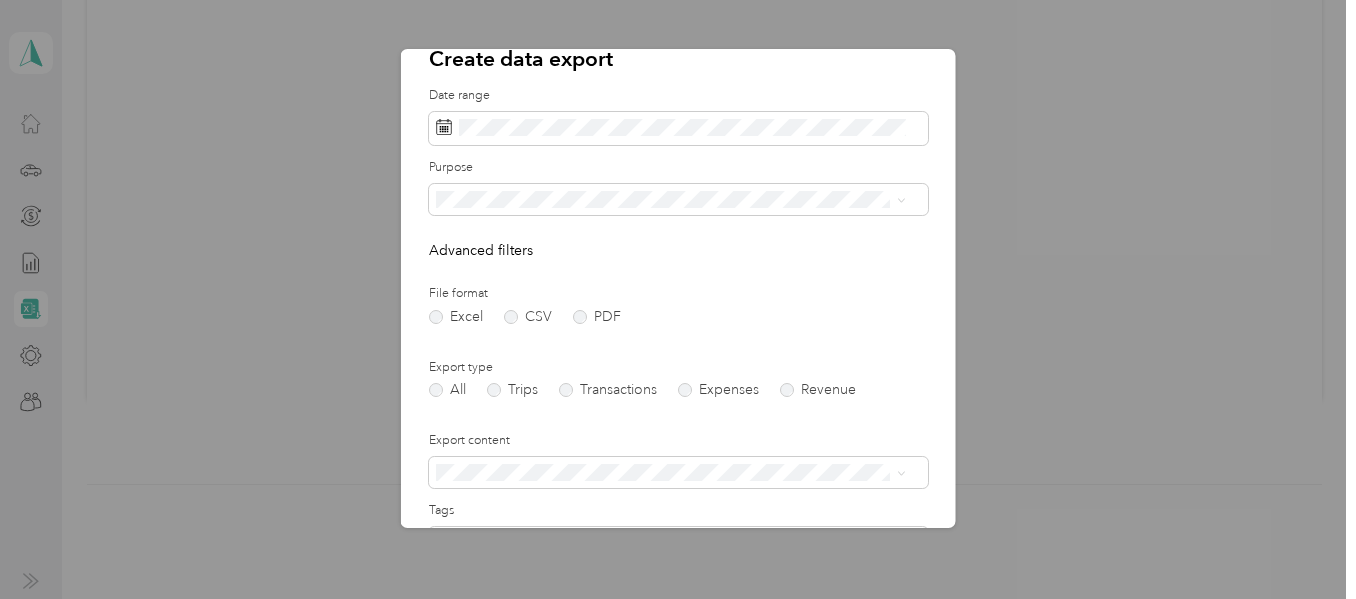 scroll, scrollTop: 0, scrollLeft: 0, axis: both 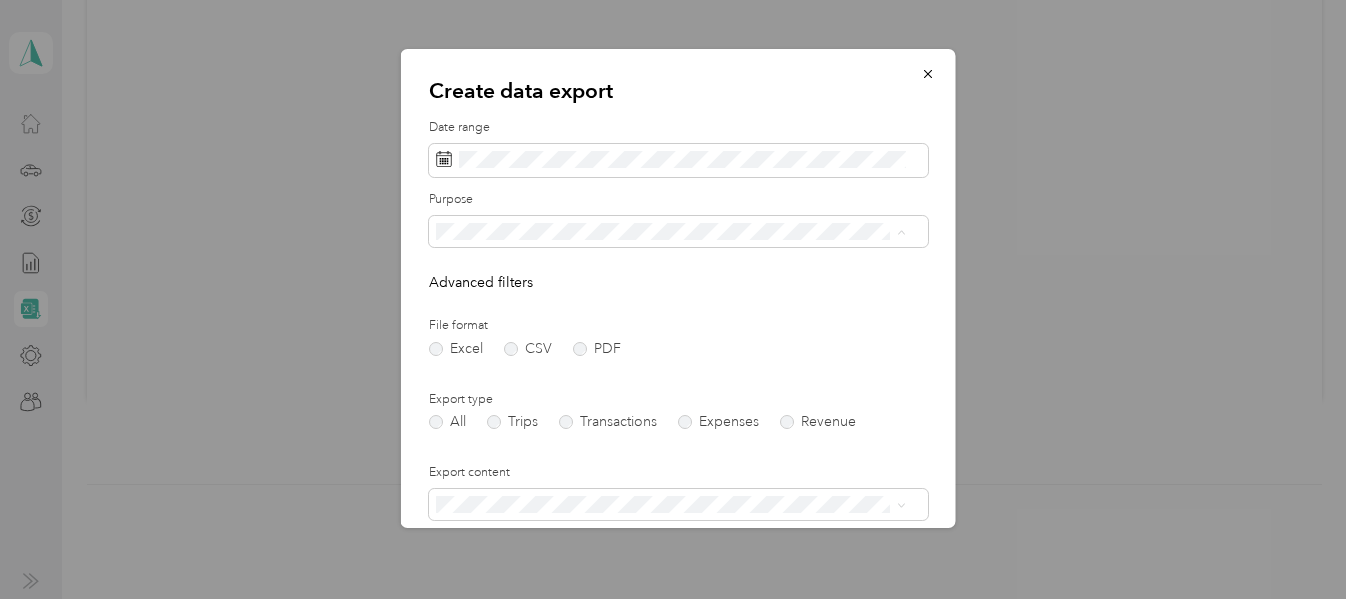 click on "Capital Region" at bounding box center [489, 371] 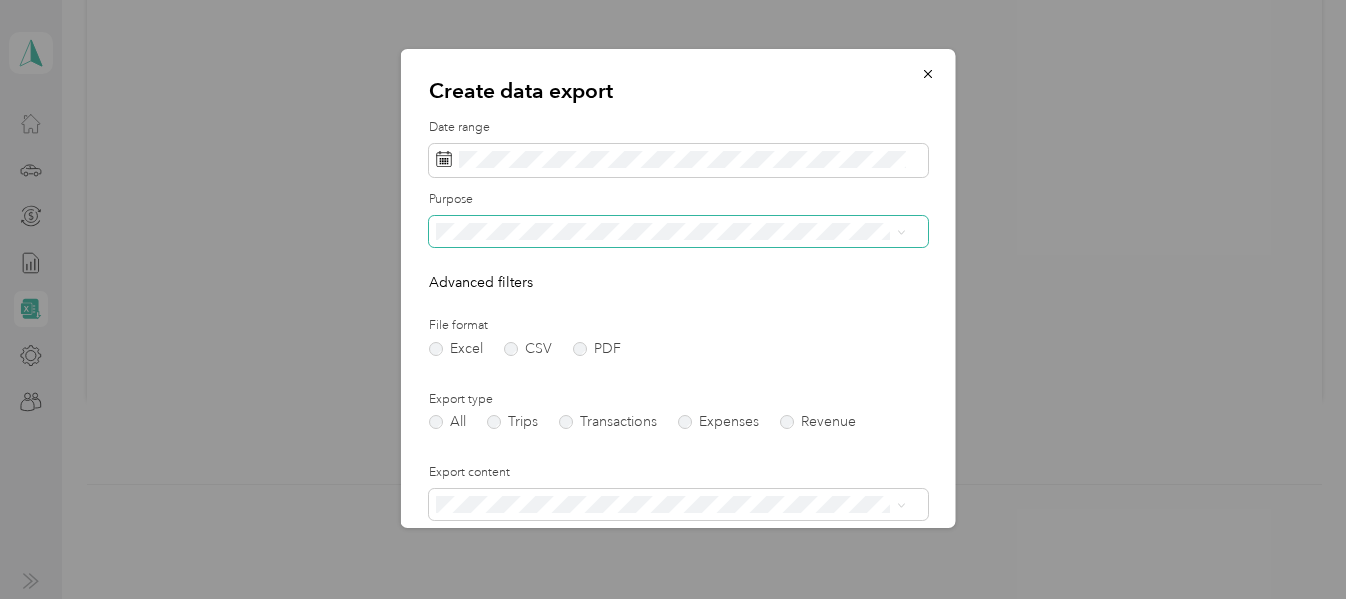 click at bounding box center [678, 232] 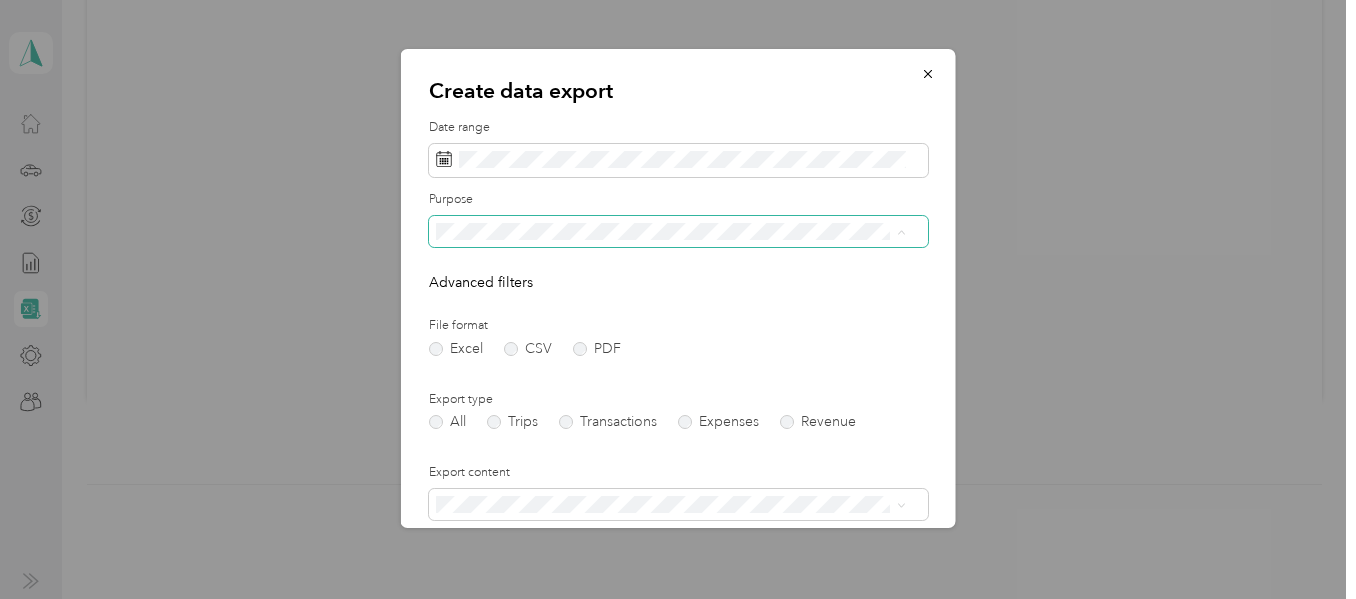 click on "Work" at bounding box center [460, 301] 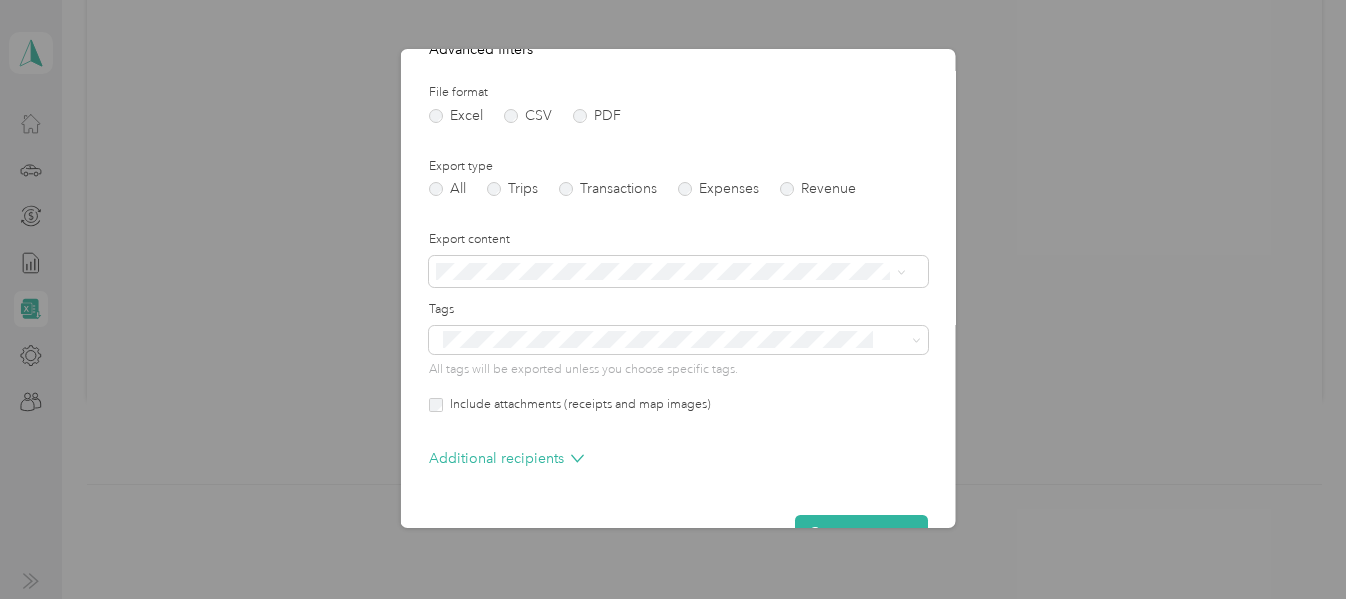 scroll, scrollTop: 283, scrollLeft: 0, axis: vertical 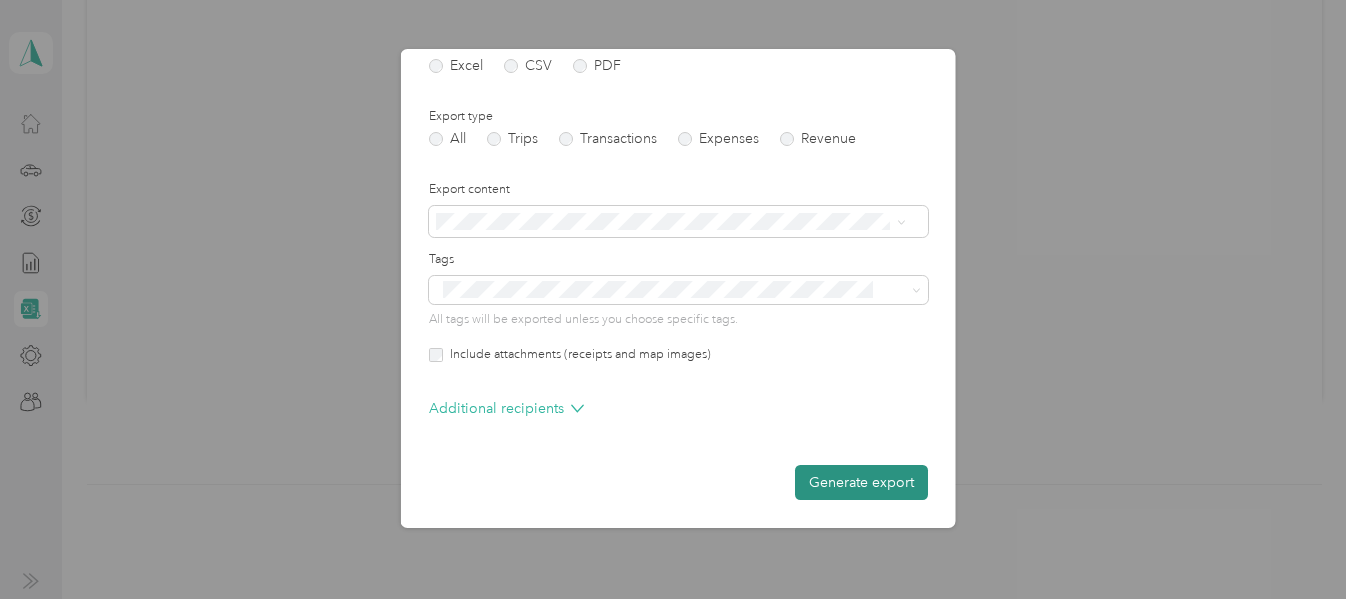 click on "Generate export" at bounding box center [861, 482] 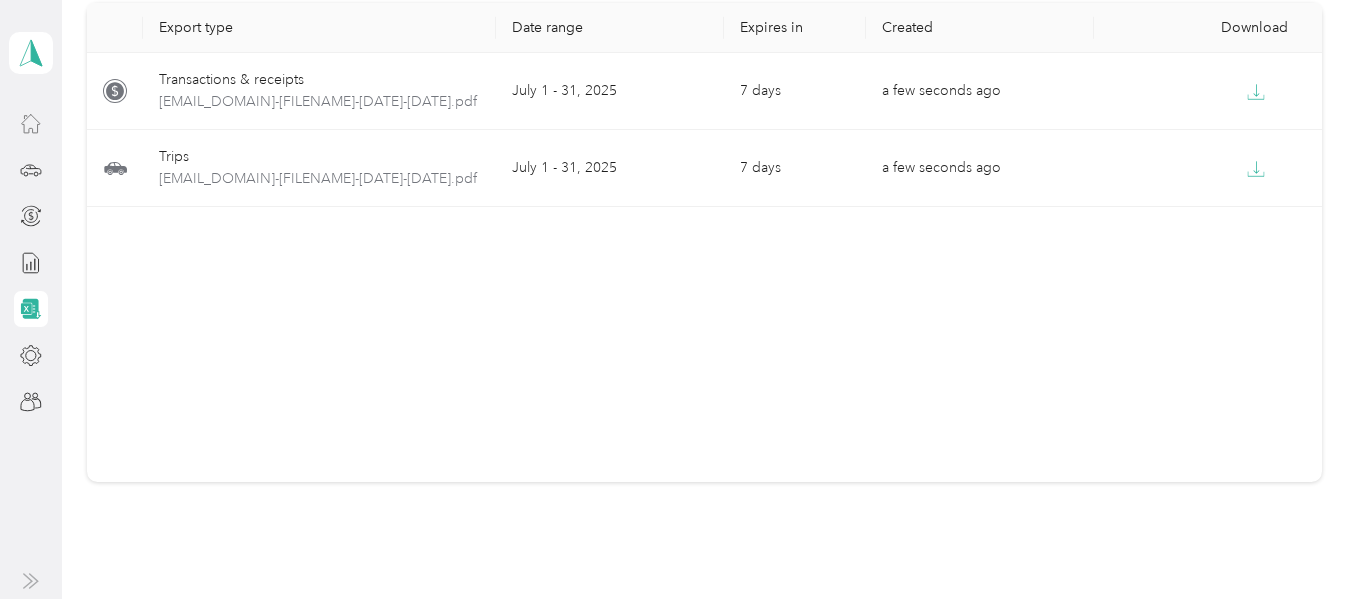 scroll, scrollTop: 100, scrollLeft: 0, axis: vertical 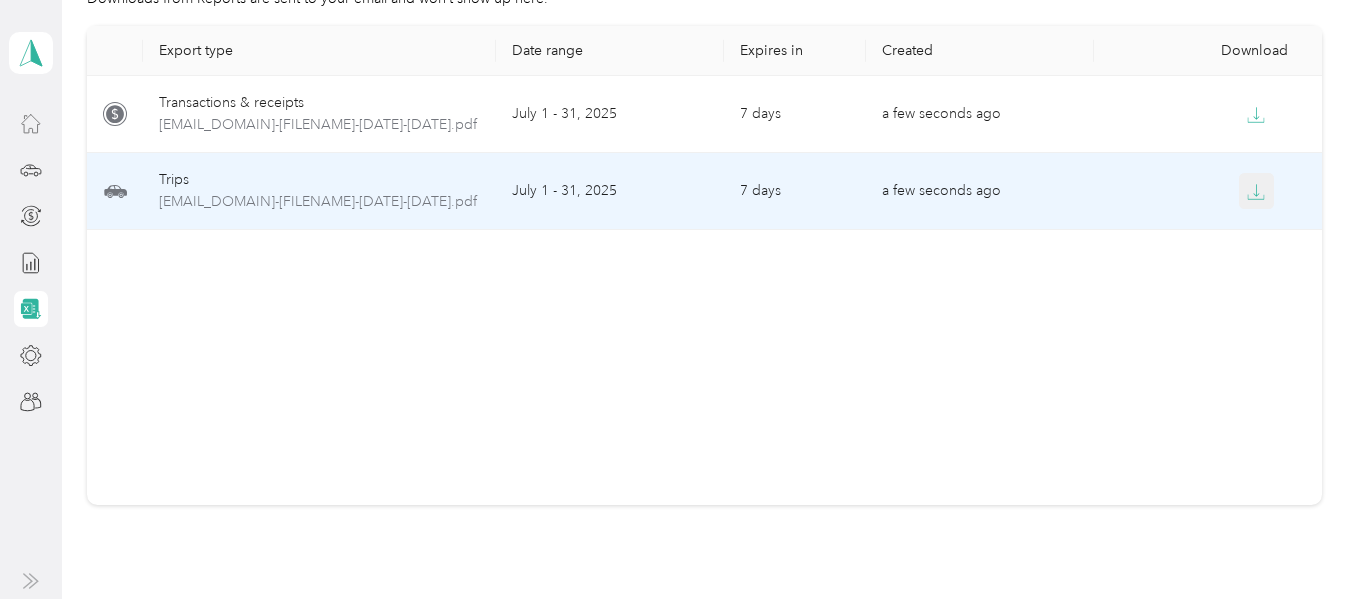 click 